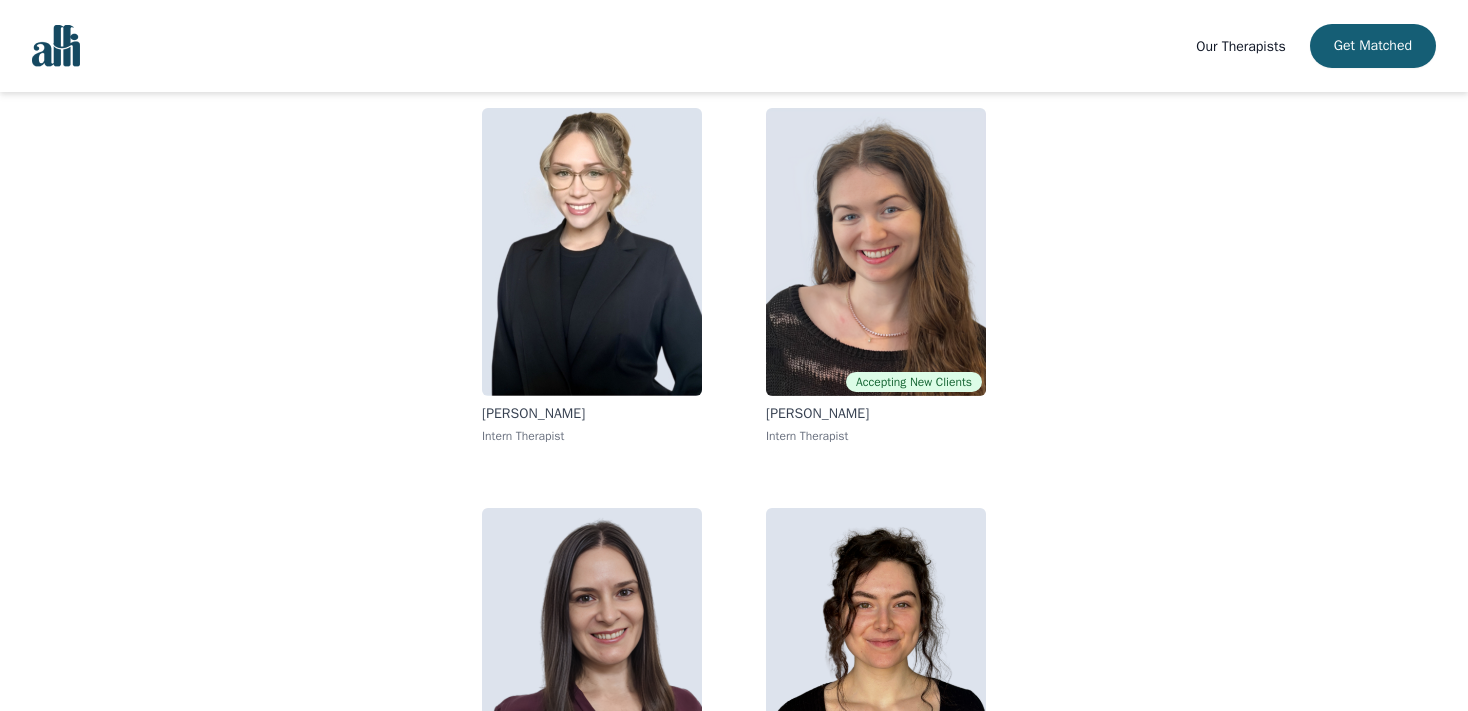 scroll, scrollTop: 185, scrollLeft: 0, axis: vertical 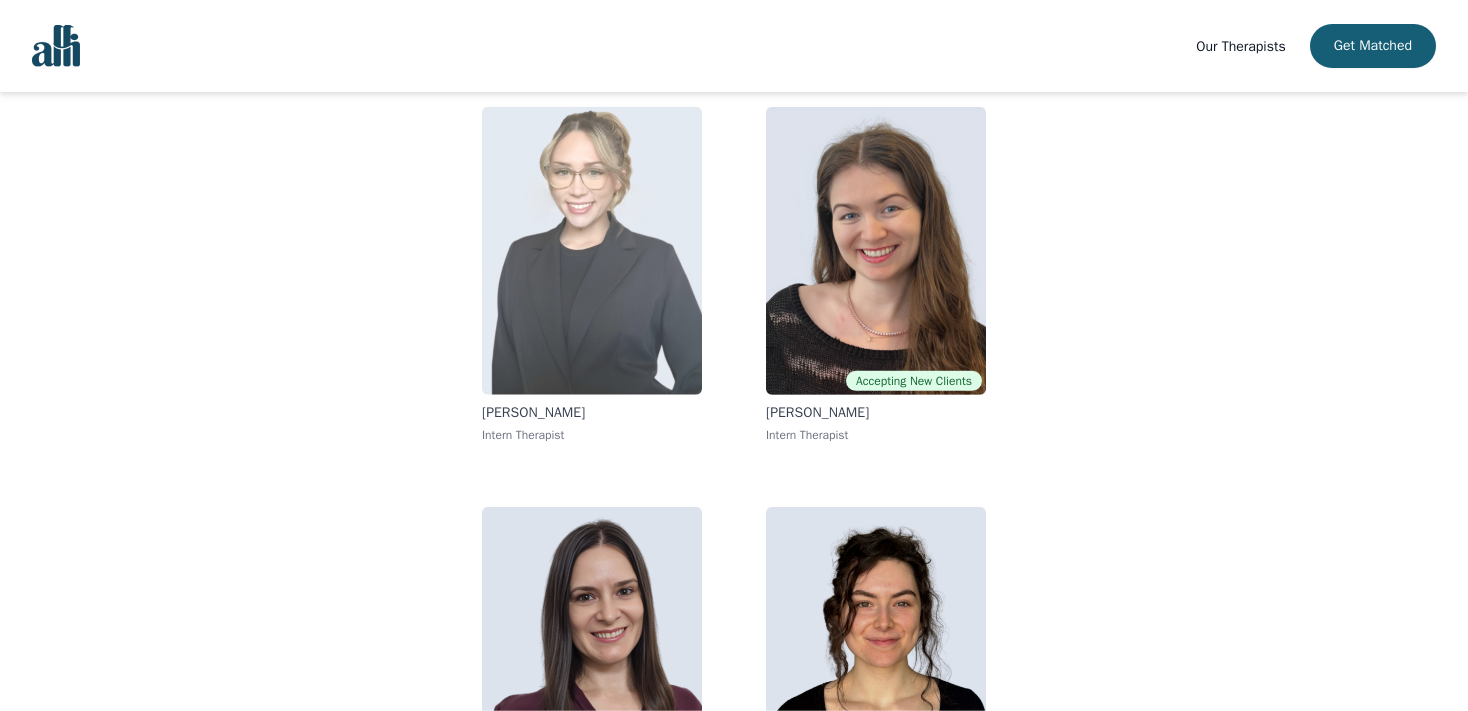 click at bounding box center (592, 251) 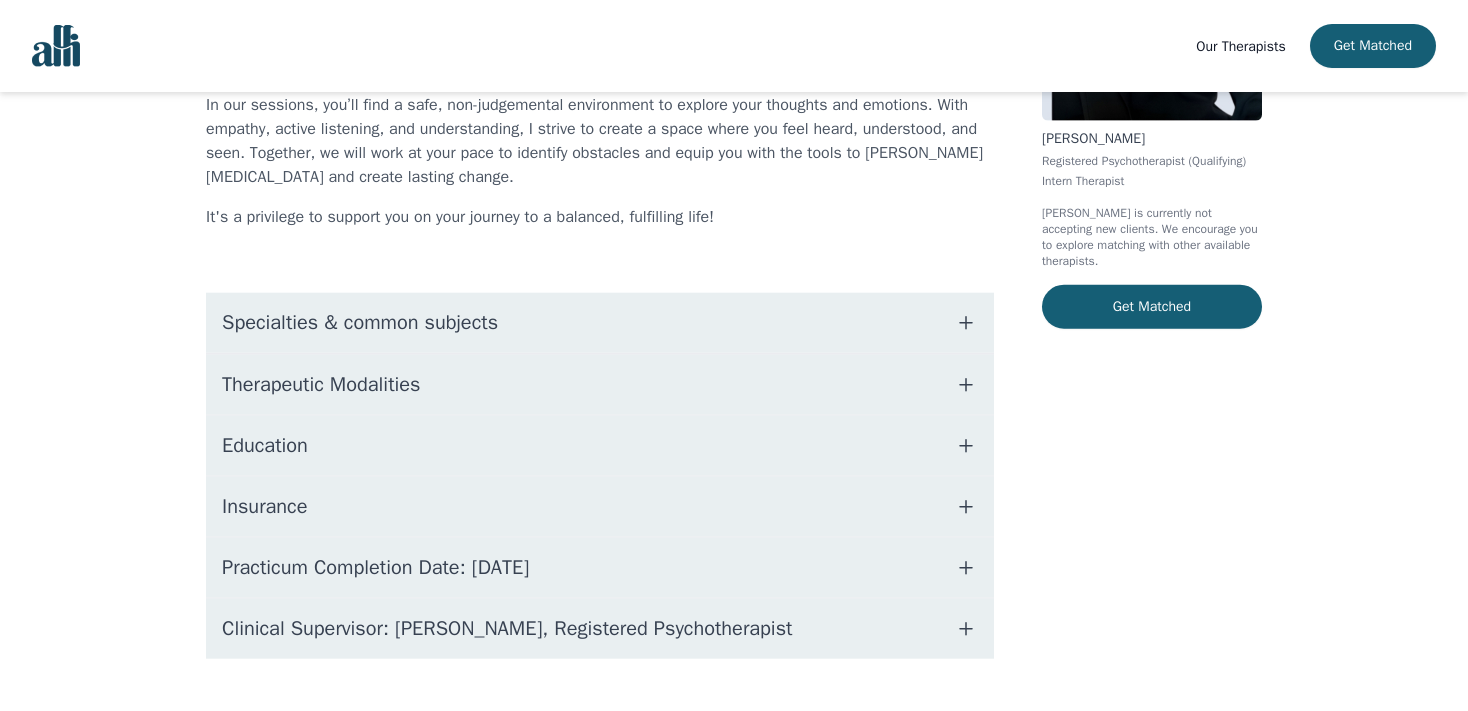scroll, scrollTop: 312, scrollLeft: 0, axis: vertical 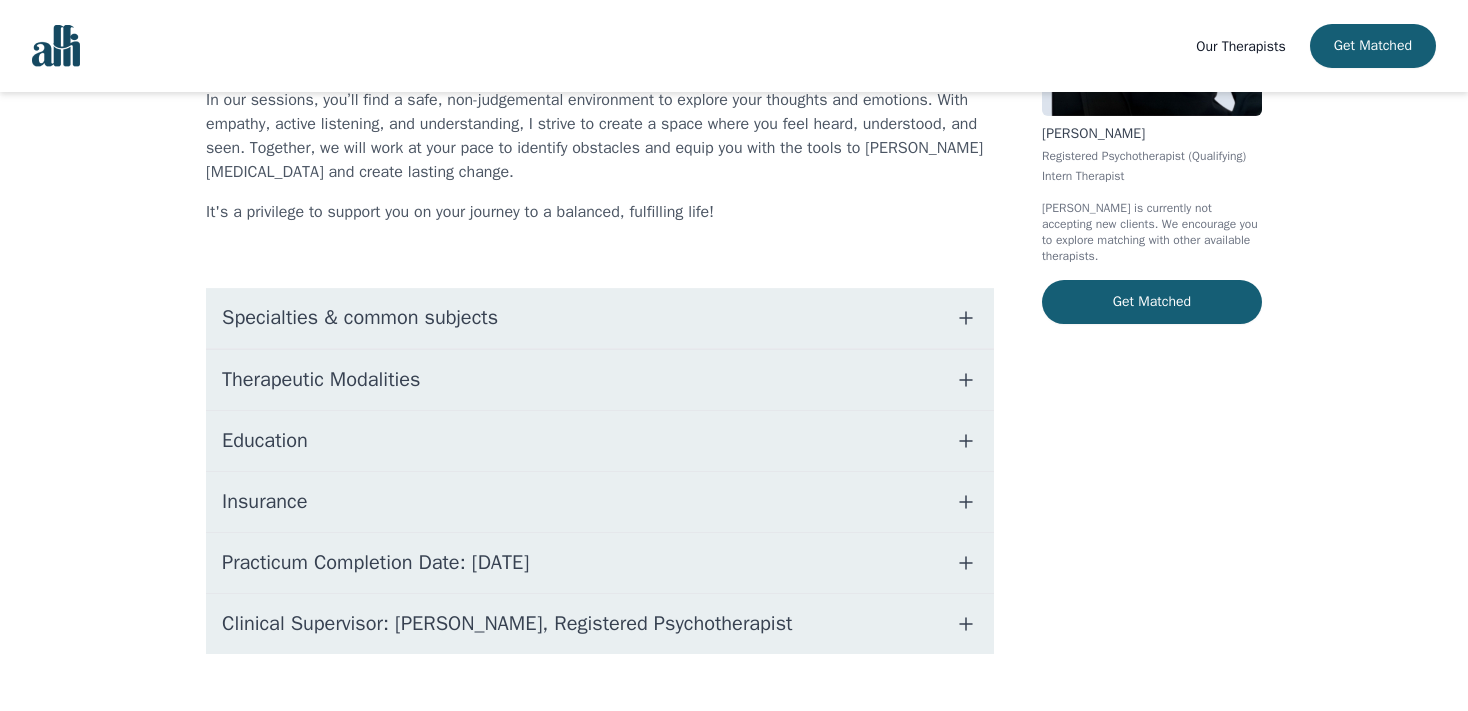 click 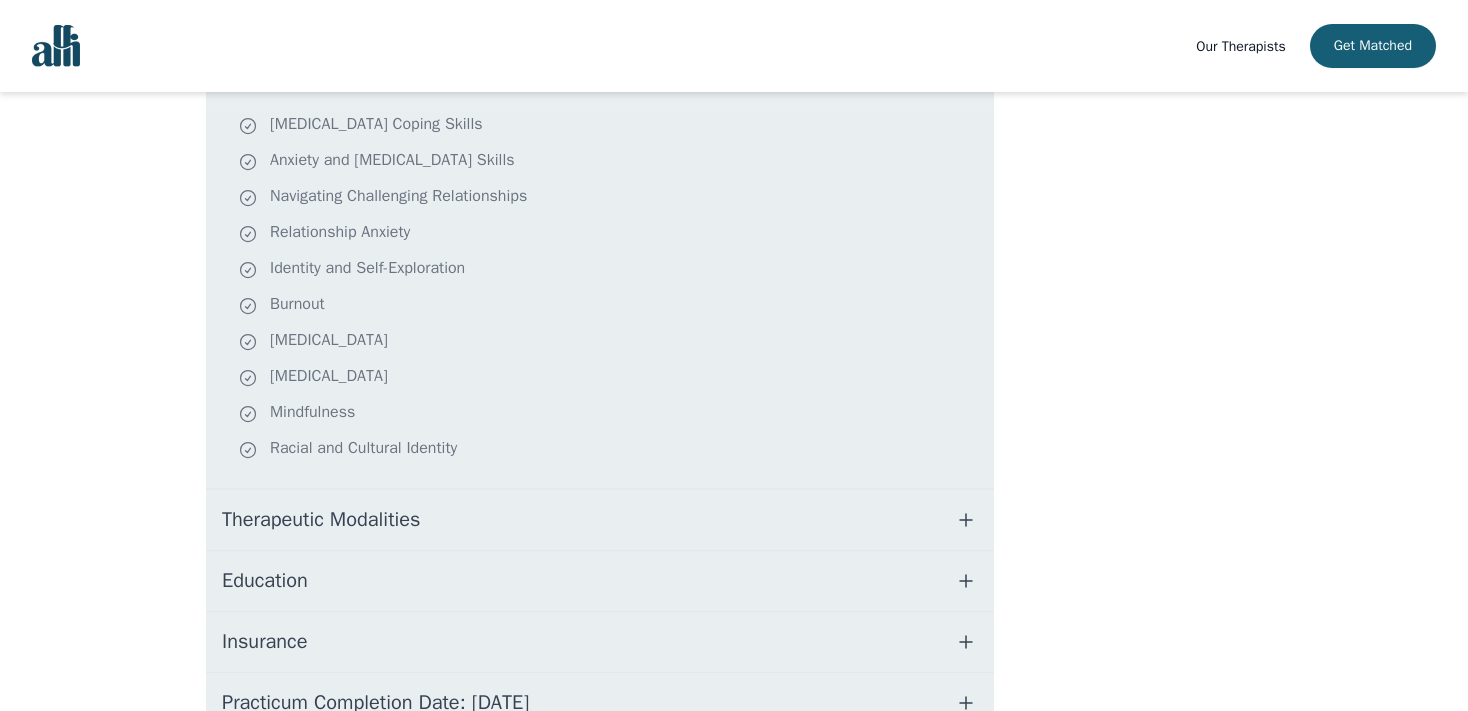 scroll, scrollTop: 573, scrollLeft: 0, axis: vertical 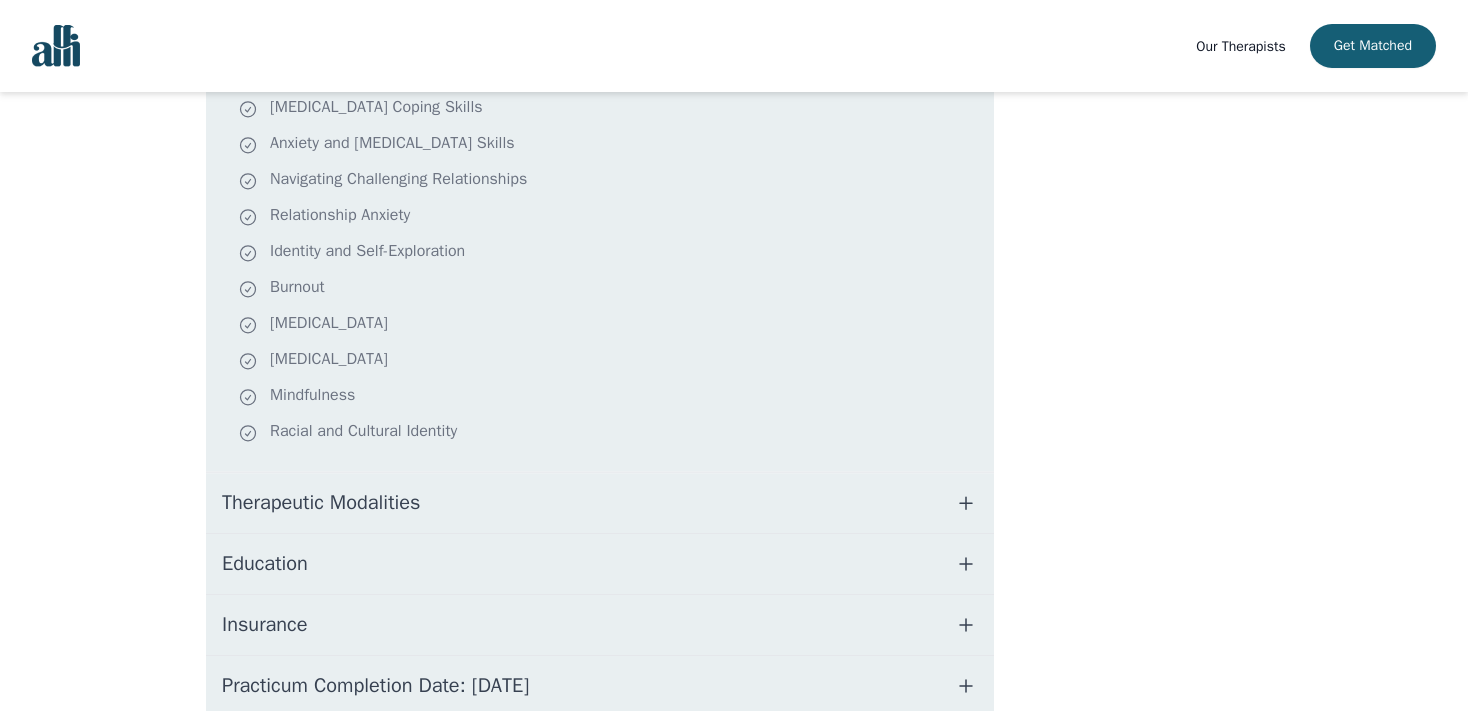 click 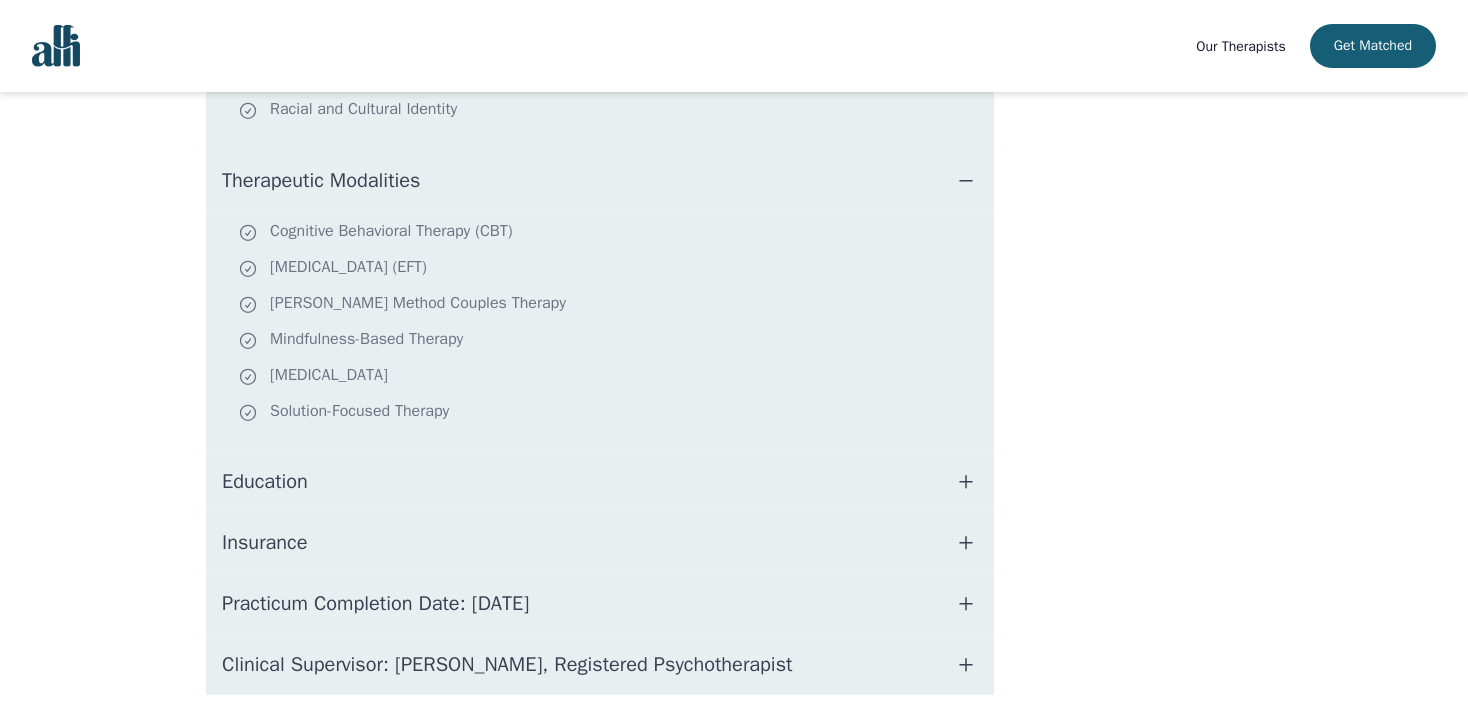 scroll, scrollTop: 896, scrollLeft: 0, axis: vertical 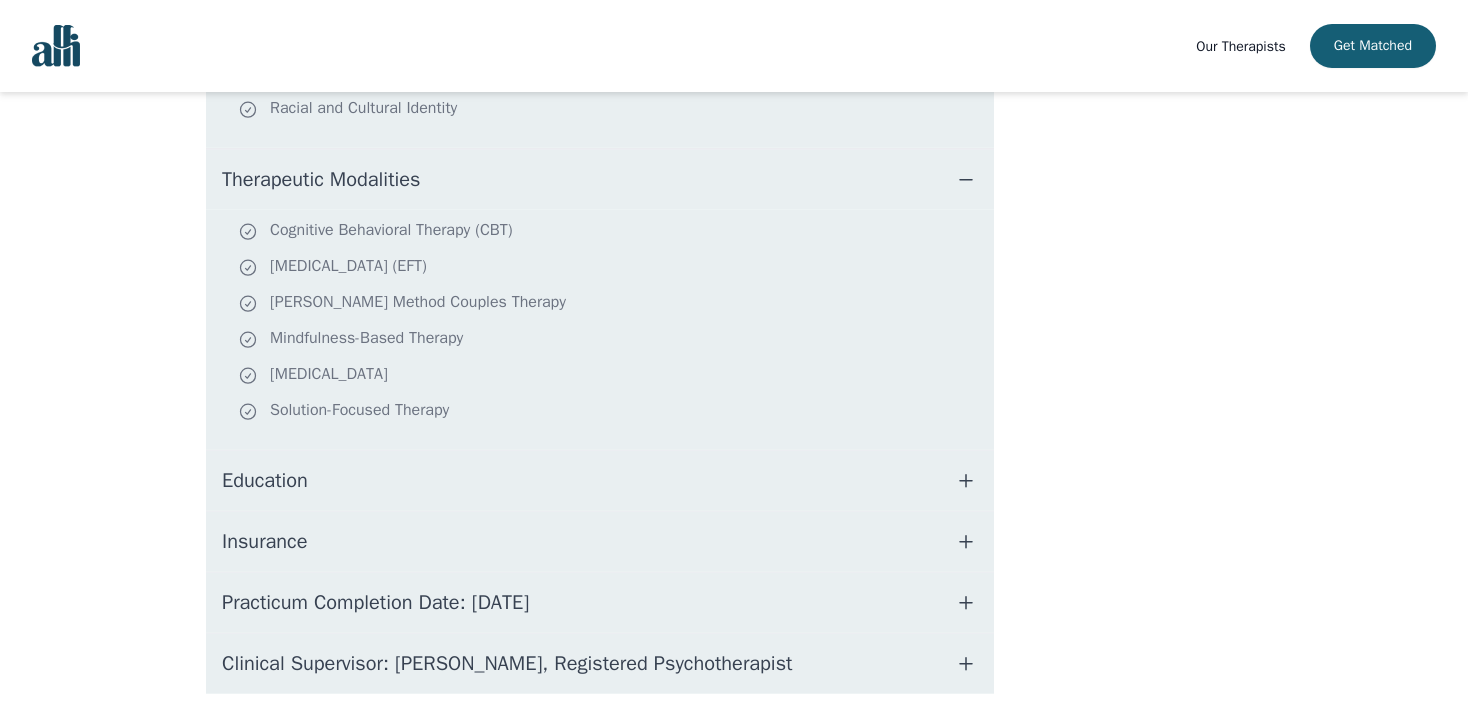 click 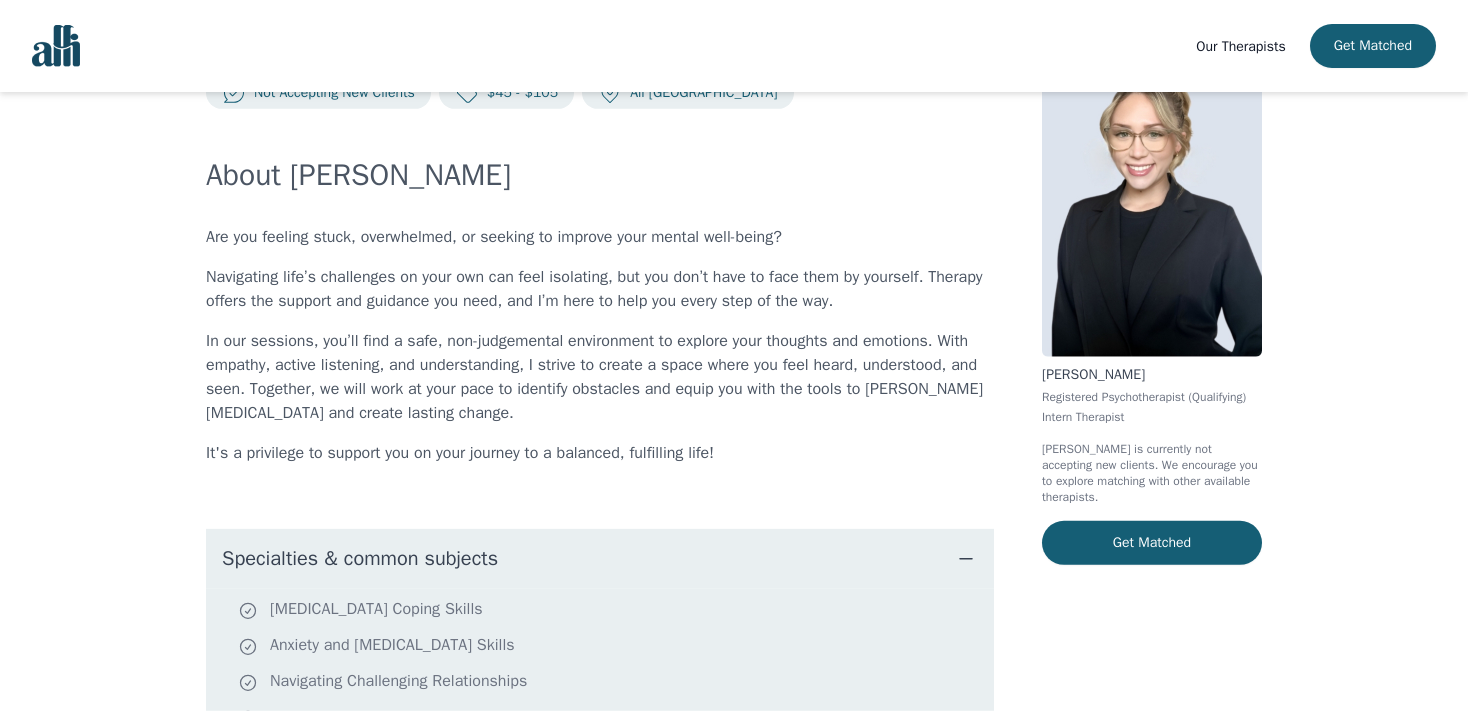 scroll, scrollTop: 0, scrollLeft: 0, axis: both 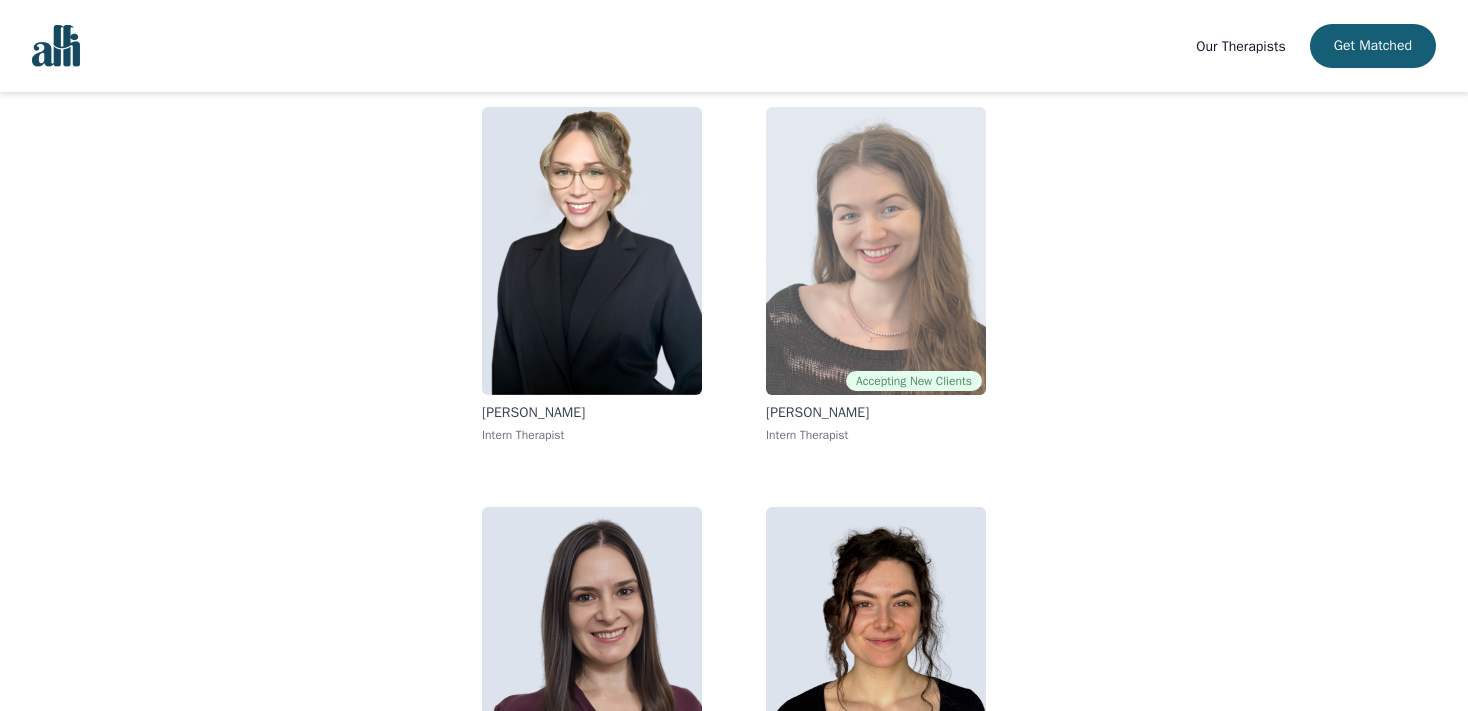 click at bounding box center [876, 251] 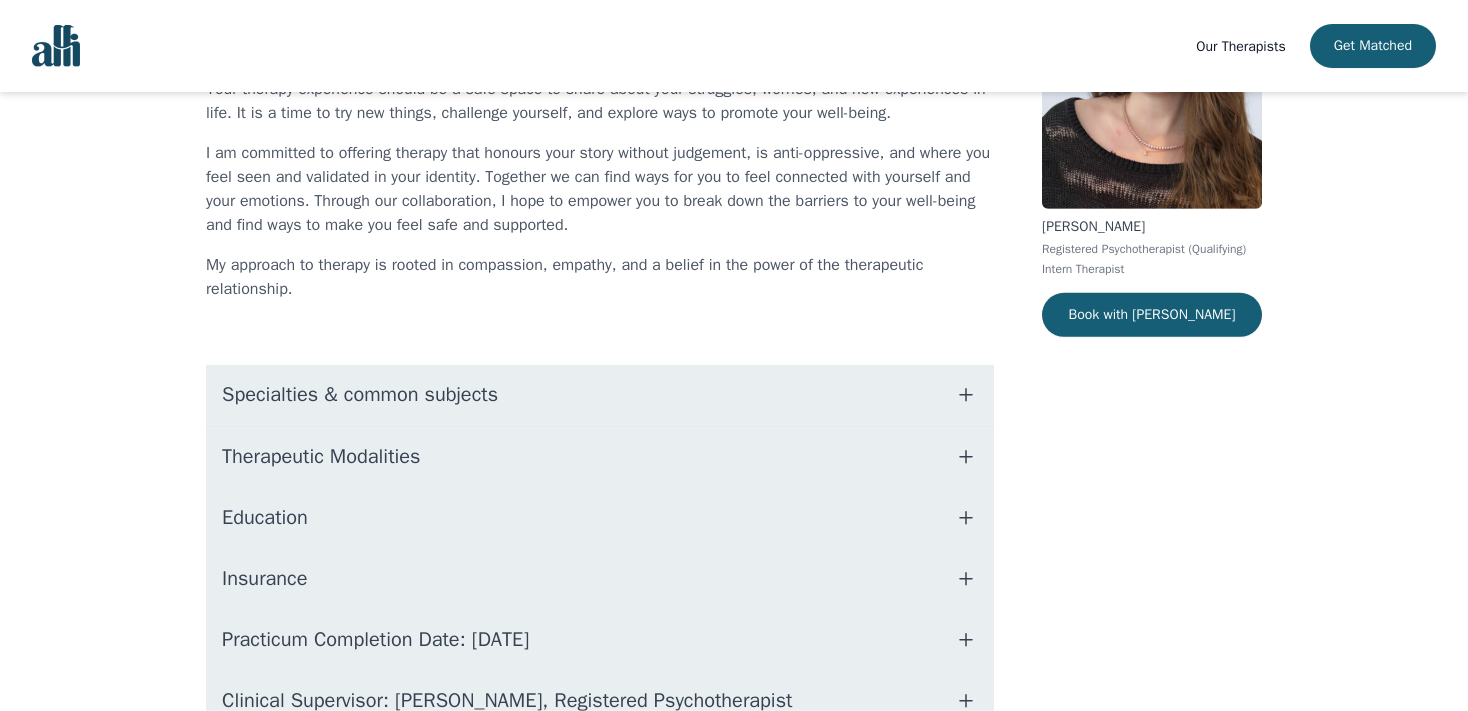 scroll, scrollTop: 220, scrollLeft: 0, axis: vertical 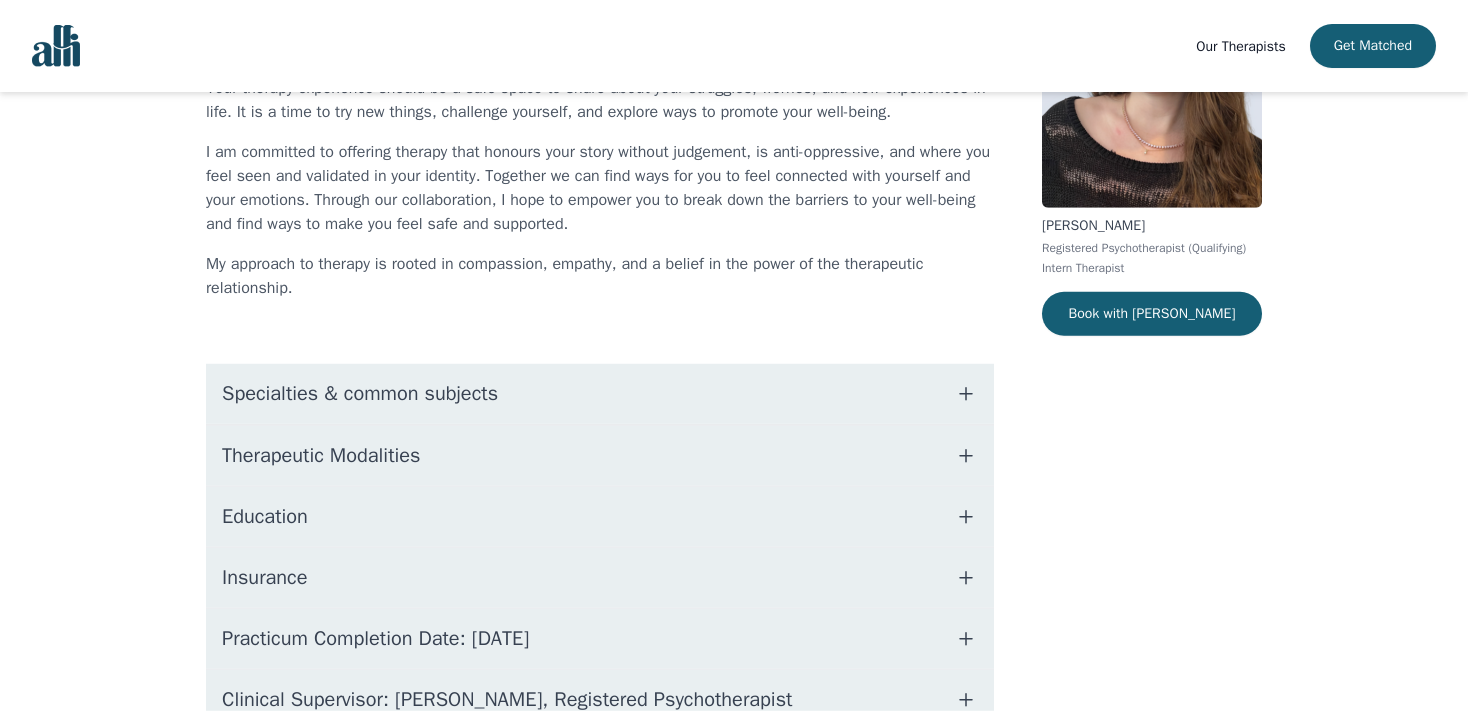 click 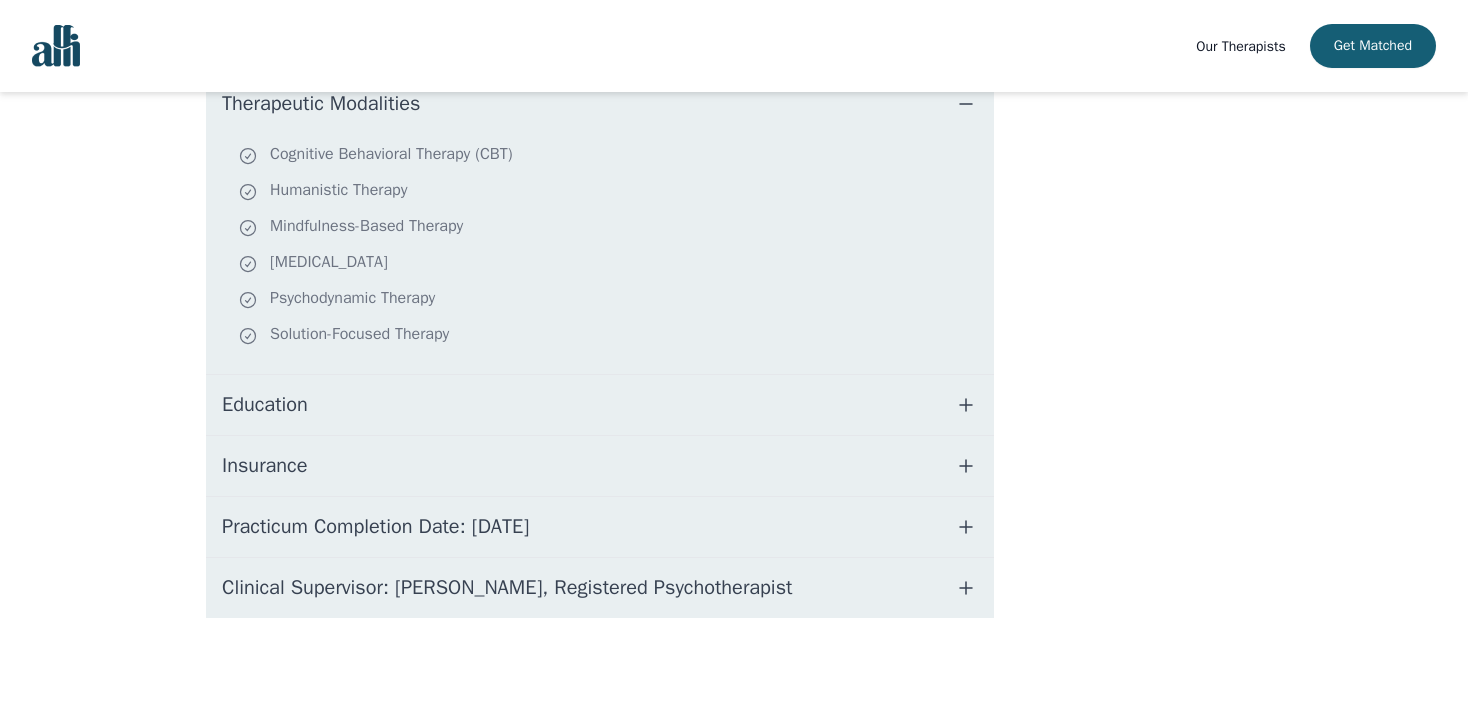 scroll, scrollTop: 571, scrollLeft: 0, axis: vertical 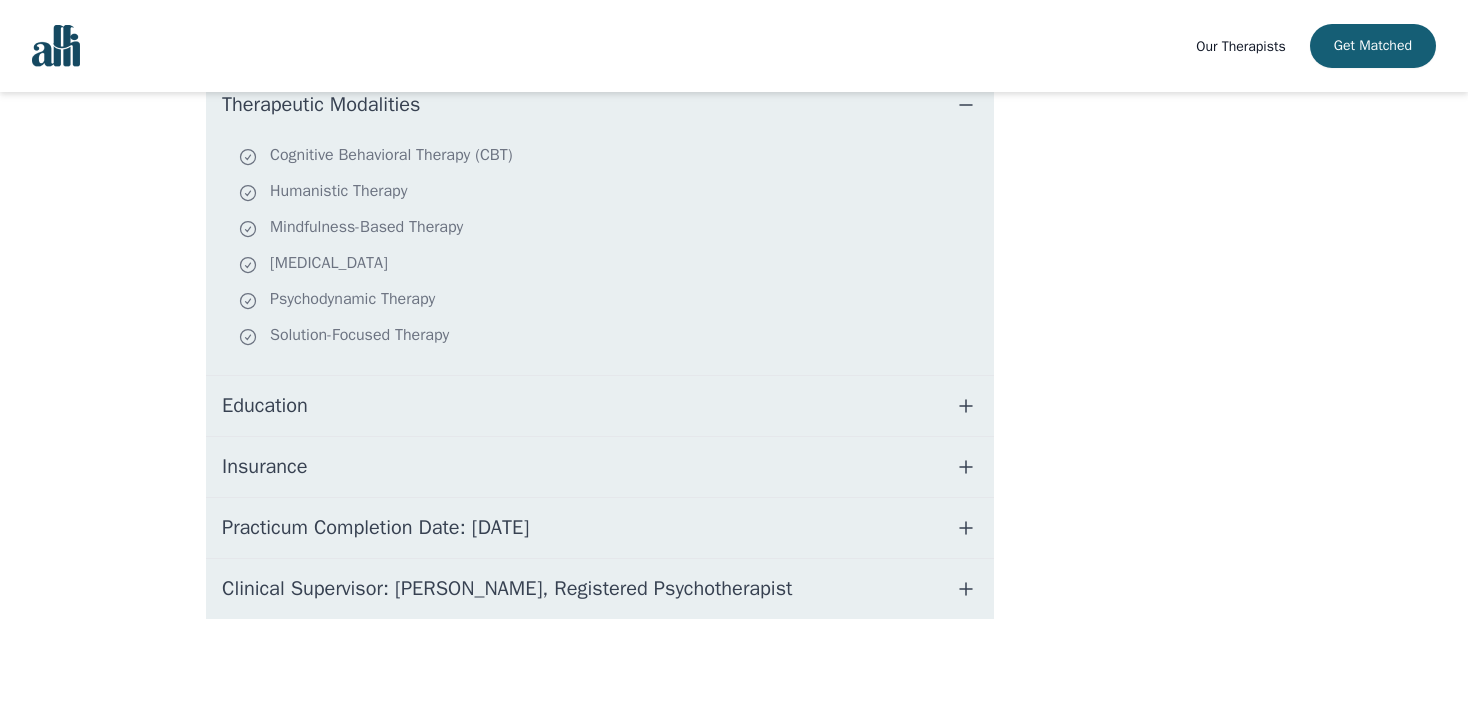 click 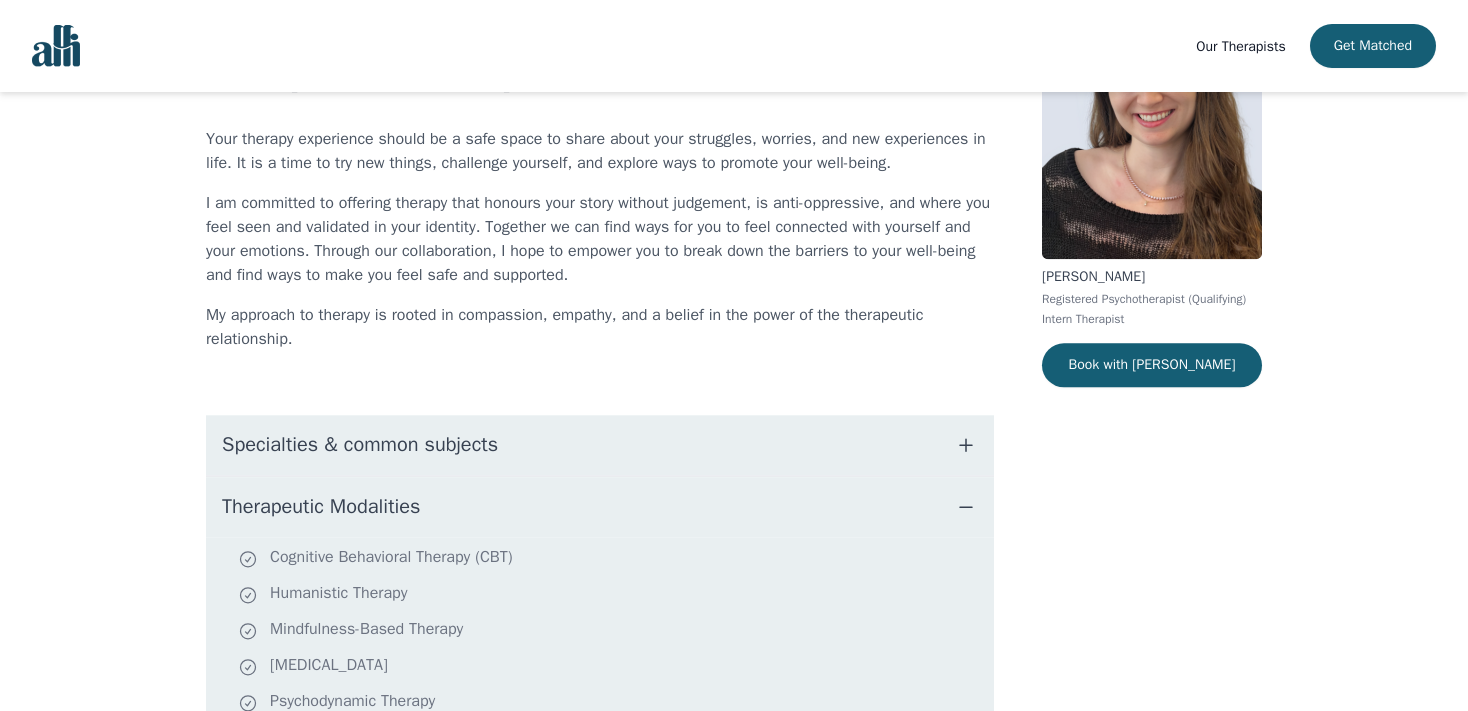 scroll, scrollTop: 0, scrollLeft: 0, axis: both 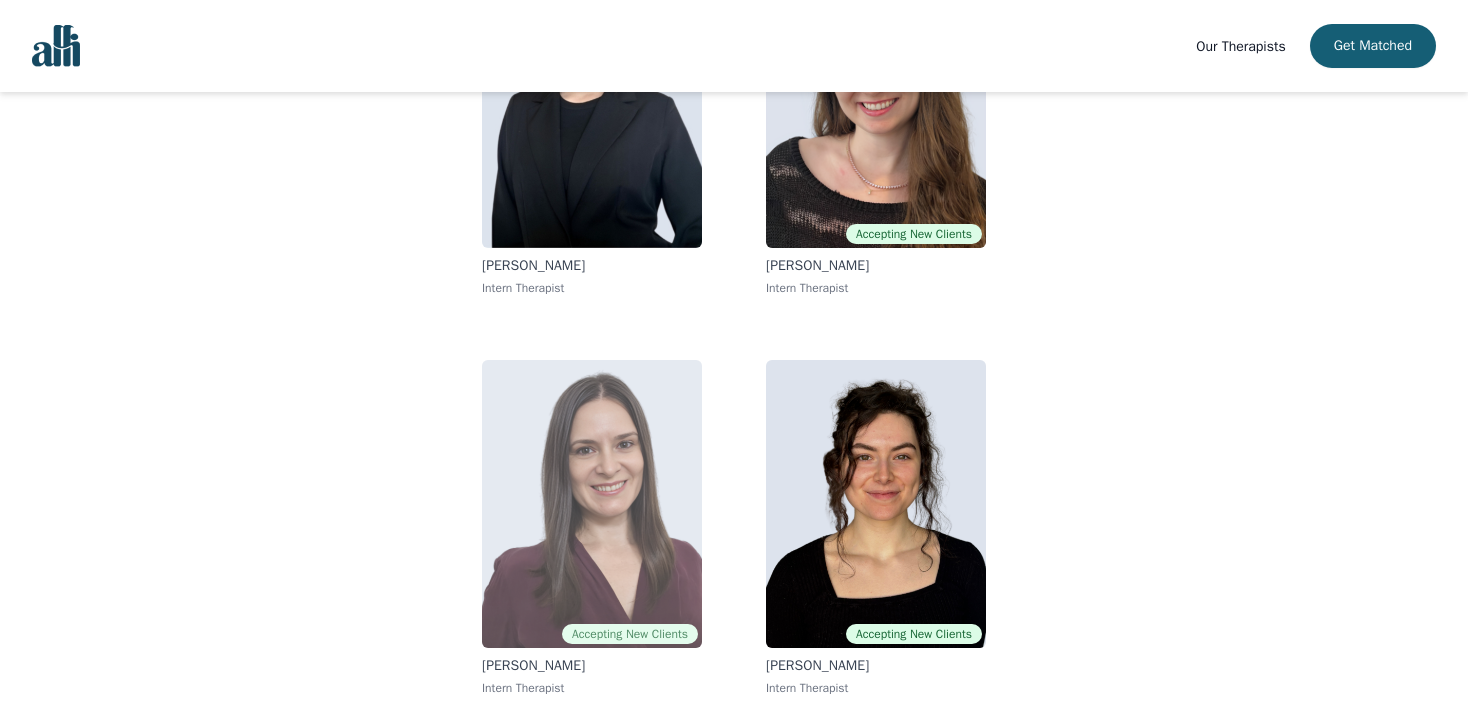 click at bounding box center [592, 504] 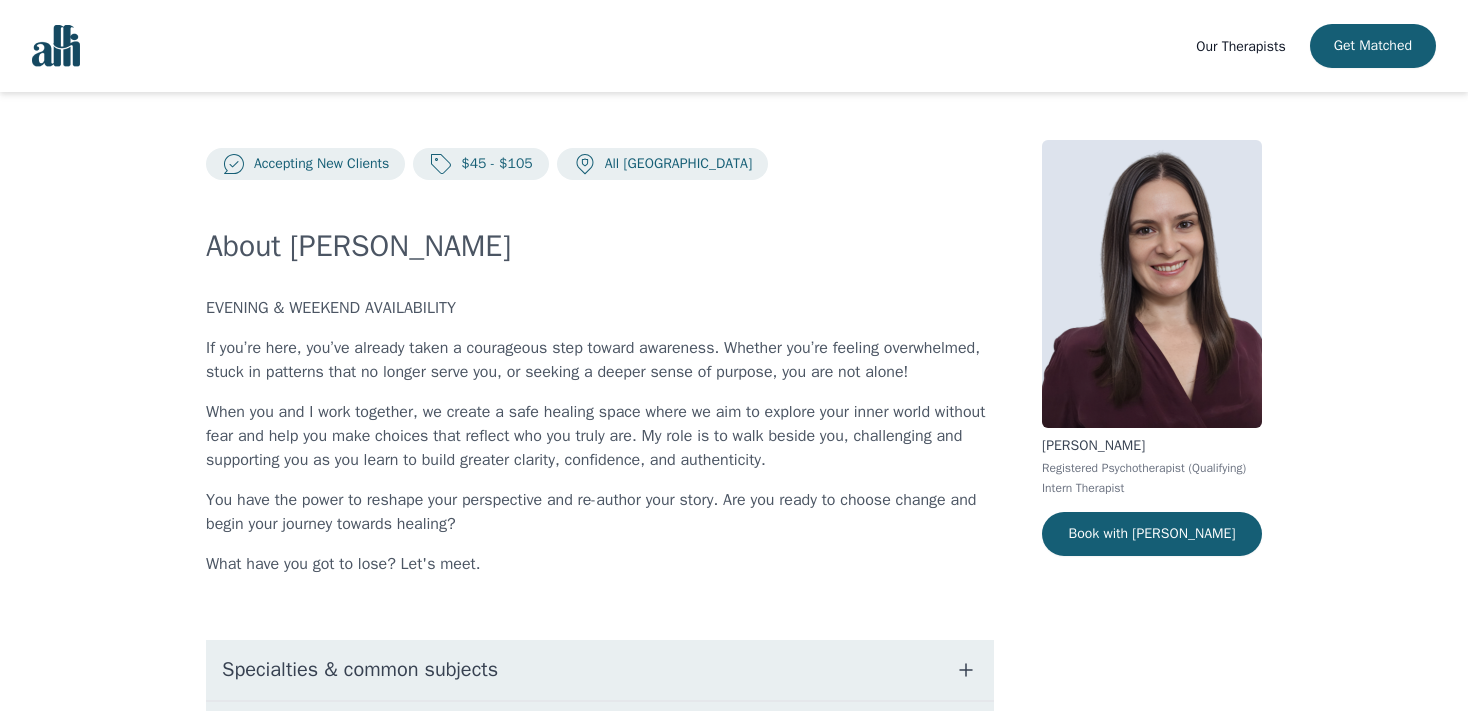 scroll, scrollTop: 389, scrollLeft: 0, axis: vertical 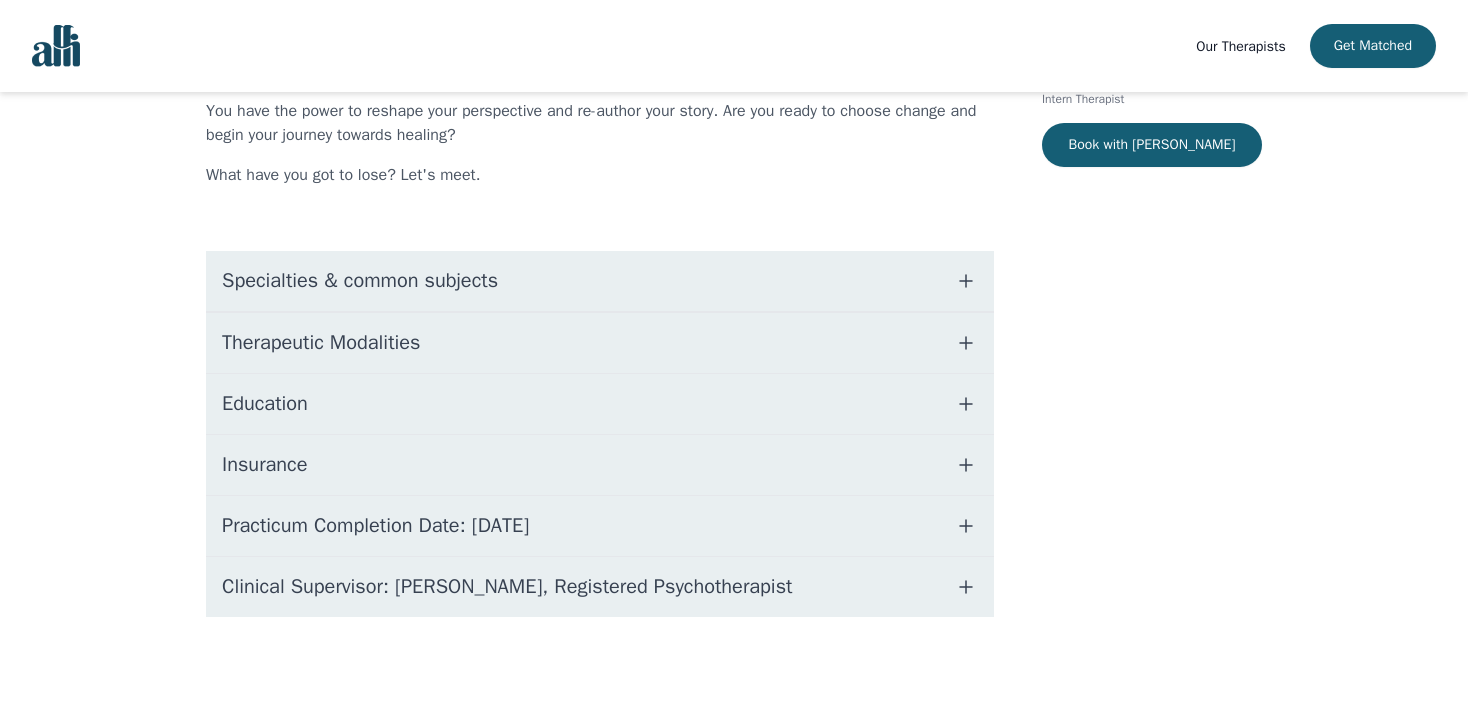 click 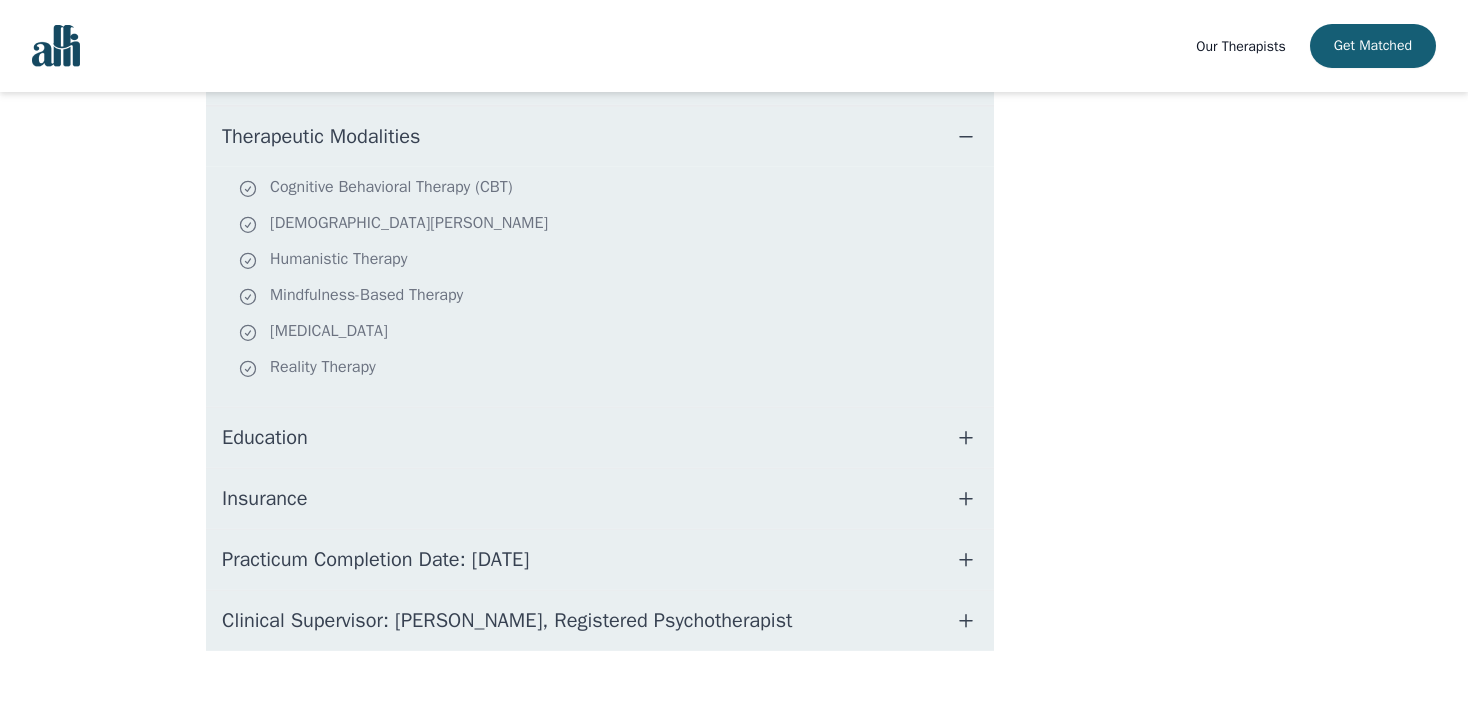 scroll, scrollTop: 629, scrollLeft: 0, axis: vertical 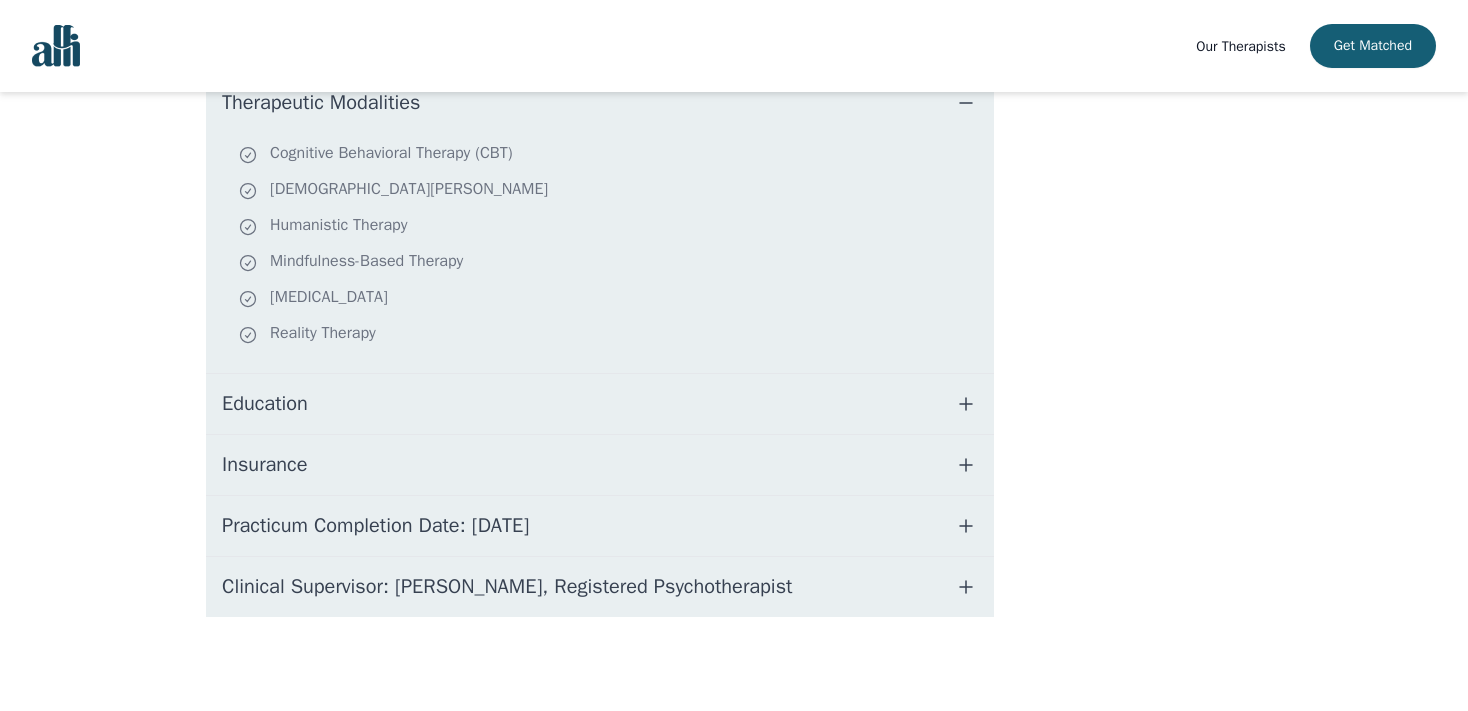 click 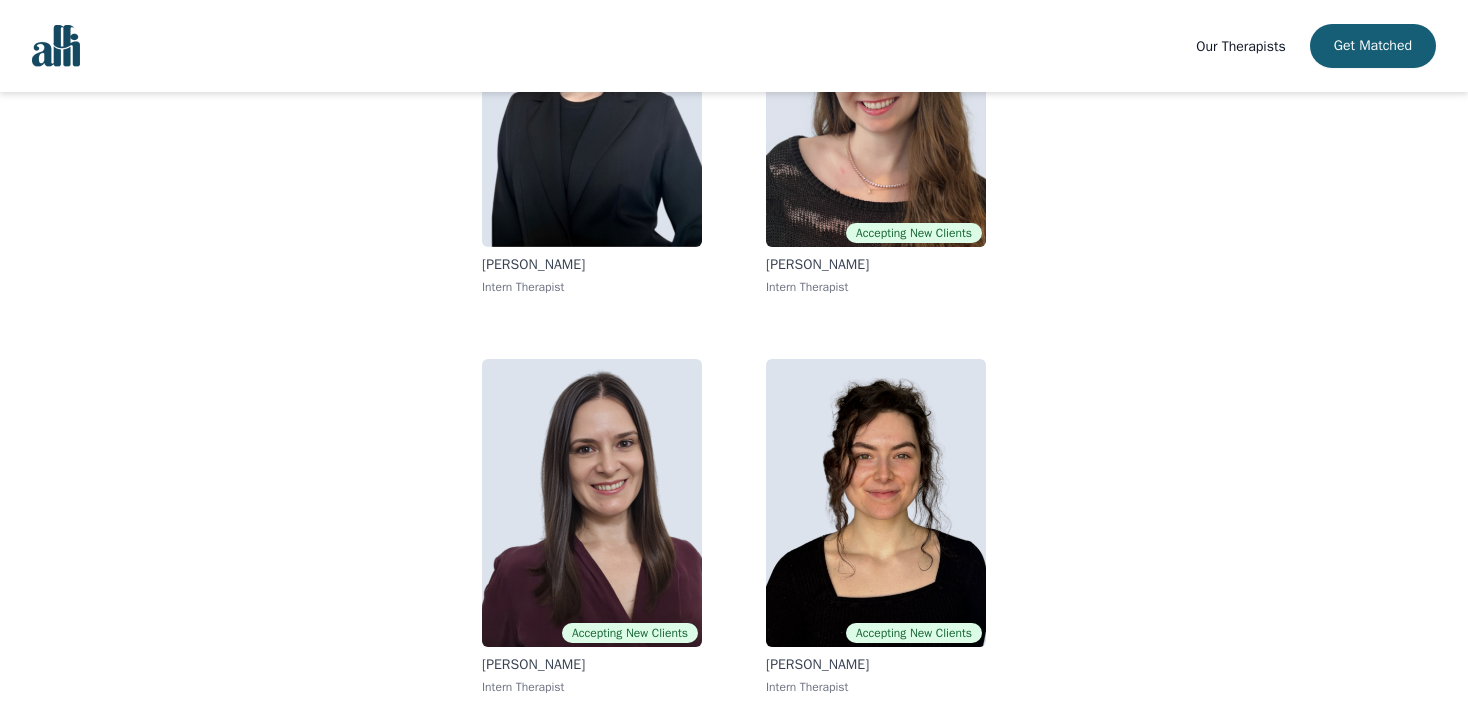 scroll, scrollTop: 292, scrollLeft: 0, axis: vertical 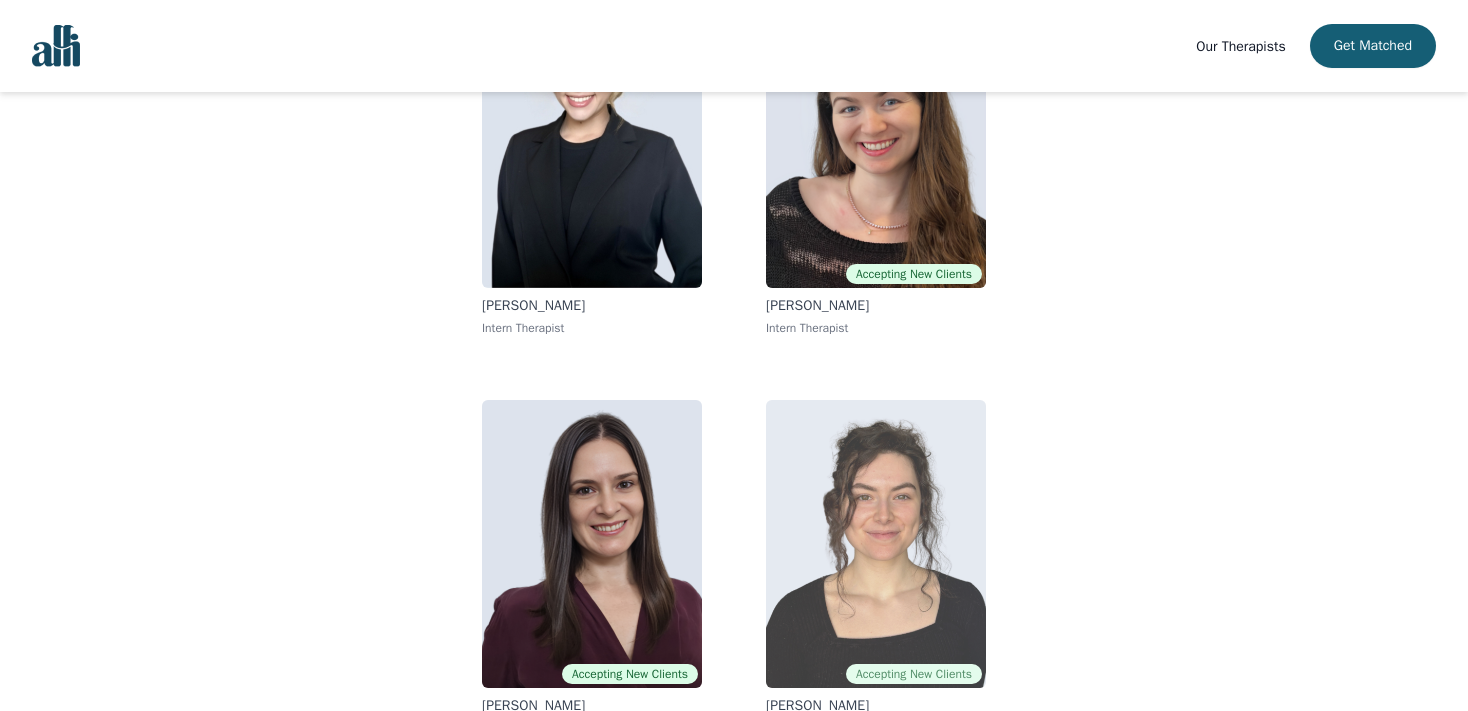 click at bounding box center (876, 544) 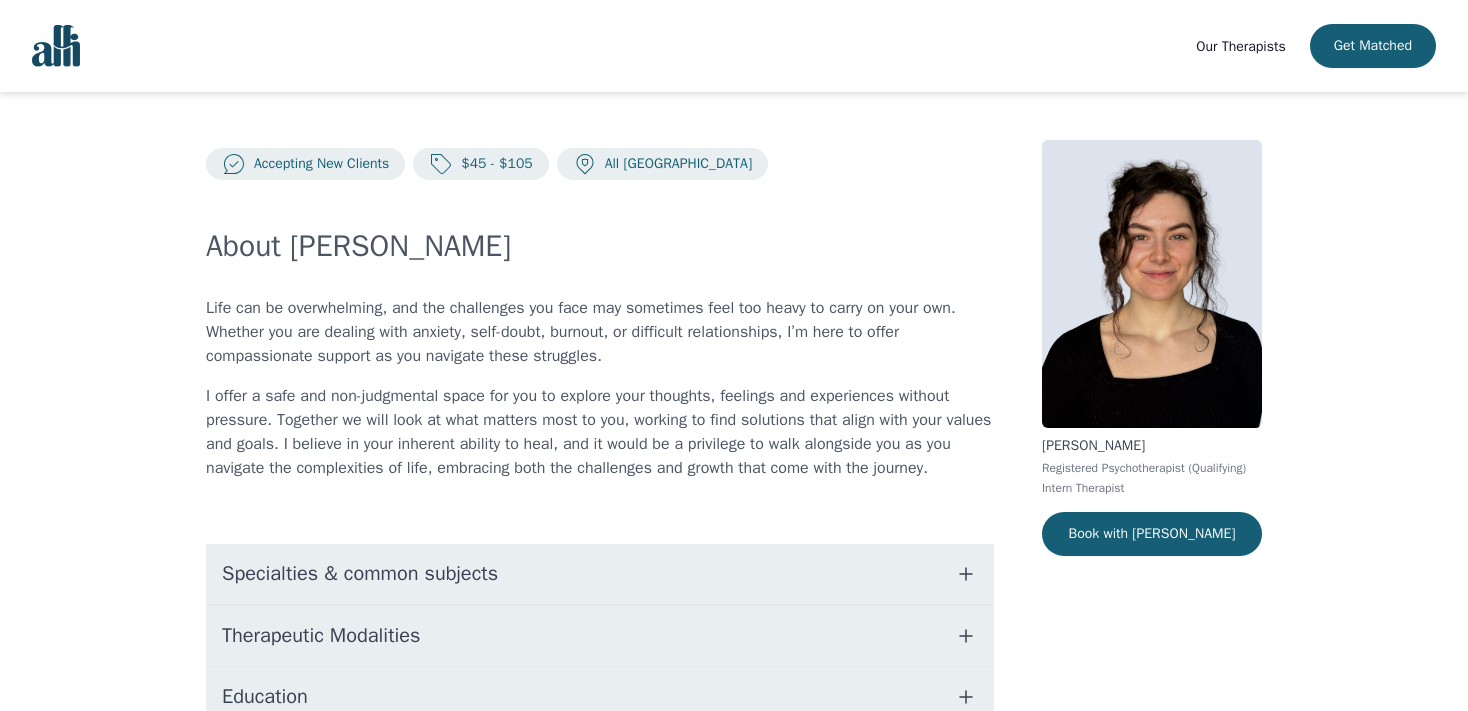 scroll, scrollTop: 198, scrollLeft: 0, axis: vertical 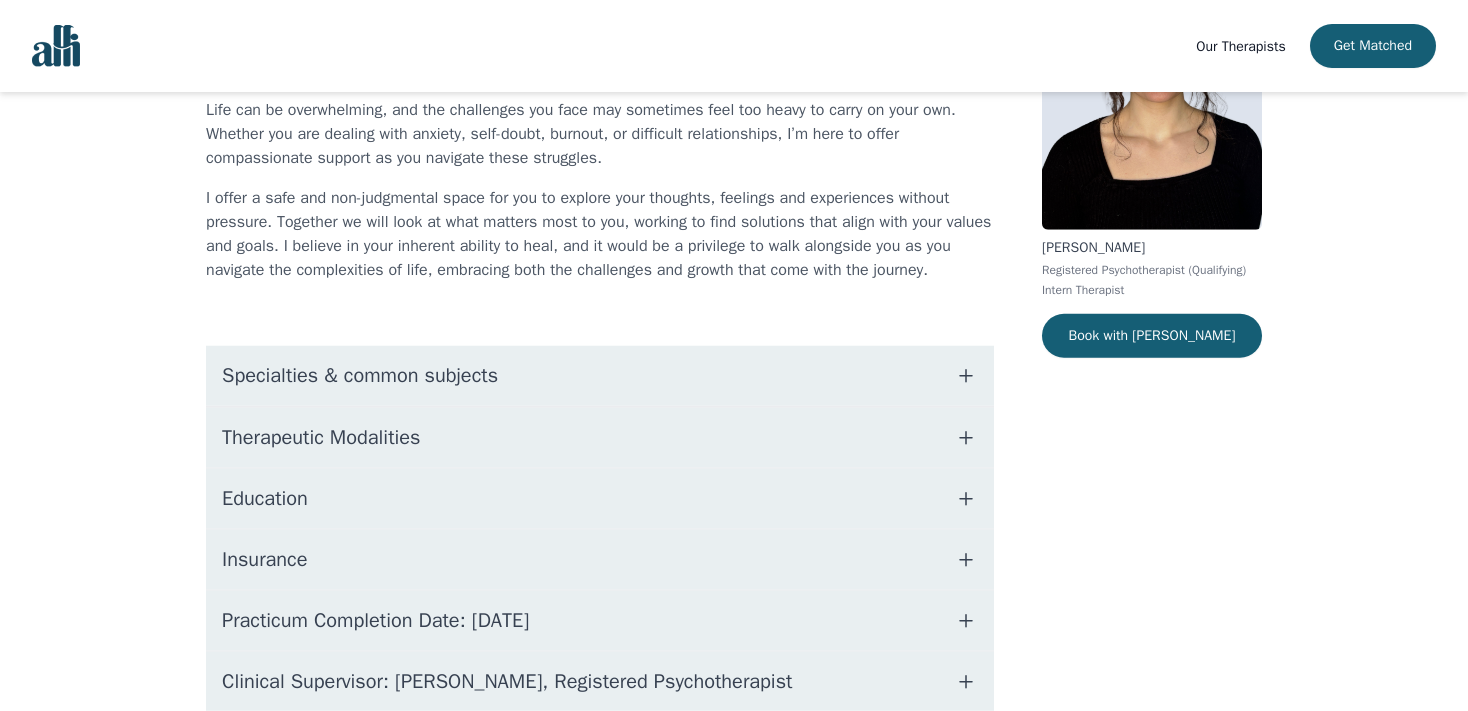 click 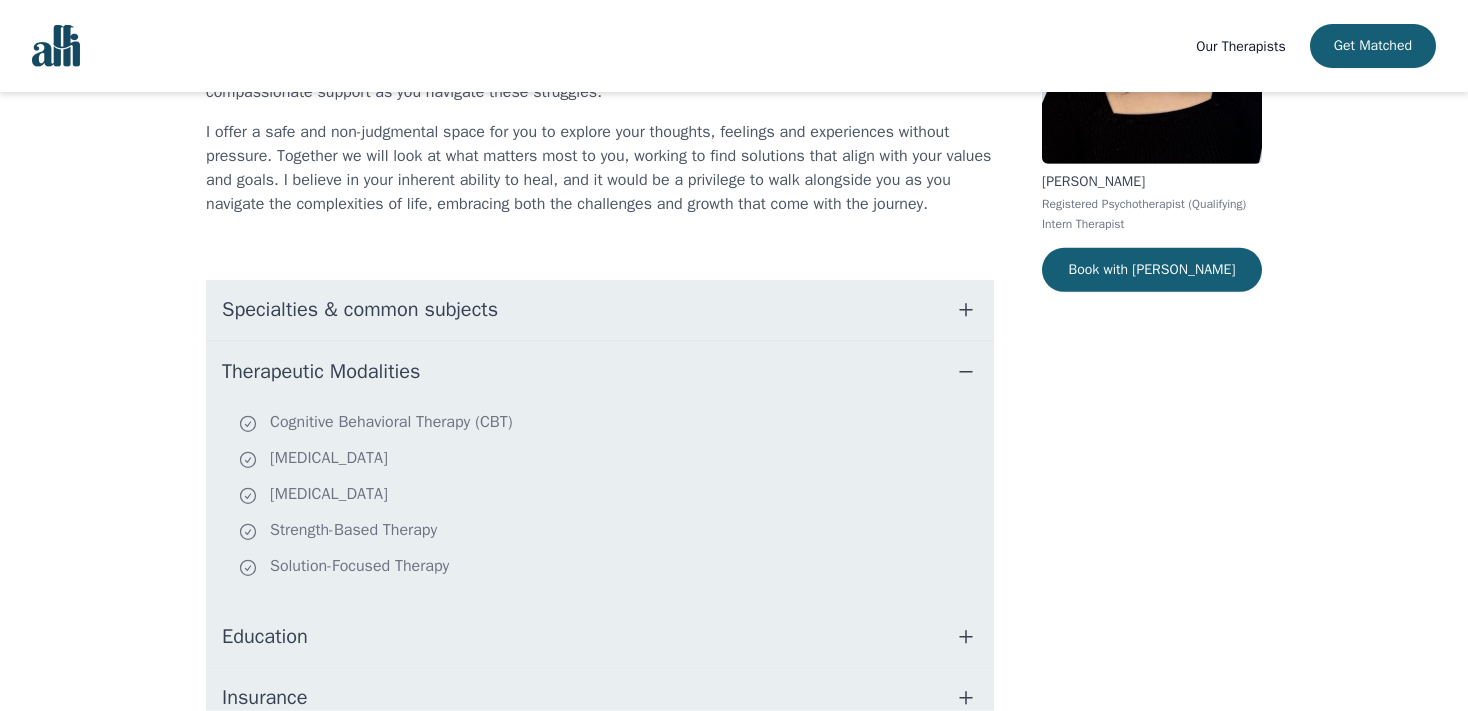 scroll, scrollTop: 497, scrollLeft: 0, axis: vertical 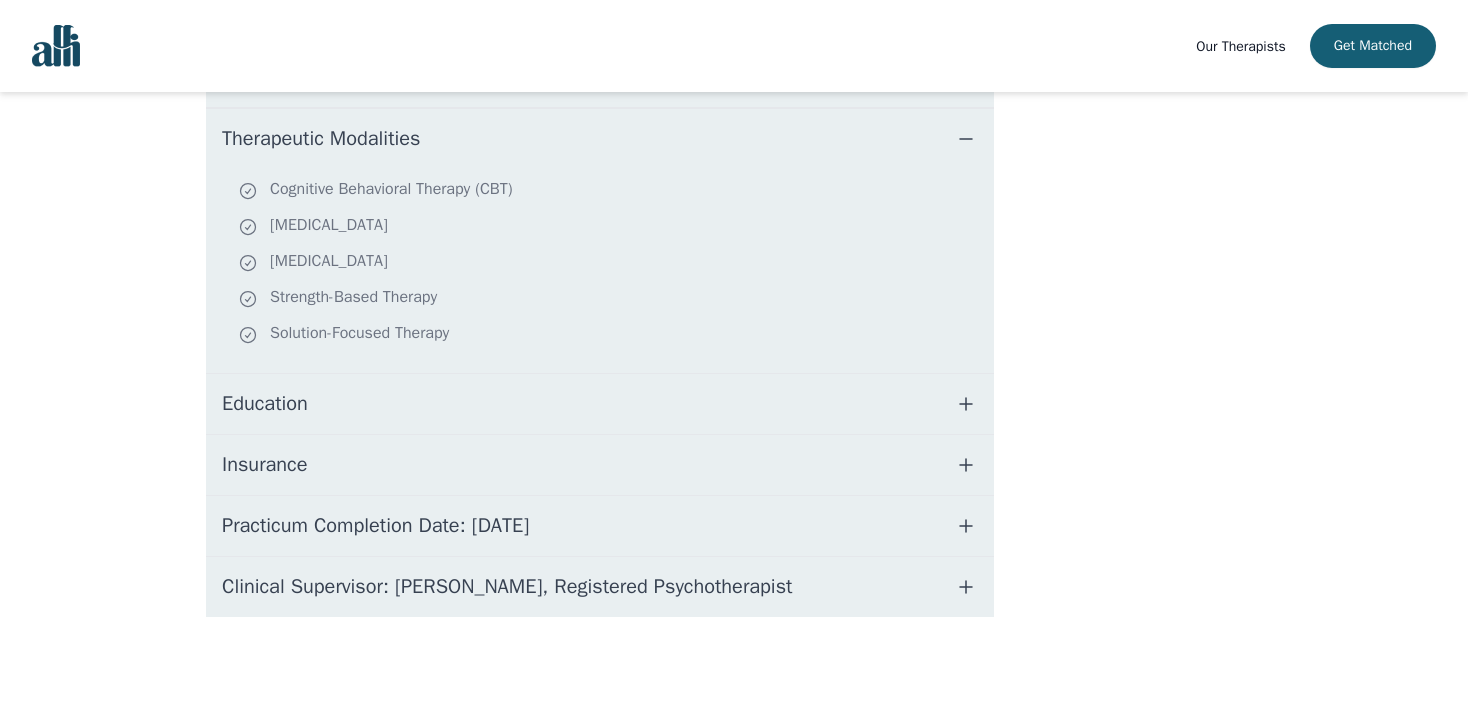 click 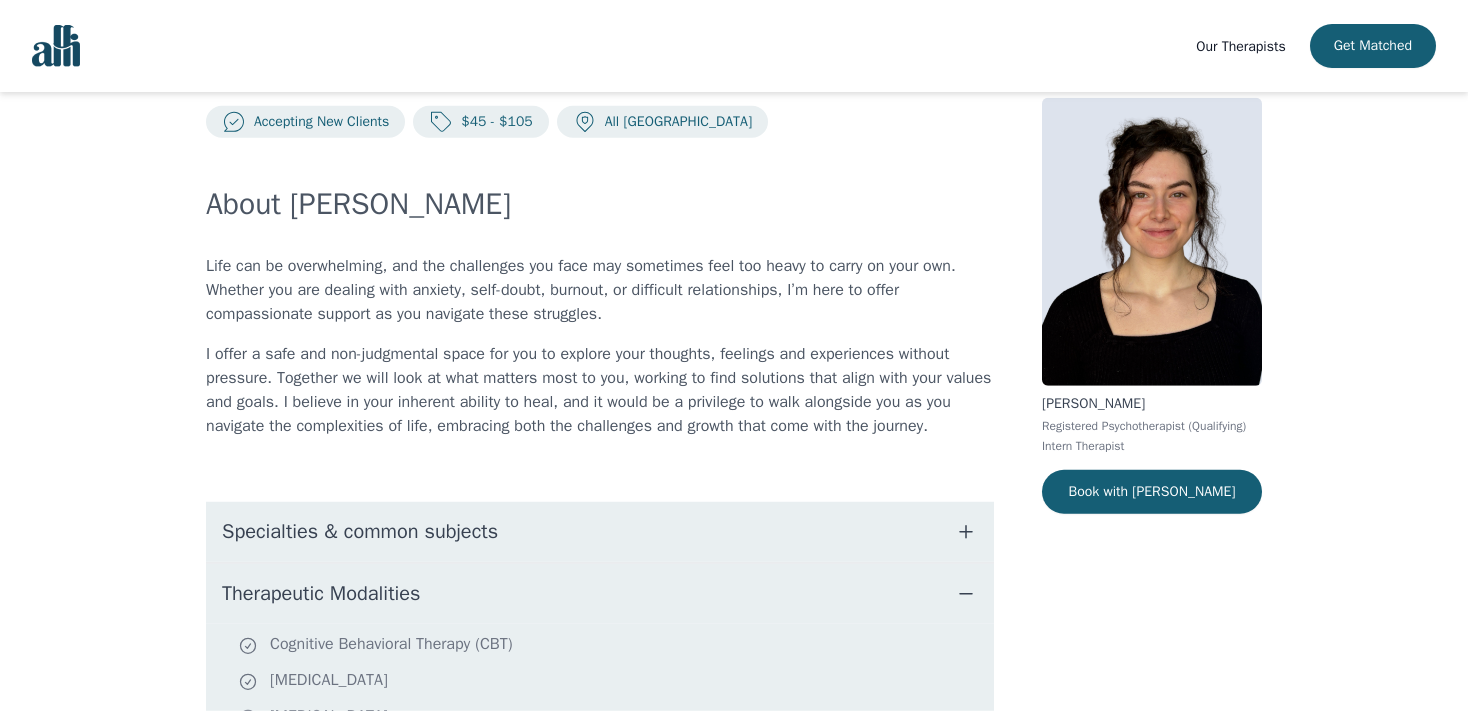 scroll, scrollTop: 0, scrollLeft: 0, axis: both 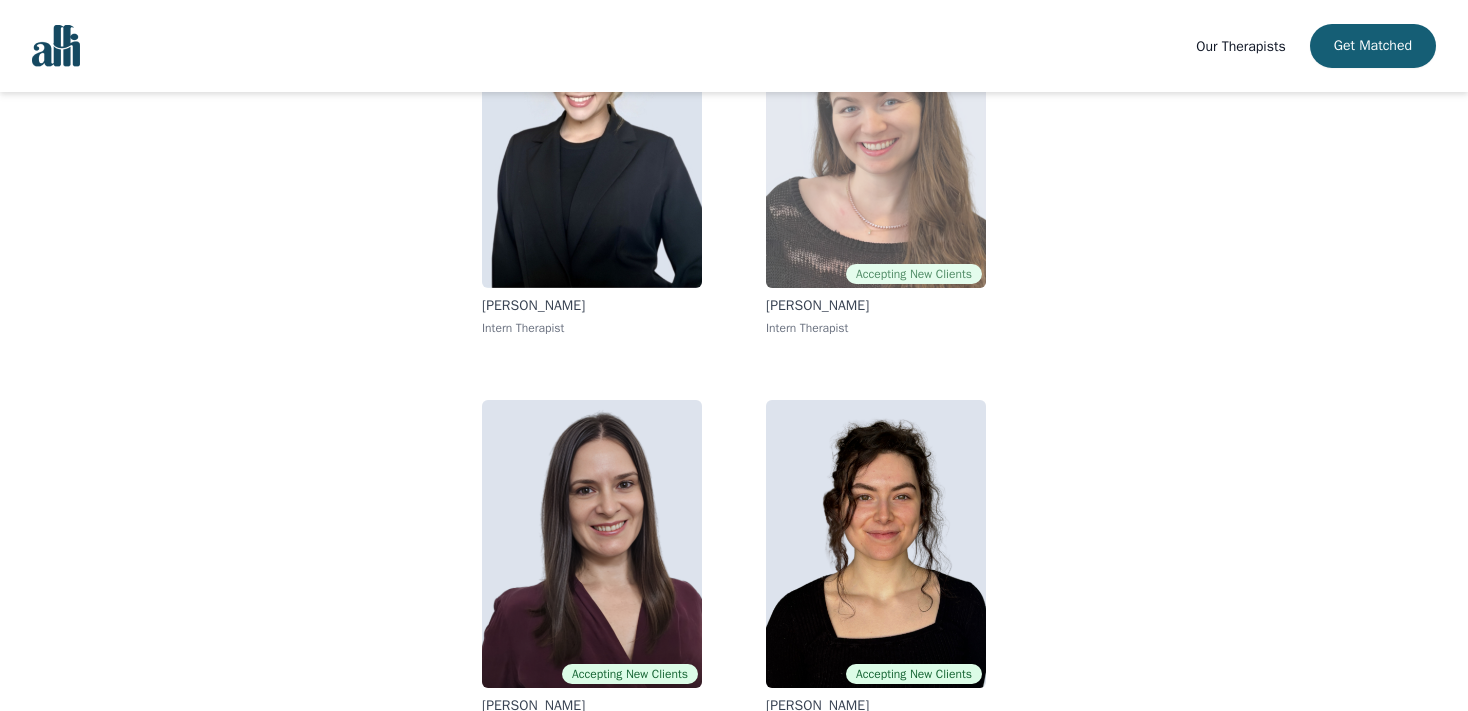 click at bounding box center [876, 144] 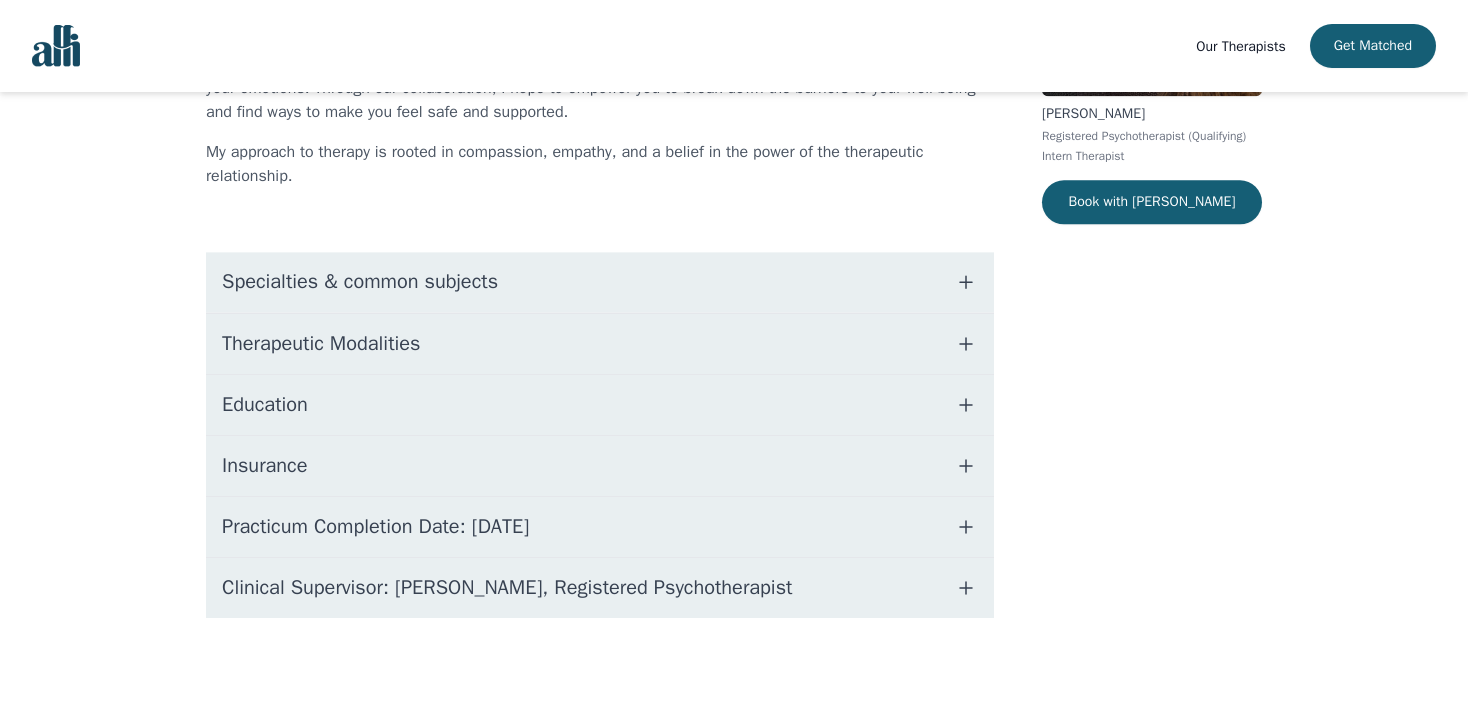 scroll, scrollTop: 333, scrollLeft: 0, axis: vertical 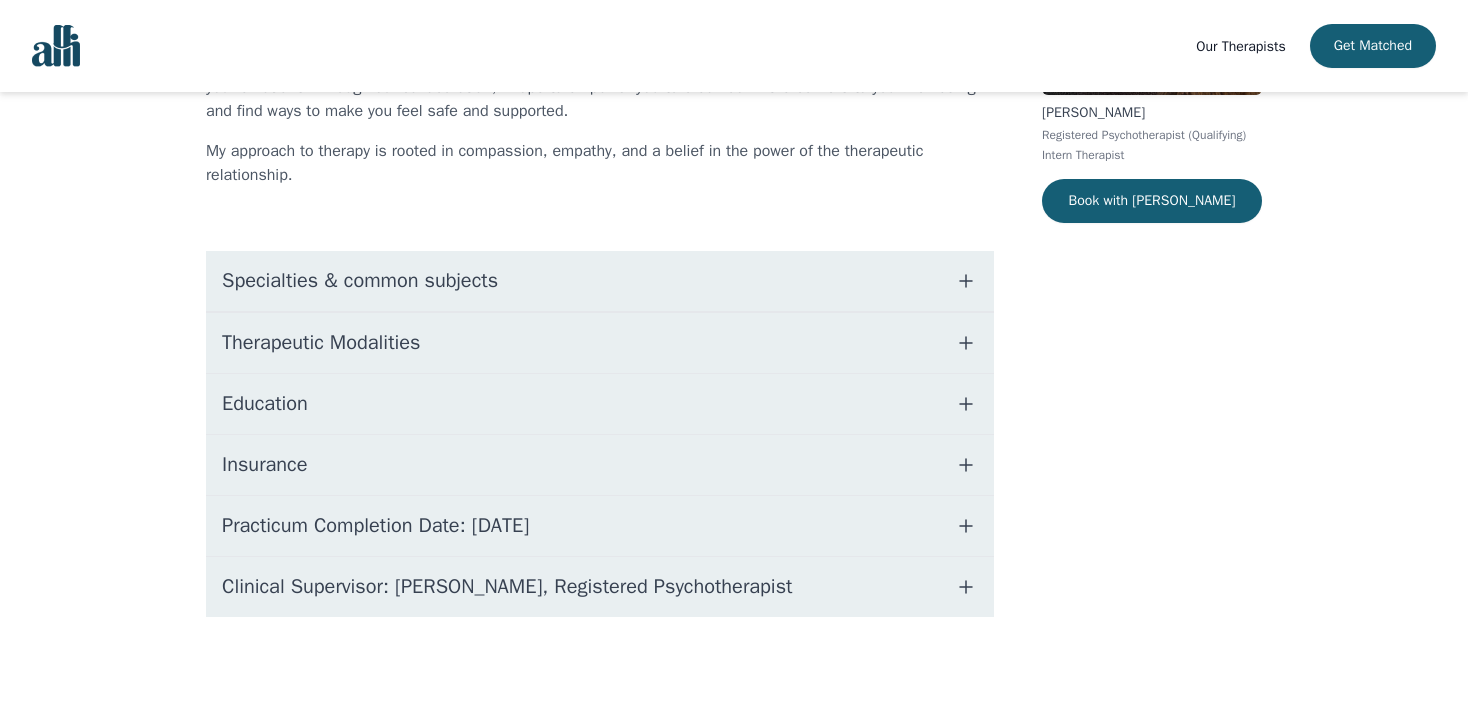 click 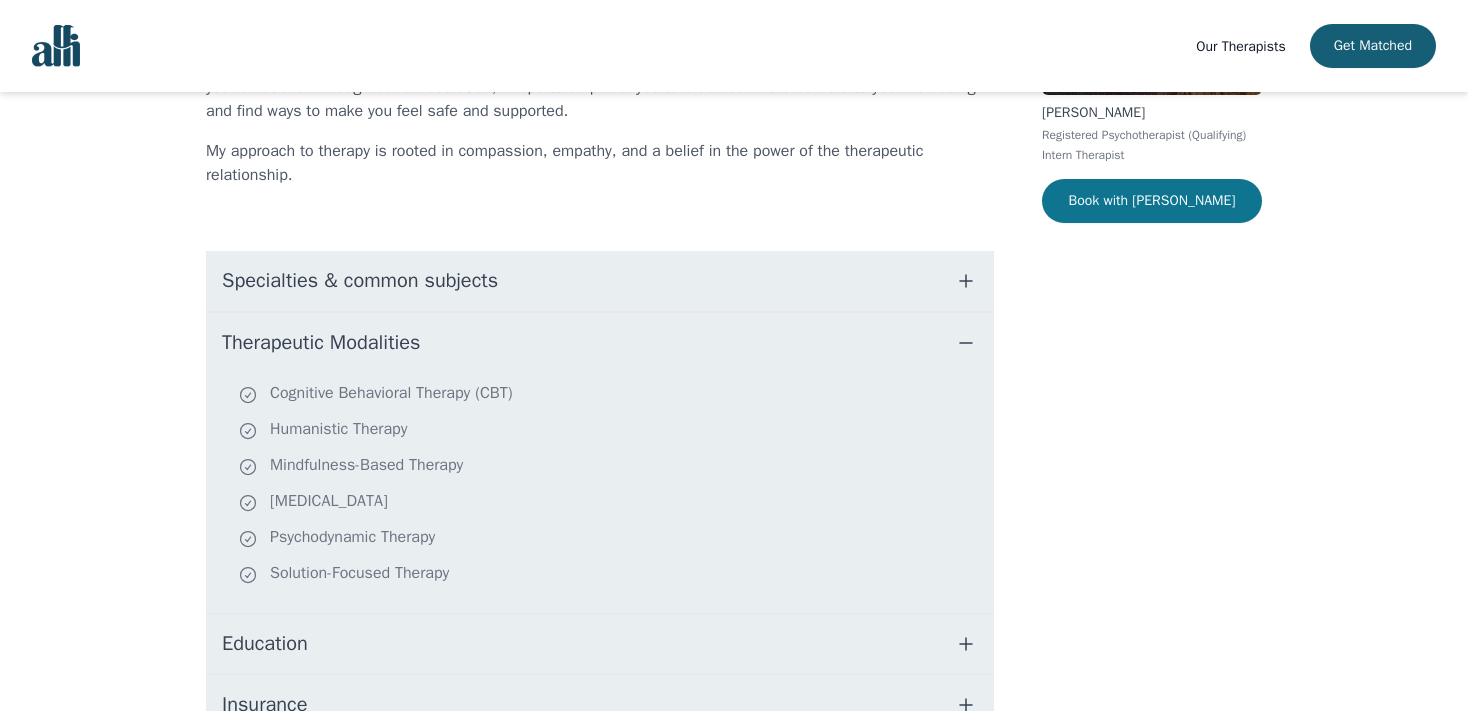 click on "Book with [PERSON_NAME]" at bounding box center [1152, 201] 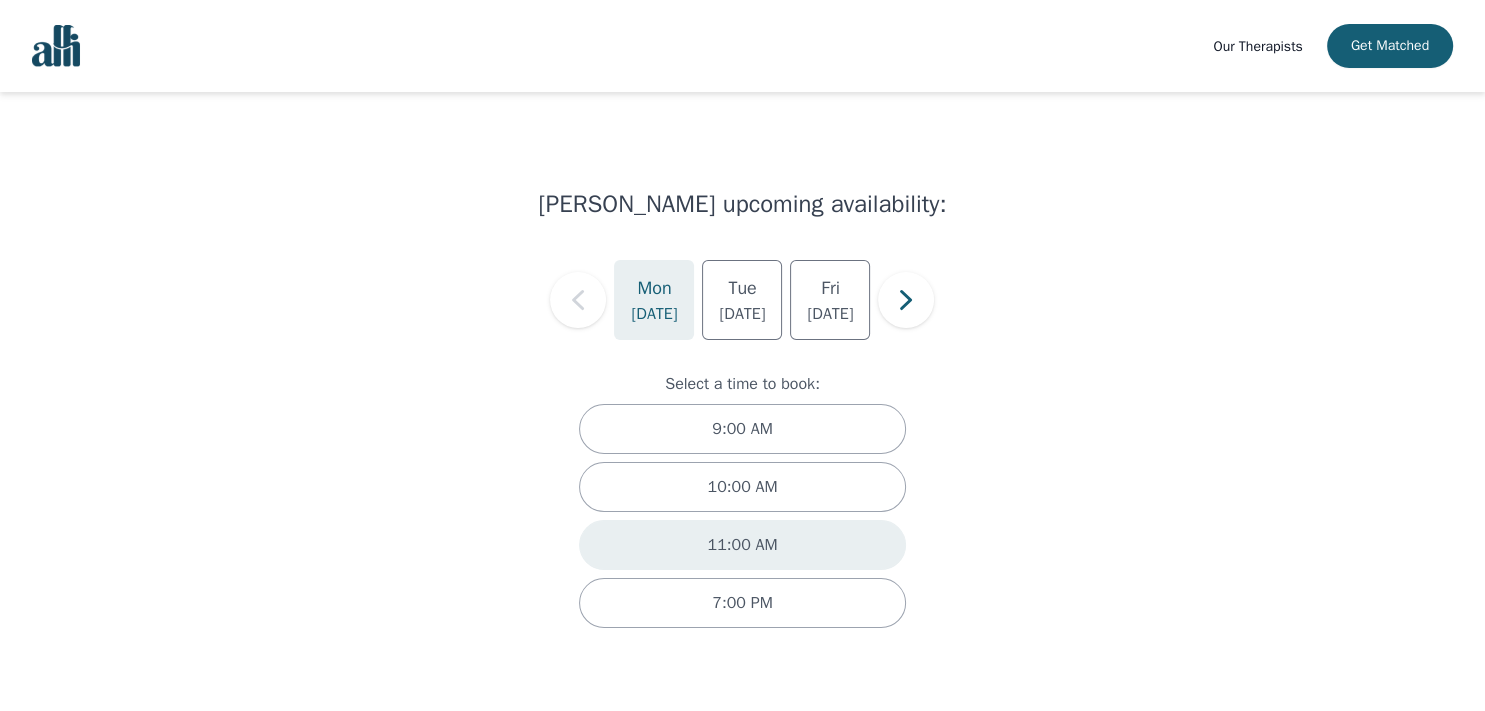 click on "11:00 AM" at bounding box center [743, 545] 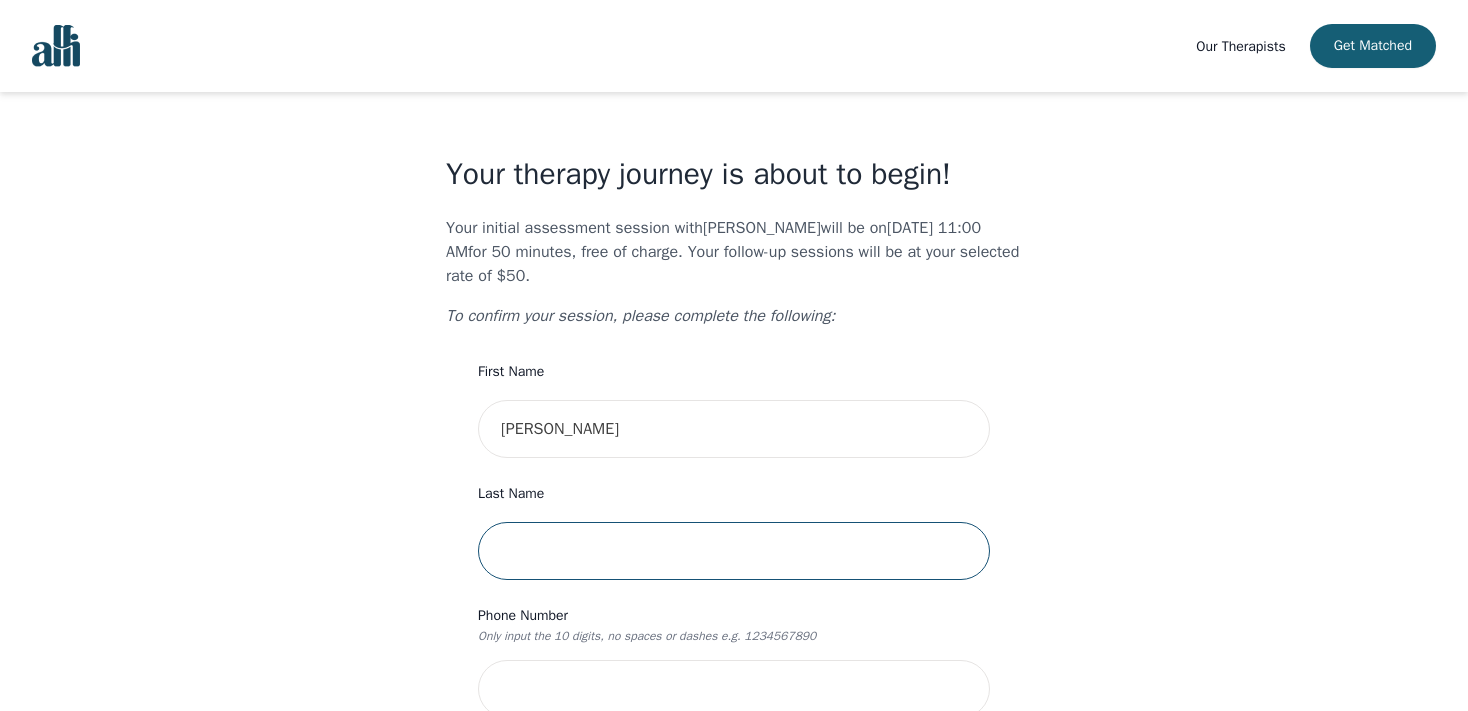 click at bounding box center (734, 551) 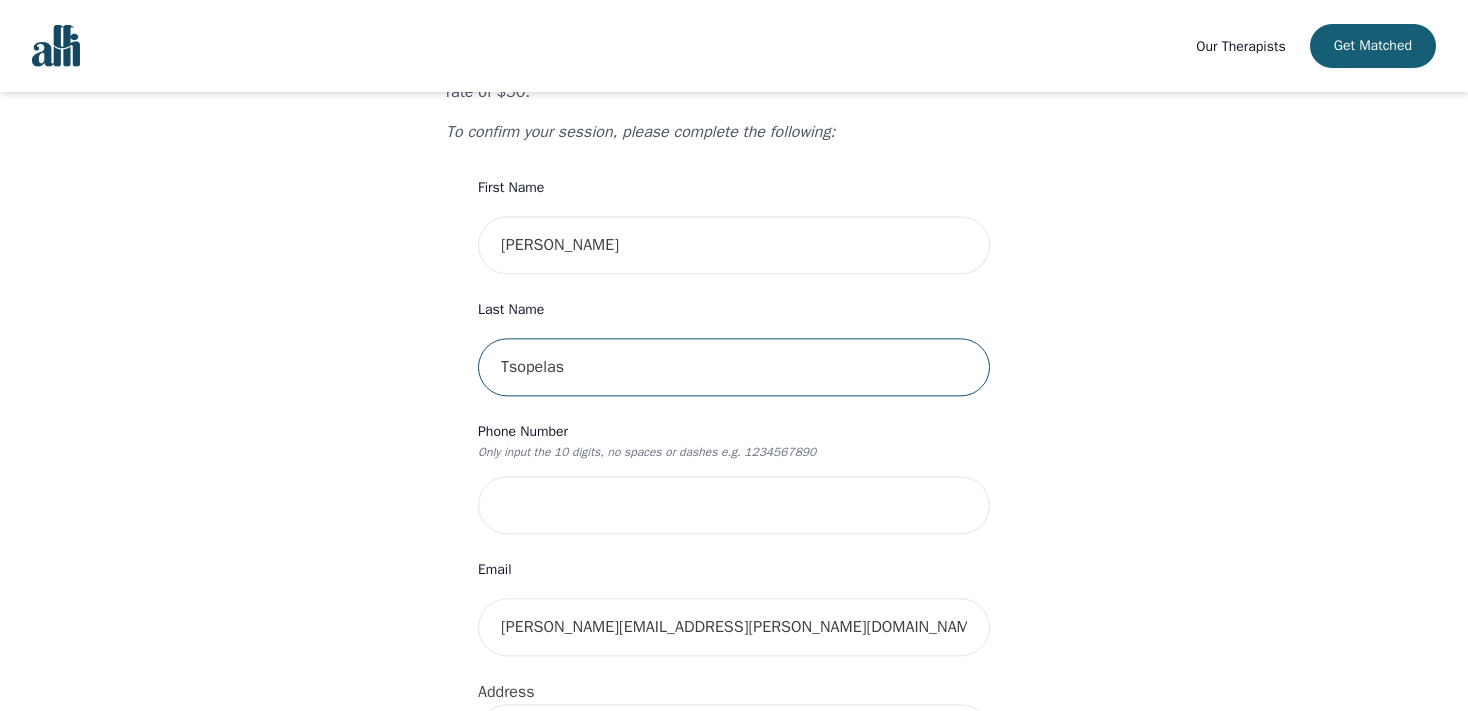 scroll, scrollTop: 184, scrollLeft: 0, axis: vertical 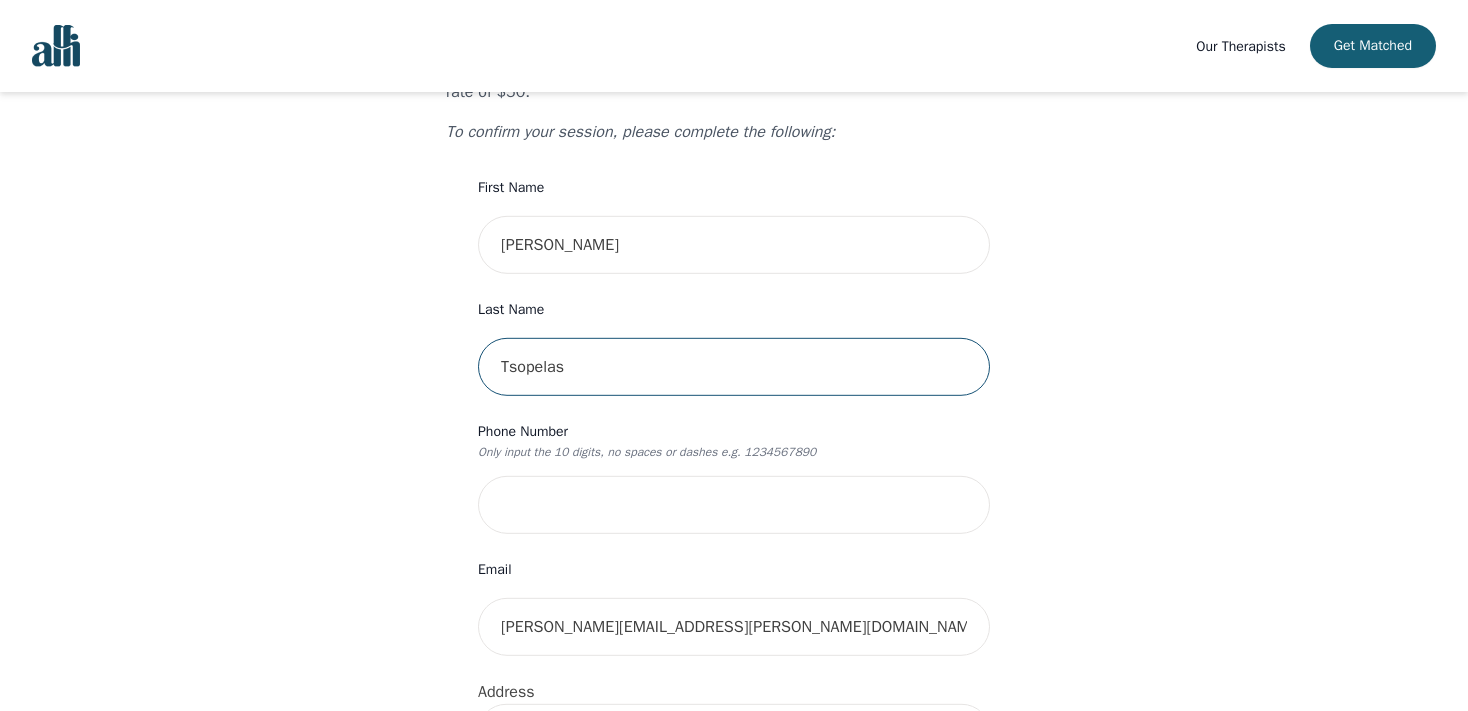 type on "Tsopelas" 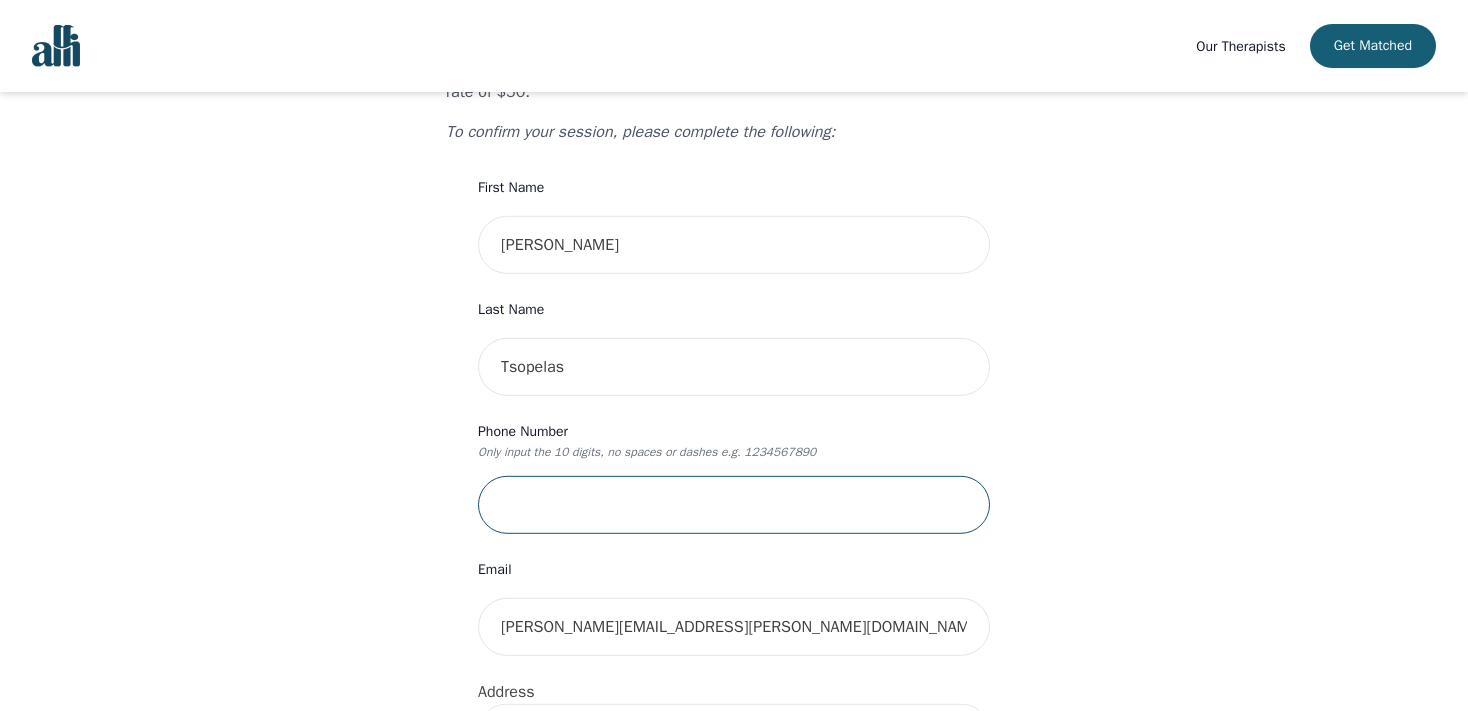 click at bounding box center (734, 505) 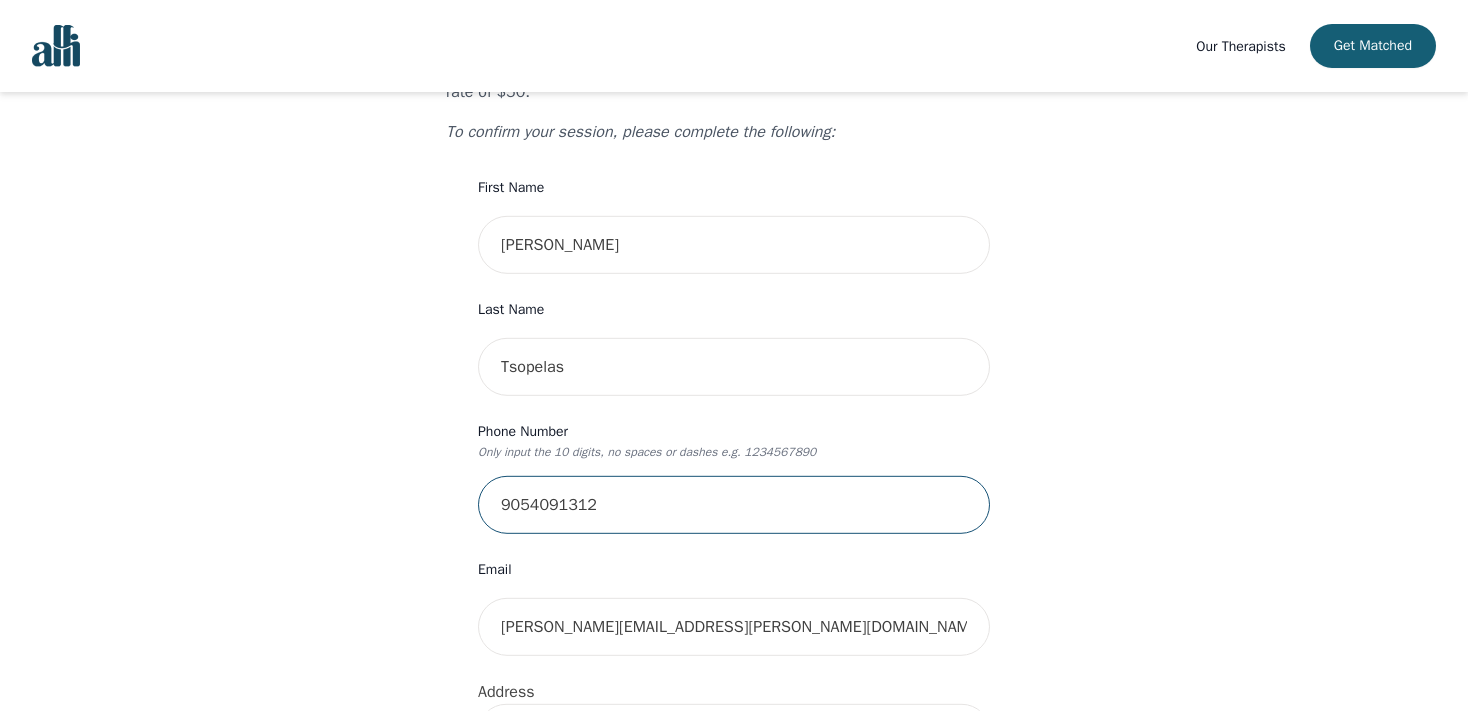 type on "9054091312" 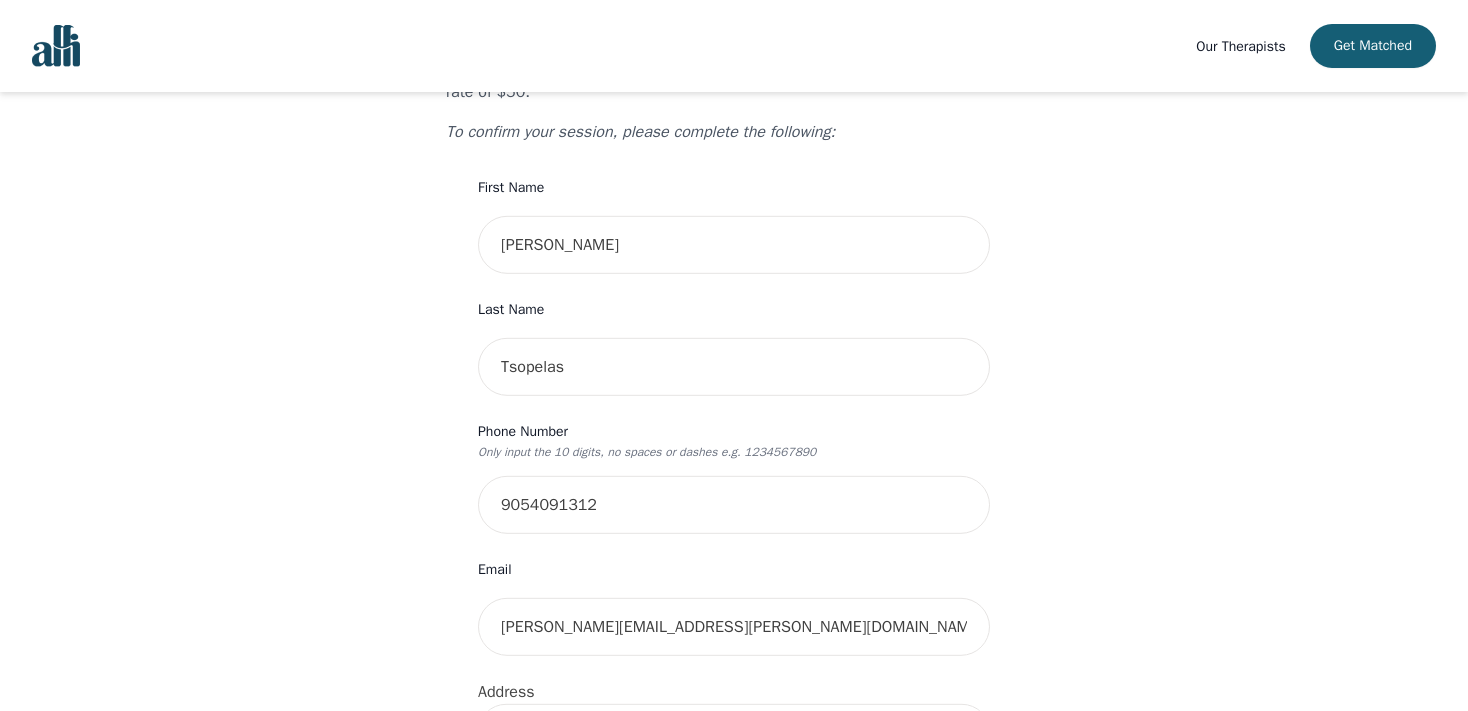 click on "Your therapy journey is about to begin! Your initial assessment session with   [PERSON_NAME]  will be on  [DATE] 11:00 AM  for 50 minutes , free of charge. Your follow-up sessions will be at your selected rate of $50. To confirm your session, please complete the following: First Name [PERSON_NAME] Last Name [PERSON_NAME] Phone Number Only input the 10 digits, no spaces or dashes e.g. 1234567890 9054091312 Email [PERSON_NAME][EMAIL_ADDRESS][PERSON_NAME][DOMAIN_NAME] Address Unit Number (Optional) Emergency Contact Name Emergency Contact Phone Number I have a promo code I have read and accept the  consent to counselling and [MEDICAL_DATA] services I have read and accept  [PERSON_NAME]'s Terms of Services I understand that I will be charged the full session rate if I cancel within 24 hours of my scheduled appointment or if I miss it all together. (*Note: This does not apply to your very first session with [PERSON_NAME]. You may cancel your first session at any time without incurring fees). Submit" at bounding box center [734, 763] 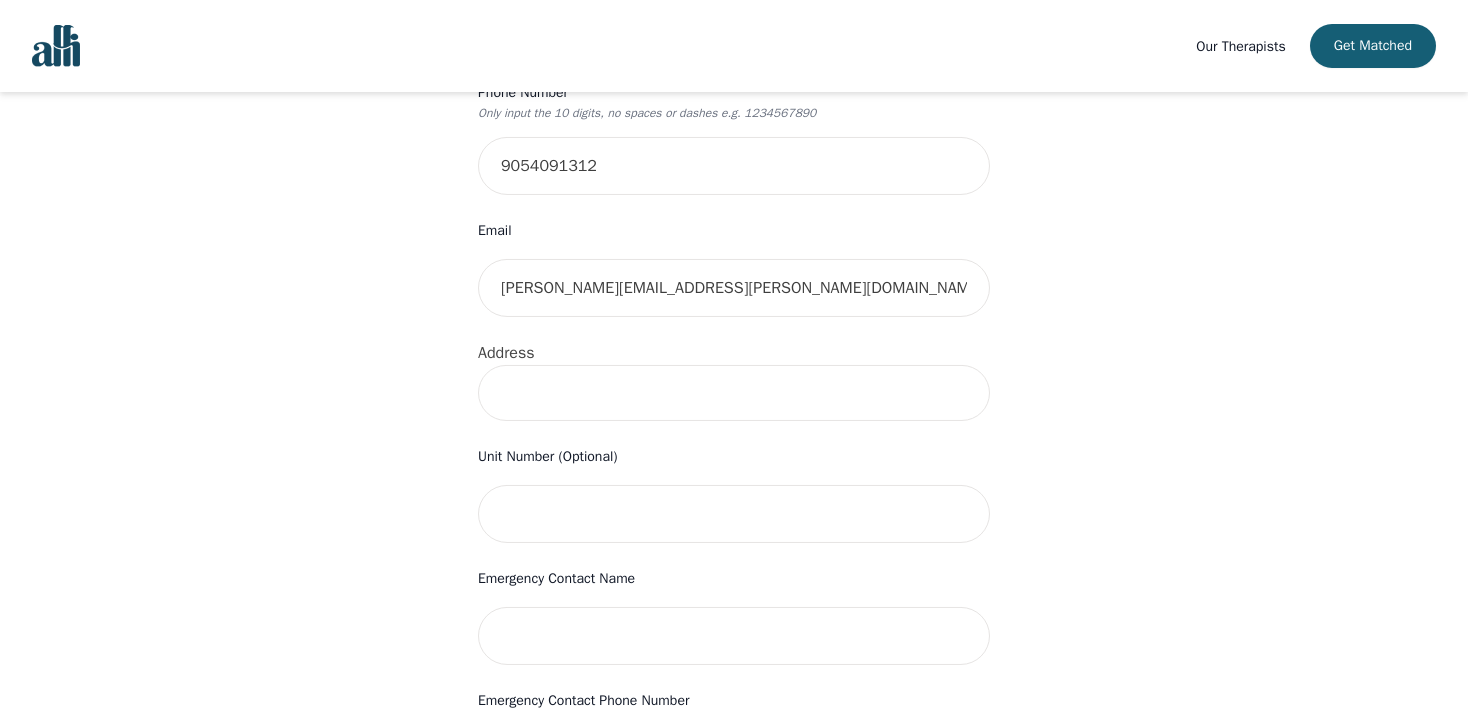 scroll, scrollTop: 524, scrollLeft: 0, axis: vertical 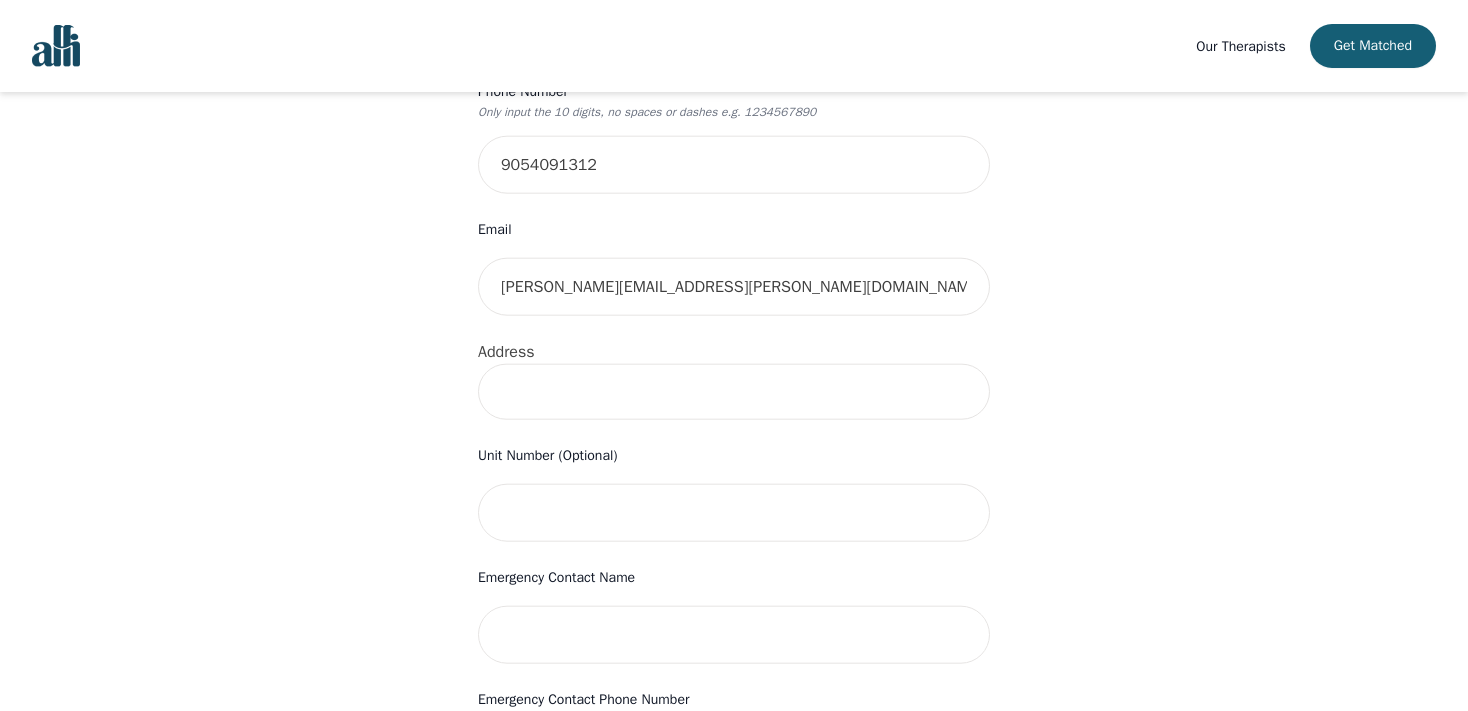 click at bounding box center (734, 392) 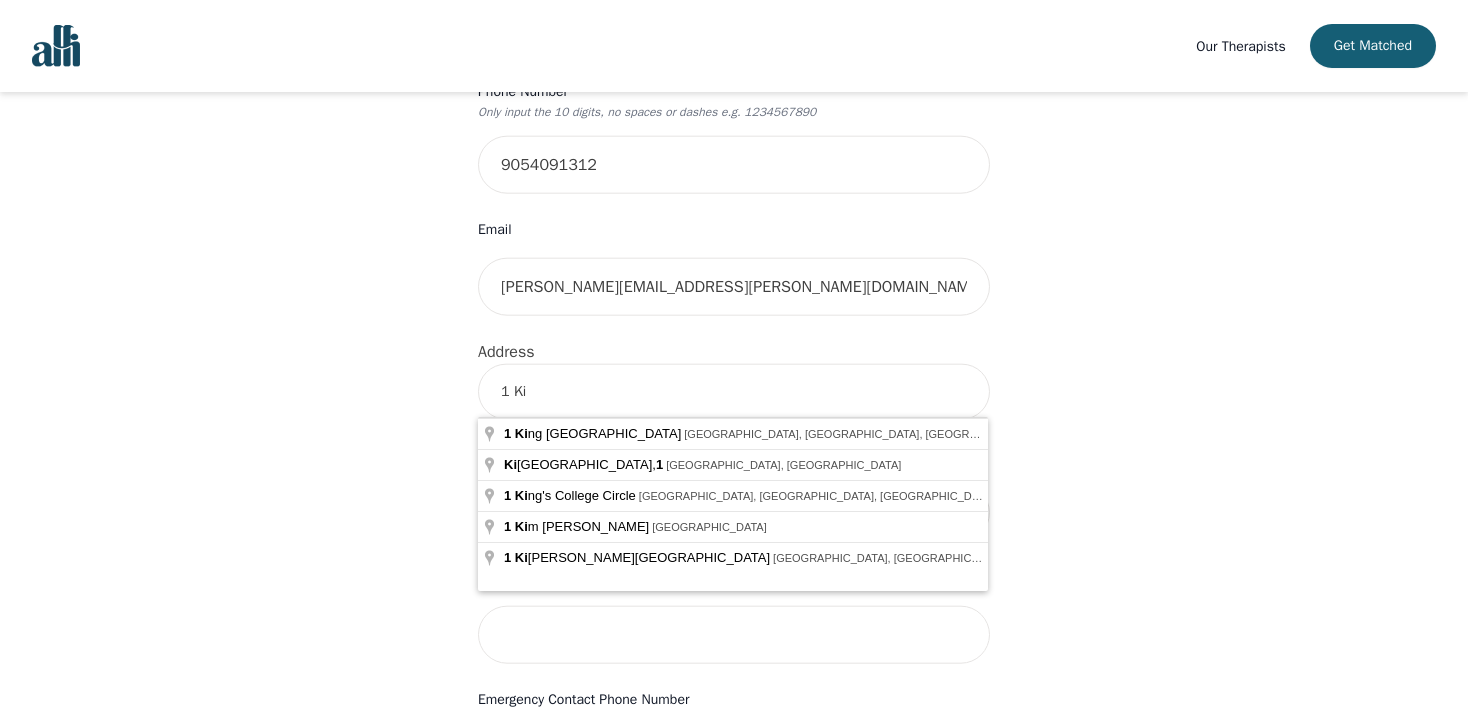 type on "1 Ki" 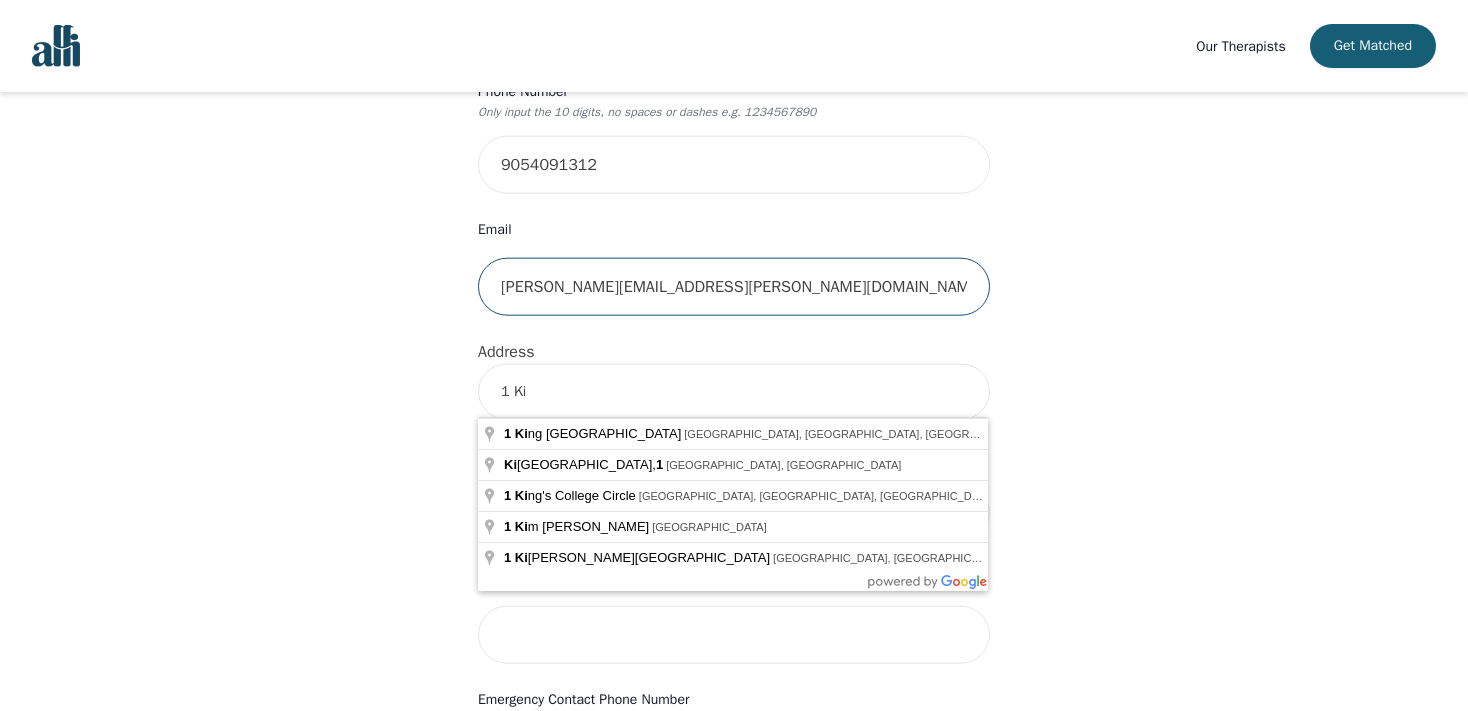 type on "[EMAIL_ADDRESS][DOMAIN_NAME]" 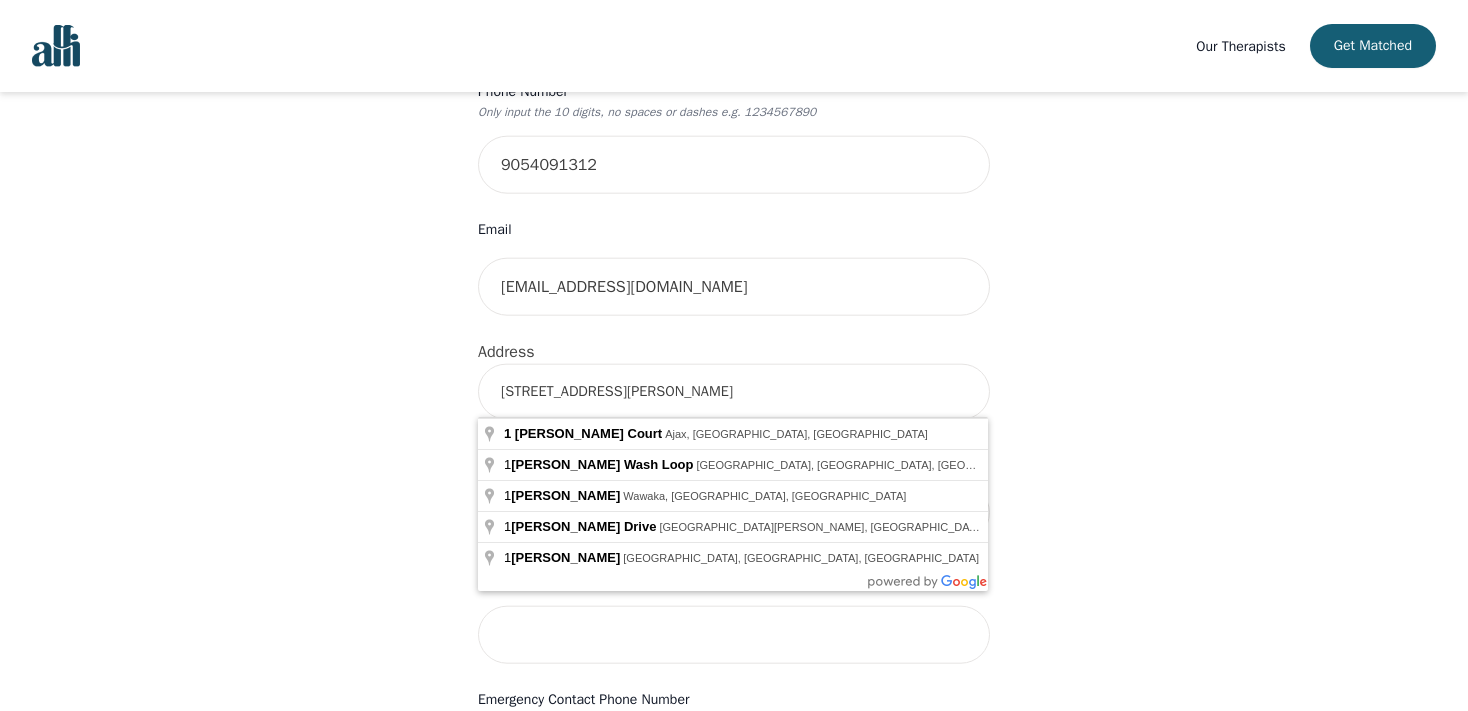 type on "[STREET_ADDRESS][PERSON_NAME]" 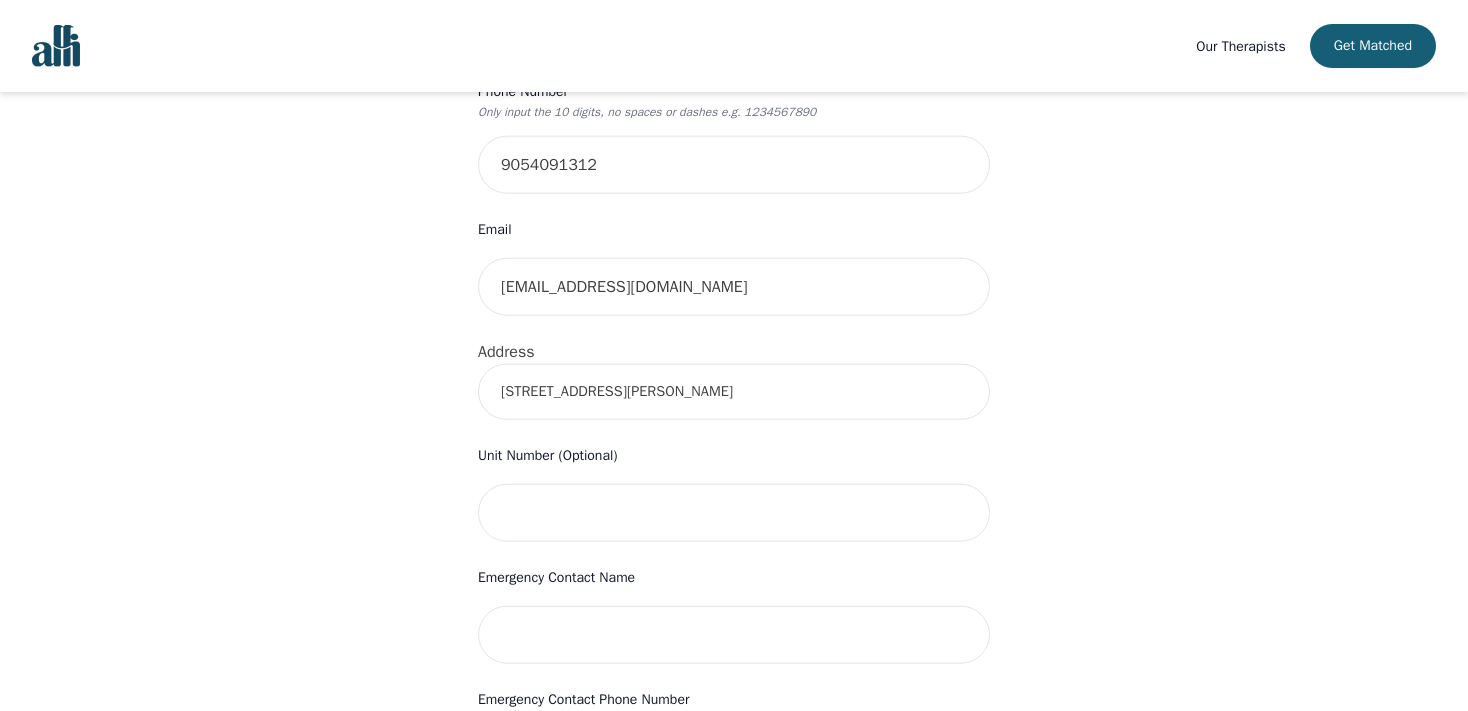 click on "Your therapy journey is about to begin! Your initial assessment session with   [PERSON_NAME]  will be on  [DATE] 11:00 AM  for 50 minutes , free of charge. Your follow-up sessions will be at your selected rate of $50. To confirm your session, please complete the following: First Name [PERSON_NAME] Last Name [PERSON_NAME] Phone Number Only input the 10 digits, no spaces or dashes e.g. 1234567890 9054091312 Email [EMAIL_ADDRESS][DOMAIN_NAME] Address [STREET_ADDRESS][PERSON_NAME] Unit Number (Optional) Emergency Contact Name Emergency Contact Phone Number I have a promo code I have read and accept the  consent to counselling and [MEDICAL_DATA] services I have read and accept  [PERSON_NAME]'s Terms of Services I understand that I will be charged the full session rate if I cancel within 24 hours of my scheduled appointment or if I miss it all together. (*Note: This does not apply to your very first session with [PERSON_NAME]. You may cancel your first session at any time without incurring fees). Submit" at bounding box center (734, 423) 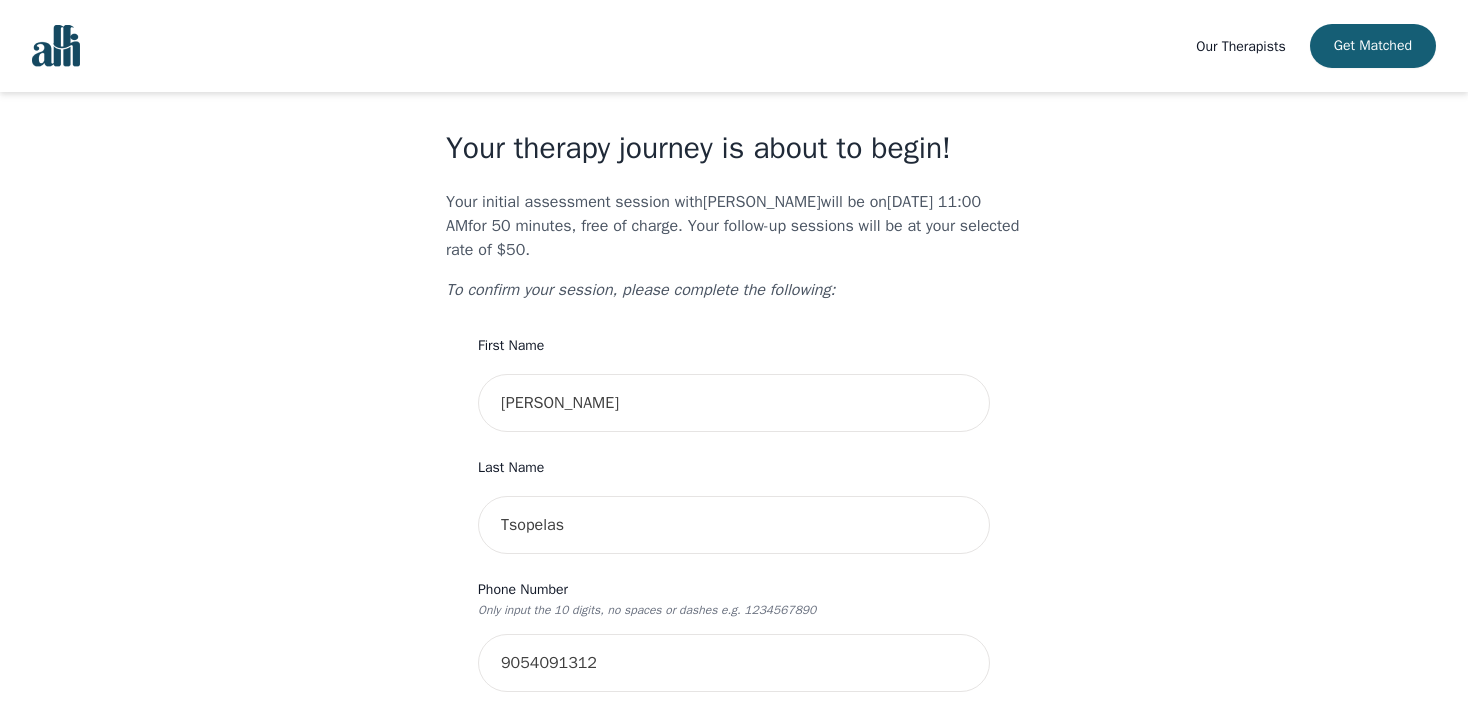 scroll, scrollTop: 360, scrollLeft: 0, axis: vertical 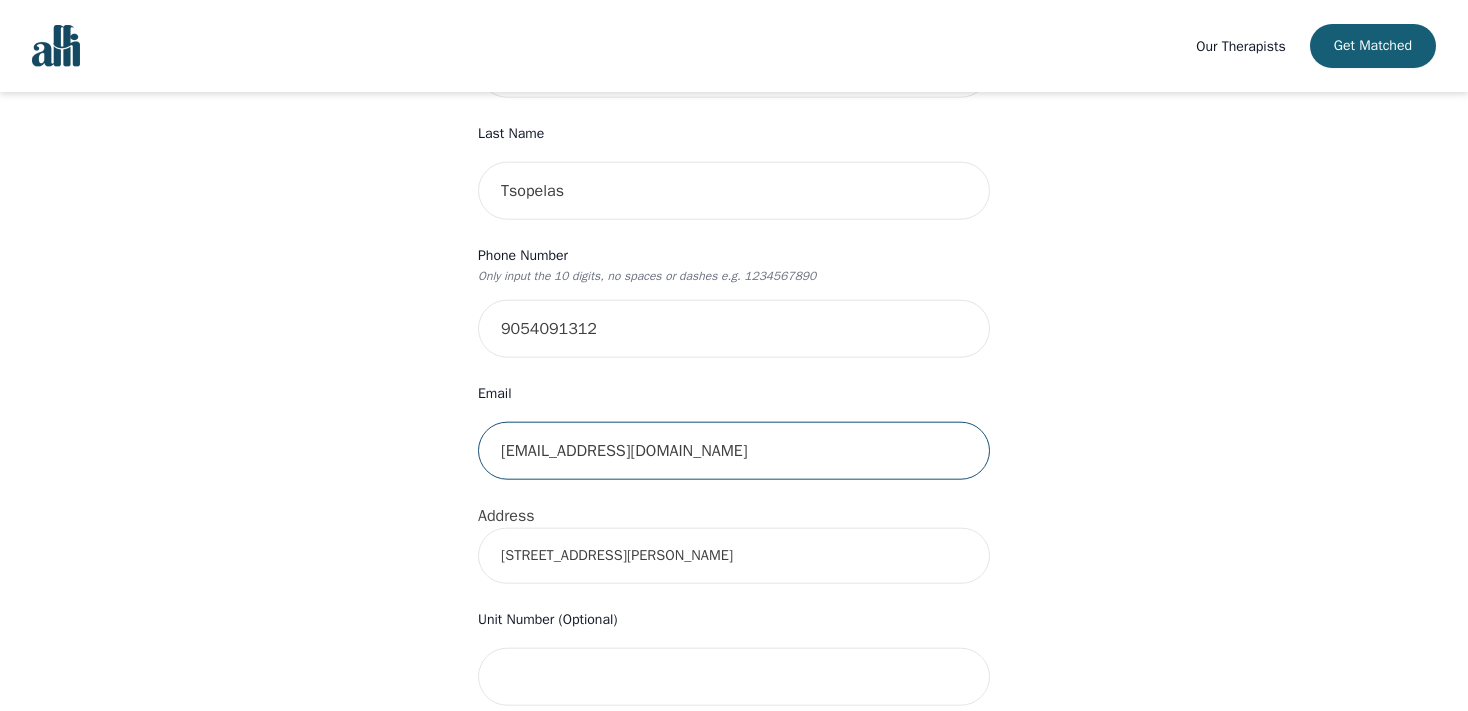 click on "[EMAIL_ADDRESS][DOMAIN_NAME]" at bounding box center [734, 451] 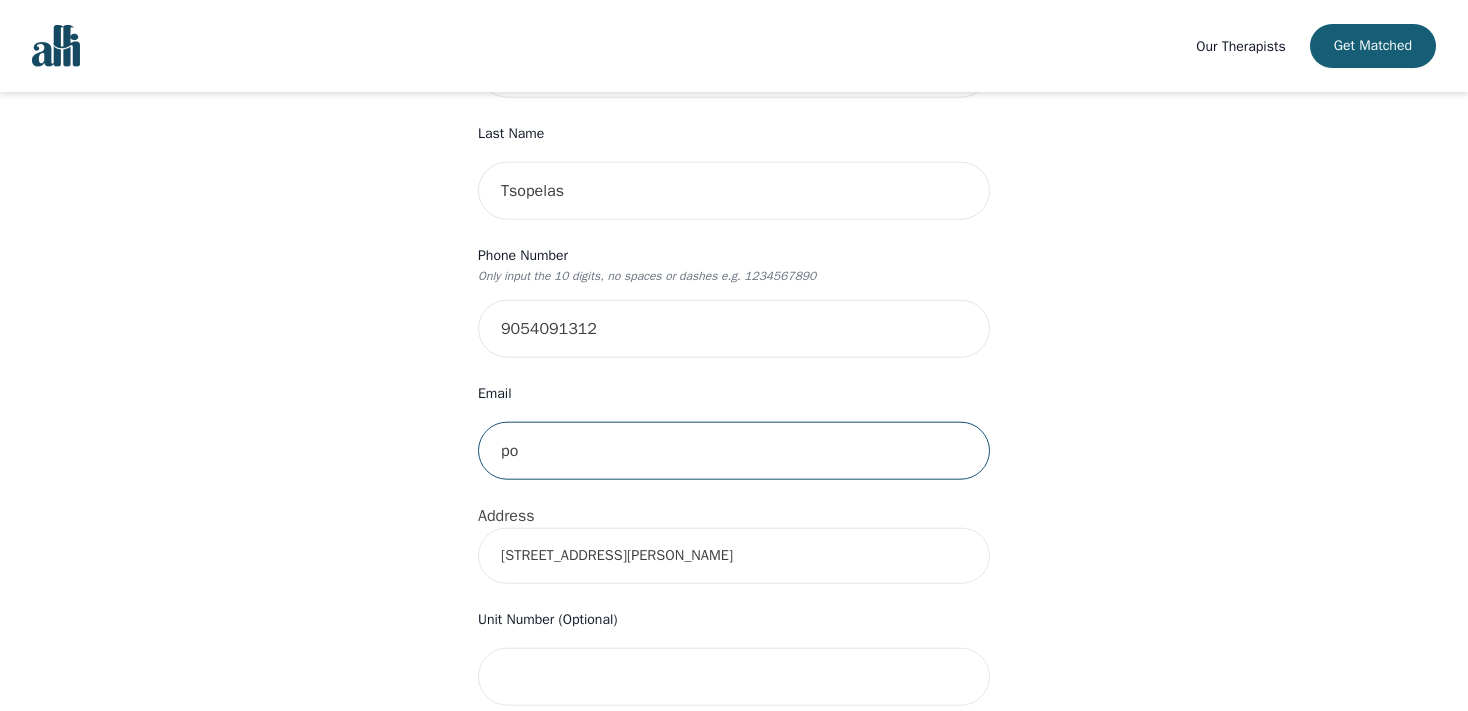 type on "p" 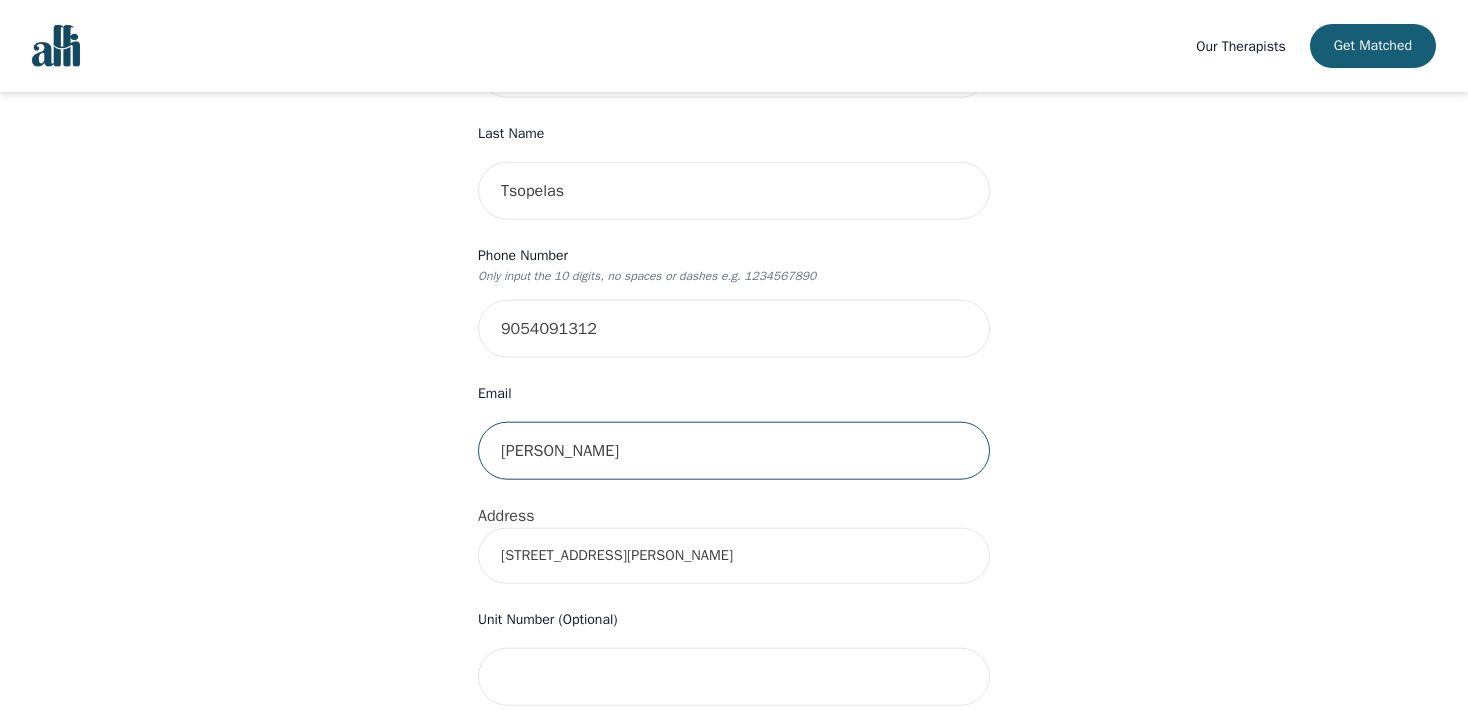 type on "[PERSON_NAME][EMAIL_ADDRESS][PERSON_NAME][DOMAIN_NAME]" 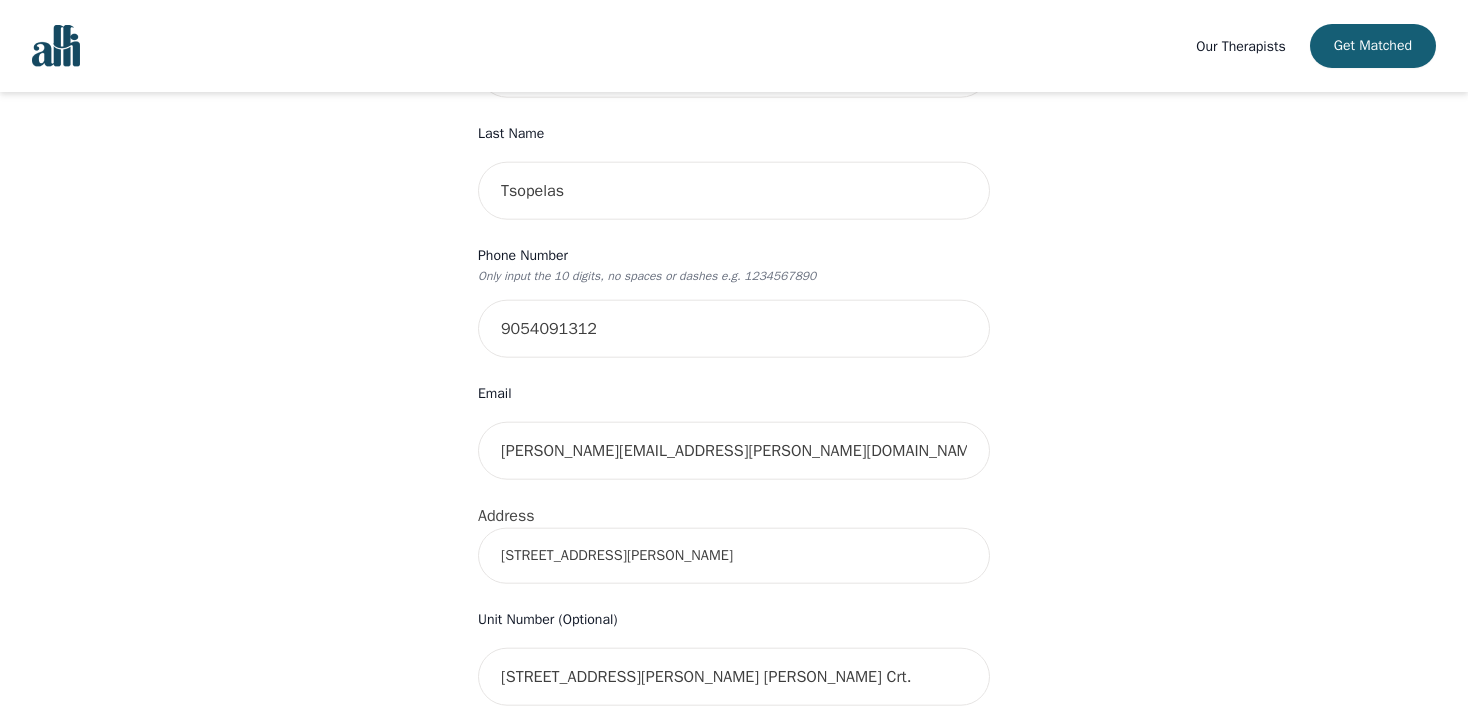 click on "Your therapy journey is about to begin! Your initial assessment session with   [PERSON_NAME]  will be on  [DATE] 11:00 AM  for 50 minutes , free of charge. Your follow-up sessions will be at your selected rate of $50. To confirm your session, please complete the following: First Name [PERSON_NAME] Last Name [PERSON_NAME] Phone Number Only input the 10 digits, no spaces or dashes e.g. 1234567890 9054091312 Email [PERSON_NAME][EMAIL_ADDRESS][PERSON_NAME][DOMAIN_NAME] Address [STREET_ADDRESS][PERSON_NAME] Unit Number (Optional) [STREET_ADDRESS][PERSON_NAME] [PERSON_NAME] Crt. Emergency Contact Name Emergency Contact Phone Number I have a promo code I have read and accept the  consent to counselling and [MEDICAL_DATA] services I have read and accept  [PERSON_NAME]'s Terms of Services I understand that I will be charged the full session rate if I cancel within 24 hours of my scheduled appointment or if I miss it all together. (*Note: This does not apply to your very first session with [PERSON_NAME]. You may cancel your first session at any time without incurring fees). Submit" at bounding box center (734, 587) 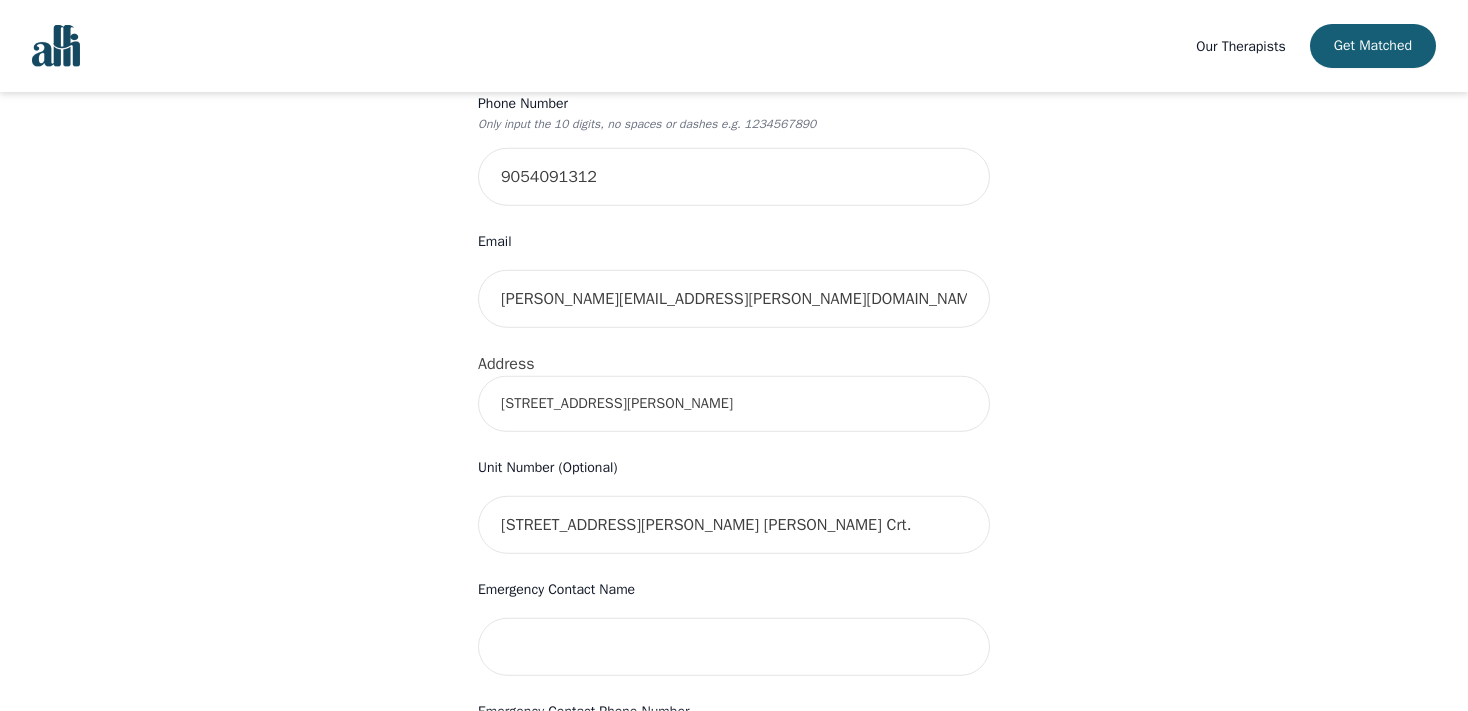 scroll, scrollTop: 515, scrollLeft: 0, axis: vertical 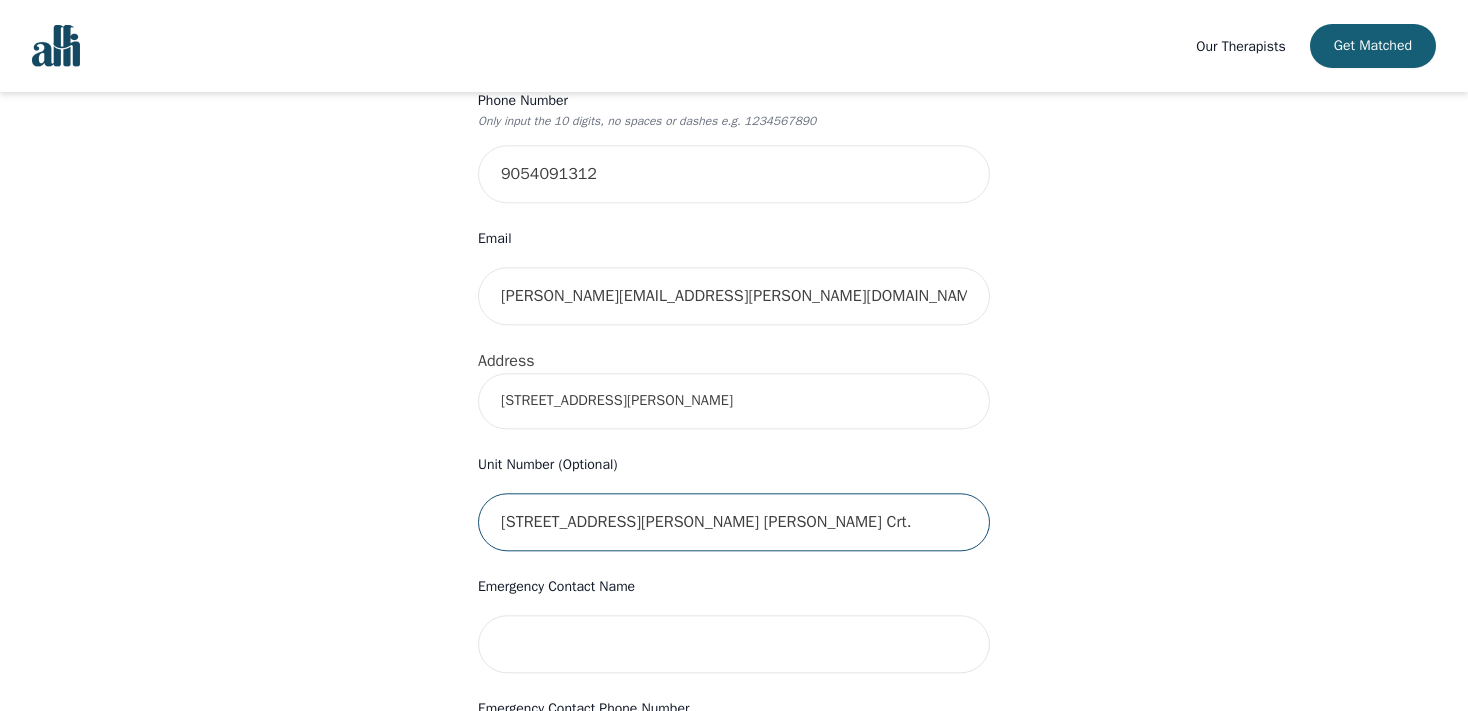 click on "[STREET_ADDRESS][PERSON_NAME] [PERSON_NAME] Crt." at bounding box center (734, 522) 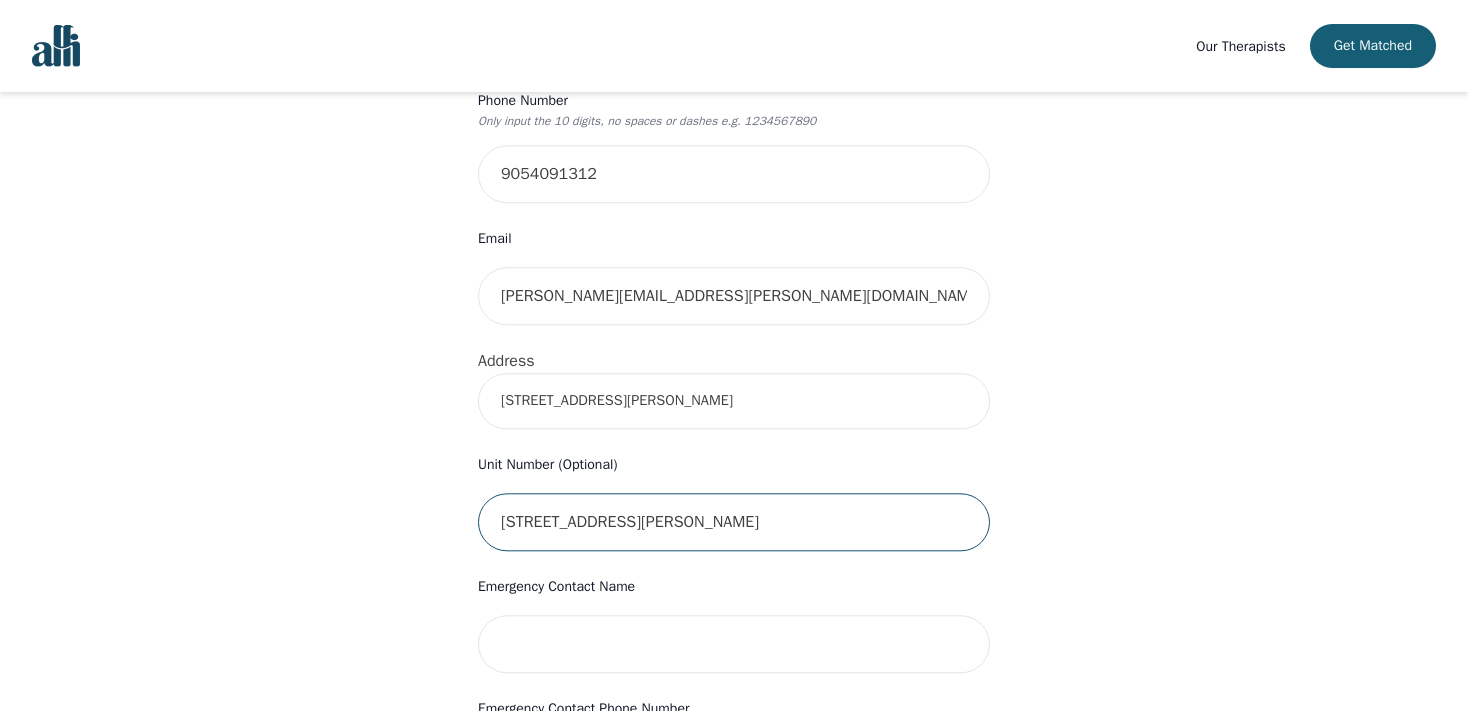 type on "[STREET_ADDRESS][PERSON_NAME]" 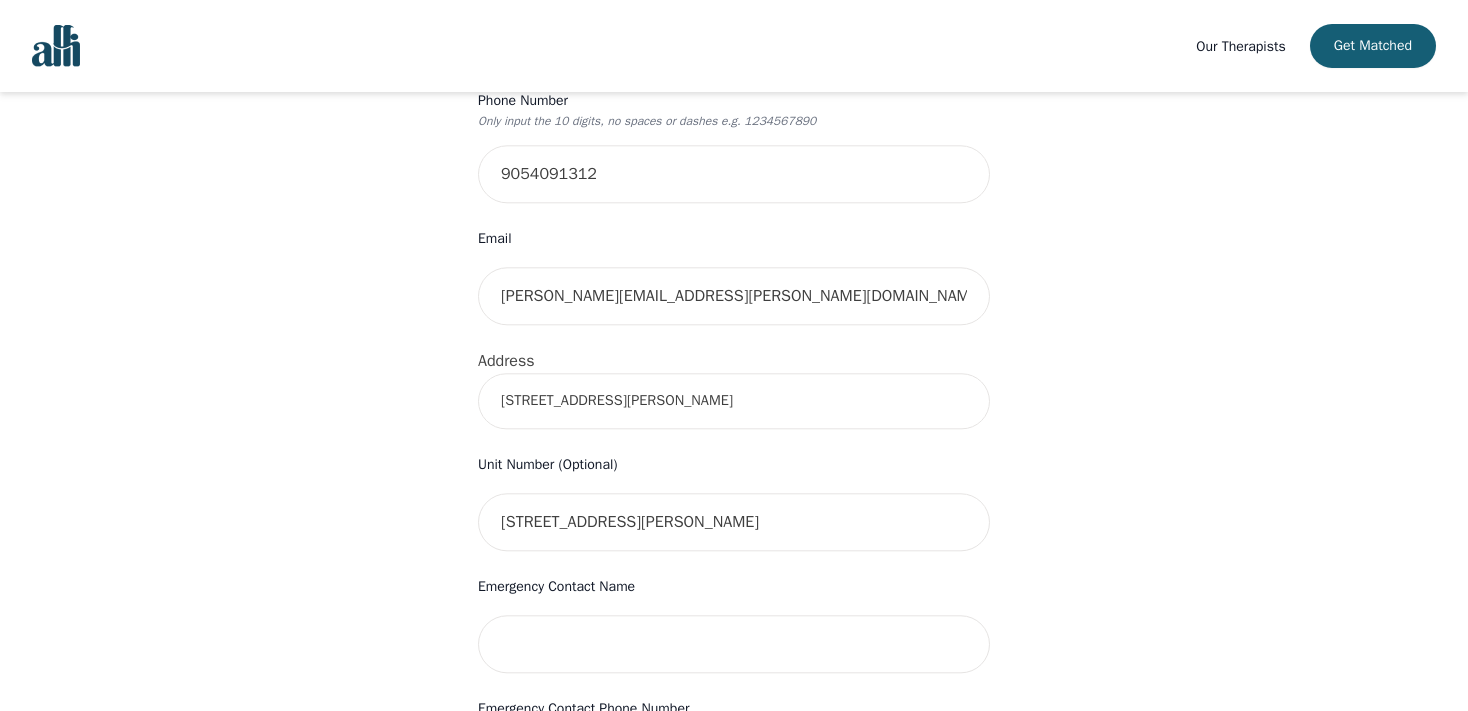 click on "Your therapy journey is about to begin! Your initial assessment session with   [PERSON_NAME]  will be on  [DATE] 11:00 AM  for 50 minutes , free of charge. Your follow-up sessions will be at your selected rate of $50. To confirm your session, please complete the following: First Name [PERSON_NAME] Last Name [PERSON_NAME] Phone Number Only input the 10 digits, no spaces or dashes e.g. 1234567890 9054091312 Email [PERSON_NAME][EMAIL_ADDRESS][PERSON_NAME][DOMAIN_NAME] Address [STREET_ADDRESS][PERSON_NAME] Unit Number (Optional) [STREET_ADDRESS][PERSON_NAME] Emergency Contact Name Emergency Contact Phone Number I have a promo code I have read and accept the  consent to counselling and [MEDICAL_DATA] services I have read and accept  [PERSON_NAME]'s Terms of Services I understand that I will be charged the full session rate if I cancel within 24 hours of my scheduled appointment or if I miss it all together. (*Note: This does not apply to your very first session with [PERSON_NAME]. You may cancel your first session at any time without incurring fees). Submit" at bounding box center (734, 432) 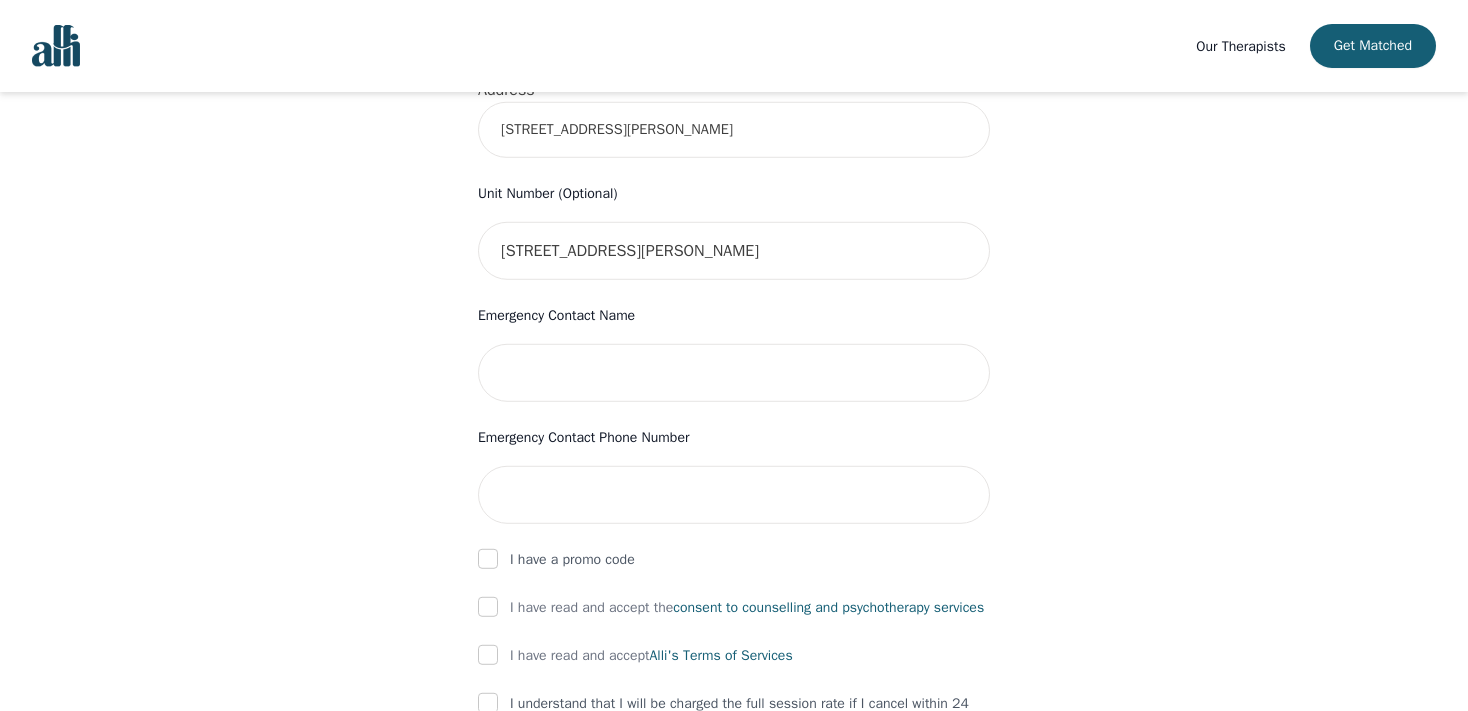 scroll, scrollTop: 788, scrollLeft: 0, axis: vertical 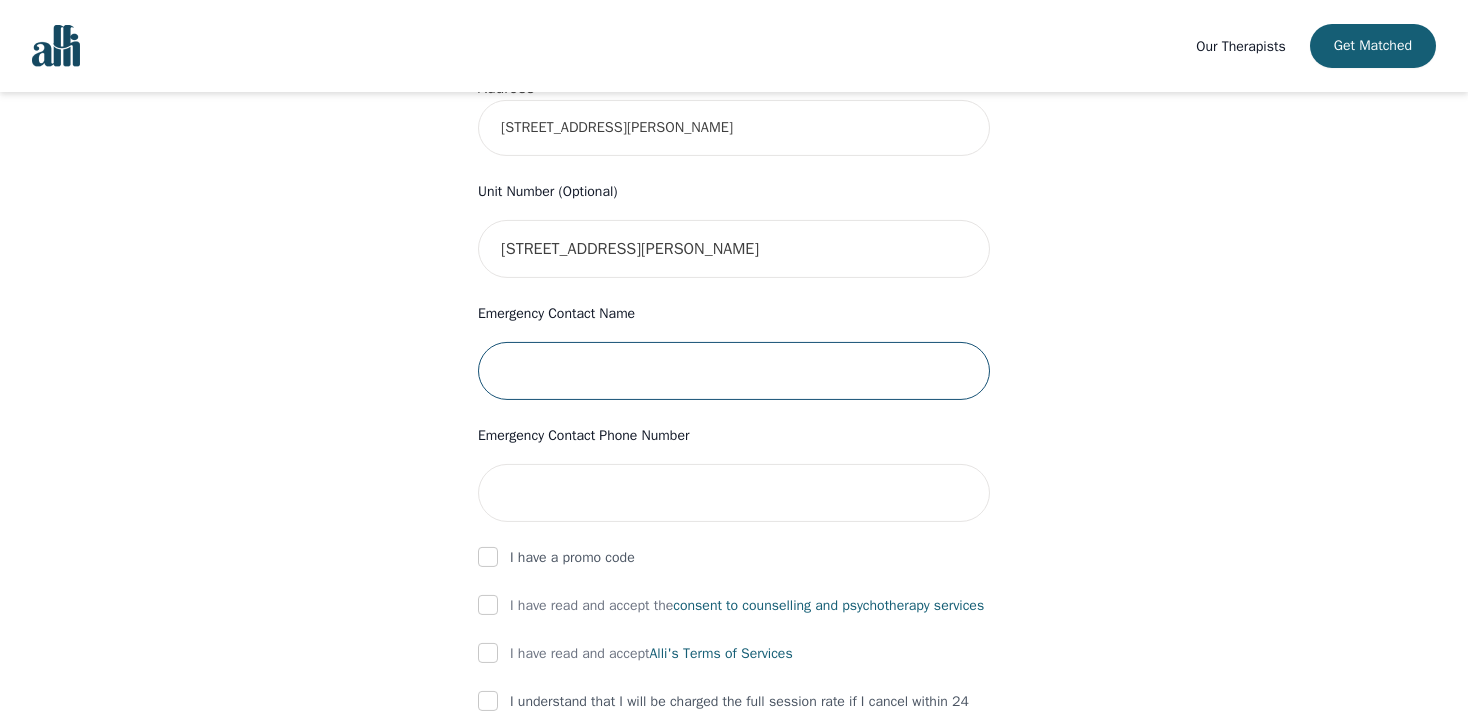 click at bounding box center (734, 371) 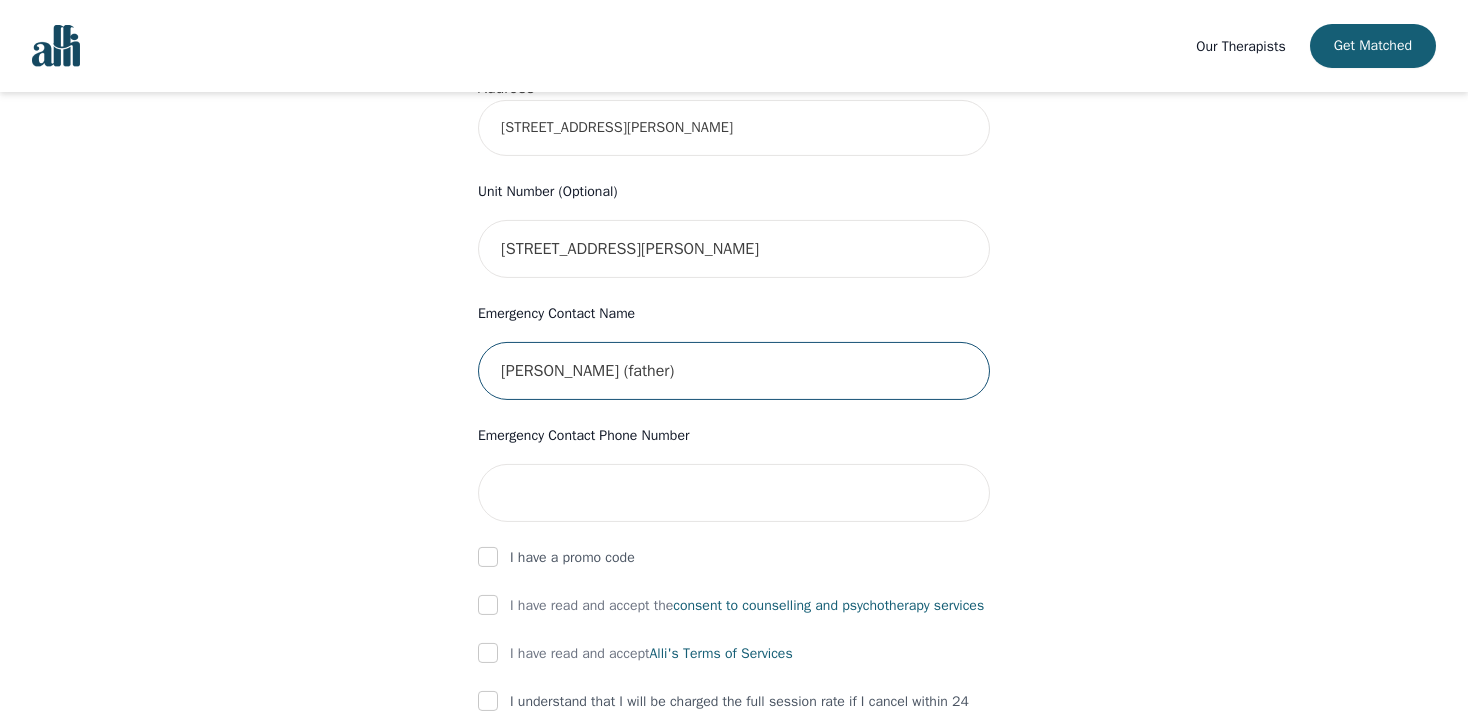 type on "[PERSON_NAME] (father)" 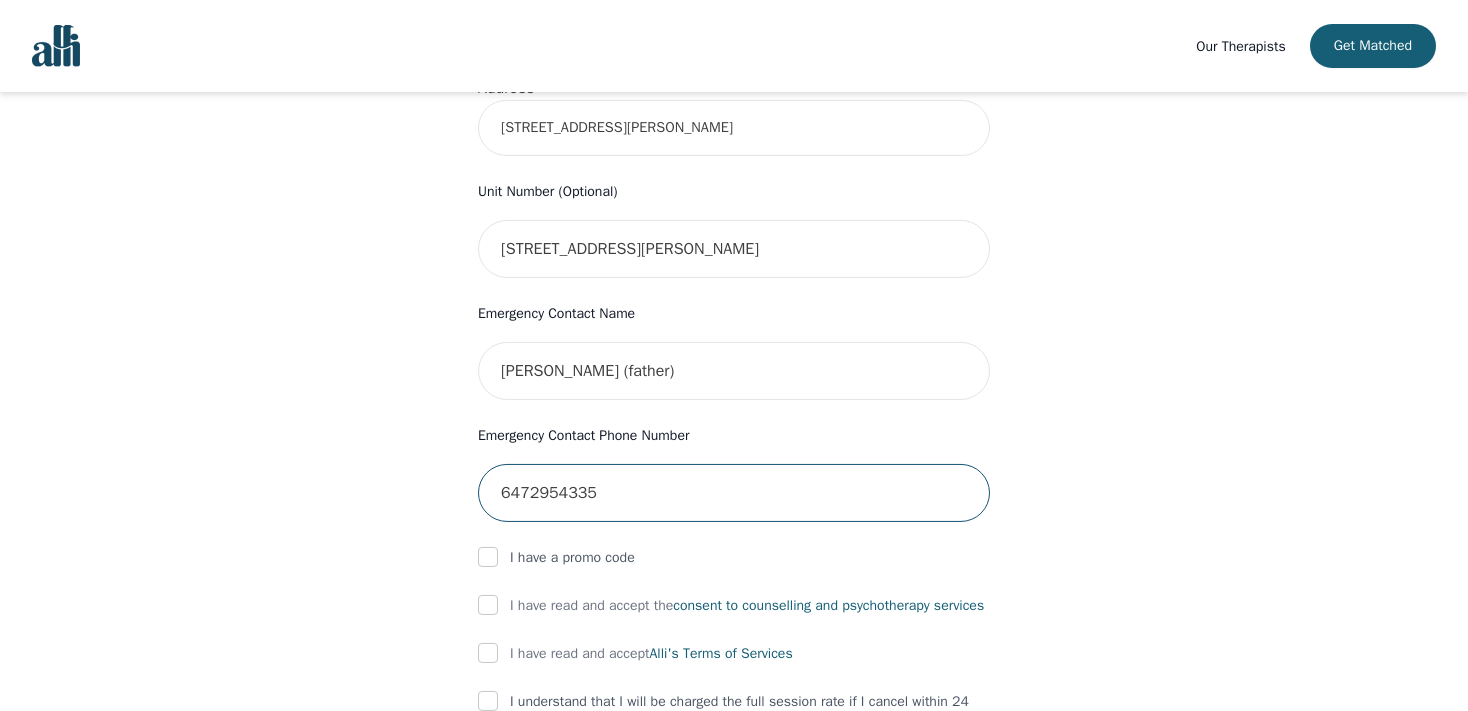 type on "6472954335" 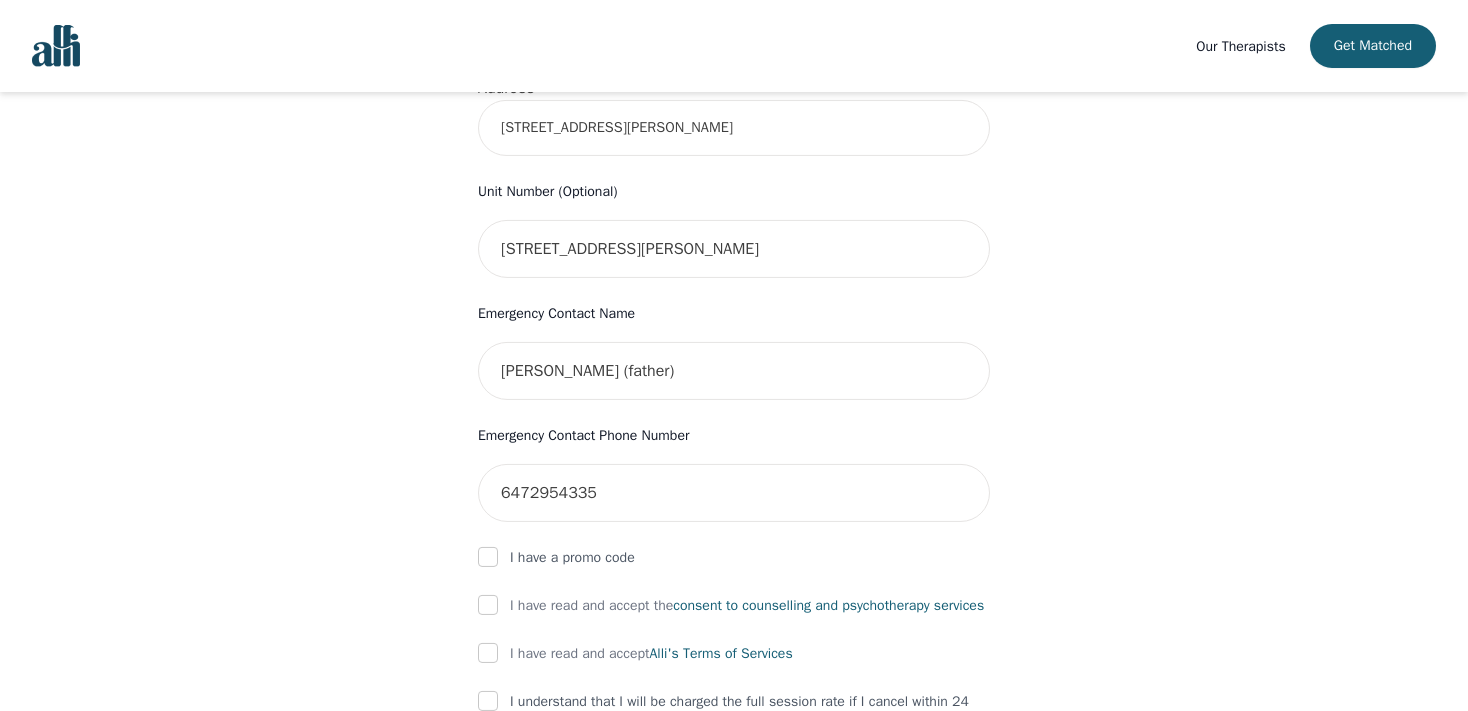 click on "Your therapy journey is about to begin! Your initial assessment session with   [PERSON_NAME]  will be on  [DATE] 11:00 AM  for 50 minutes , free of charge. Your follow-up sessions will be at your selected rate of $50. To confirm your session, please complete the following: First Name [PERSON_NAME] Last Name [PERSON_NAME] Phone Number Only input the 10 digits, no spaces or dashes e.g. 1234567890 9054091312 Email [PERSON_NAME][EMAIL_ADDRESS][PERSON_NAME][DOMAIN_NAME] Address [STREET_ADDRESS][PERSON_NAME] Unit Number (Optional) [STREET_ADDRESS][PERSON_NAME] Emergency Contact Name [PERSON_NAME] (father) Emergency Contact Phone Number [PHONE_NUMBER] I have a promo code I have read and accept the  consent to counselling and [MEDICAL_DATA] services I have read and accept  [PERSON_NAME]'s Terms of Services I understand that I will be charged the full session rate if I cancel within 24 hours of my scheduled appointment or if I miss it all together. (*Note: This does not apply to your very first session with [PERSON_NAME]. You may cancel your first session at any time without incurring fees). Submit" at bounding box center [734, 159] 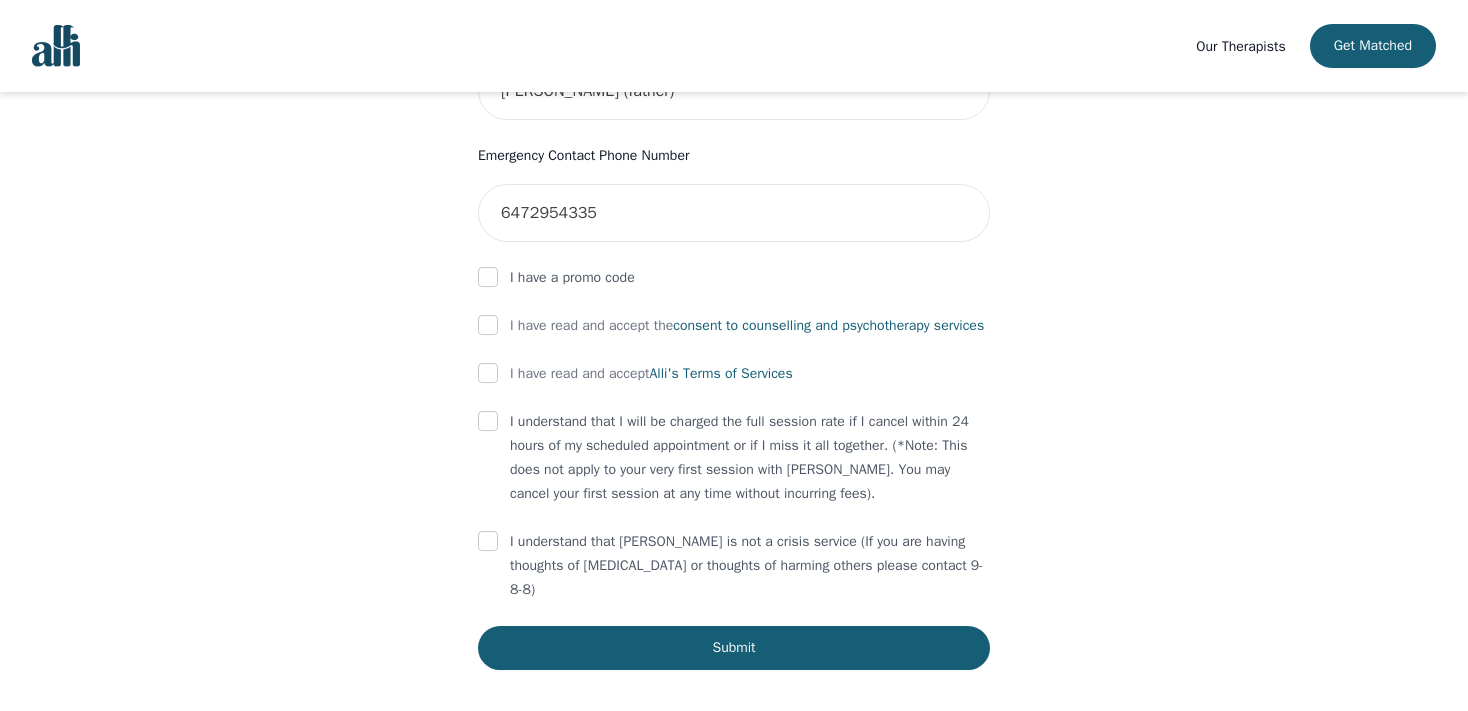 scroll, scrollTop: 1068, scrollLeft: 0, axis: vertical 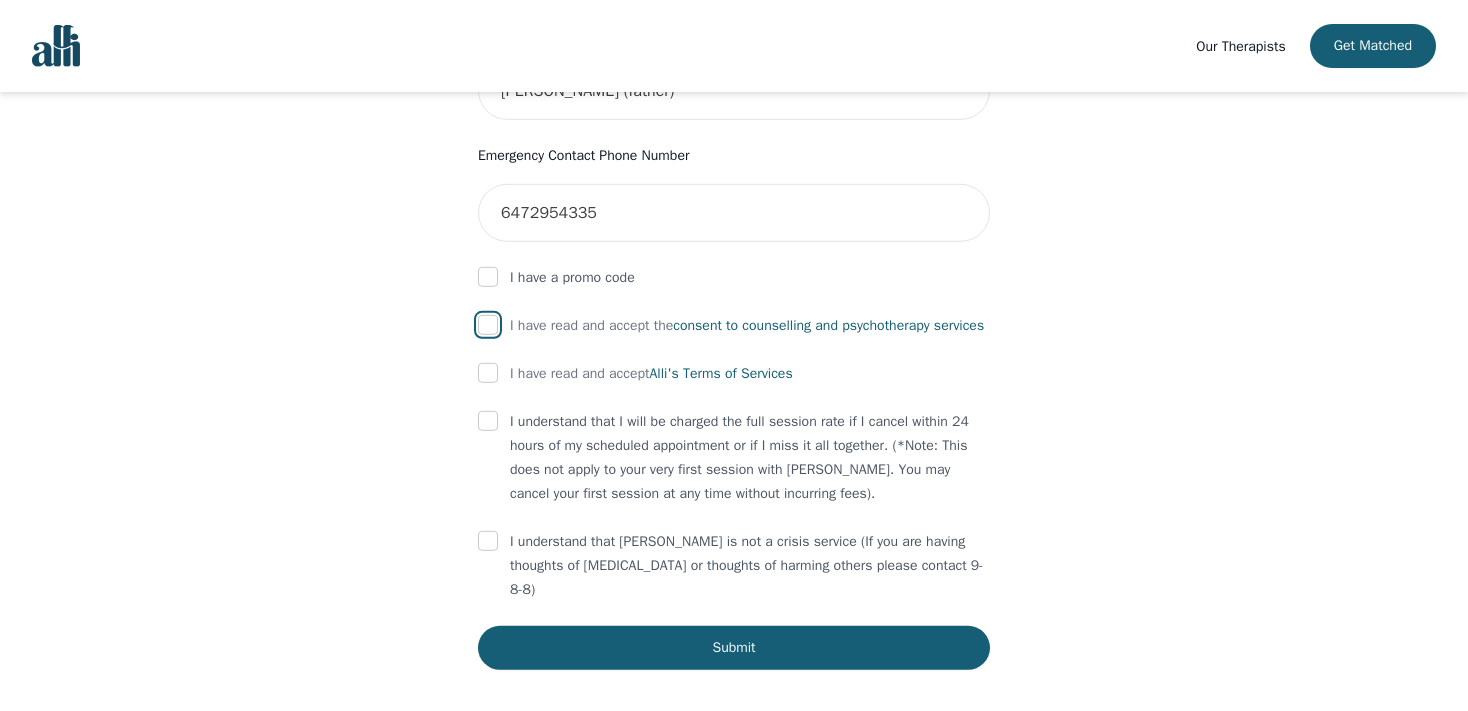click at bounding box center [488, 325] 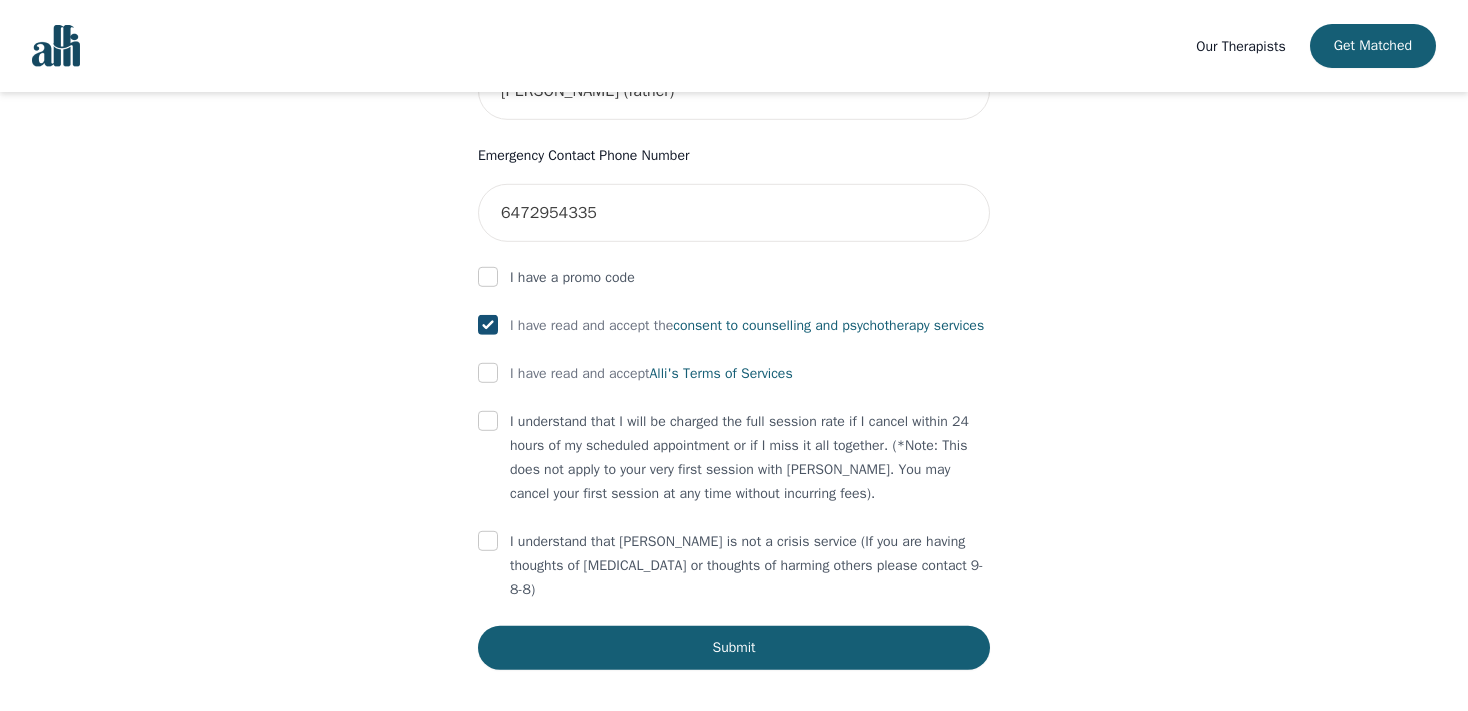 checkbox on "true" 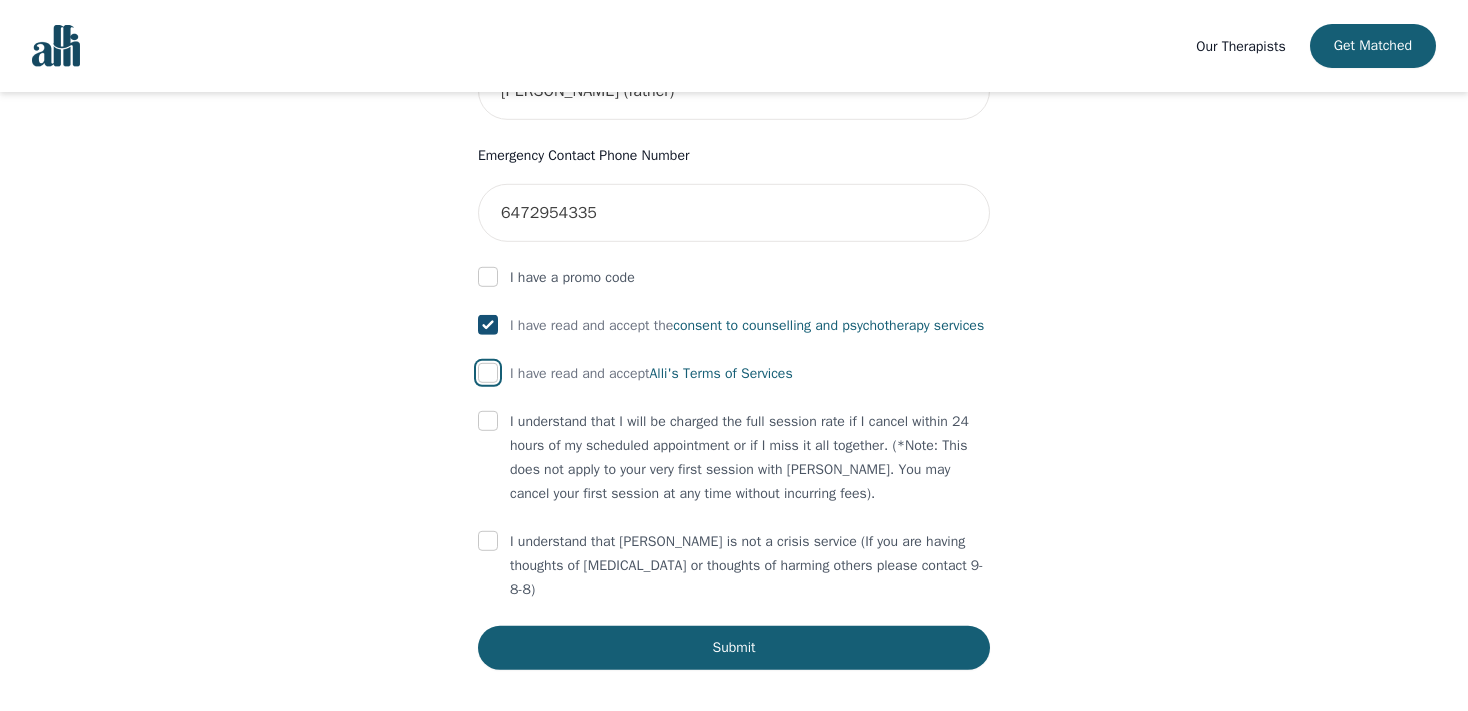 click at bounding box center (488, 373) 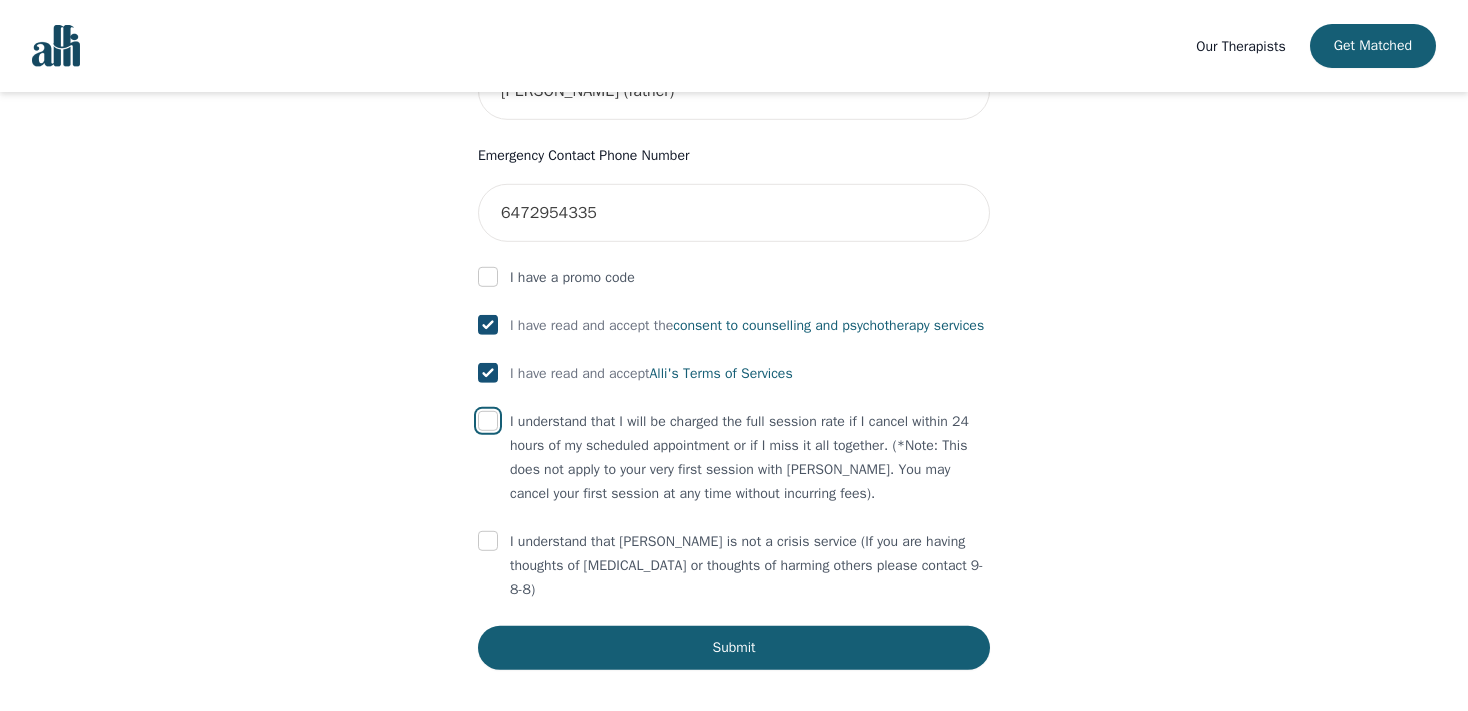 click at bounding box center [488, 421] 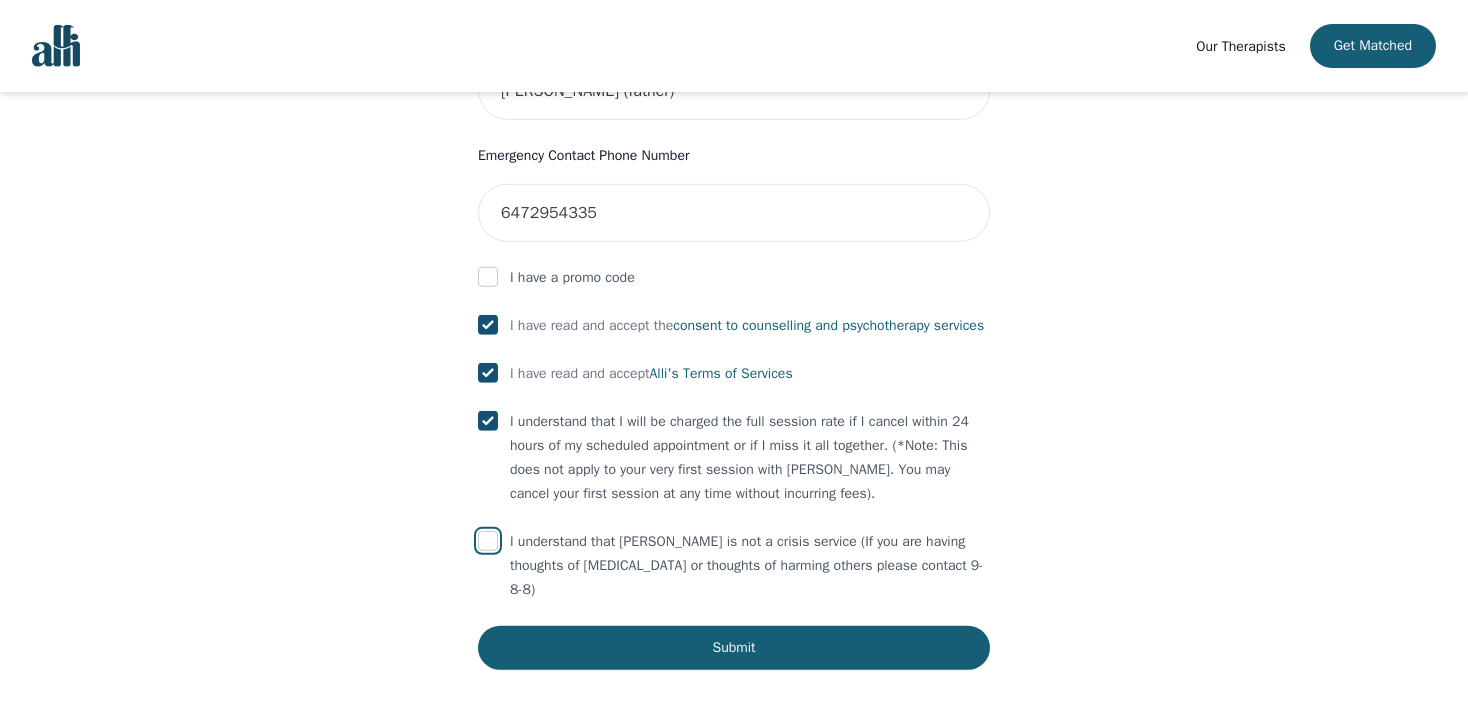 click at bounding box center (488, 541) 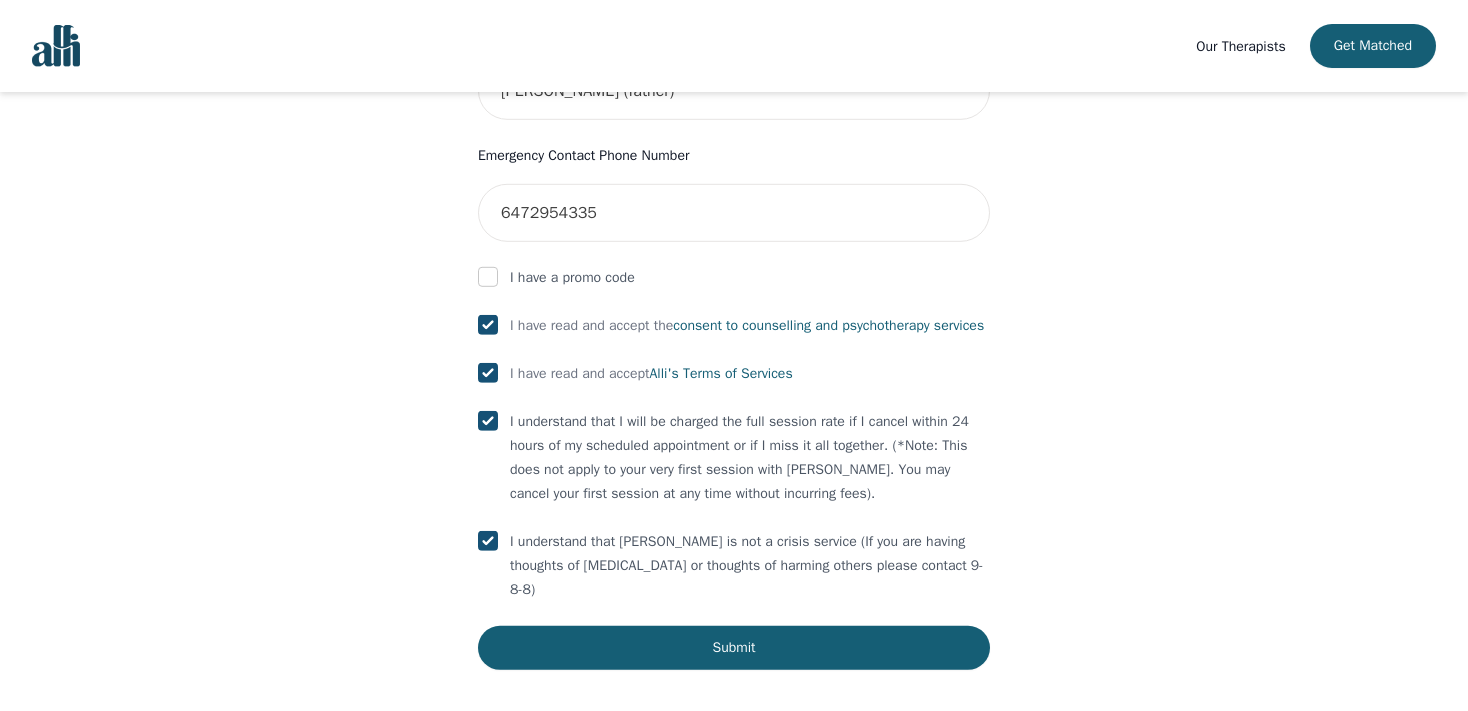 checkbox on "true" 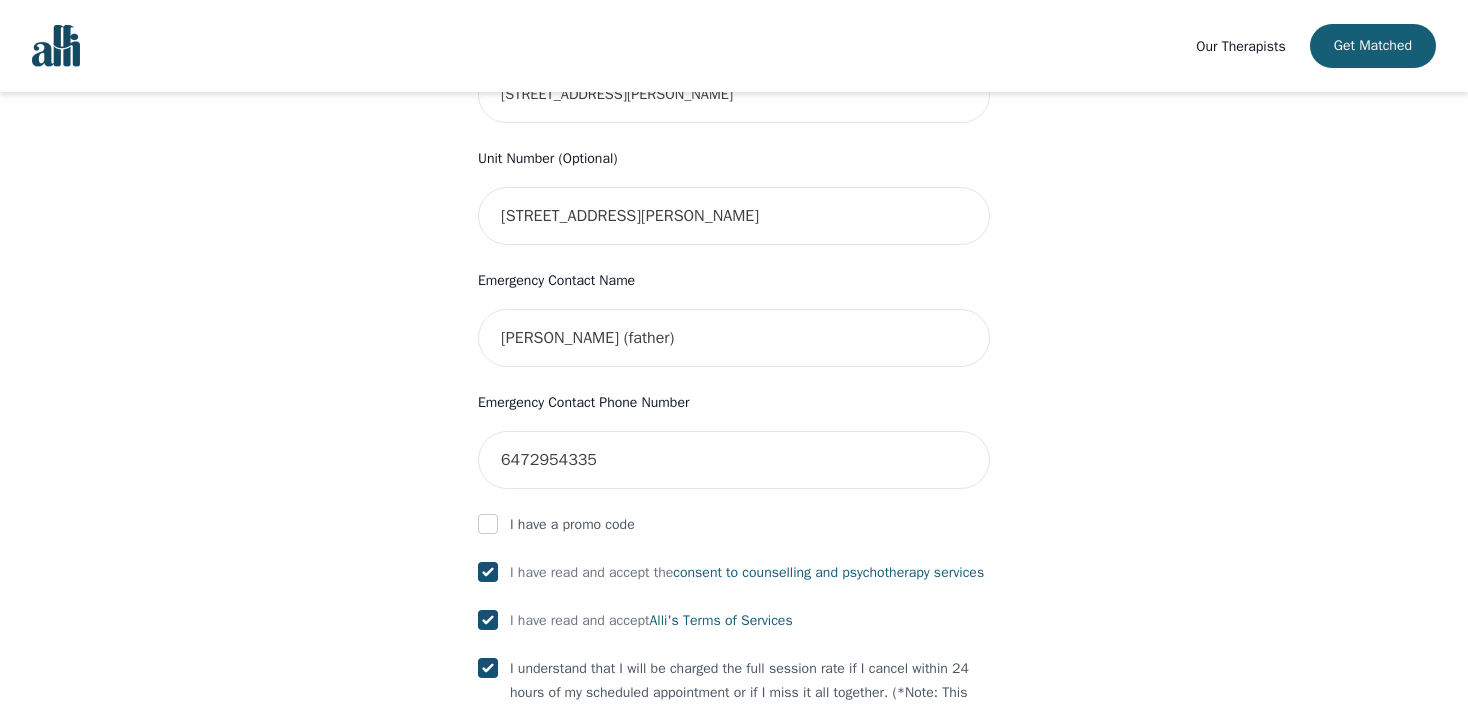 scroll, scrollTop: 1087, scrollLeft: 0, axis: vertical 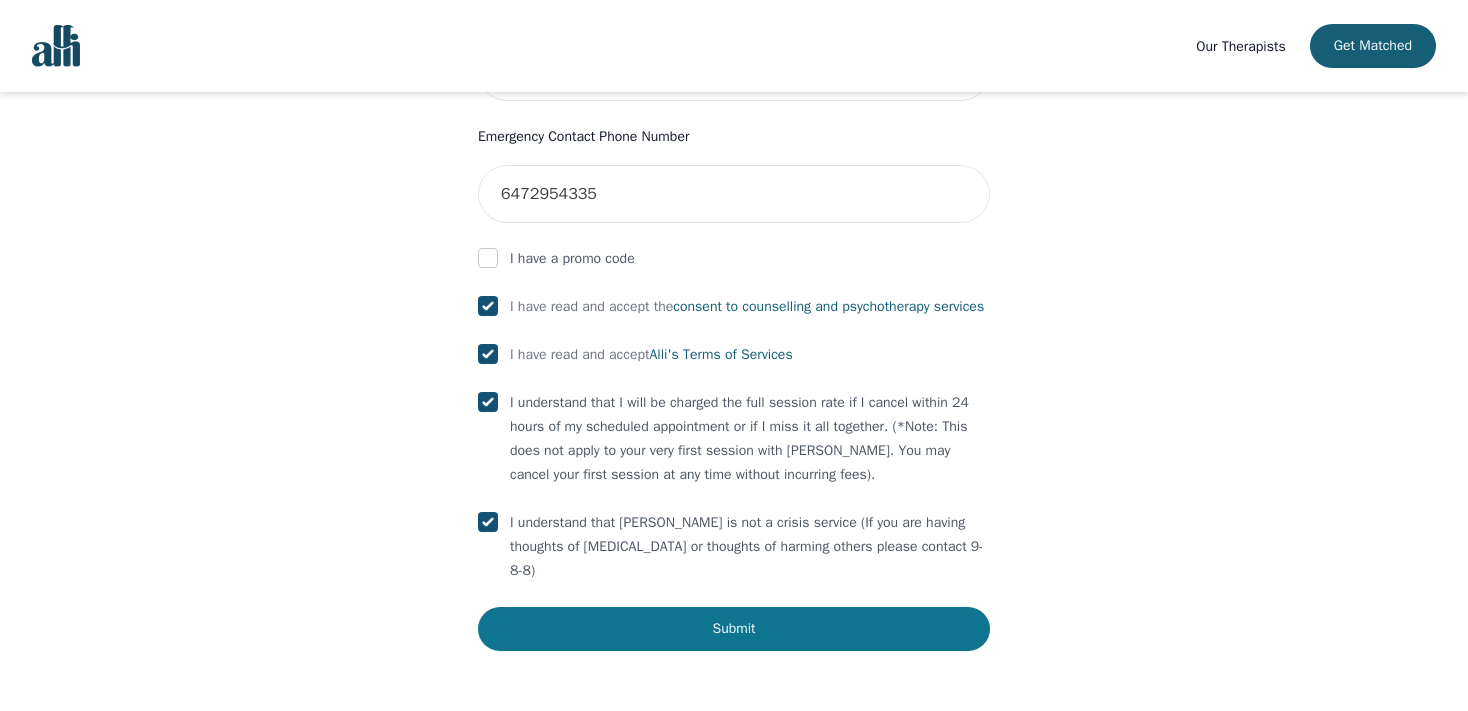 click on "Submit" at bounding box center [734, 629] 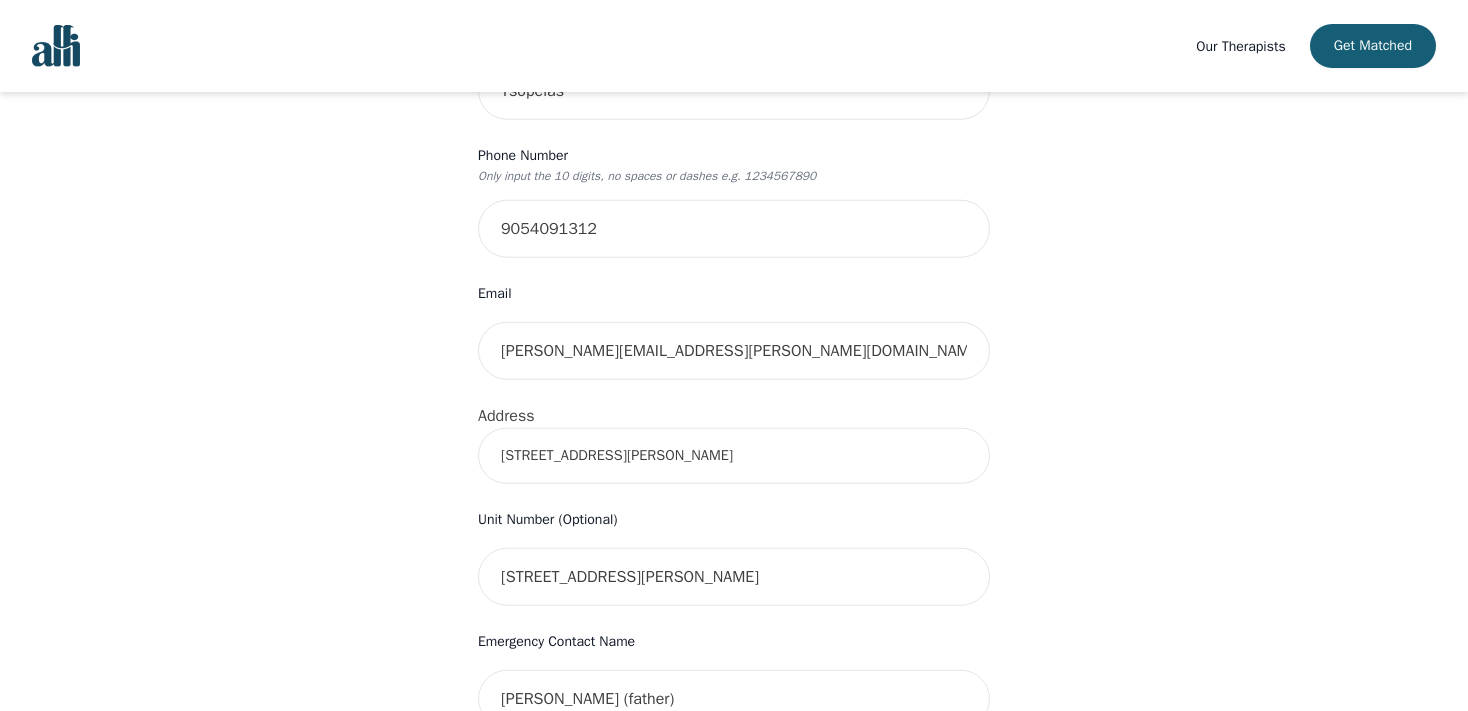 scroll, scrollTop: 460, scrollLeft: 0, axis: vertical 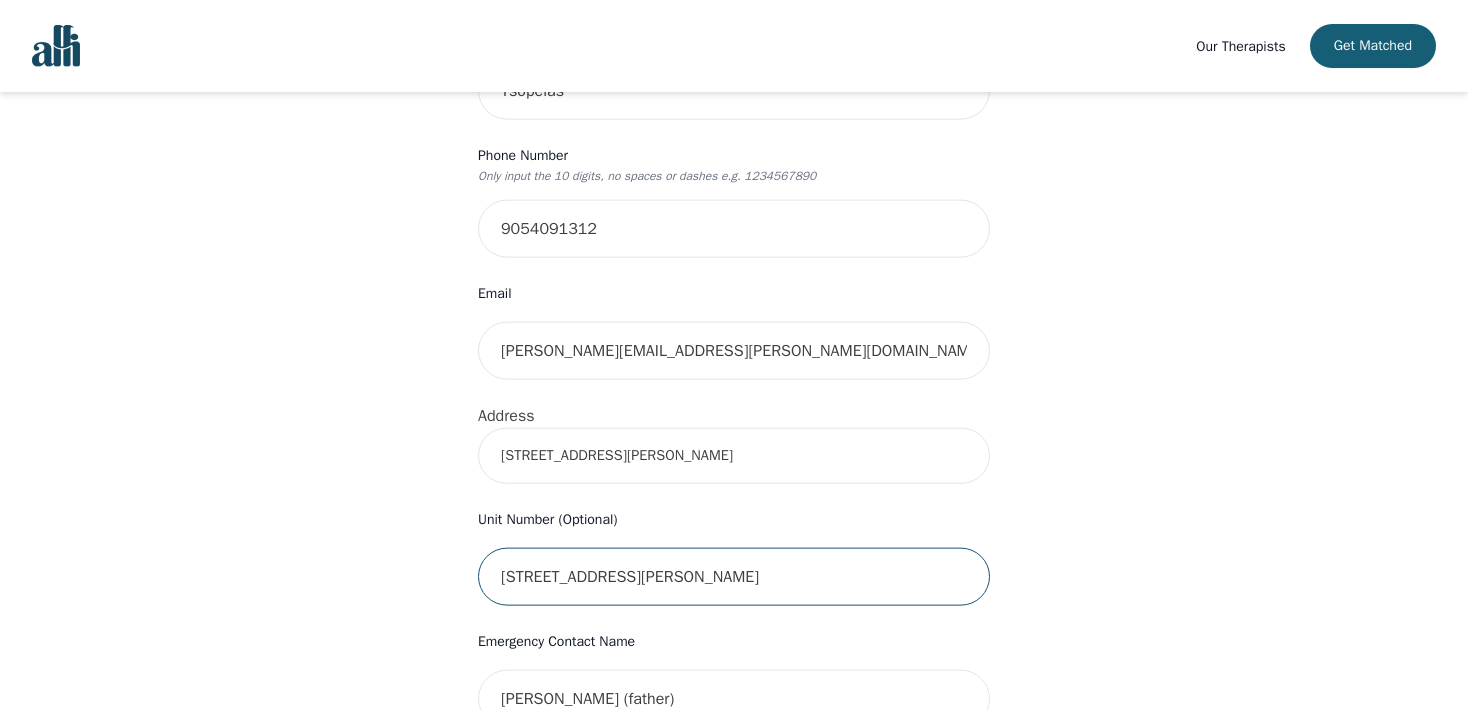 click on "[STREET_ADDRESS][PERSON_NAME]" at bounding box center (734, 577) 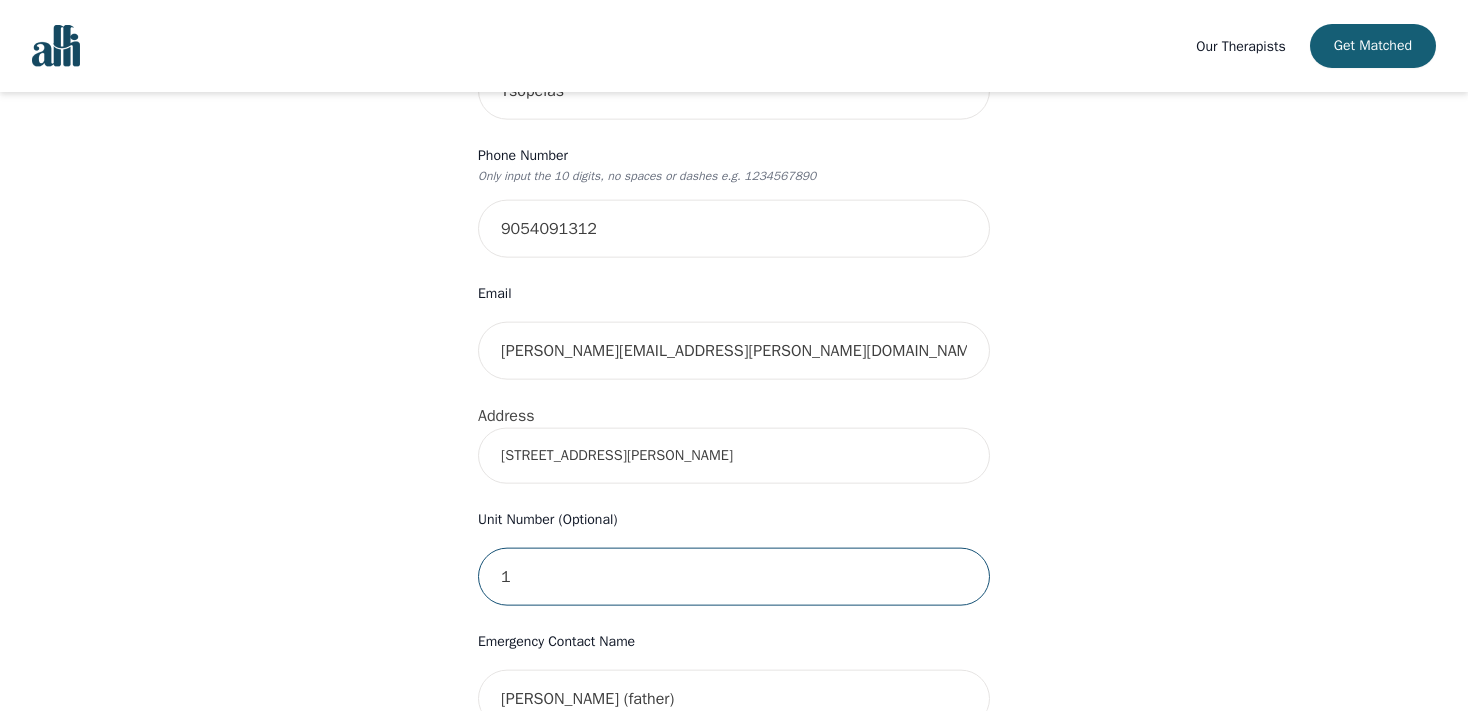 type on "1" 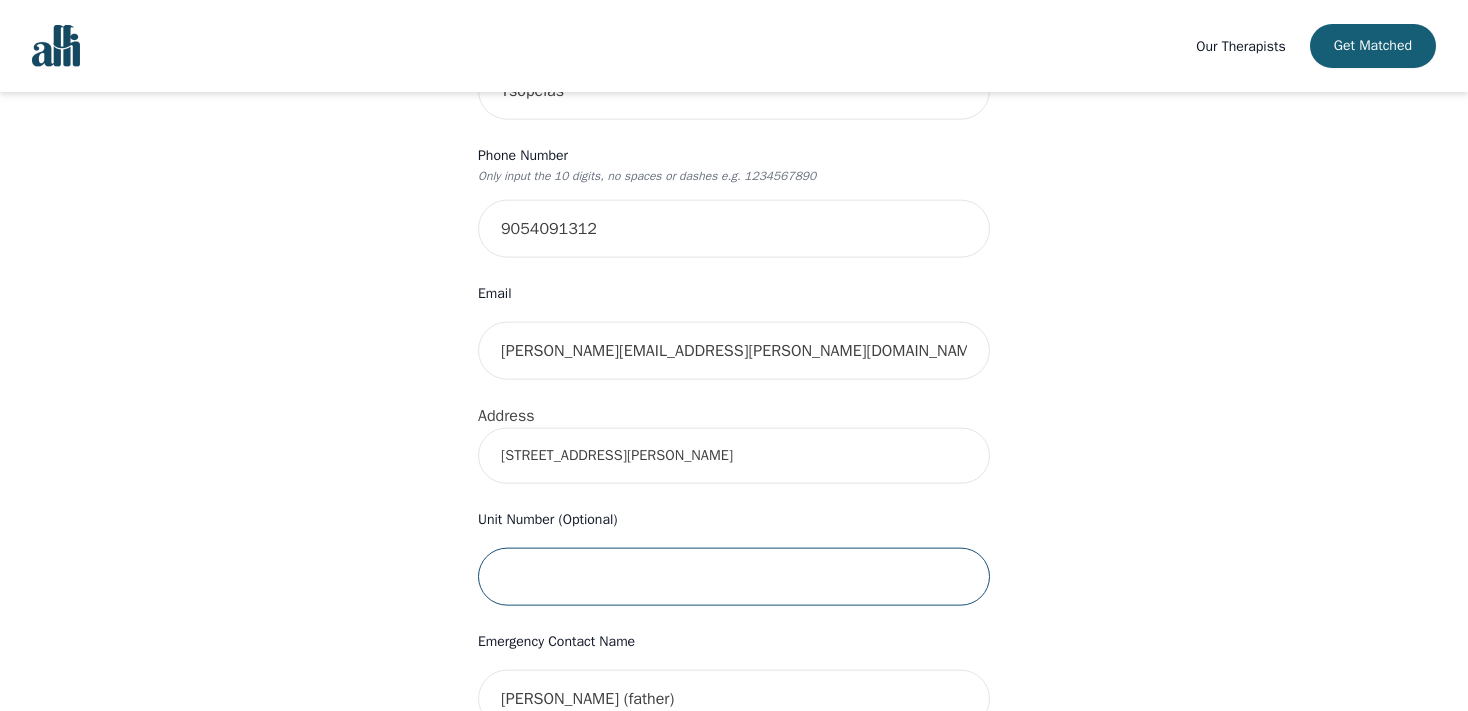 type 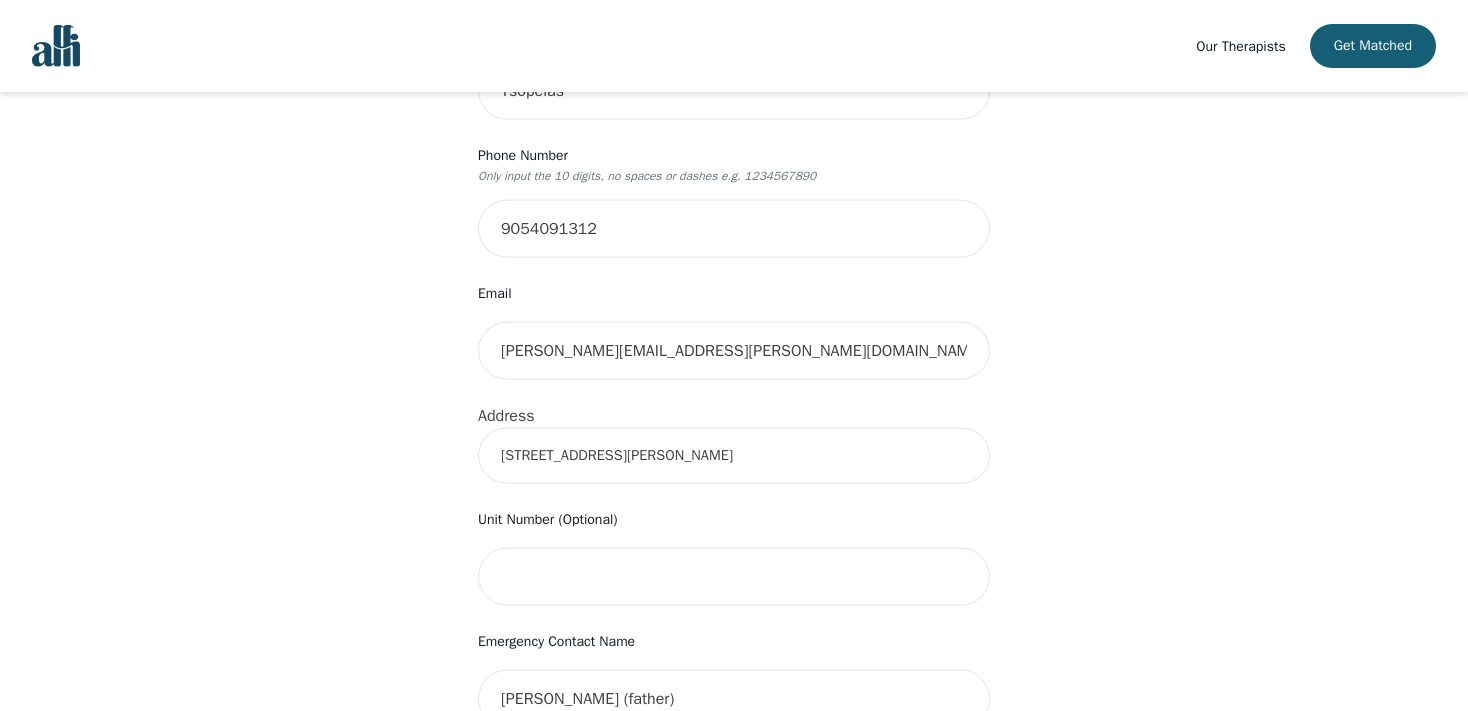 click on "Your therapy journey is about to begin! Your initial assessment session with   [PERSON_NAME]  will be on  [DATE] 11:00 AM  for 50 minutes , free of charge. Your follow-up sessions will be at your selected rate of $50. To confirm your session, please complete the following: First Name [PERSON_NAME] Last Name [PERSON_NAME] Phone Number Only input the 10 digits, no spaces or dashes e.g. 1234567890 9054091312 Email [PERSON_NAME][EMAIL_ADDRESS][PERSON_NAME][DOMAIN_NAME] Address [STREET_ADDRESS][PERSON_NAME] Unit Number (Optional) Emergency Contact Name [PERSON_NAME] (father) Emergency Contact Phone Number [PHONE_NUMBER] I have a promo code I have read and accept the  consent to counselling and [MEDICAL_DATA] services I have read and accept  [PERSON_NAME]'s Terms of Services I understand that I will be charged the full session rate if I cancel within 24 hours of my scheduled appointment or if I miss it all together. (*Note: This does not apply to your very first session with [PERSON_NAME]. You may cancel your first session at any time without incurring fees). Info Oops -    Submit" at bounding box center (734, 525) 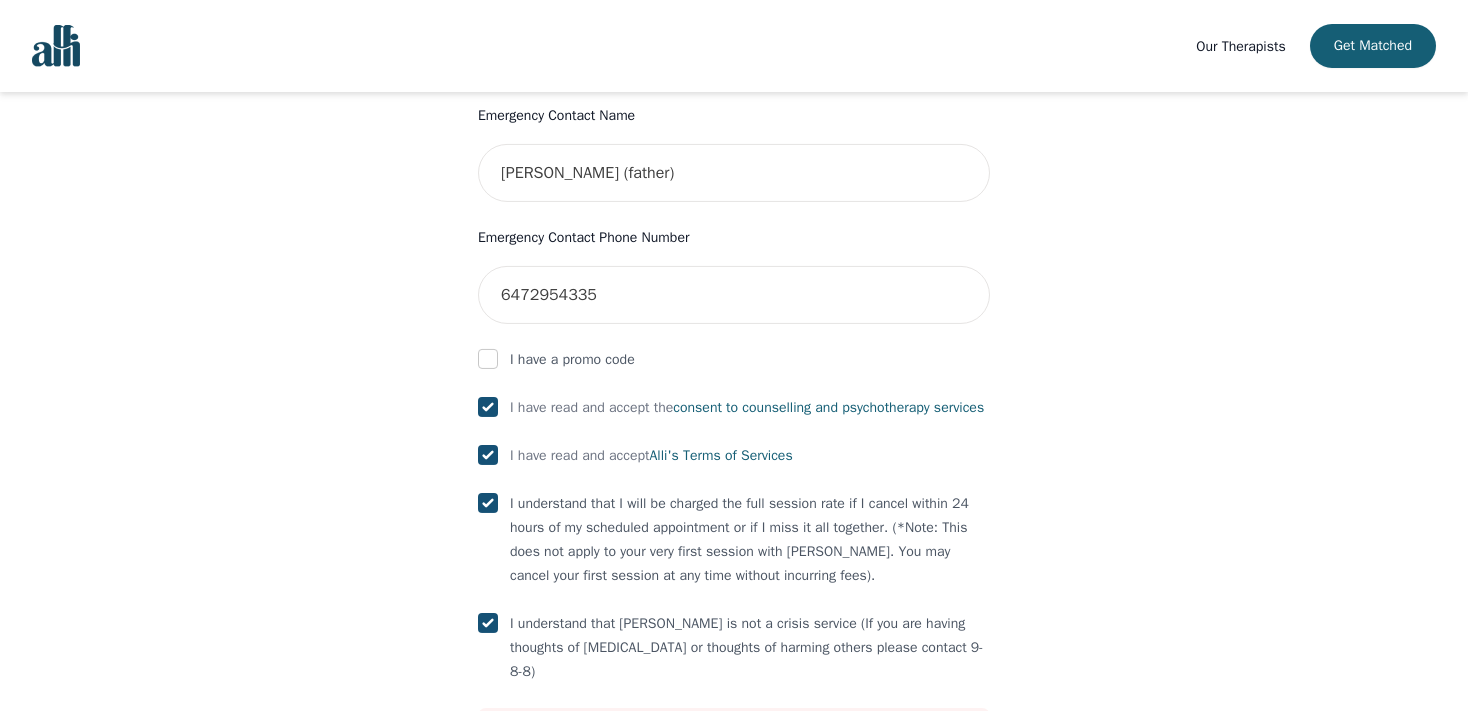 scroll, scrollTop: 1163, scrollLeft: 0, axis: vertical 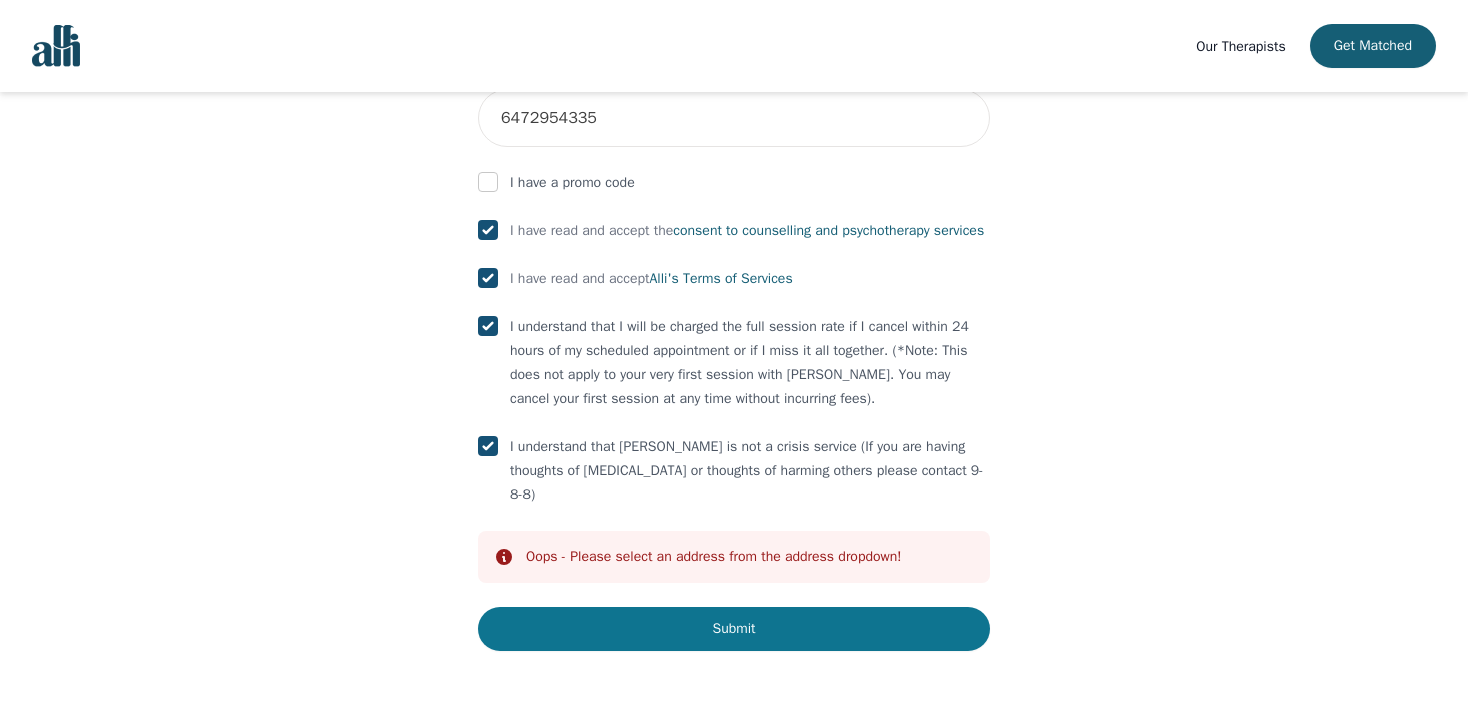 click on "Submit" at bounding box center (734, 629) 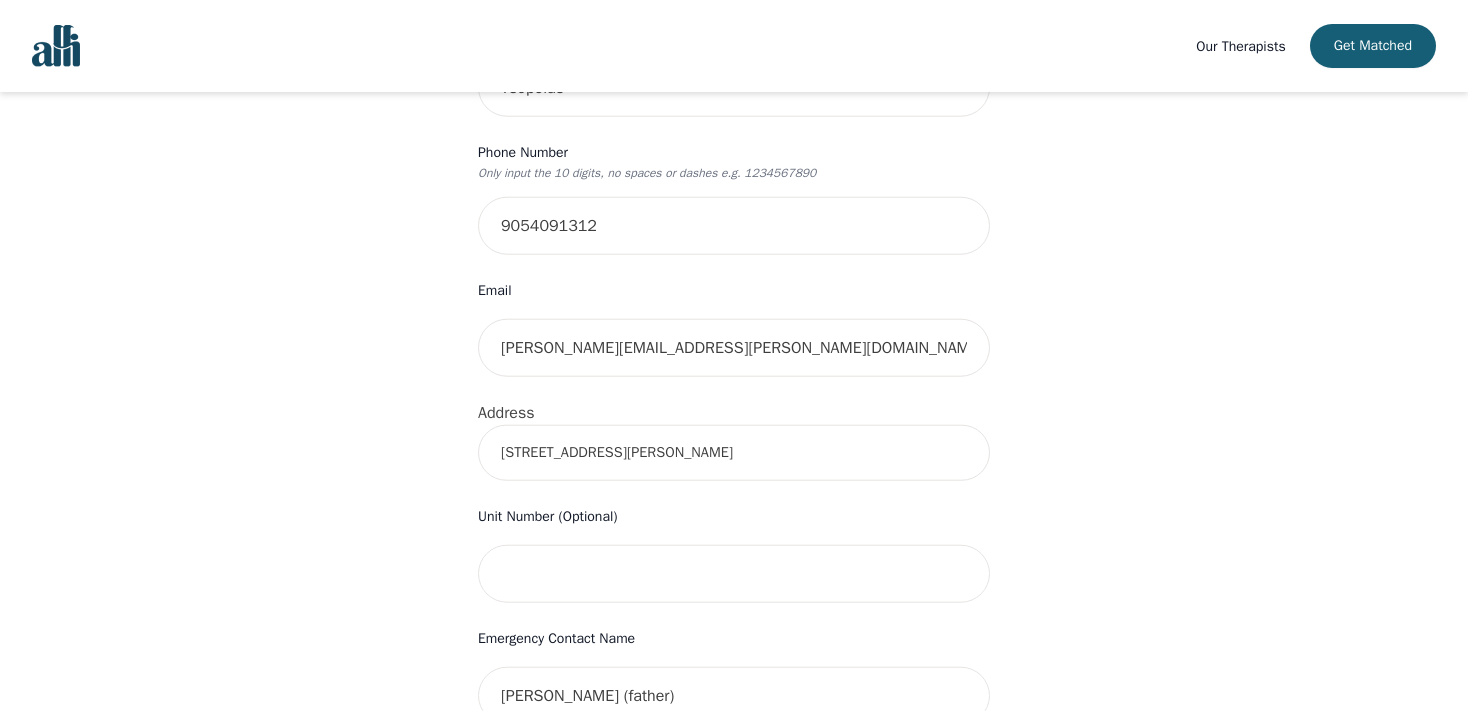 scroll, scrollTop: 462, scrollLeft: 0, axis: vertical 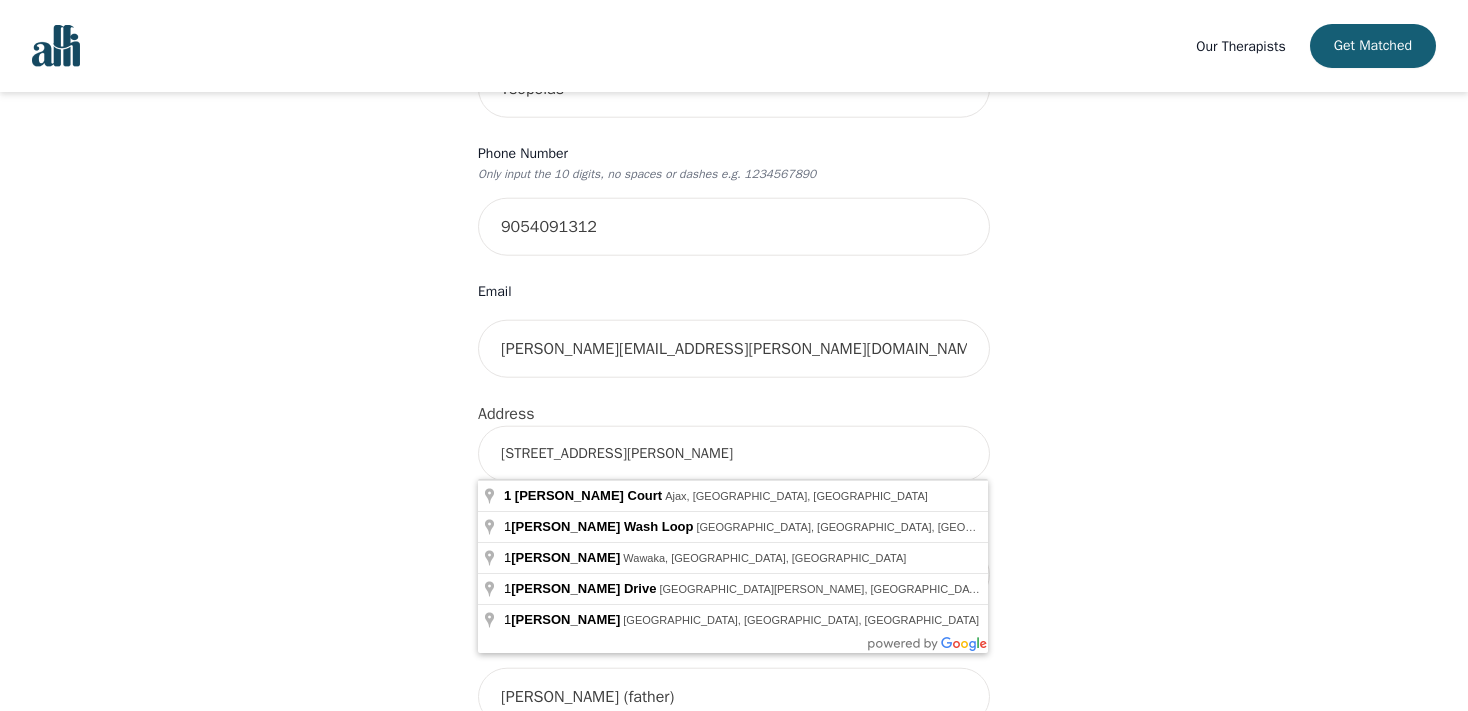 click on "[STREET_ADDRESS][PERSON_NAME]" at bounding box center [734, 454] 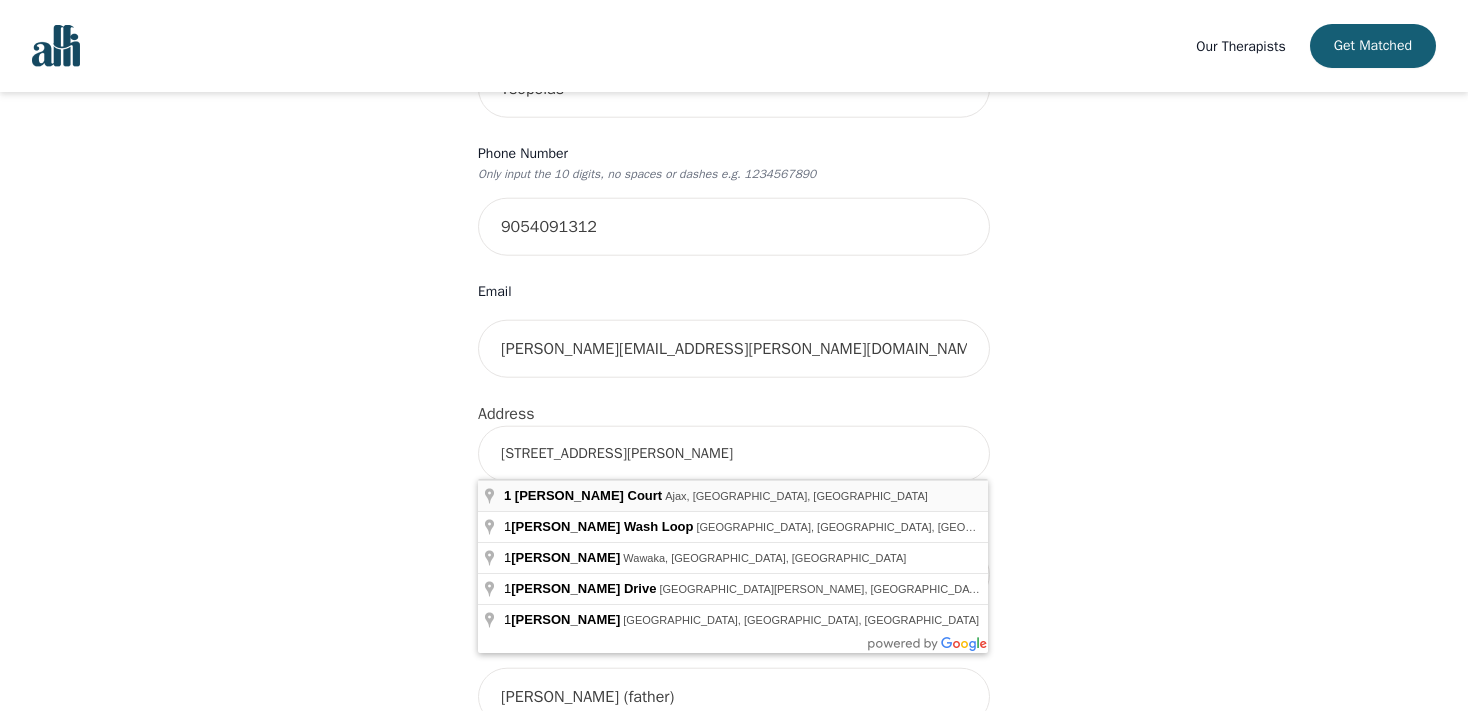 type on "[STREET_ADDRESS][PERSON_NAME]" 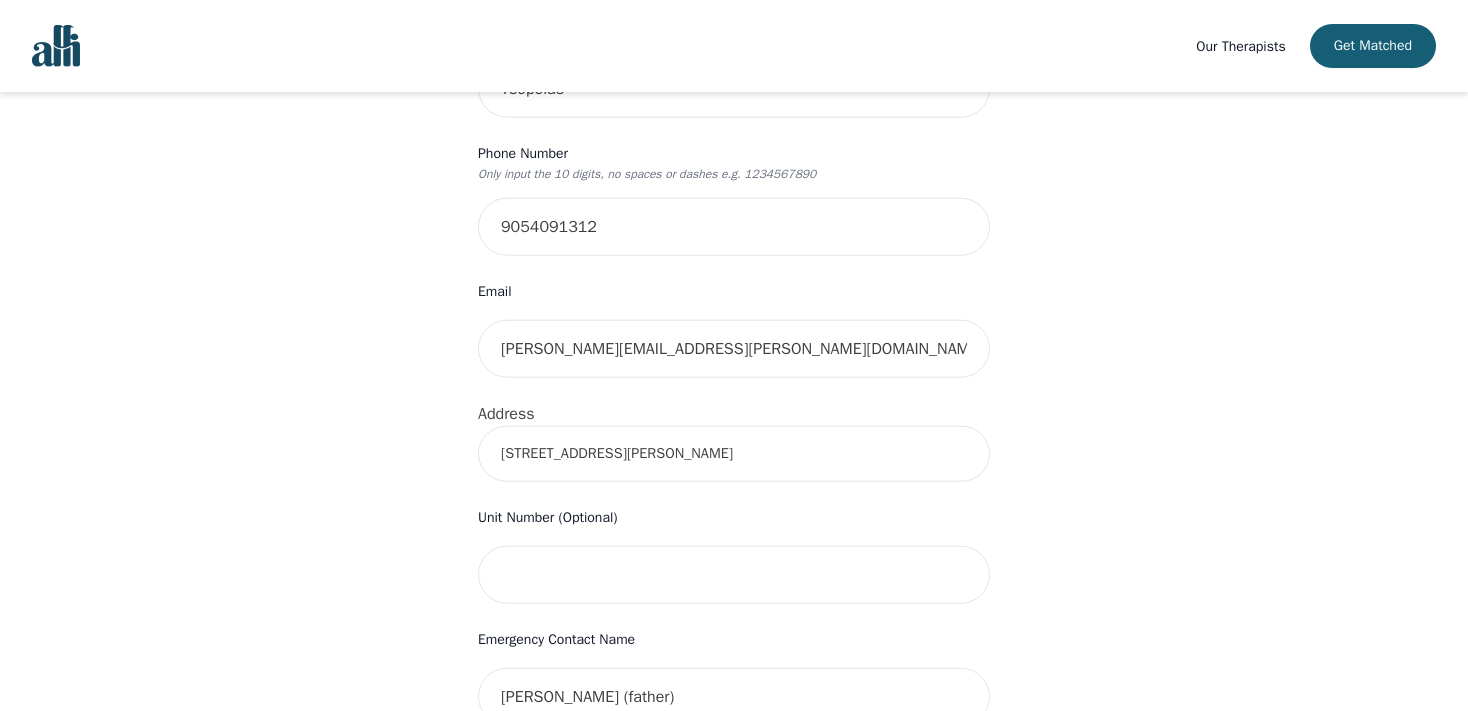 click on "Your therapy journey is about to begin! Your initial assessment session with   [PERSON_NAME]  will be on  [DATE] 11:00 AM  for 50 minutes , free of charge. Your follow-up sessions will be at your selected rate of $50. To confirm your session, please complete the following: First Name [PERSON_NAME] Last Name [PERSON_NAME] Phone Number Only input the 10 digits, no spaces or dashes e.g. 1234567890 9054091312 Email [PERSON_NAME][EMAIL_ADDRESS][PERSON_NAME][DOMAIN_NAME] Address [STREET_ADDRESS][PERSON_NAME] Unit Number (Optional) Emergency Contact Name [PERSON_NAME] (father) Emergency Contact Phone Number [PHONE_NUMBER] I have a promo code I have read and accept the  consent to counselling and [MEDICAL_DATA] services I have read and accept  [PERSON_NAME]'s Terms of Services I understand that I will be charged the full session rate if I cancel within 24 hours of my scheduled appointment or if I miss it all together. (*Note: This does not apply to your very first session with [PERSON_NAME]. You may cancel your first session at any time without incurring fees)." at bounding box center [734, 523] 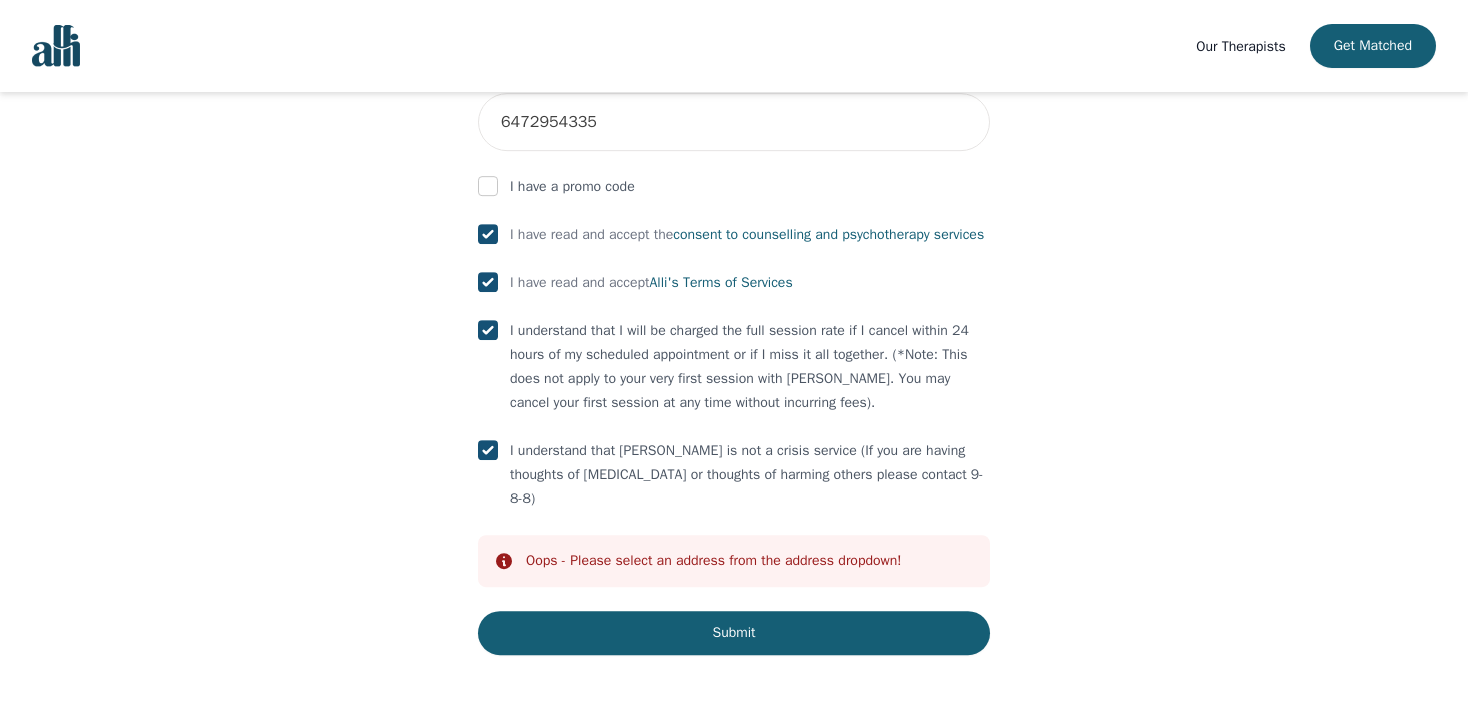 scroll, scrollTop: 1163, scrollLeft: 0, axis: vertical 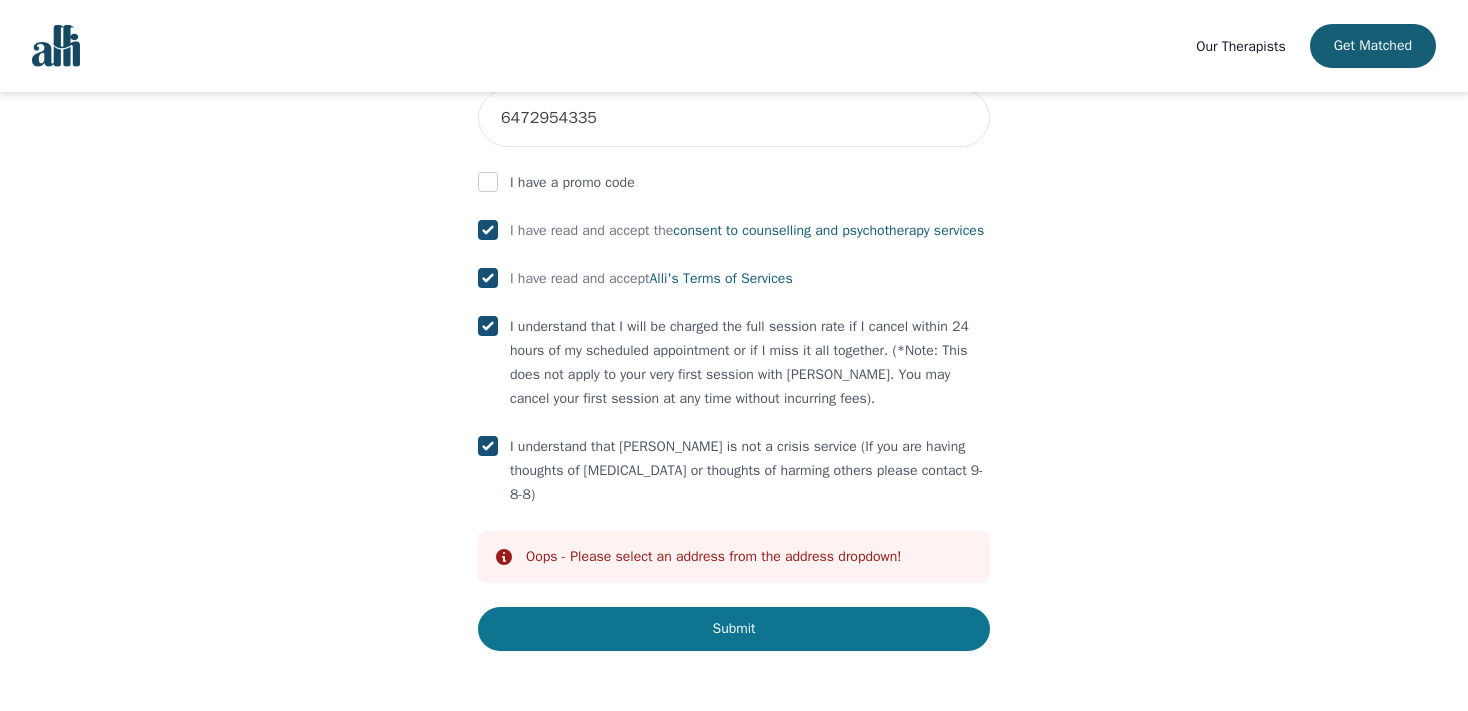 click on "Submit" at bounding box center [734, 629] 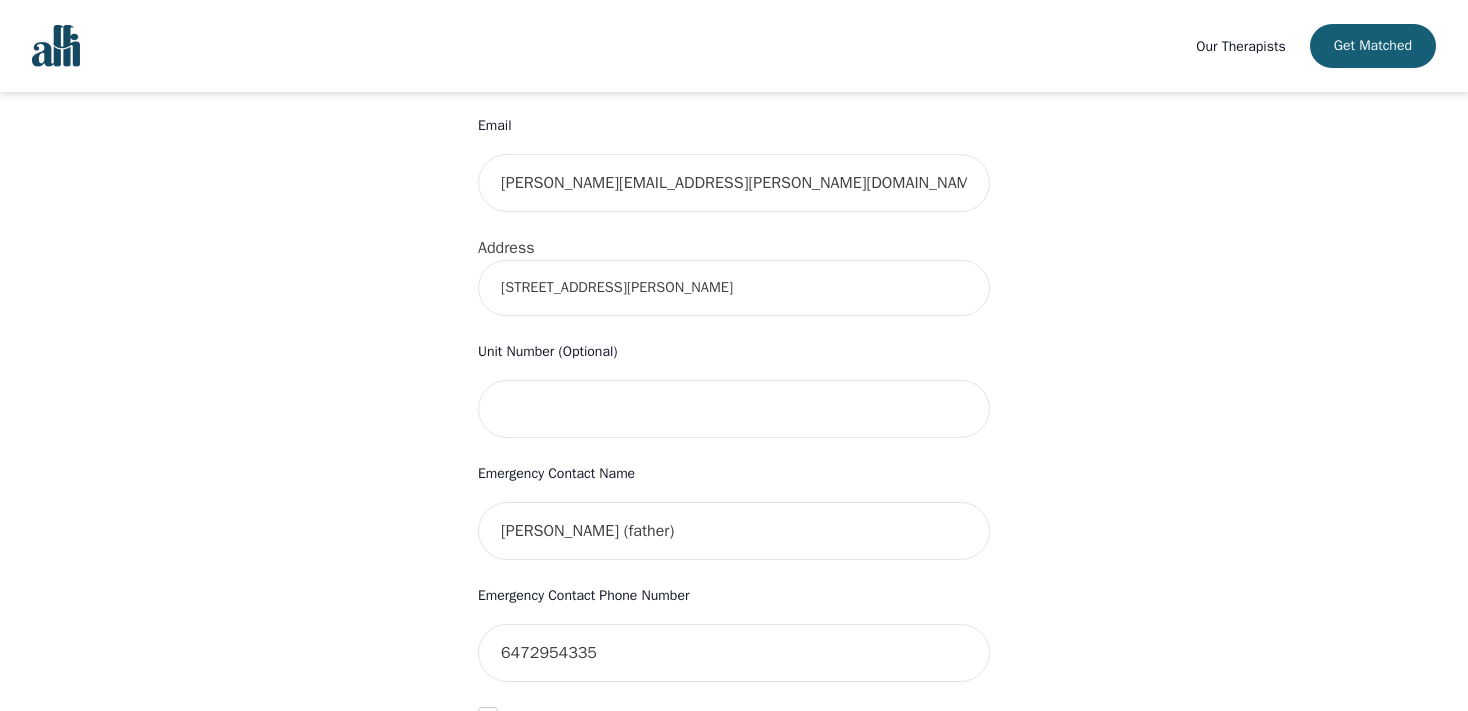scroll, scrollTop: 0, scrollLeft: 0, axis: both 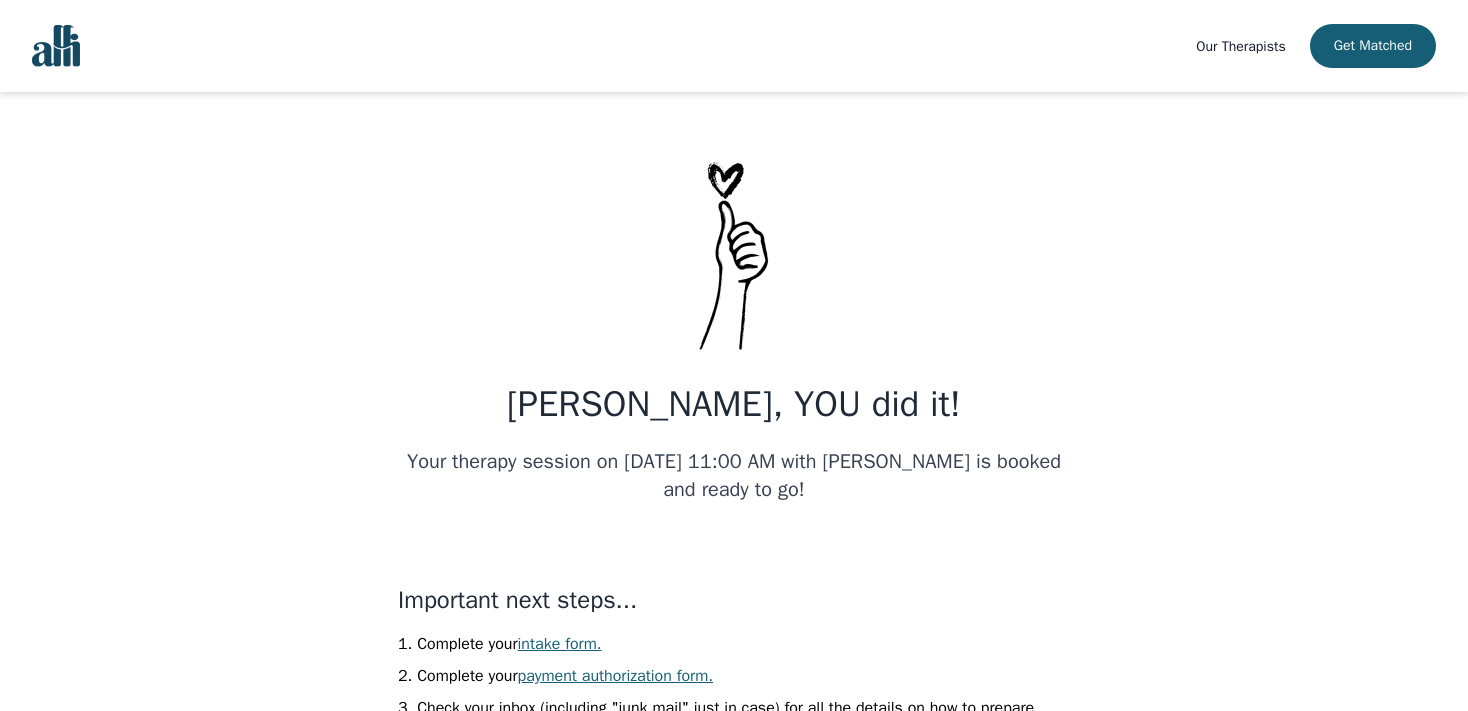 click on "[PERSON_NAME], YOU did it! Your therapy session on [DATE] 11:00 AM with [PERSON_NAME] is booked and ready to go! Important next steps... Complete your  intake form. Complete your  payment authorization form. Check your inbox (including "junk mail" just in case) for all the details on how to prepare. Be an [MEDICAL_DATA]: Spread the words Help your friends and community get the therapy they deserve! At [GEOGRAPHIC_DATA], we're dedicated to making sure anyone and everyone who is ready for therapy can get it, no matter their budget. Share the love and be an [MEDICAL_DATA] too. Share URL [URL][DOMAIN_NAME] Copy" at bounding box center [734, 631] 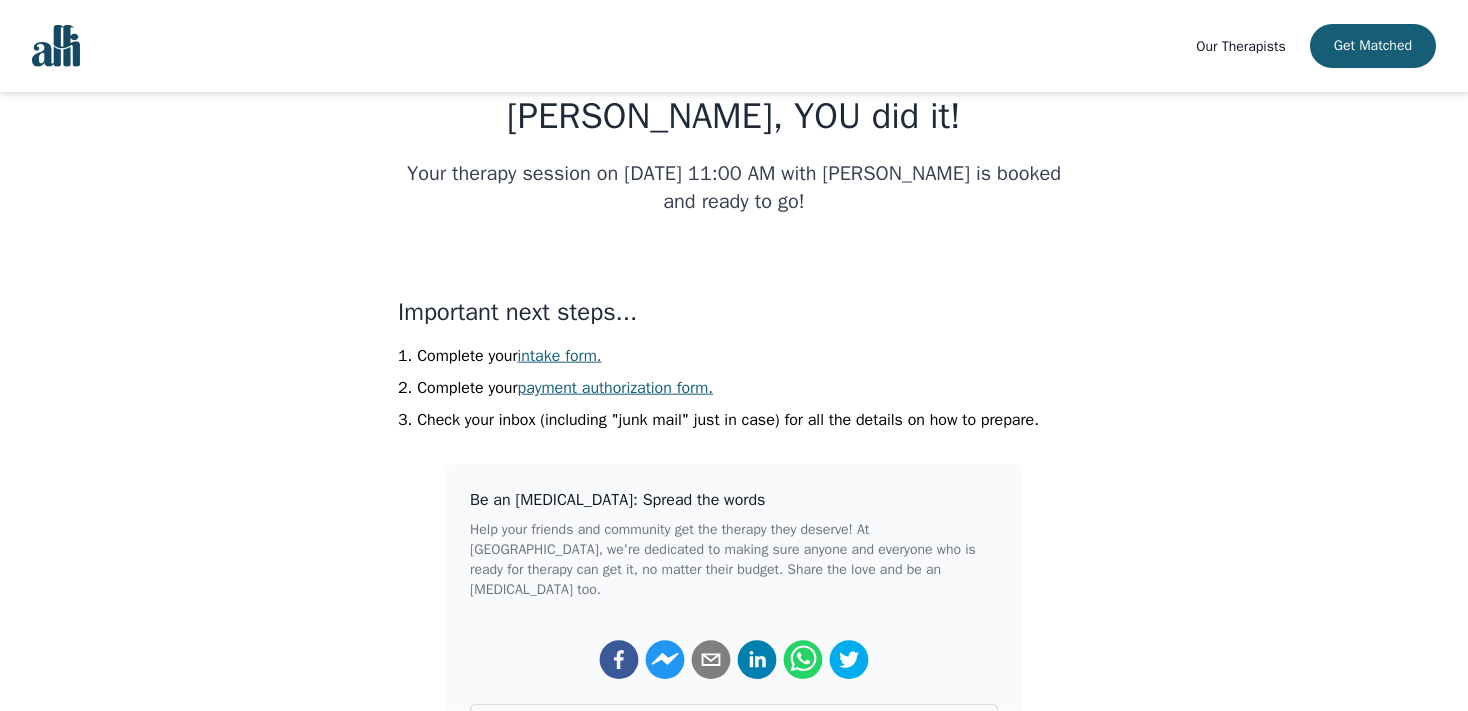 scroll, scrollTop: 298, scrollLeft: 0, axis: vertical 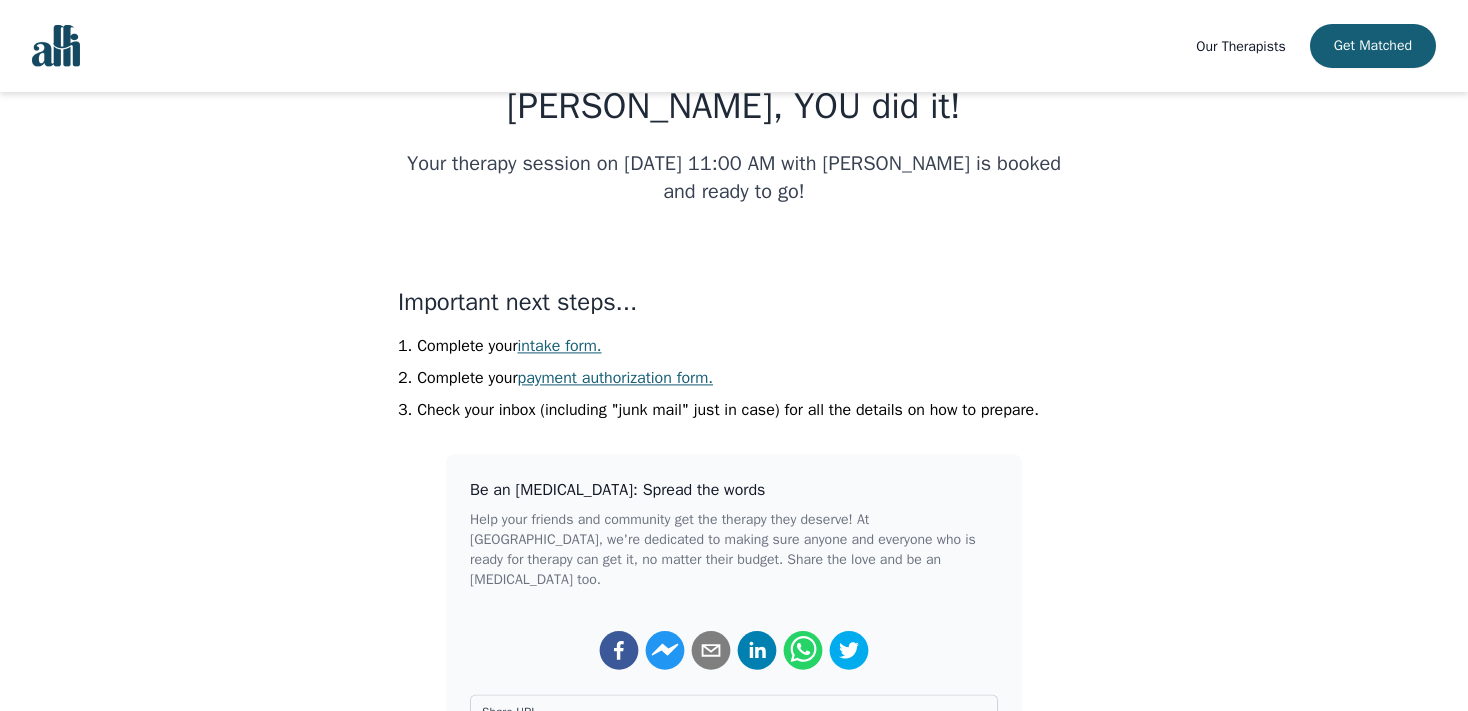click on "intake form." at bounding box center (560, 346) 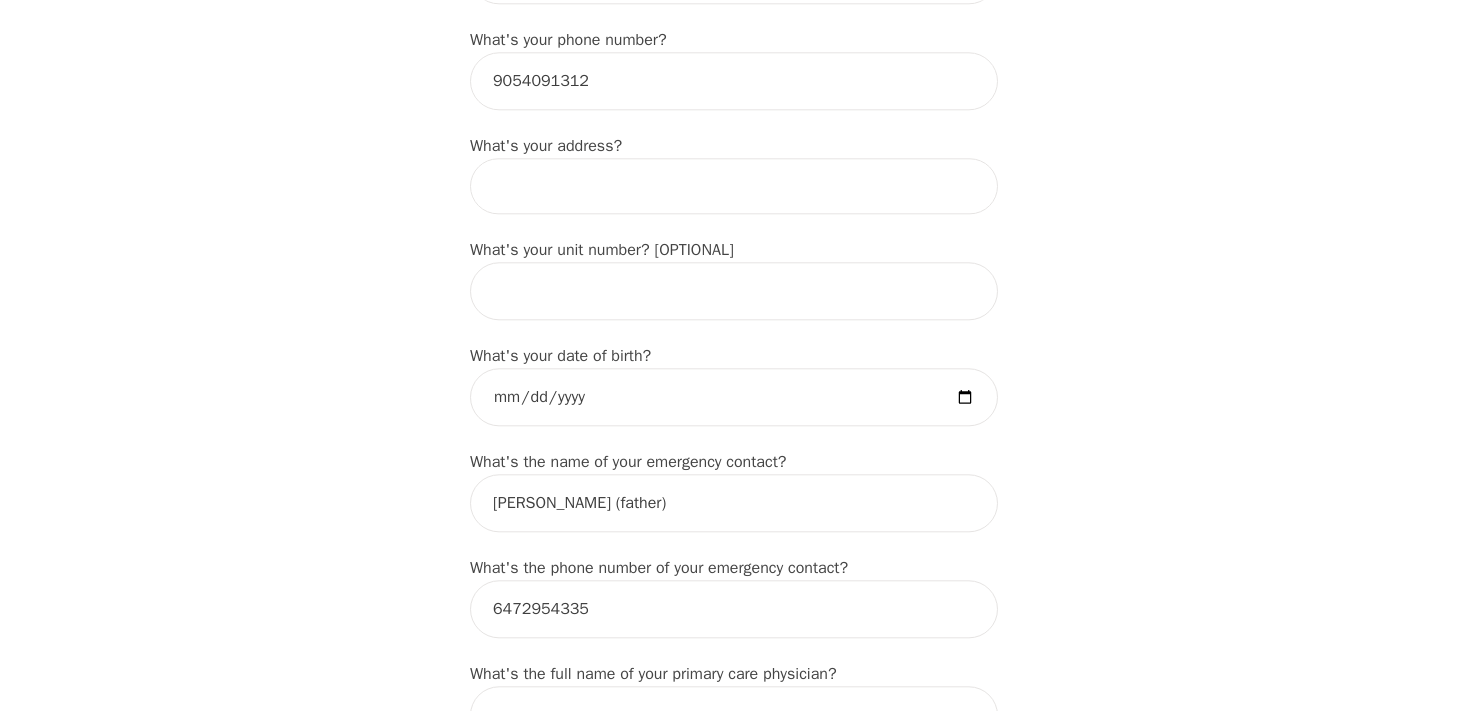 scroll, scrollTop: 713, scrollLeft: 0, axis: vertical 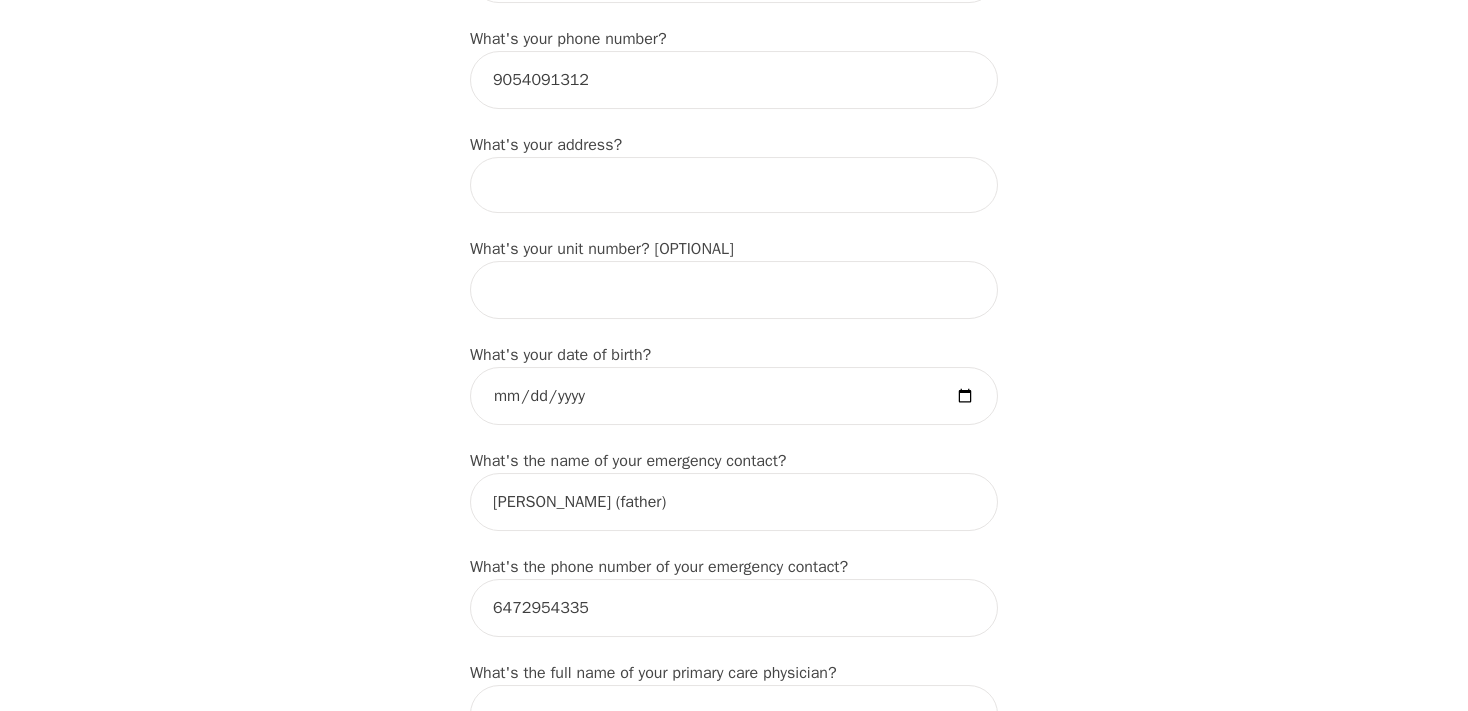 click at bounding box center [734, 185] 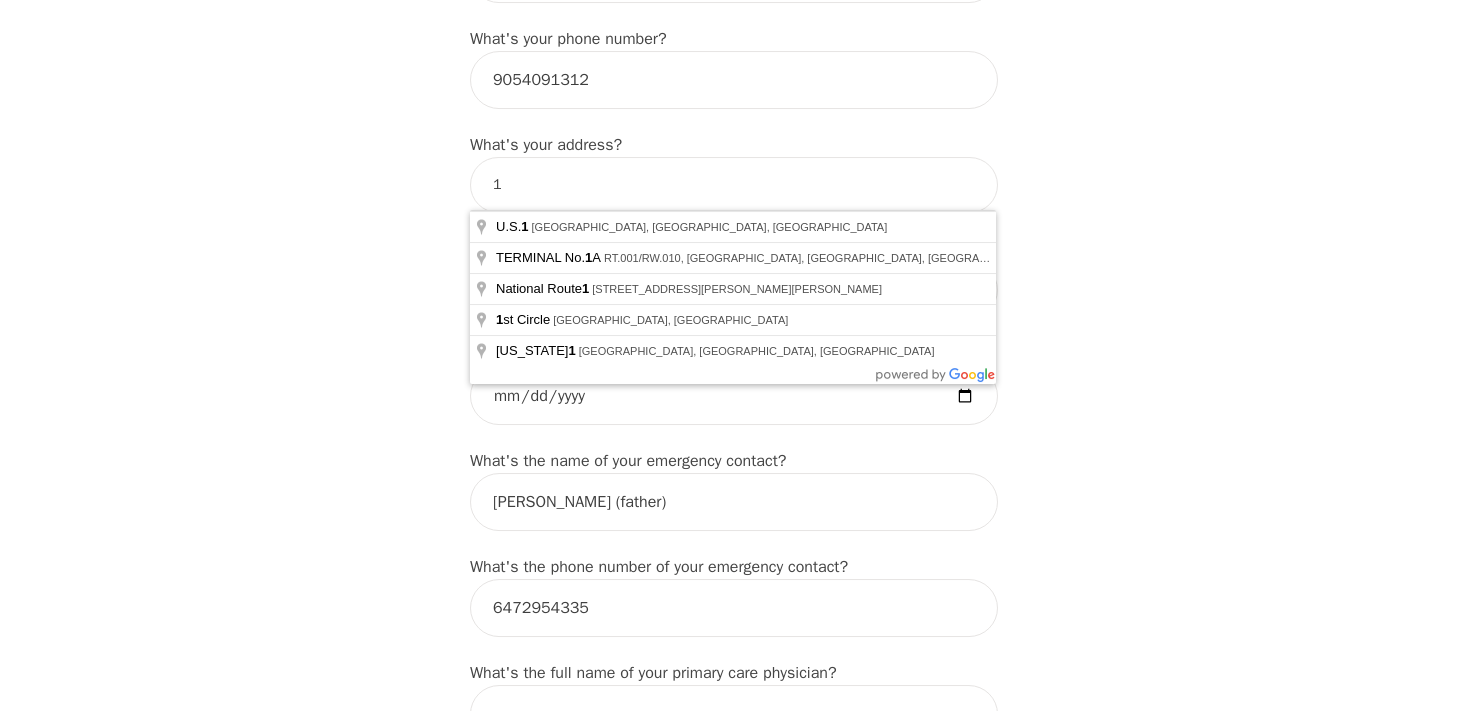type on "1" 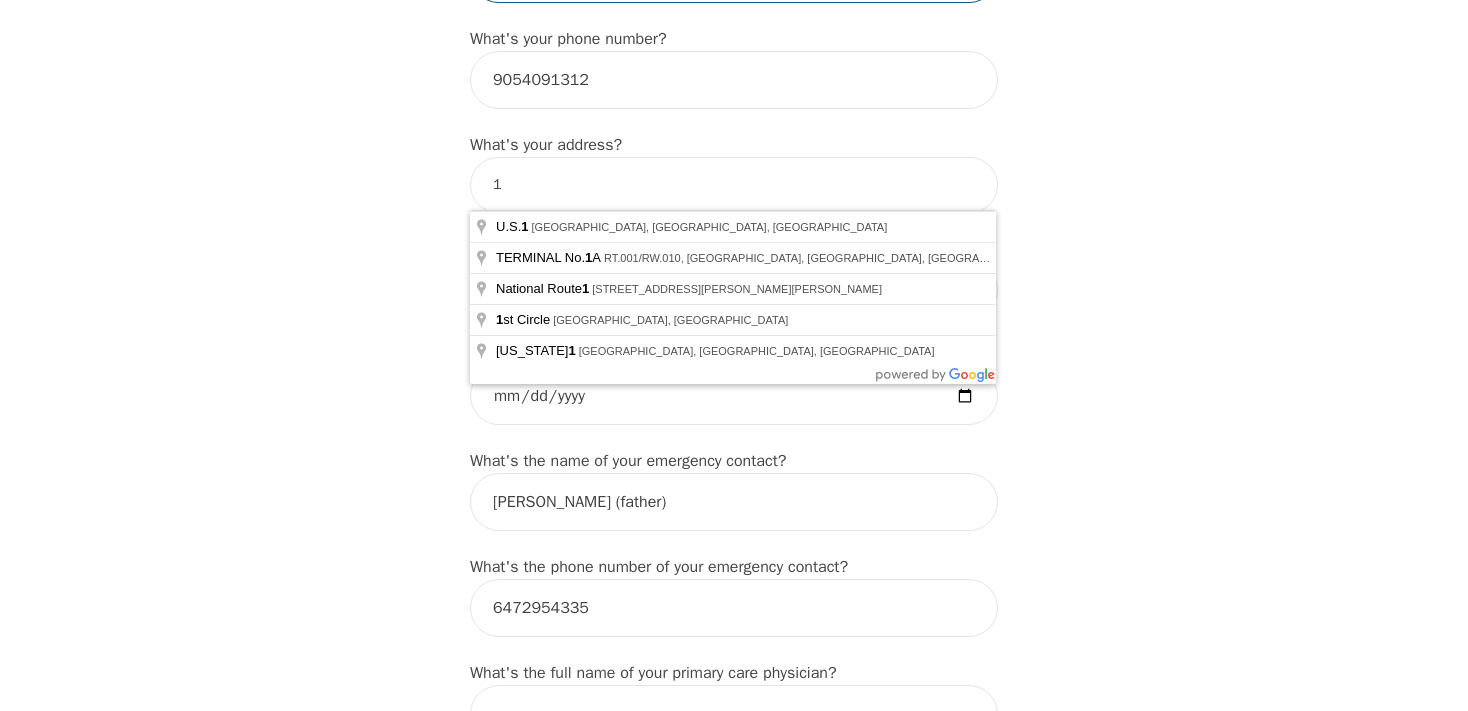type on "[EMAIL_ADDRESS][DOMAIN_NAME]" 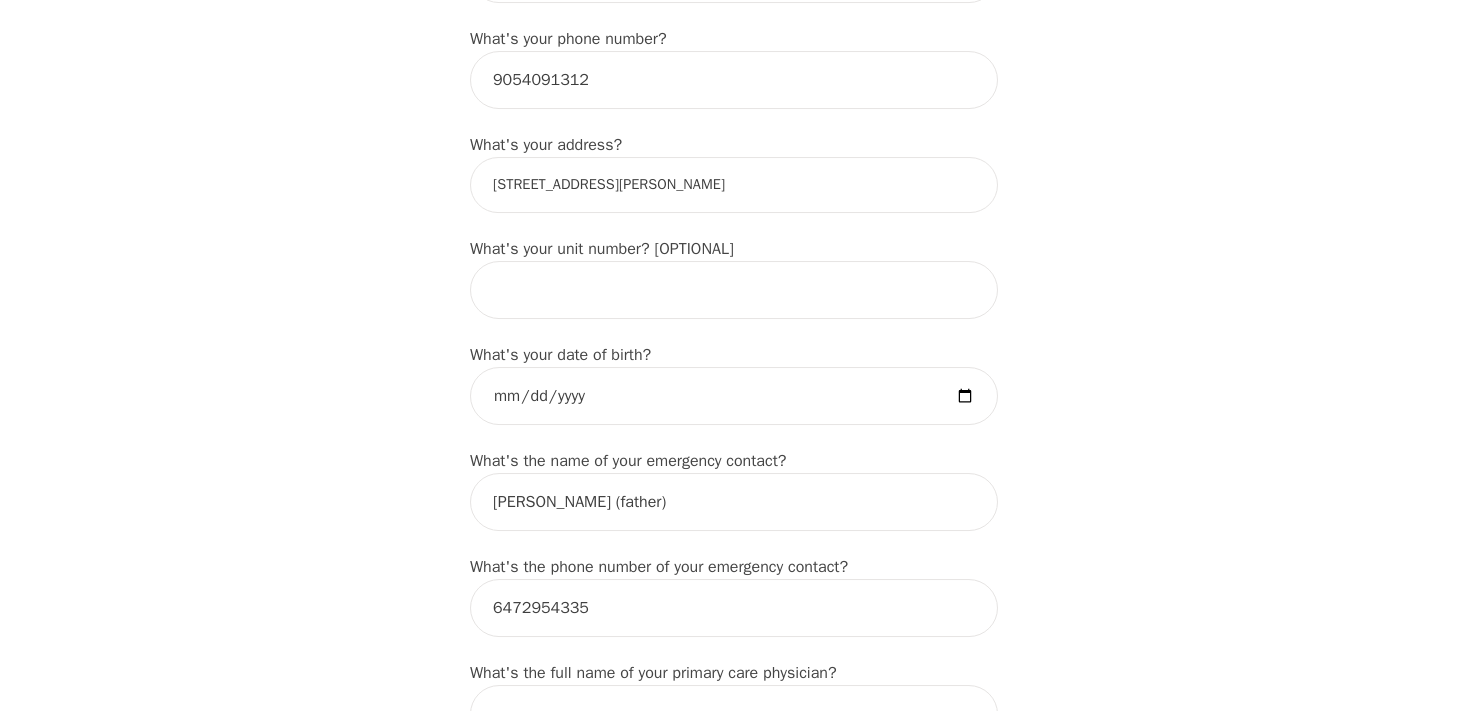 type on "[STREET_ADDRESS][PERSON_NAME]" 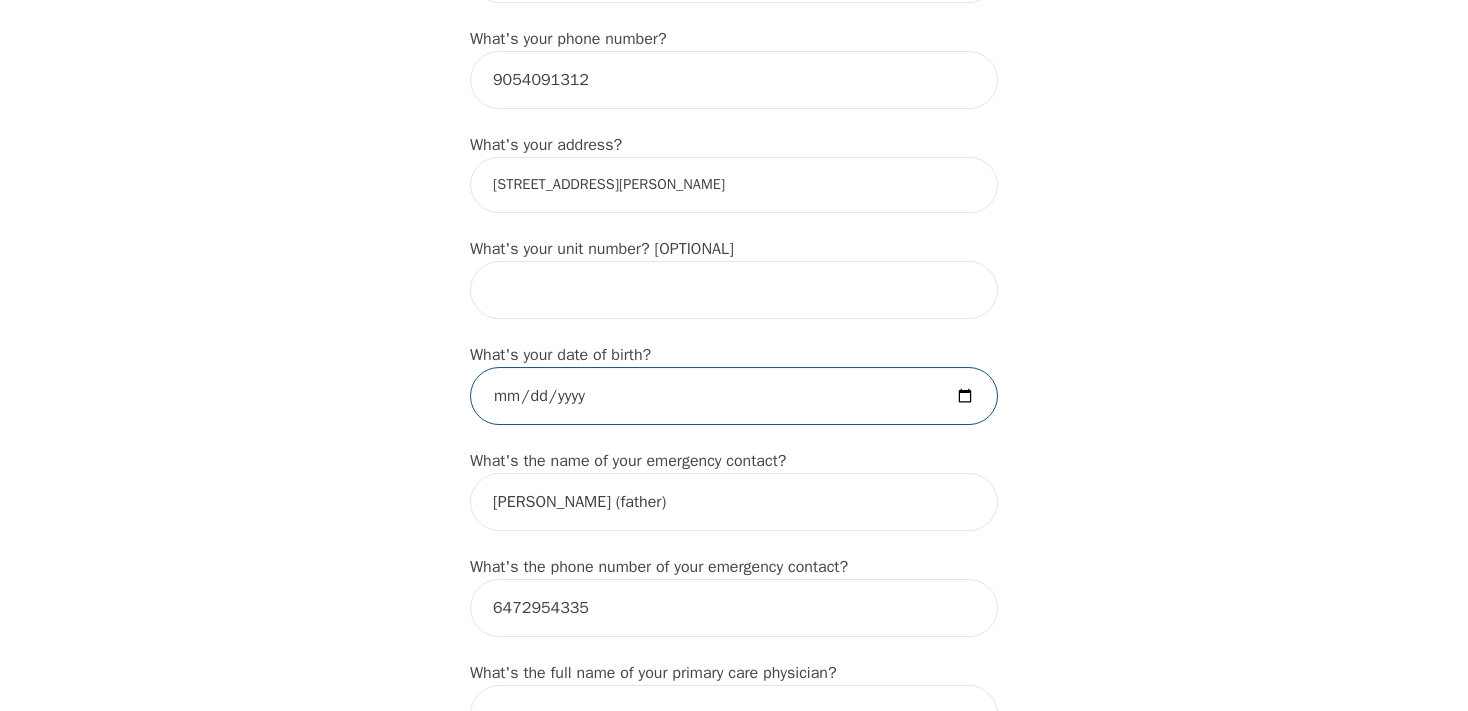 click at bounding box center [734, 396] 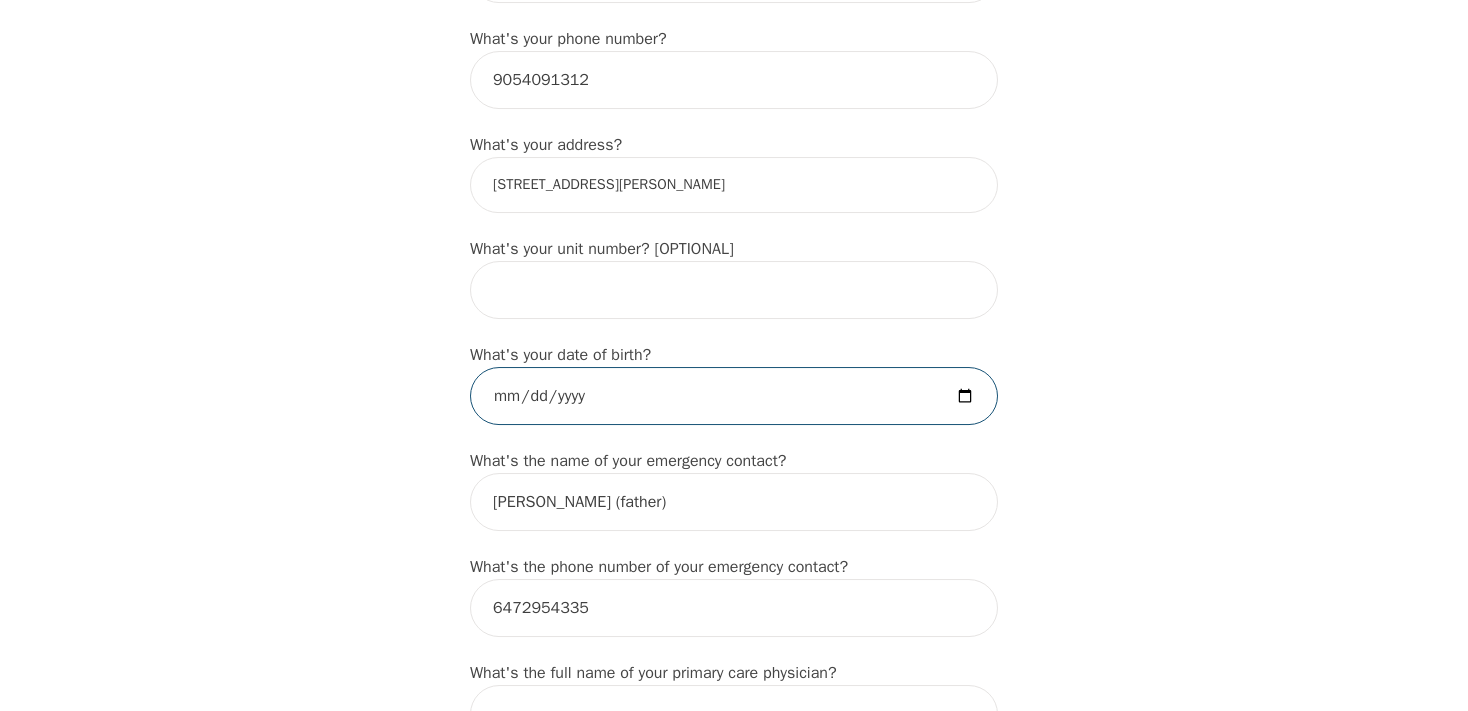 type on "[DATE]" 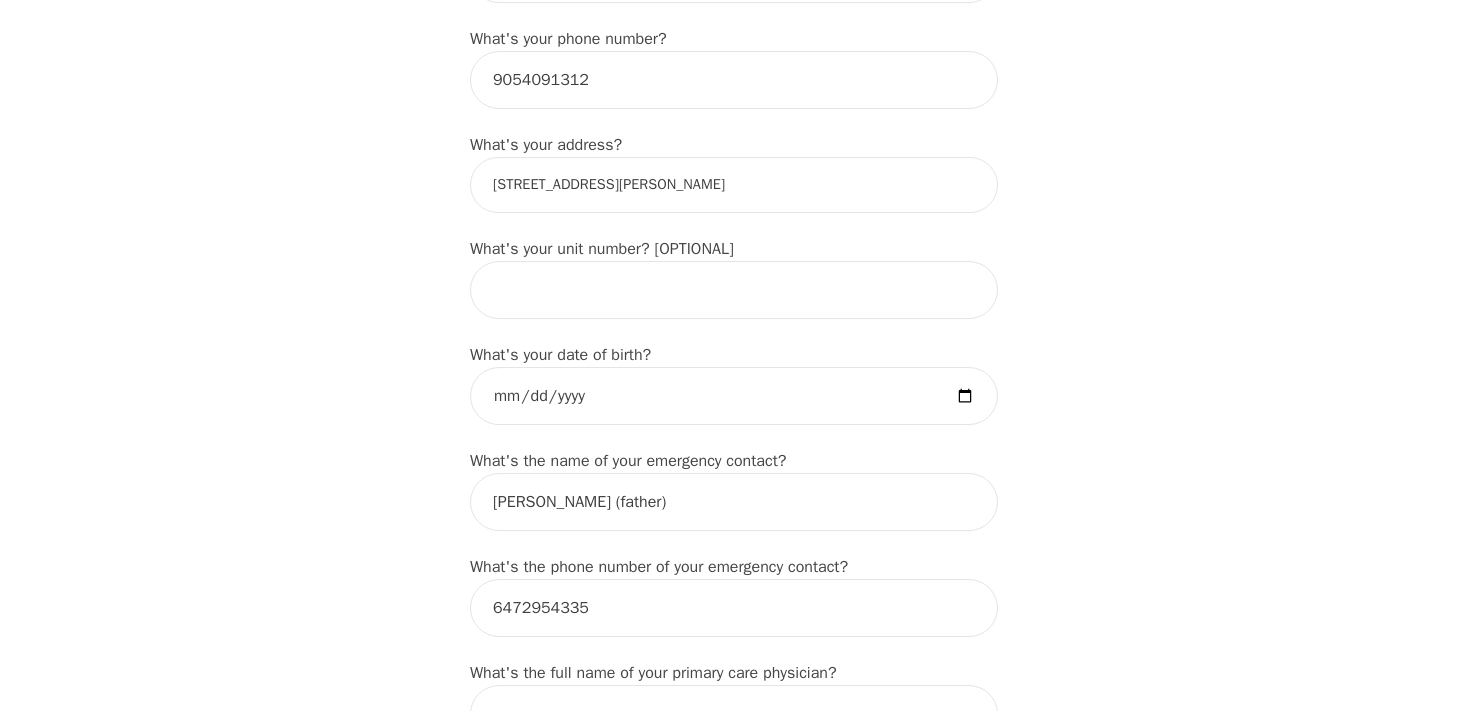 click on "Intake Assessment for [PERSON_NAME] Part 1 of 2: Tell Us About Yourself Please complete the following information before your initial session. This step is crucial to kickstart your therapeutic journey with your therapist: What's your first name? (This will be the name on your insurance receipt) [PERSON_NAME] What's your last name? [PERSON_NAME] What's your preferred name? [OPTIONAL] What's your email? [EMAIL_ADDRESS][DOMAIN_NAME] What's your phone number? [PHONE_NUMBER] What's your address? [STREET_ADDRESS][PERSON_NAME] What's your unit number? [OPTIONAL] What's your date of birth? [DEMOGRAPHIC_DATA] What's the name of your emergency contact? [PERSON_NAME] (father) What's the phone number of your emergency contact? [PHONE_NUMBER] What's the full name of your primary care physician? What's the phone number of your primary care physician? Below are optional questions - Please tell us more about yourself: What is your gender? -Select- [DEMOGRAPHIC_DATA] [DEMOGRAPHIC_DATA] [DEMOGRAPHIC_DATA] [DEMOGRAPHIC_DATA] [DEMOGRAPHIC_DATA] prefer_not_to_say What are your preferred pronouns? e/e" at bounding box center [734, 796] 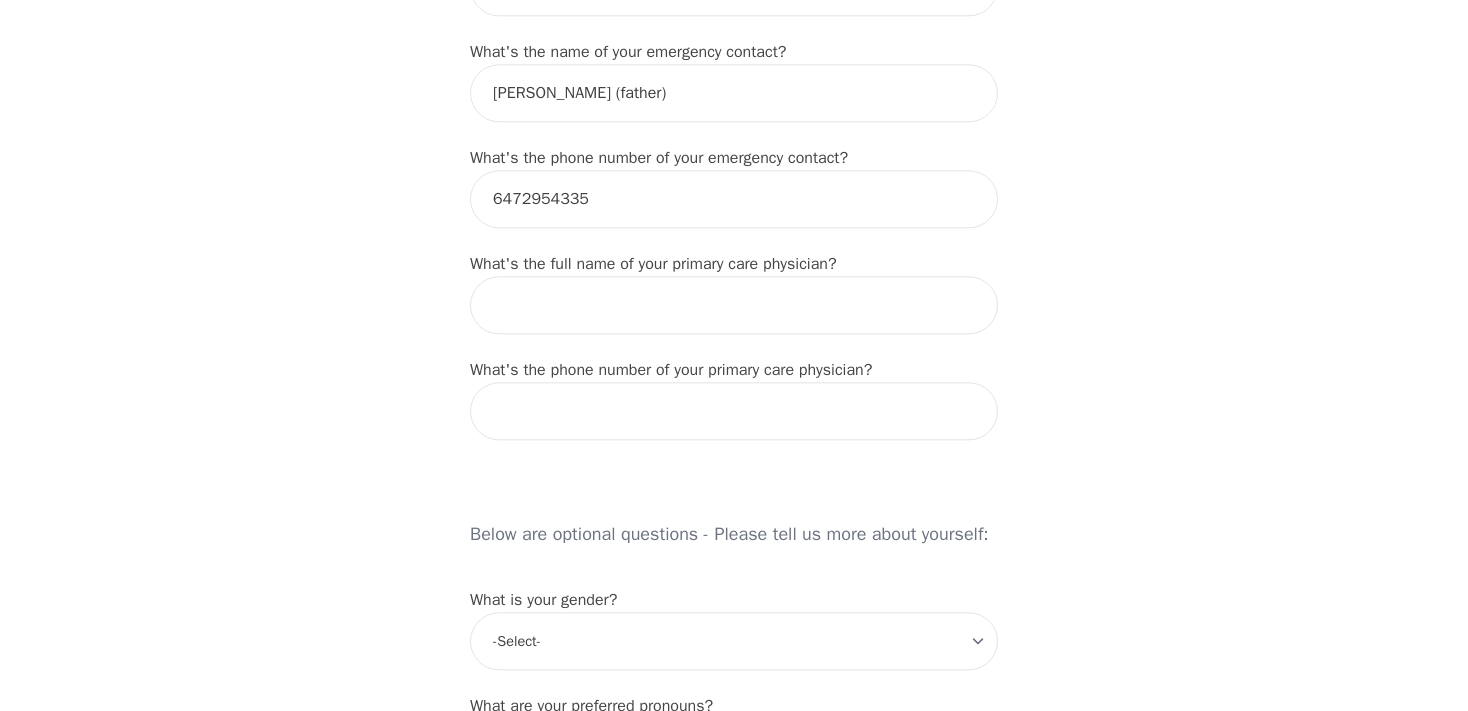 scroll, scrollTop: 1124, scrollLeft: 0, axis: vertical 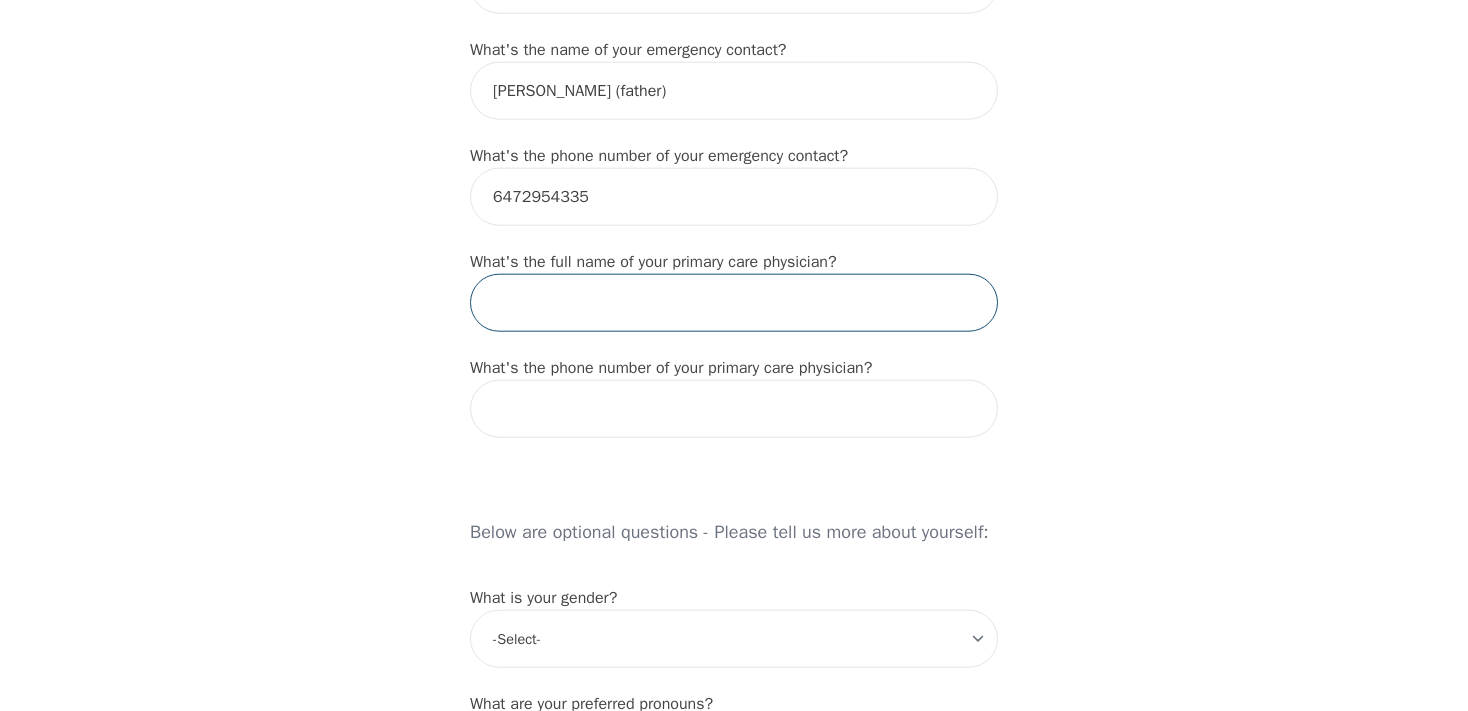 click at bounding box center (734, 303) 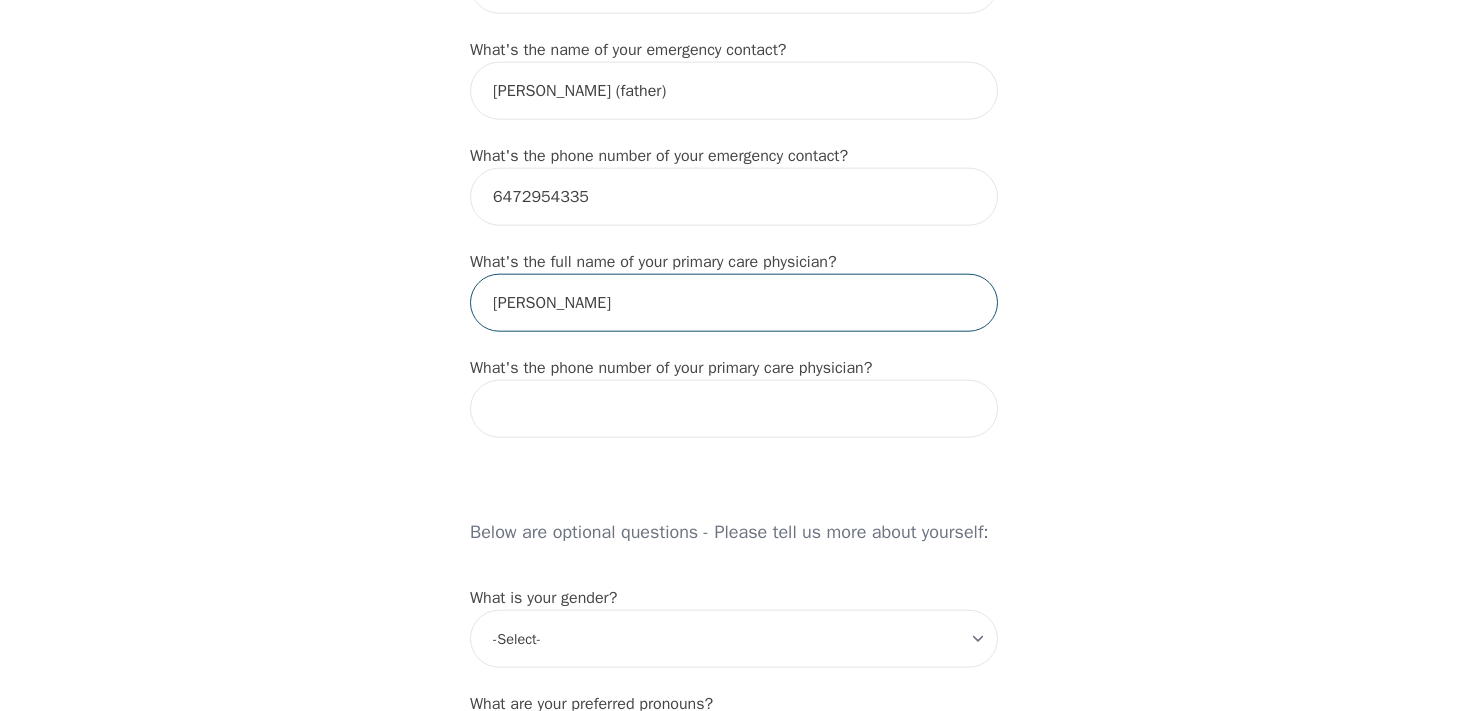 type on "[PERSON_NAME]" 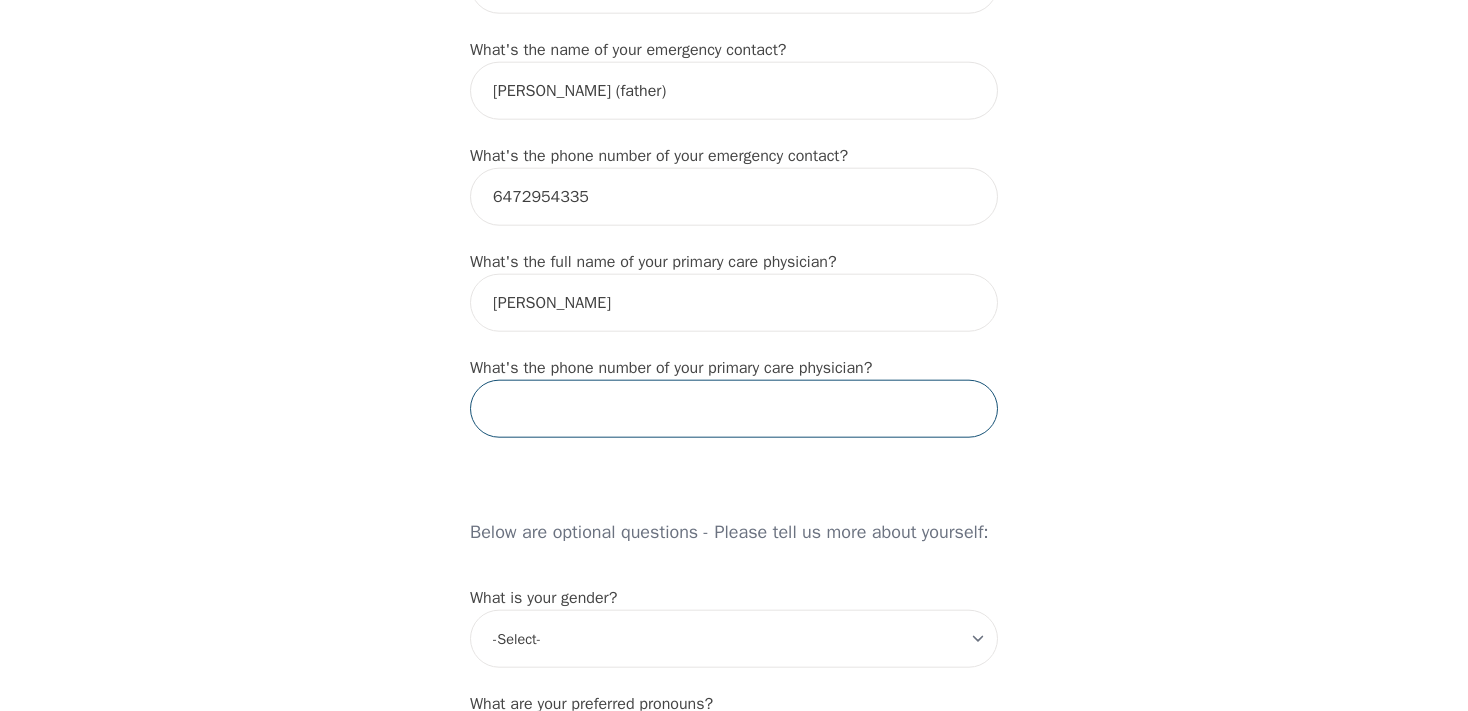 click at bounding box center (734, 409) 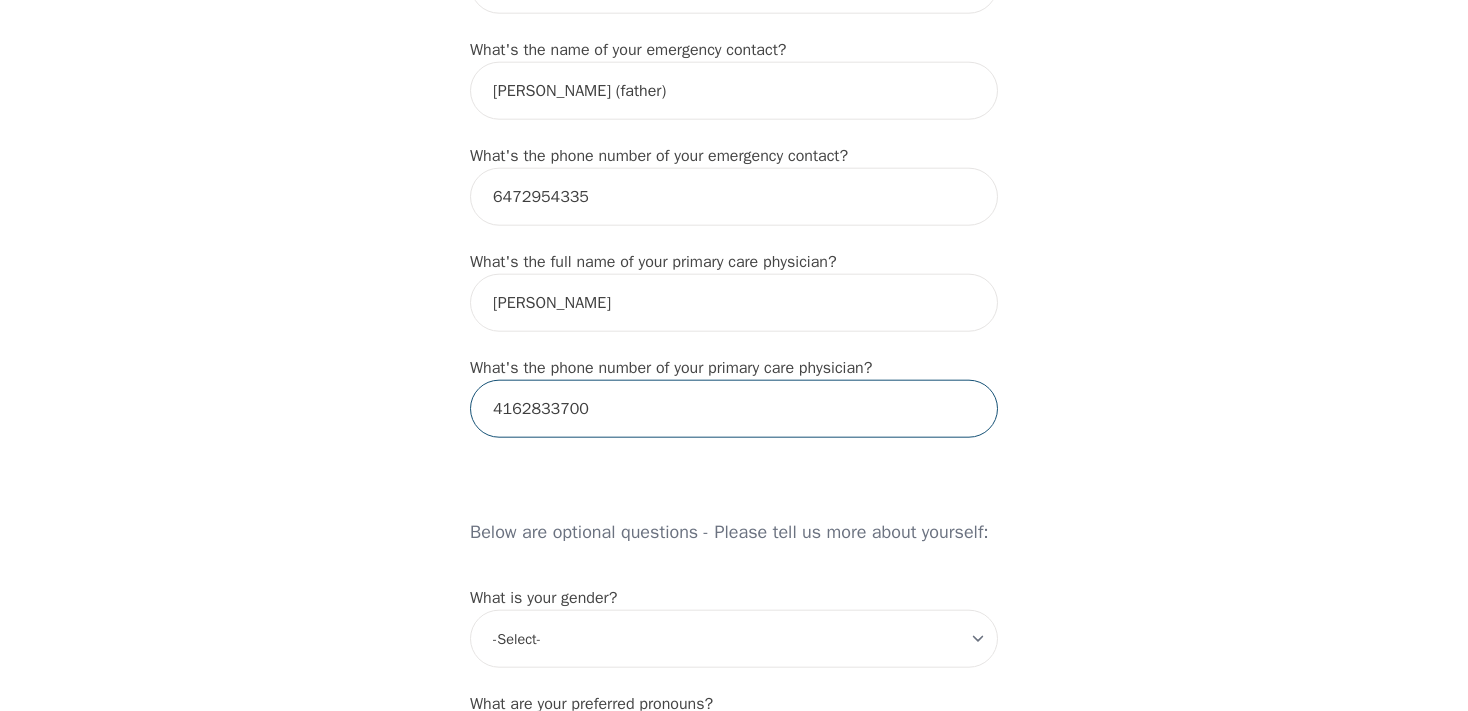 type on "4162833700" 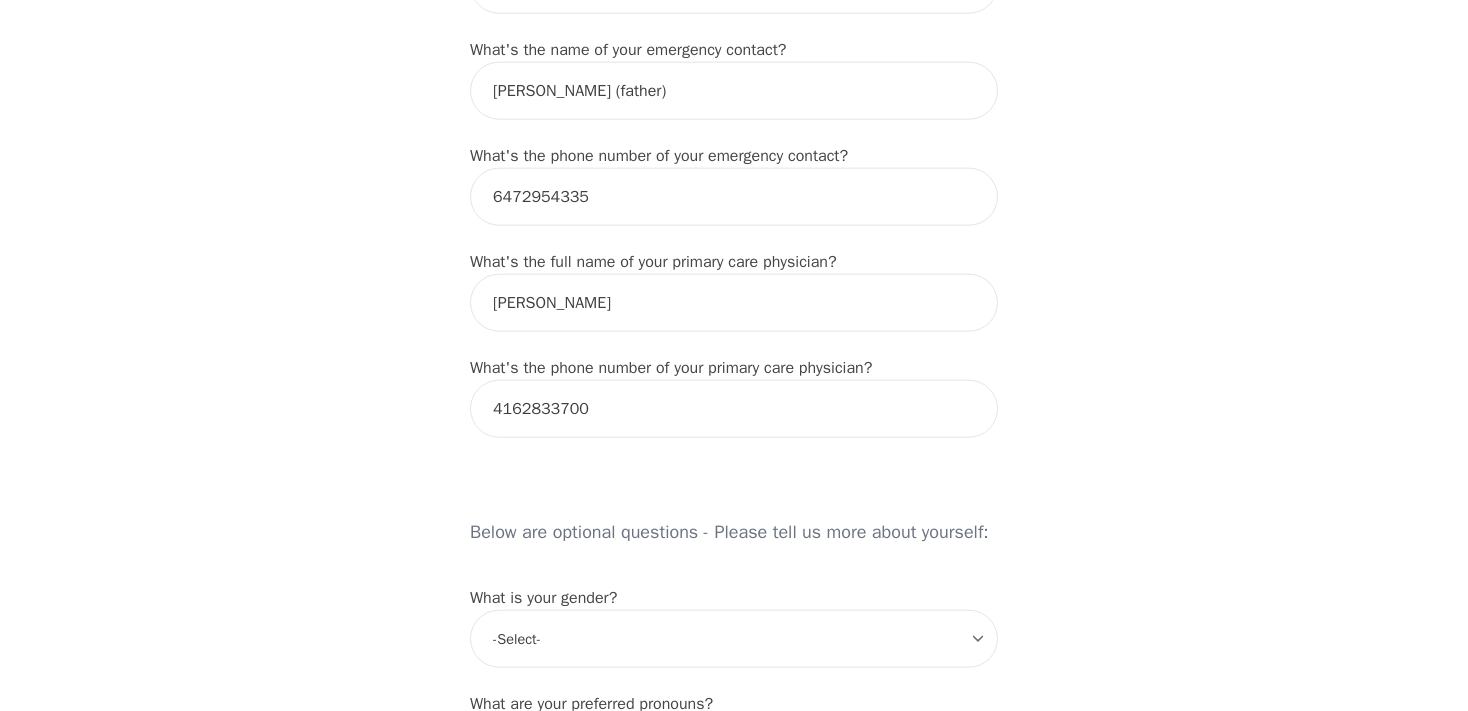 click on "Intake Assessment for [PERSON_NAME] Part 1 of 2: Tell Us About Yourself Please complete the following information before your initial session. This step is crucial to kickstart your therapeutic journey with your therapist: What's your first name? (This will be the name on your insurance receipt) [PERSON_NAME] What's your last name? [PERSON_NAME] What's your preferred name? [OPTIONAL] What's your email? [EMAIL_ADDRESS][DOMAIN_NAME] What's your phone number? [PHONE_NUMBER] What's your address? [STREET_ADDRESS][PERSON_NAME] What's your unit number? [OPTIONAL] What's your date of birth? [DEMOGRAPHIC_DATA] What's the name of your emergency contact? [PERSON_NAME] (father) What's the phone number of your emergency contact? [PHONE_NUMBER] What's the full name of your primary care physician? [PERSON_NAME] What's the phone number of your primary care physician? 4162833700 Below are optional questions - Please tell us more about yourself: What is your gender? -Select- [DEMOGRAPHIC_DATA] [DEMOGRAPHIC_DATA] [DEMOGRAPHIC_DATA] [DEMOGRAPHIC_DATA] [DEMOGRAPHIC_DATA] prefer_not_to_say -Select- he/him" at bounding box center (734, 385) 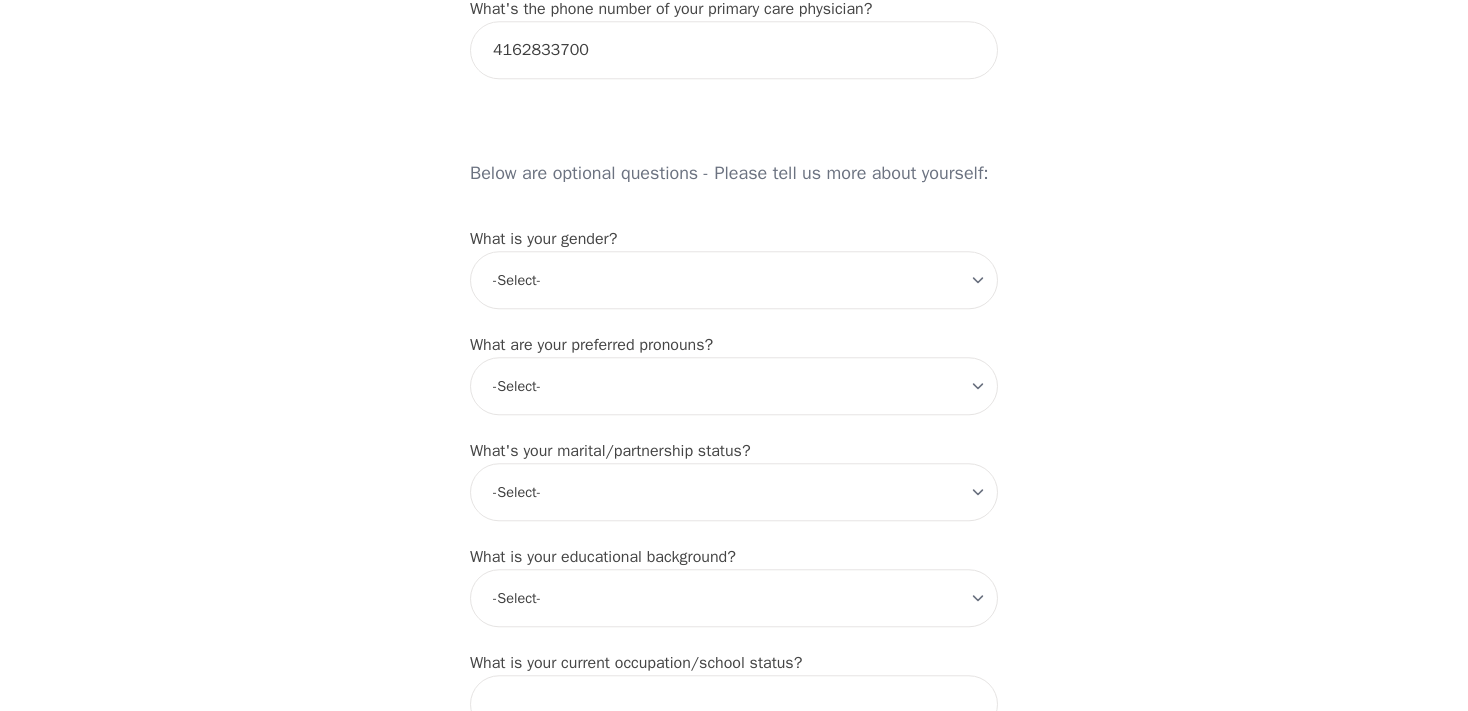 scroll, scrollTop: 1491, scrollLeft: 0, axis: vertical 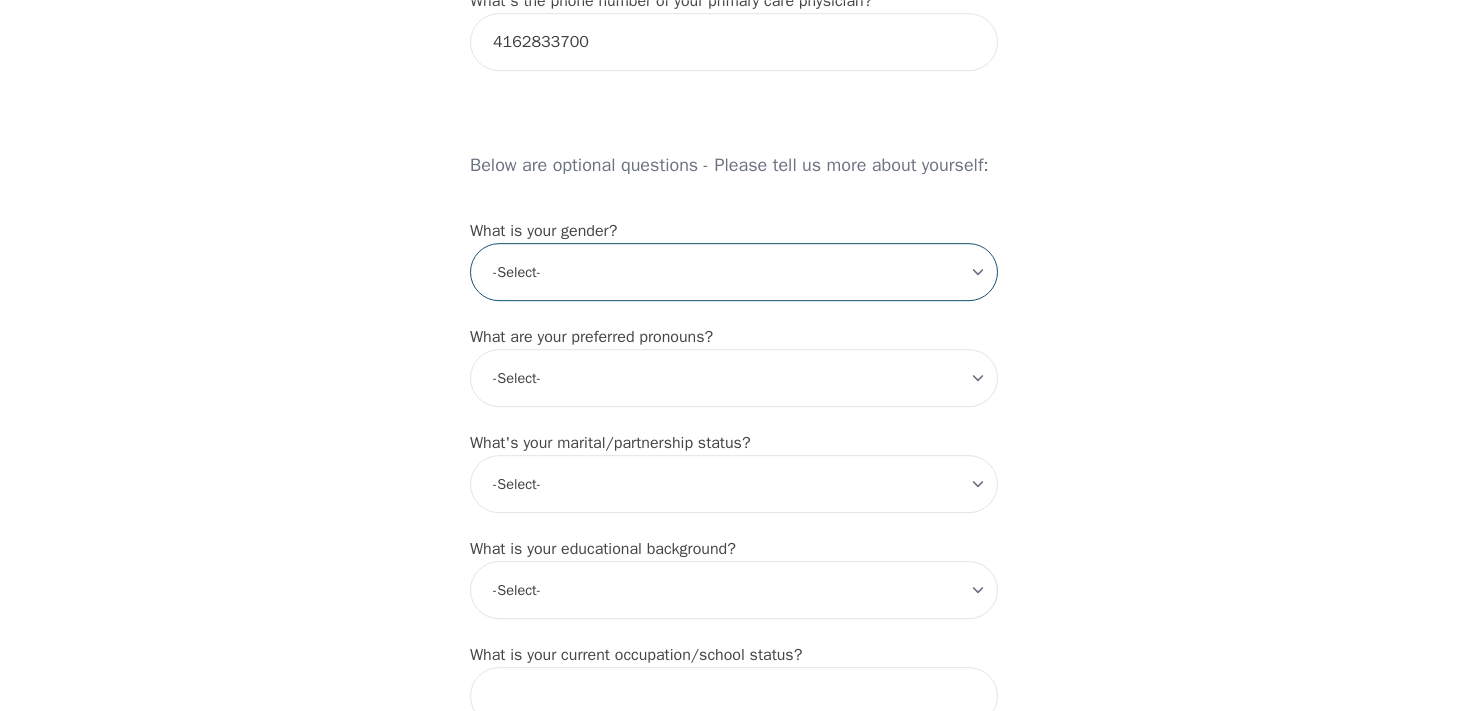 click on "-Select- [DEMOGRAPHIC_DATA] [DEMOGRAPHIC_DATA] [DEMOGRAPHIC_DATA] [DEMOGRAPHIC_DATA] [DEMOGRAPHIC_DATA] prefer_not_to_say" at bounding box center (734, 272) 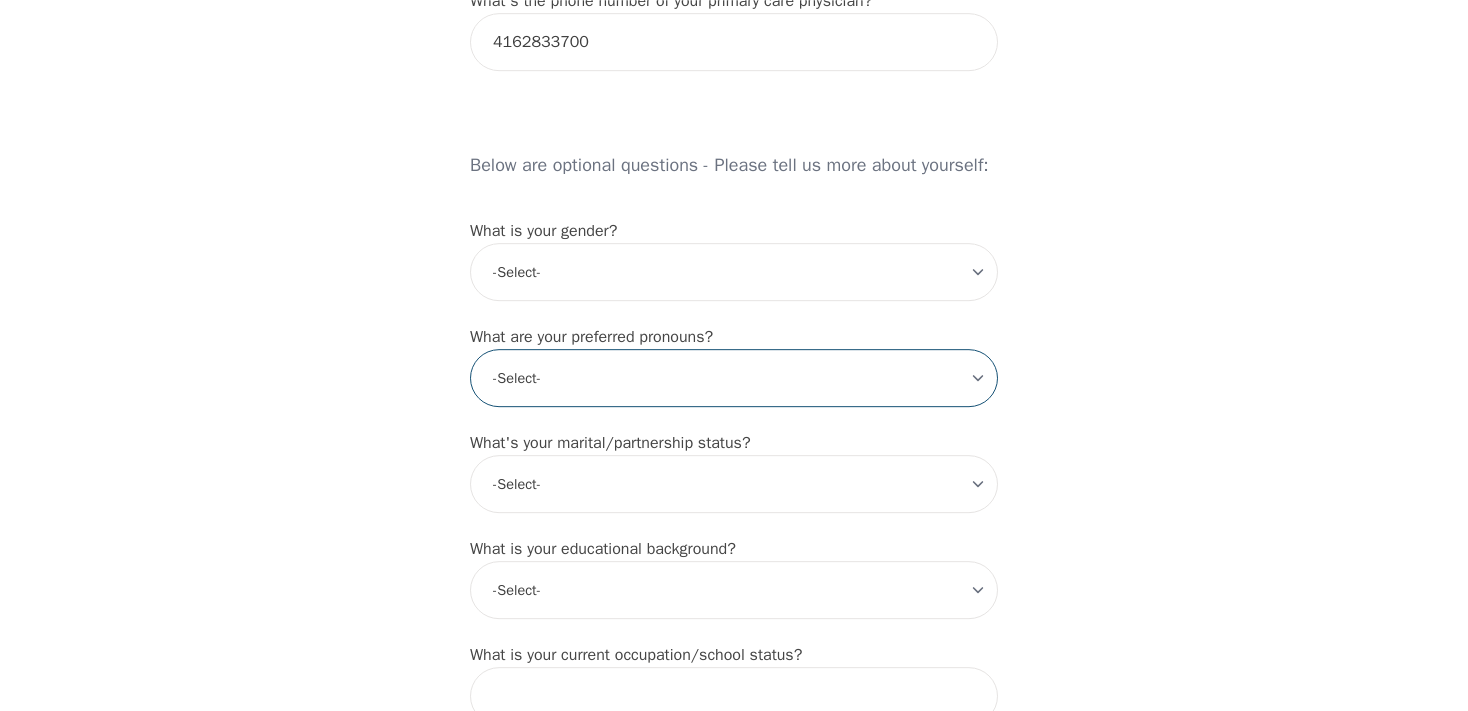 click on "-Select- he/him she/her they/them ze/zir xe/xem ey/em ve/ver tey/ter e/e per/per prefer_not_to_say" at bounding box center [734, 378] 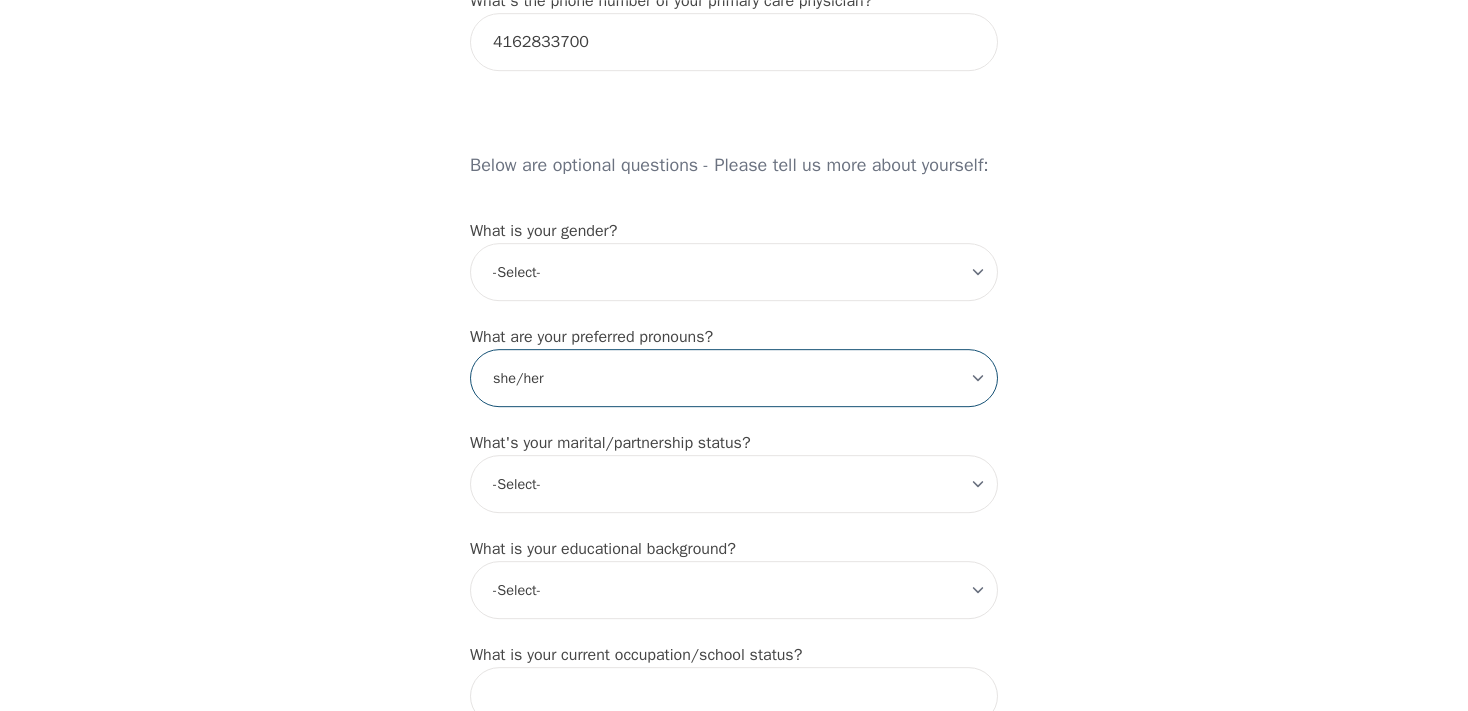 click on "she/her" at bounding box center [0, 0] 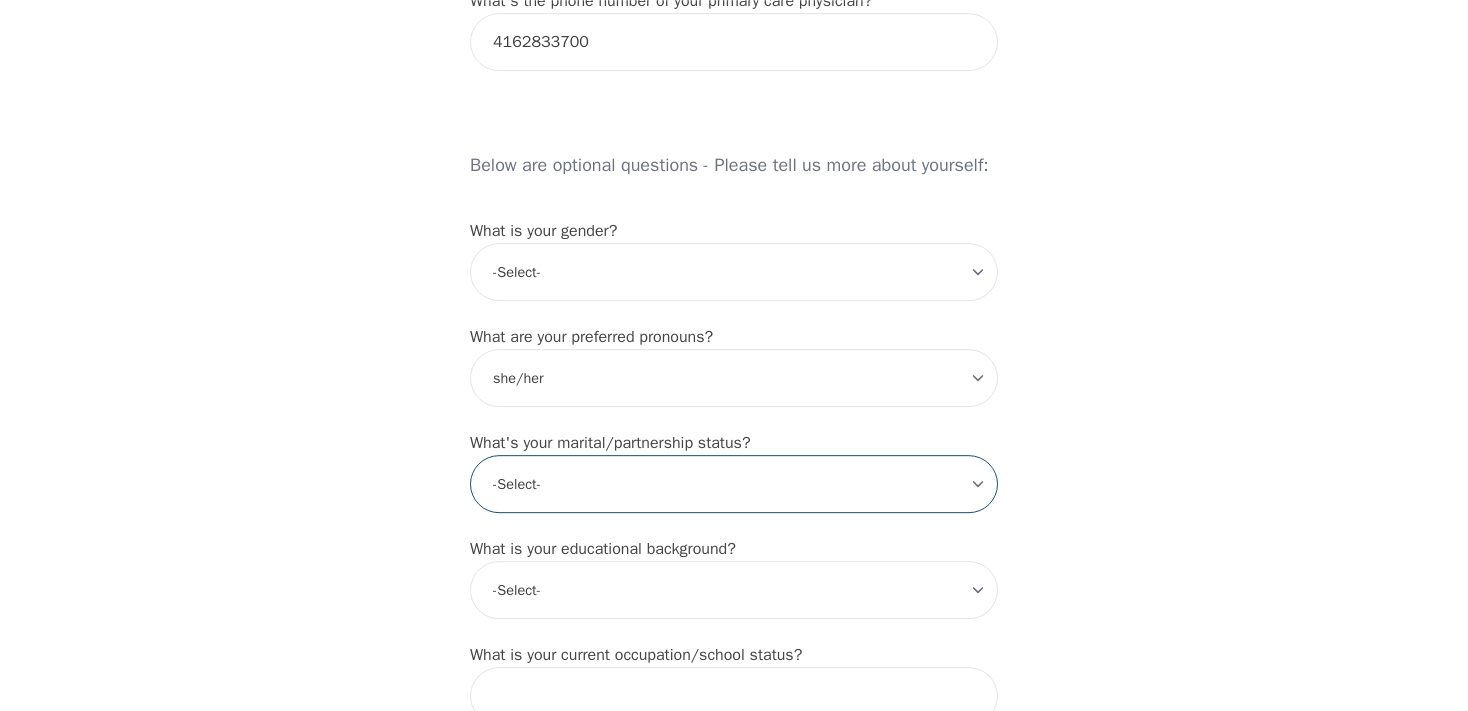 click on "-Select- Single Partnered Married Common Law Widowed Separated Divorced" at bounding box center [734, 484] 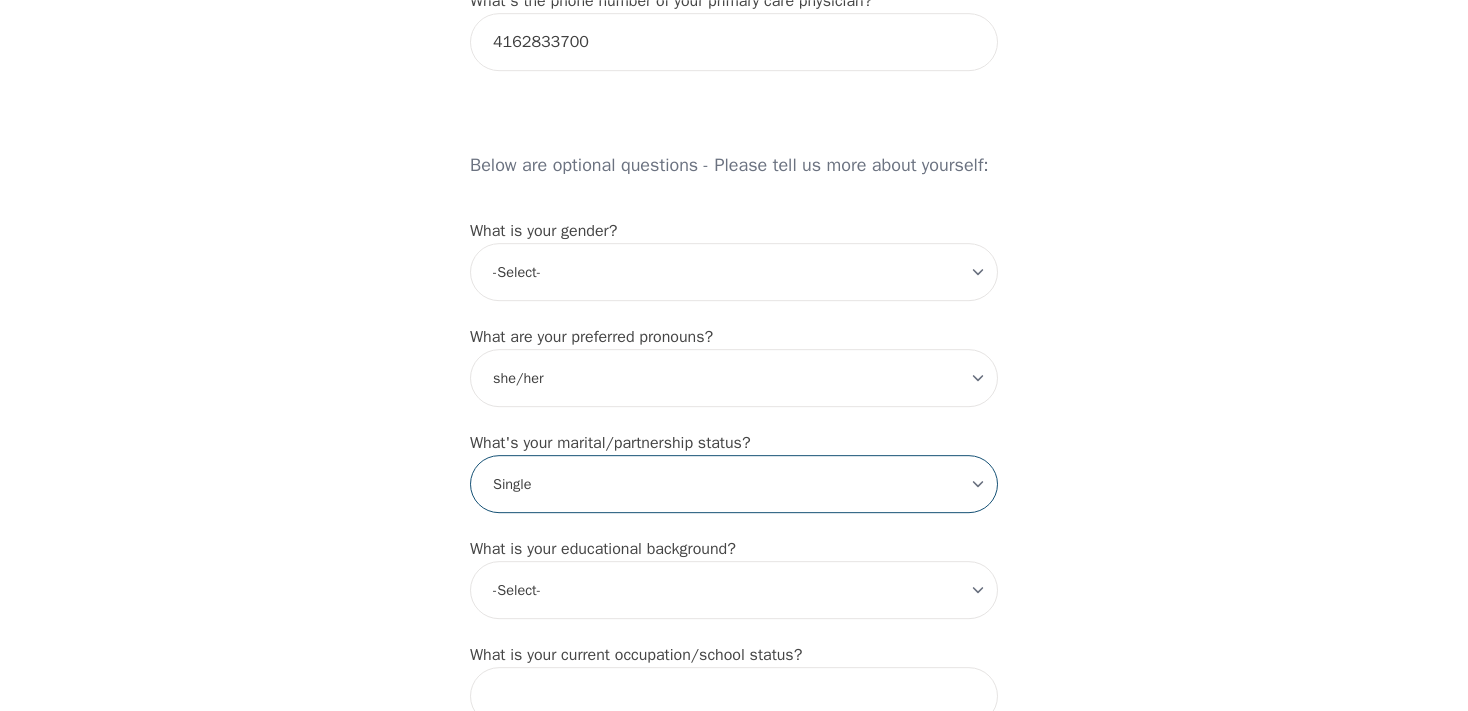 click on "Single" at bounding box center [0, 0] 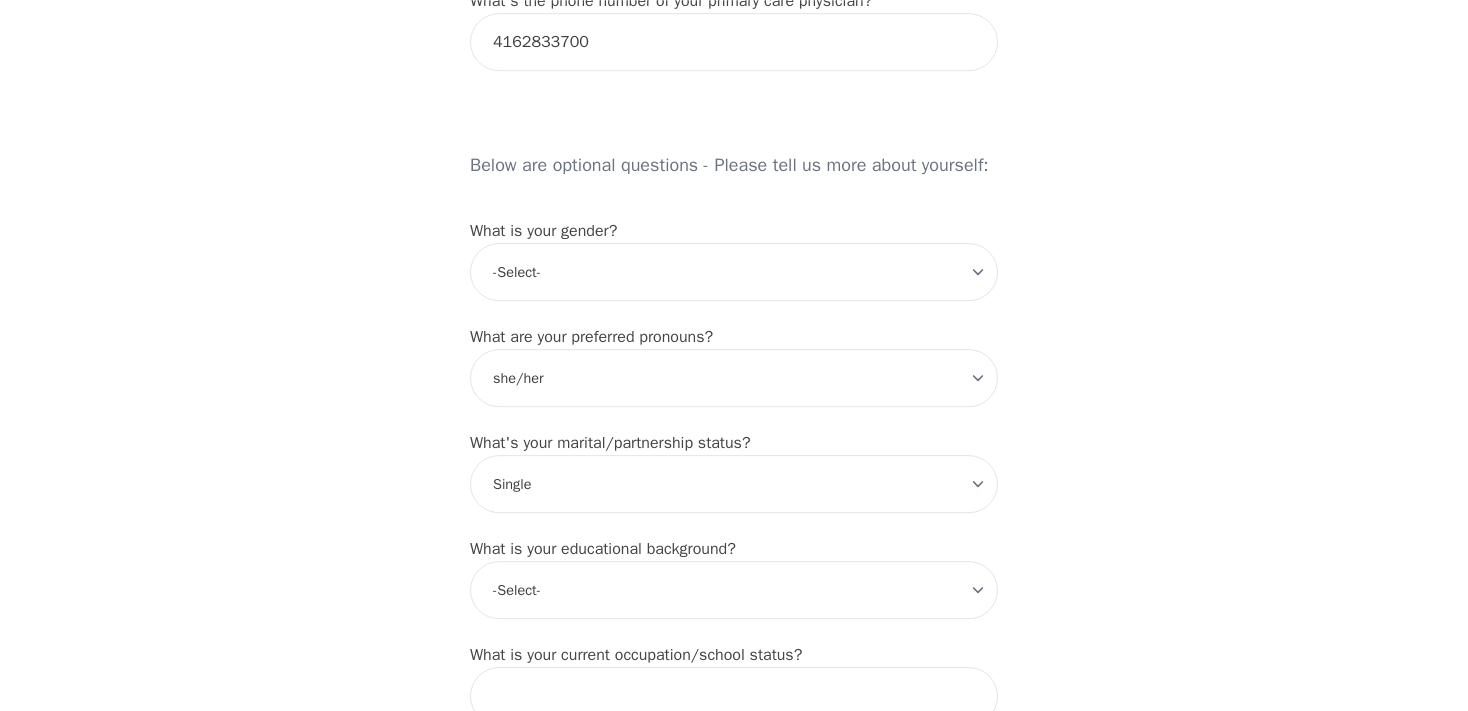 click on "Intake Assessment for [PERSON_NAME] Part 1 of 2: Tell Us About Yourself Please complete the following information before your initial session. This step is crucial to kickstart your therapeutic journey with your therapist: What's your first name? (This will be the name on your insurance receipt) [PERSON_NAME] What's your last name? [PERSON_NAME] What's your preferred name? [OPTIONAL] What's your email? [EMAIL_ADDRESS][DOMAIN_NAME] What's your phone number? [PHONE_NUMBER] What's your address? [STREET_ADDRESS][PERSON_NAME] What's your unit number? [OPTIONAL] What's your date of birth? [DEMOGRAPHIC_DATA] What's the name of your emergency contact? [PERSON_NAME] (father) What's the phone number of your emergency contact? [PHONE_NUMBER] What's the full name of your primary care physician? [PERSON_NAME] What's the phone number of your primary care physician? 4162833700 Below are optional questions - Please tell us more about yourself: What is your gender? -Select- [DEMOGRAPHIC_DATA] [DEMOGRAPHIC_DATA] [DEMOGRAPHIC_DATA] [DEMOGRAPHIC_DATA] [DEMOGRAPHIC_DATA] prefer_not_to_say -Select- he/him" at bounding box center [734, 18] 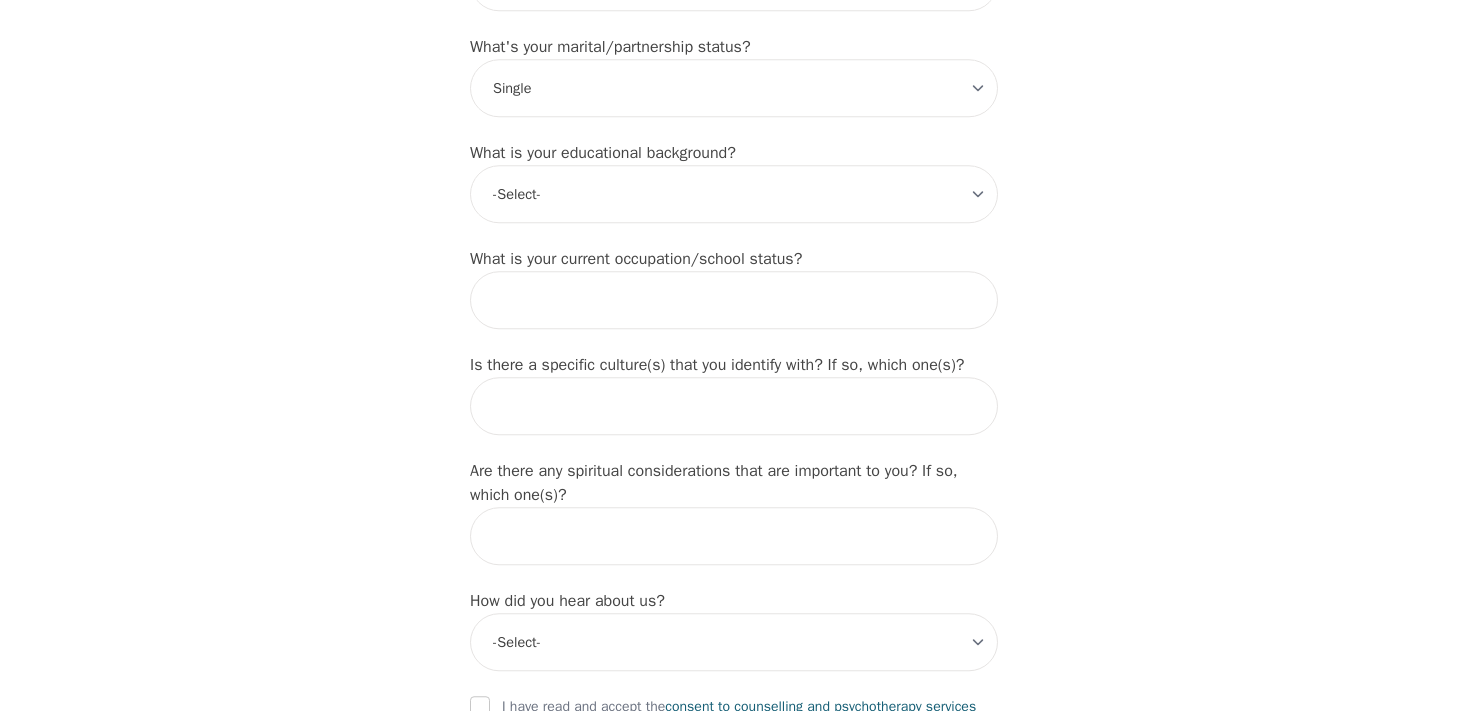 scroll, scrollTop: 1894, scrollLeft: 0, axis: vertical 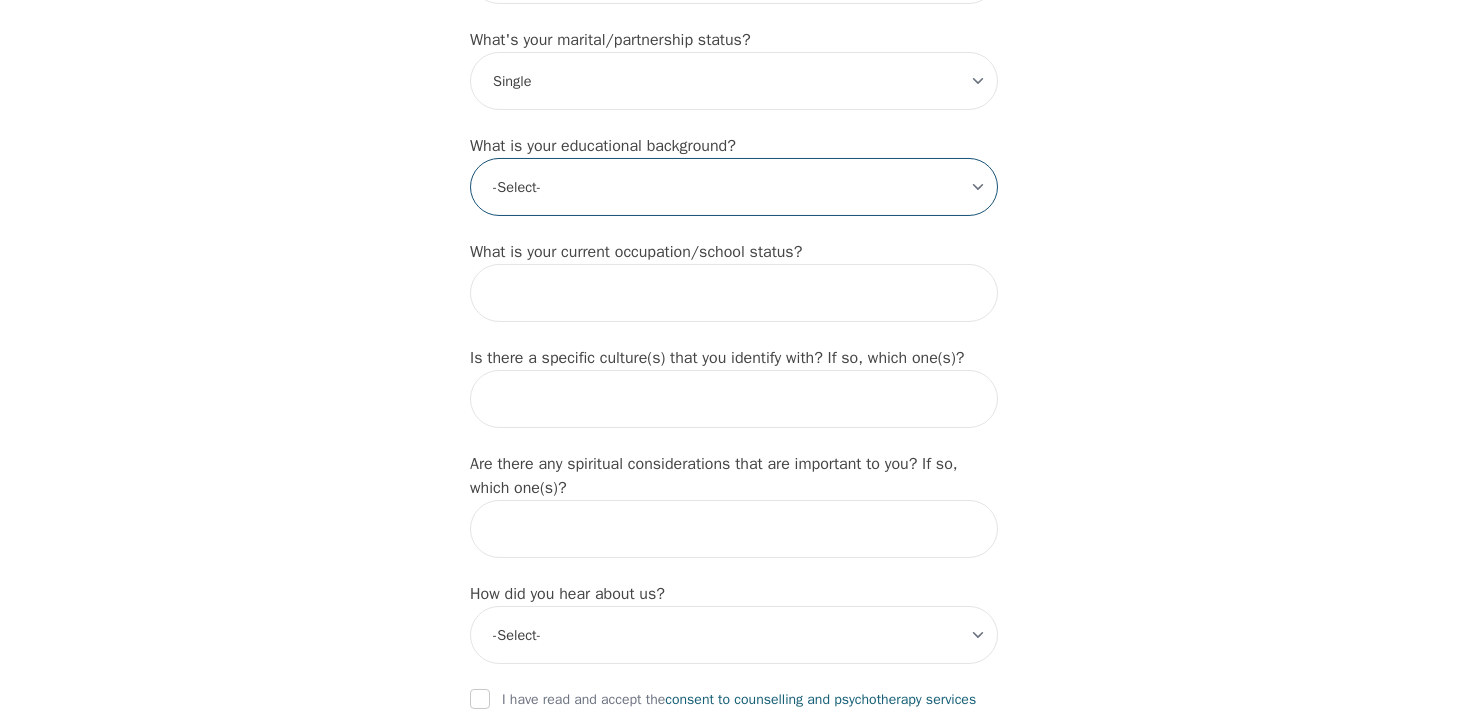 click on "-Select- Less than high school High school Associate degree Bachelor degree Master's degree Professional degree Doctorial degree" at bounding box center (734, 187) 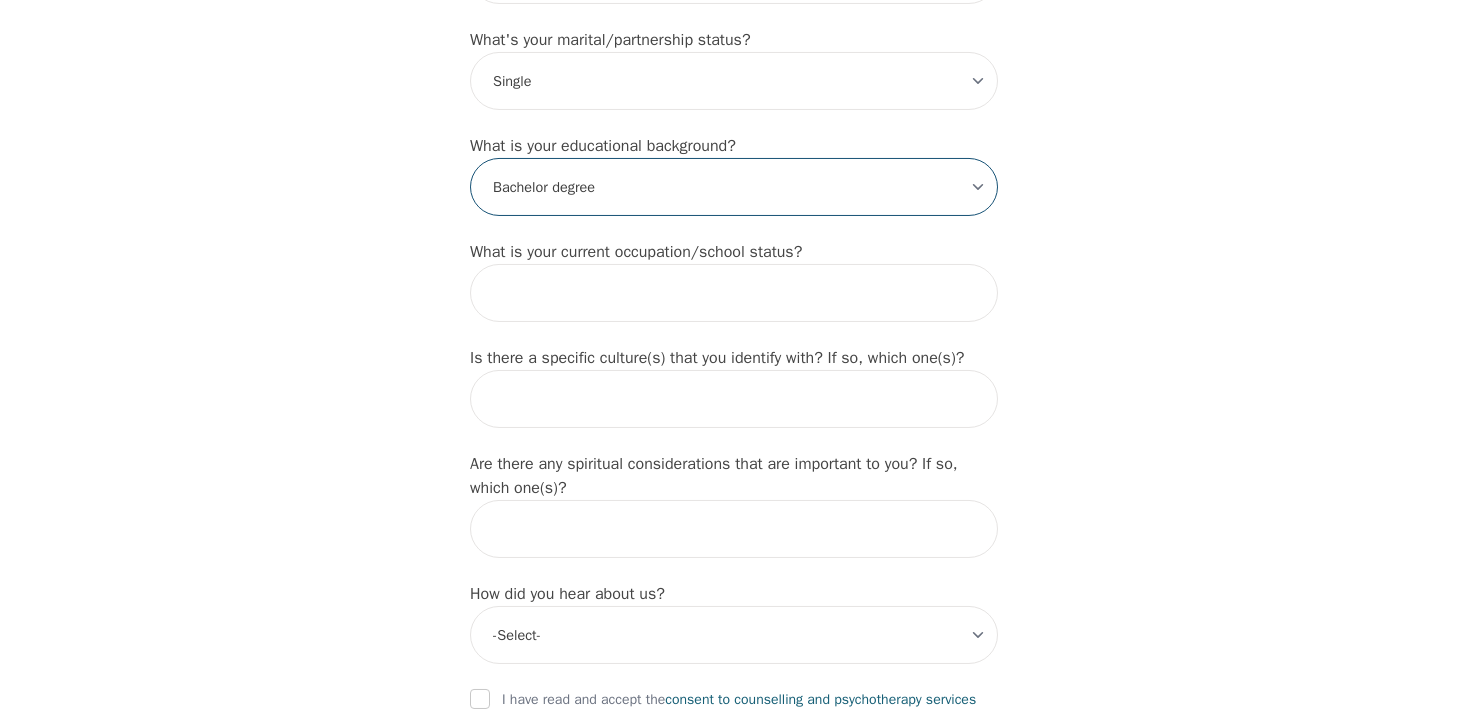 click on "Bachelor degree" at bounding box center [0, 0] 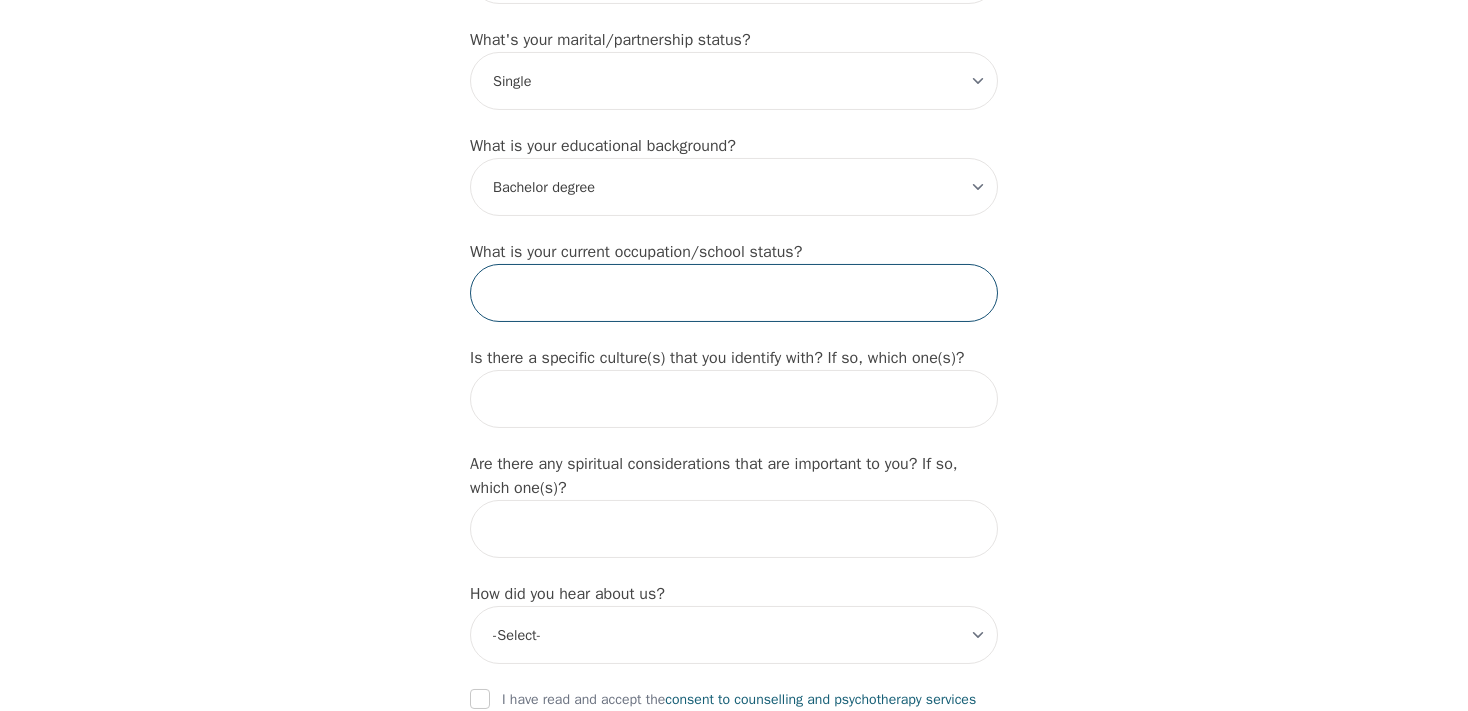 click at bounding box center (734, 293) 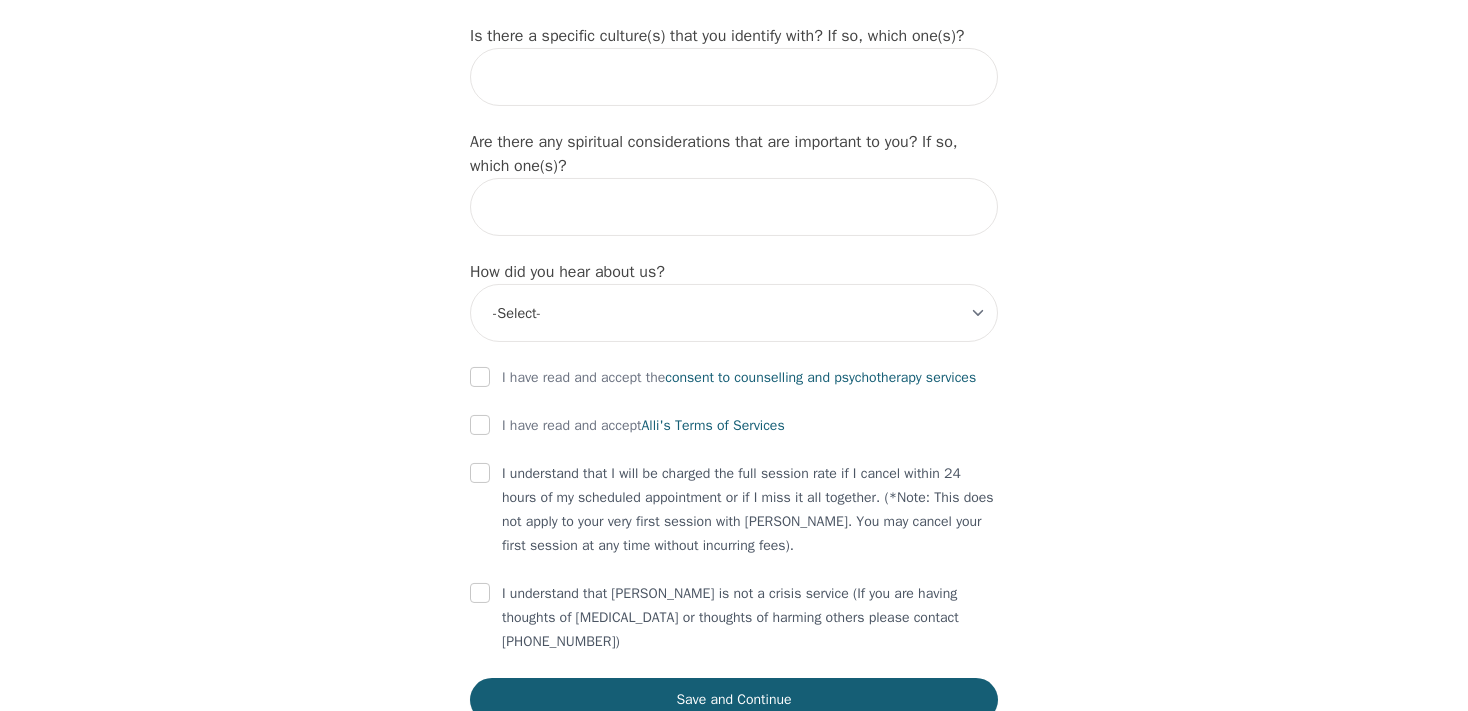 scroll, scrollTop: 2225, scrollLeft: 0, axis: vertical 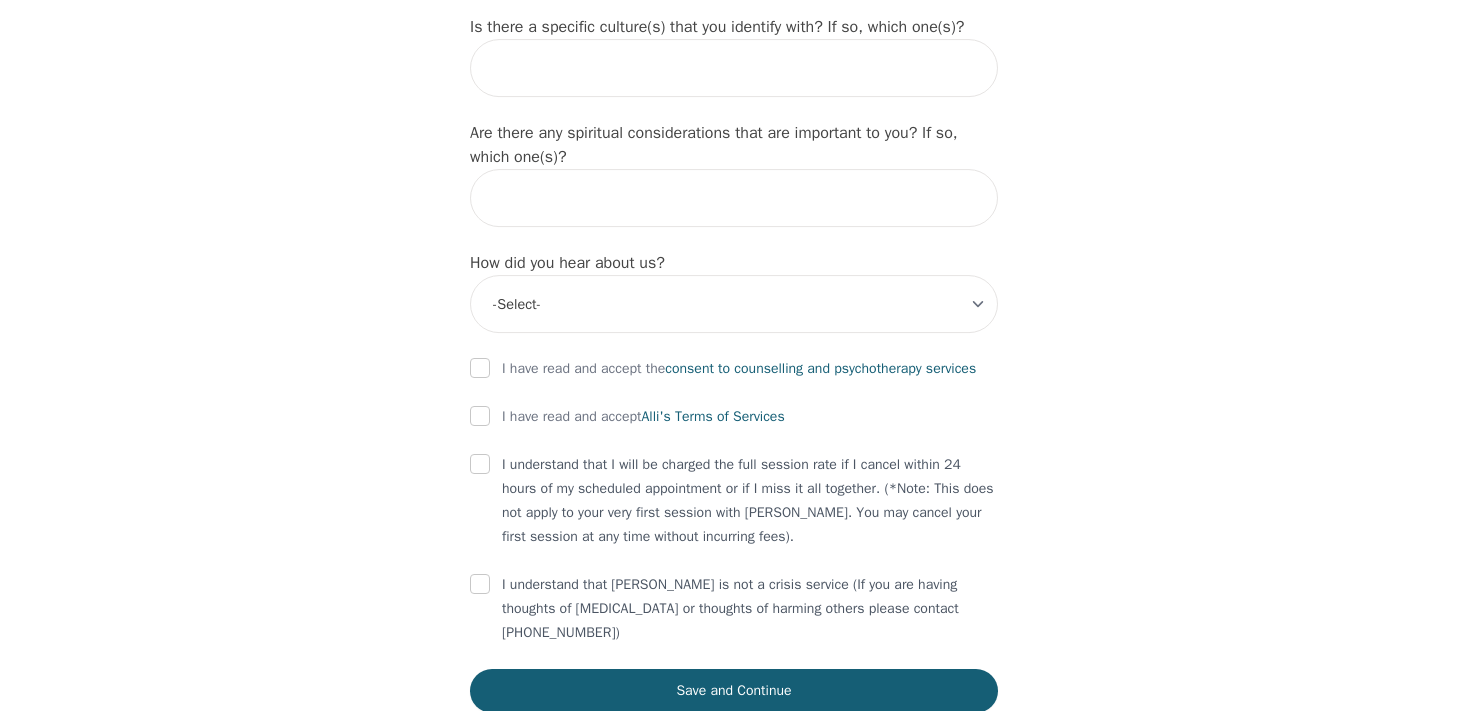 type on "high school teacher" 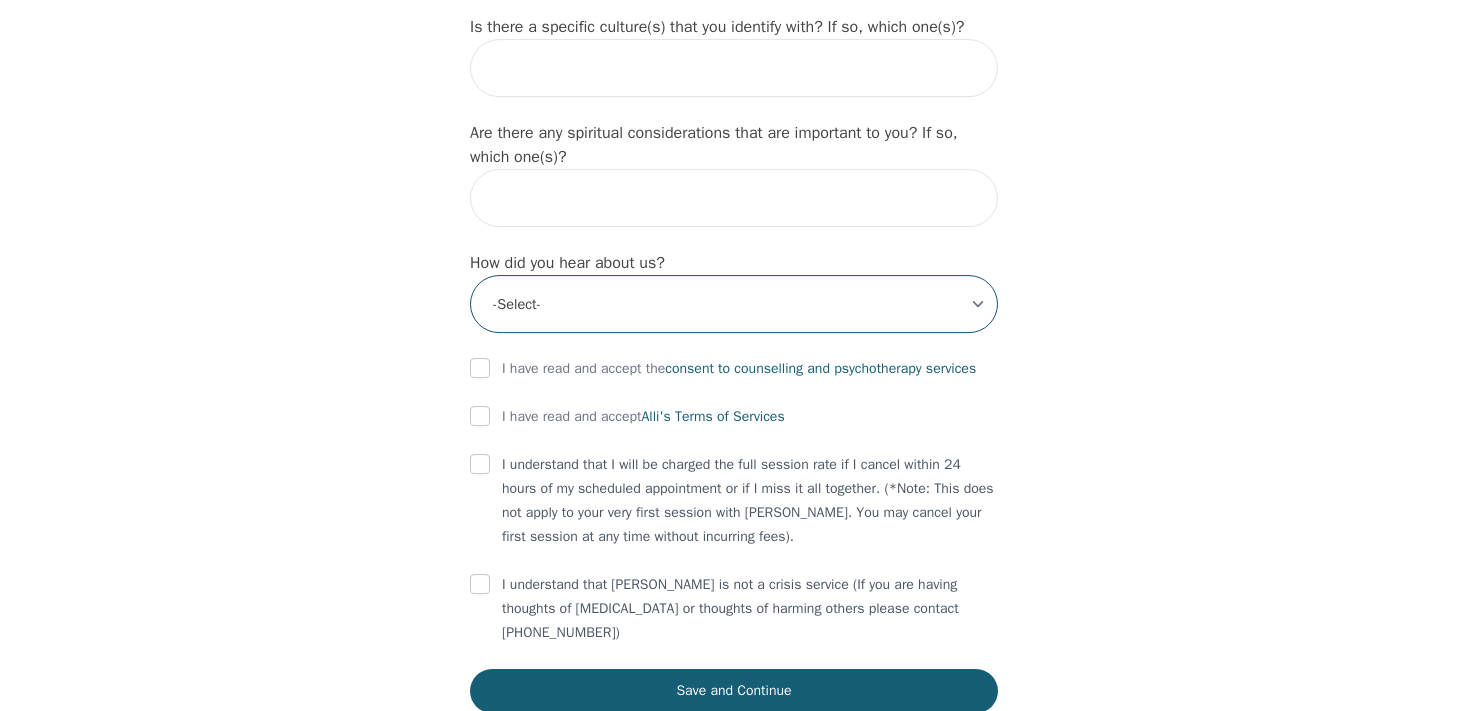 click on "-Select- Physician/Specialist Friend Facebook Instagram Google Search Google Ads Facebook/Instagram Ads Other" at bounding box center [734, 304] 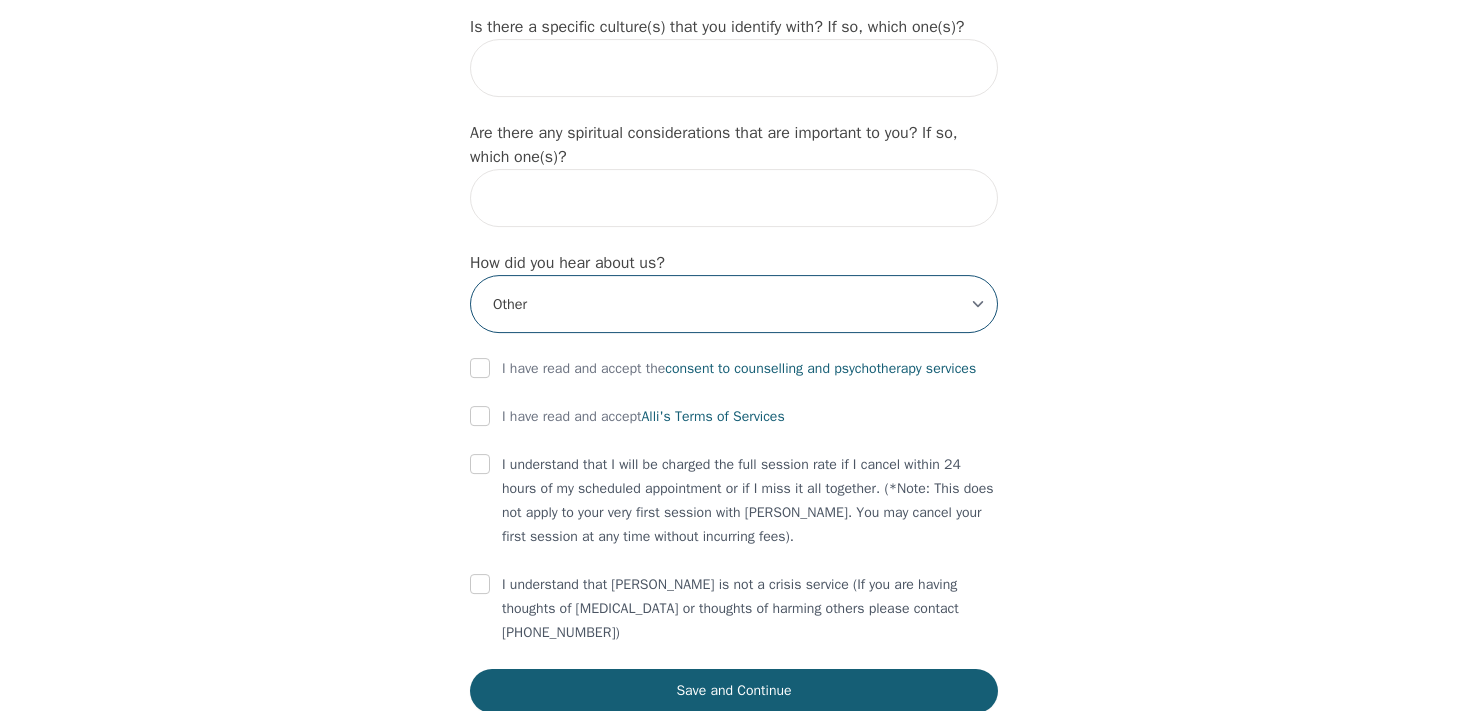 click on "Other" at bounding box center (0, 0) 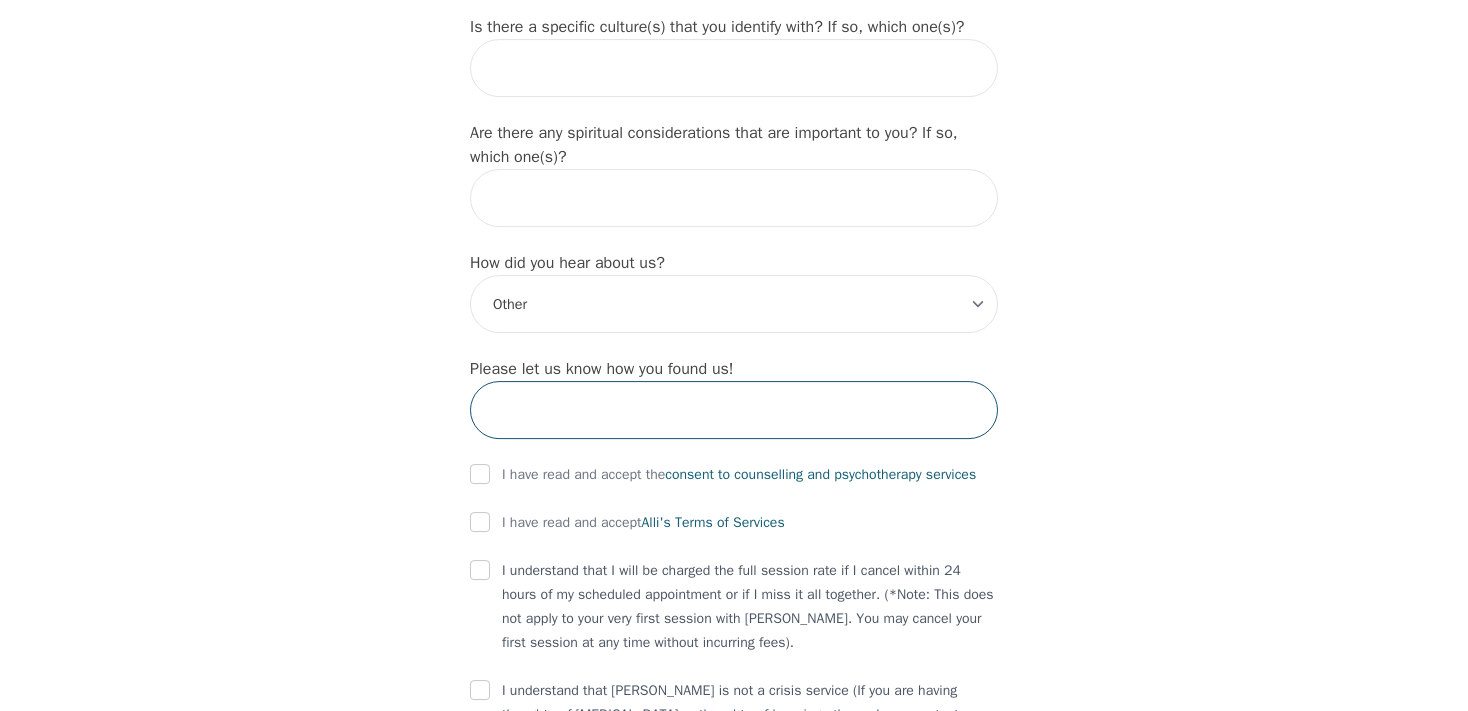 click at bounding box center [734, 410] 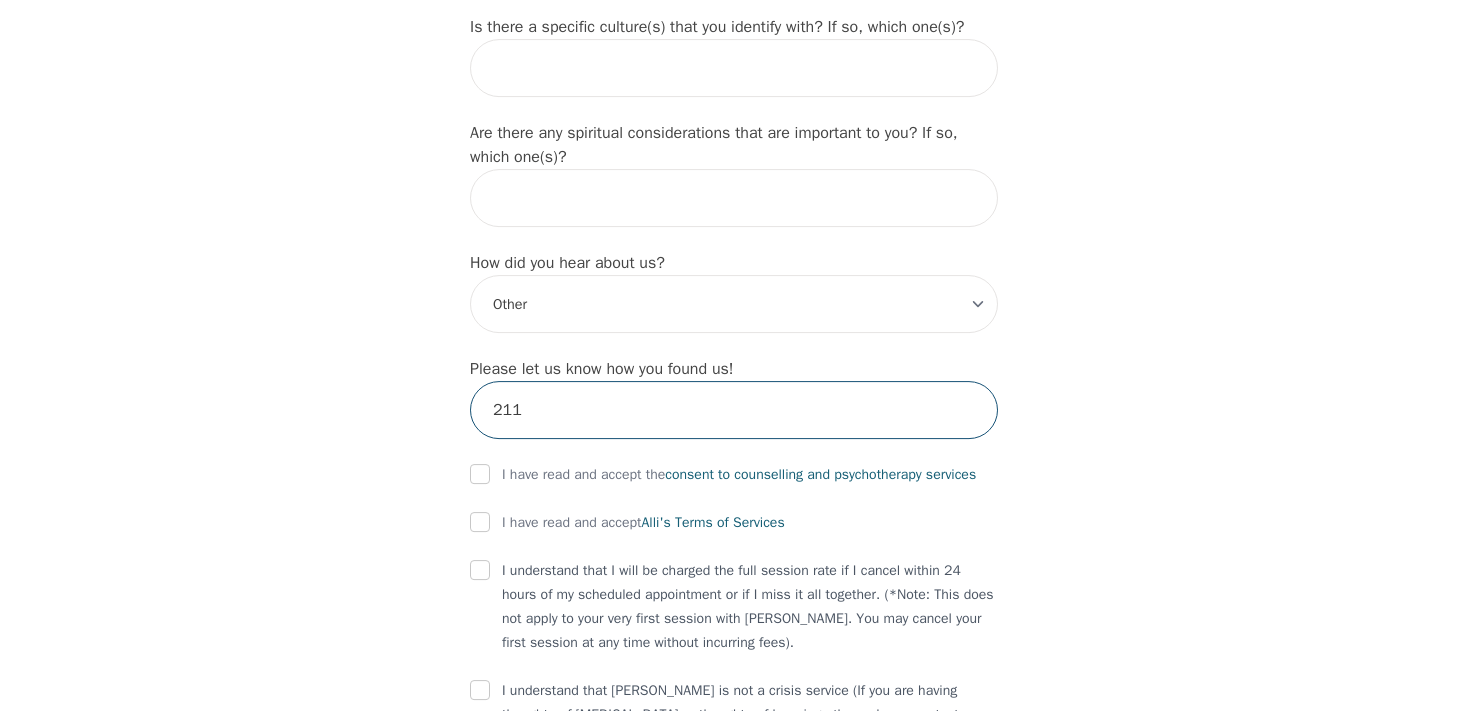 type on "211" 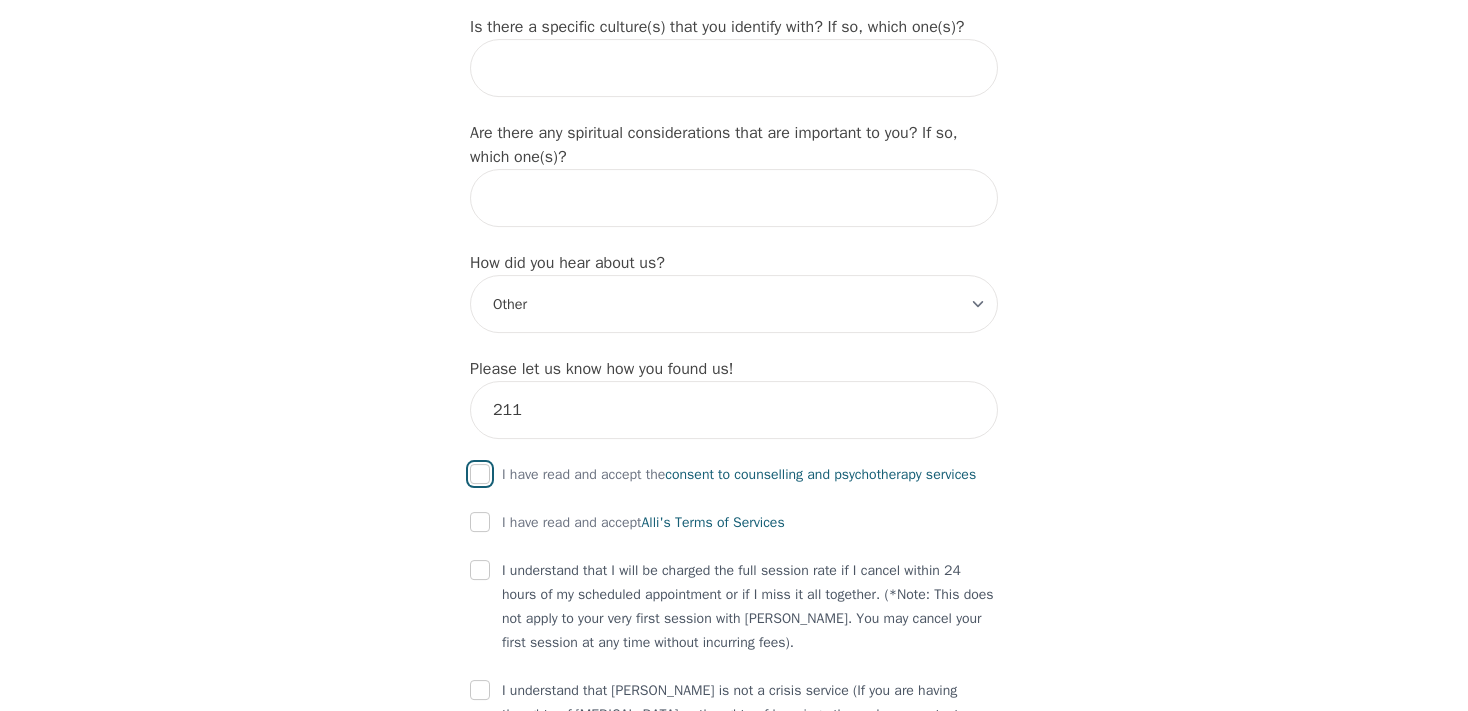 click at bounding box center [480, 474] 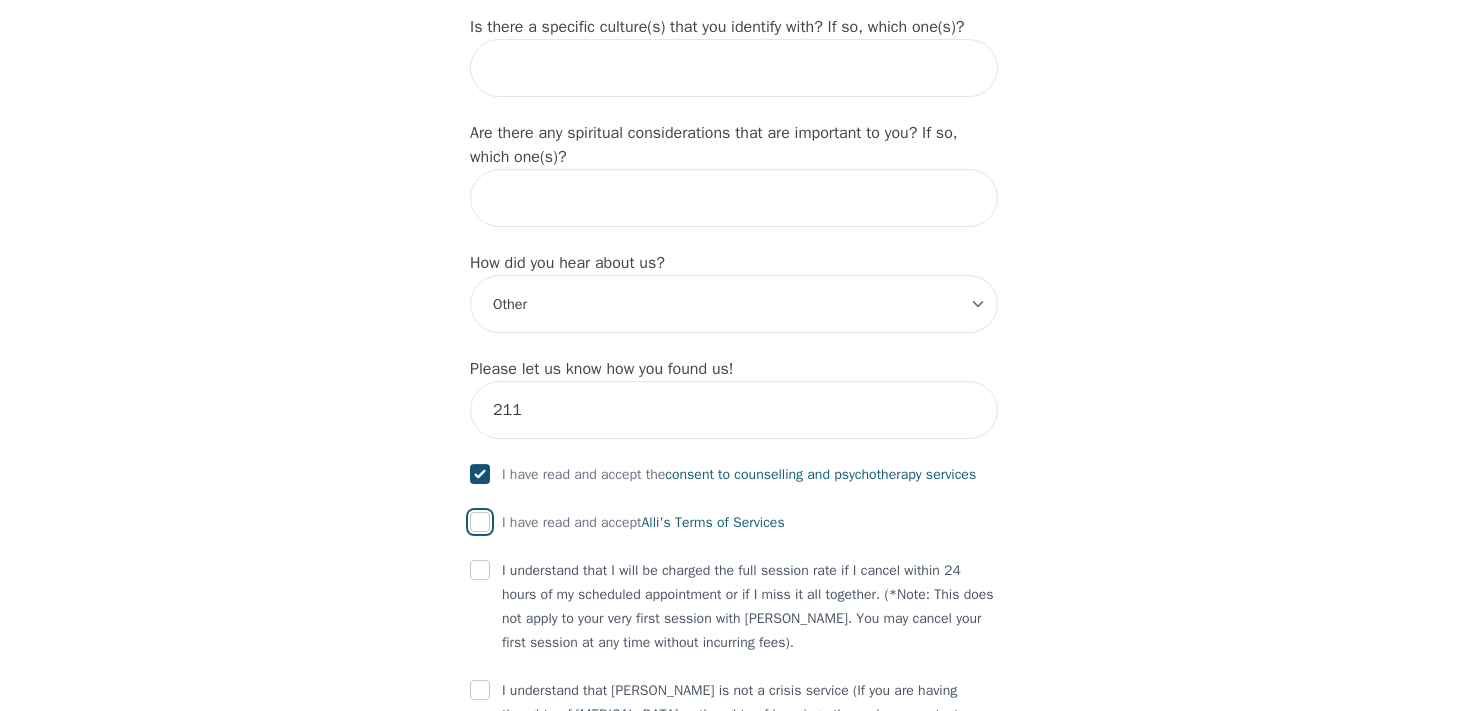 click at bounding box center (480, 522) 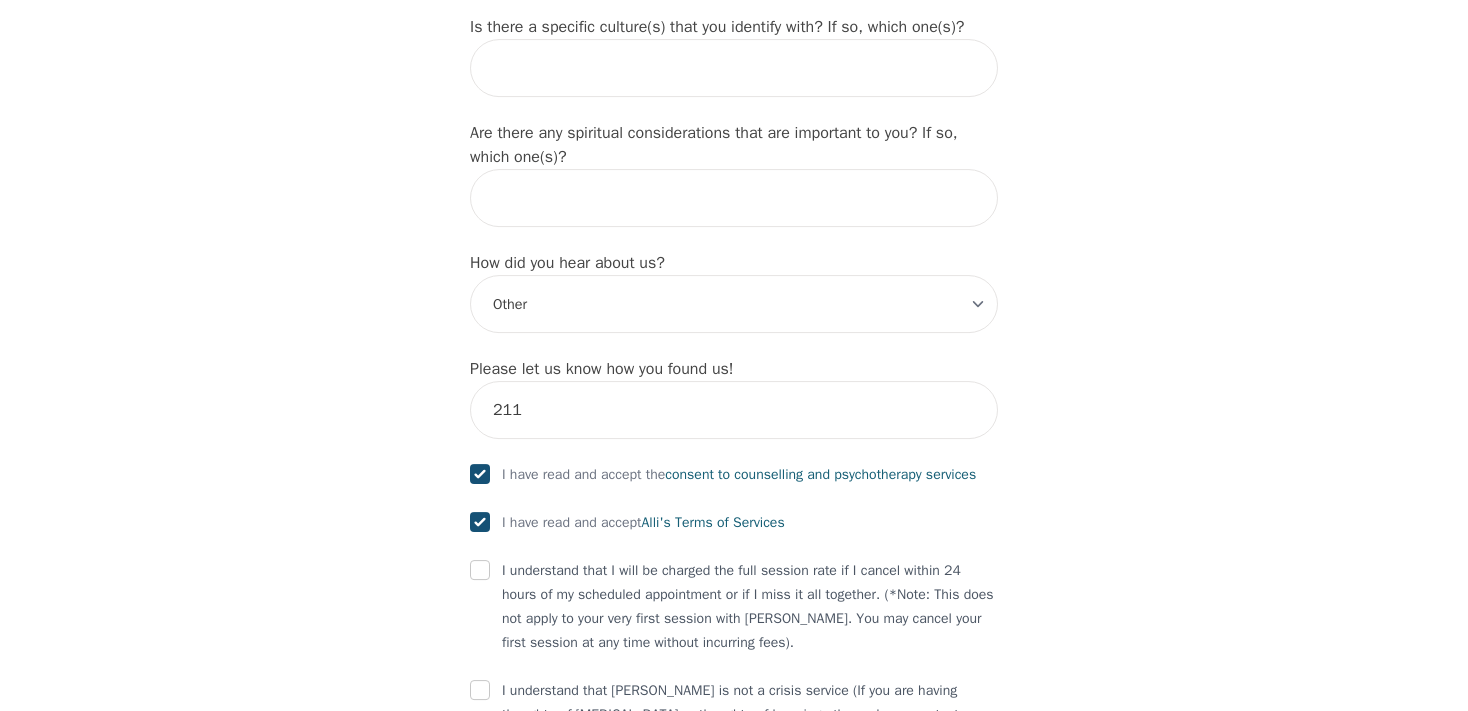 checkbox on "true" 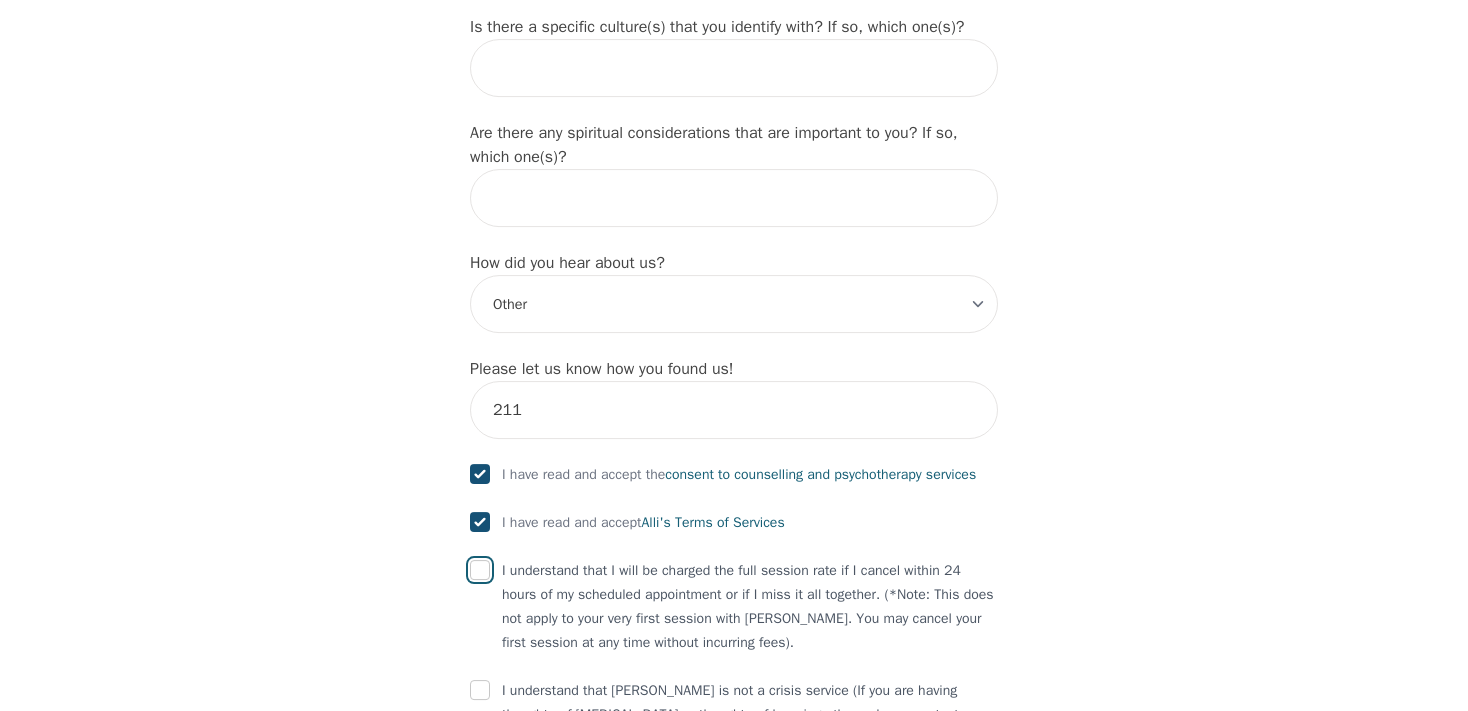 click at bounding box center (480, 570) 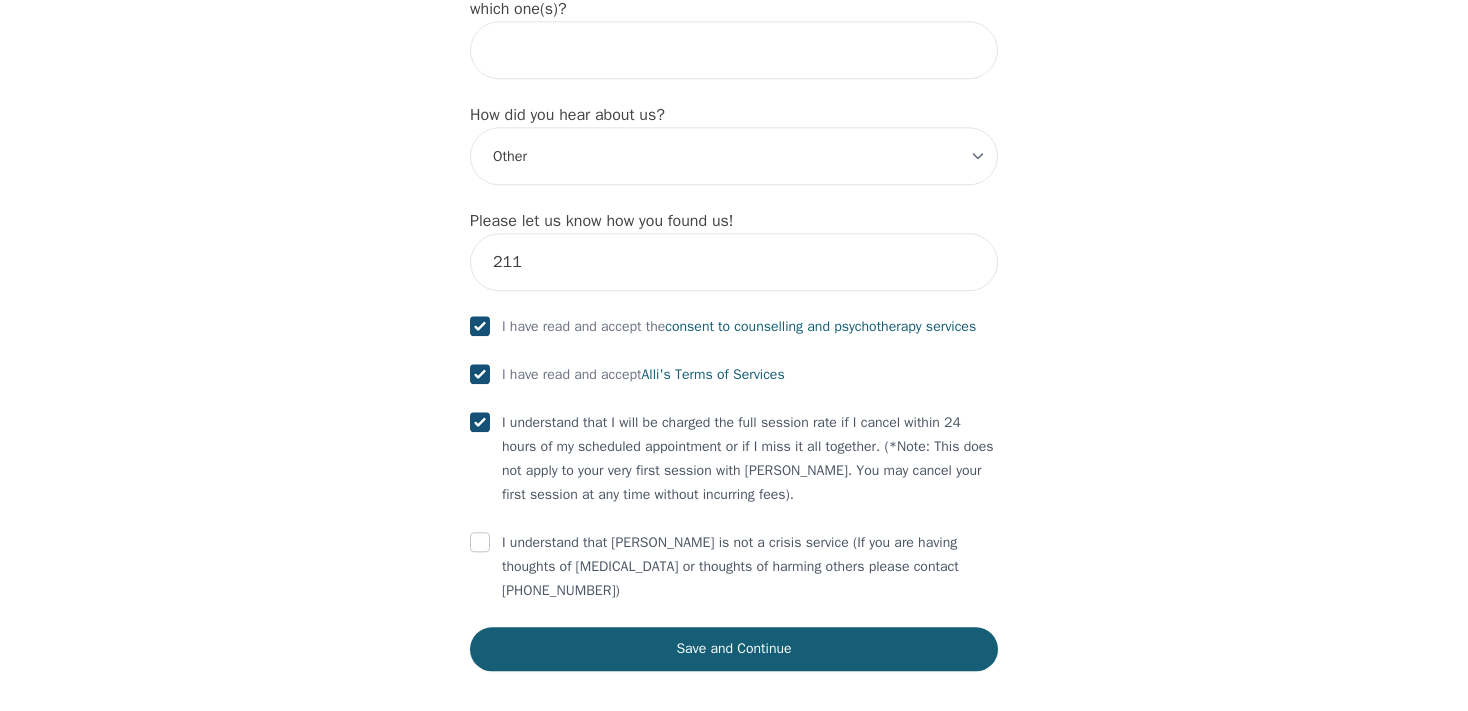 scroll, scrollTop: 2380, scrollLeft: 0, axis: vertical 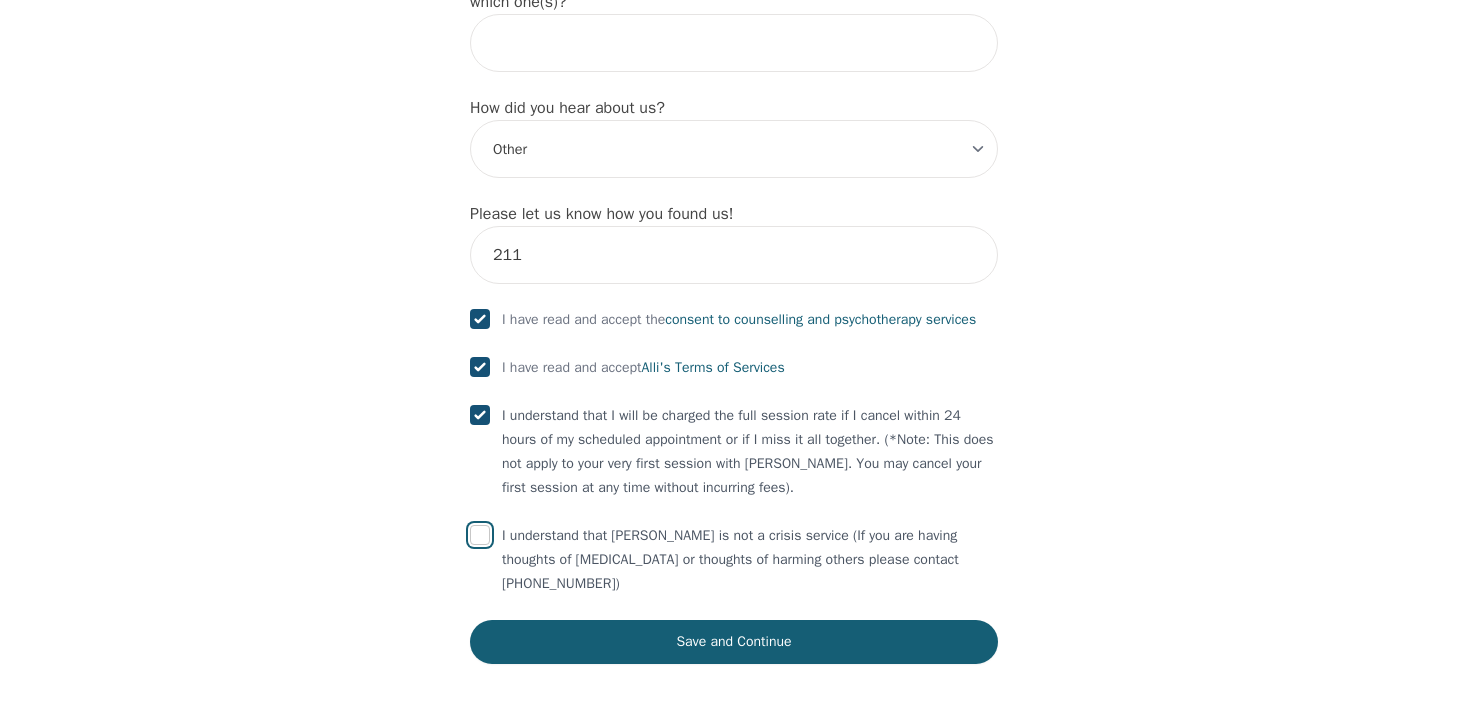 click at bounding box center [480, 535] 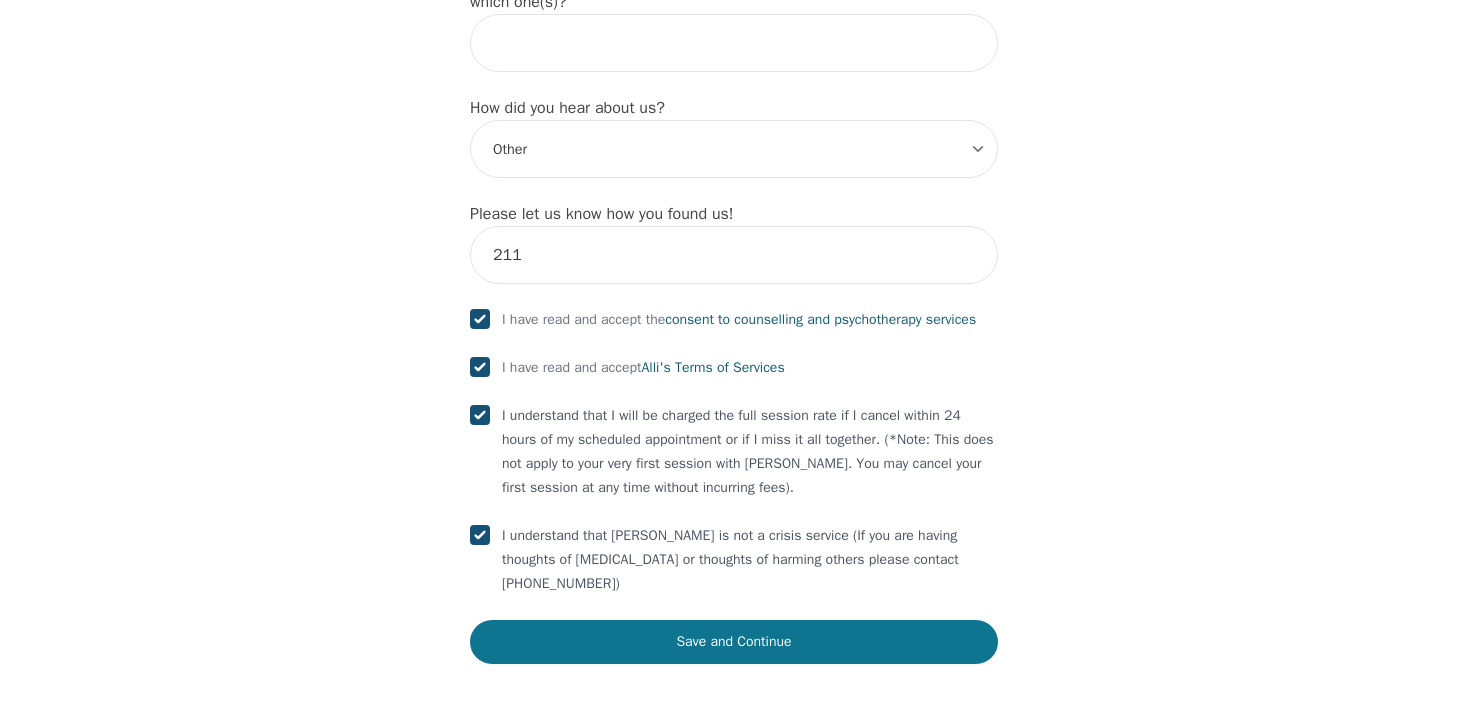 click on "Save and Continue" at bounding box center [734, 642] 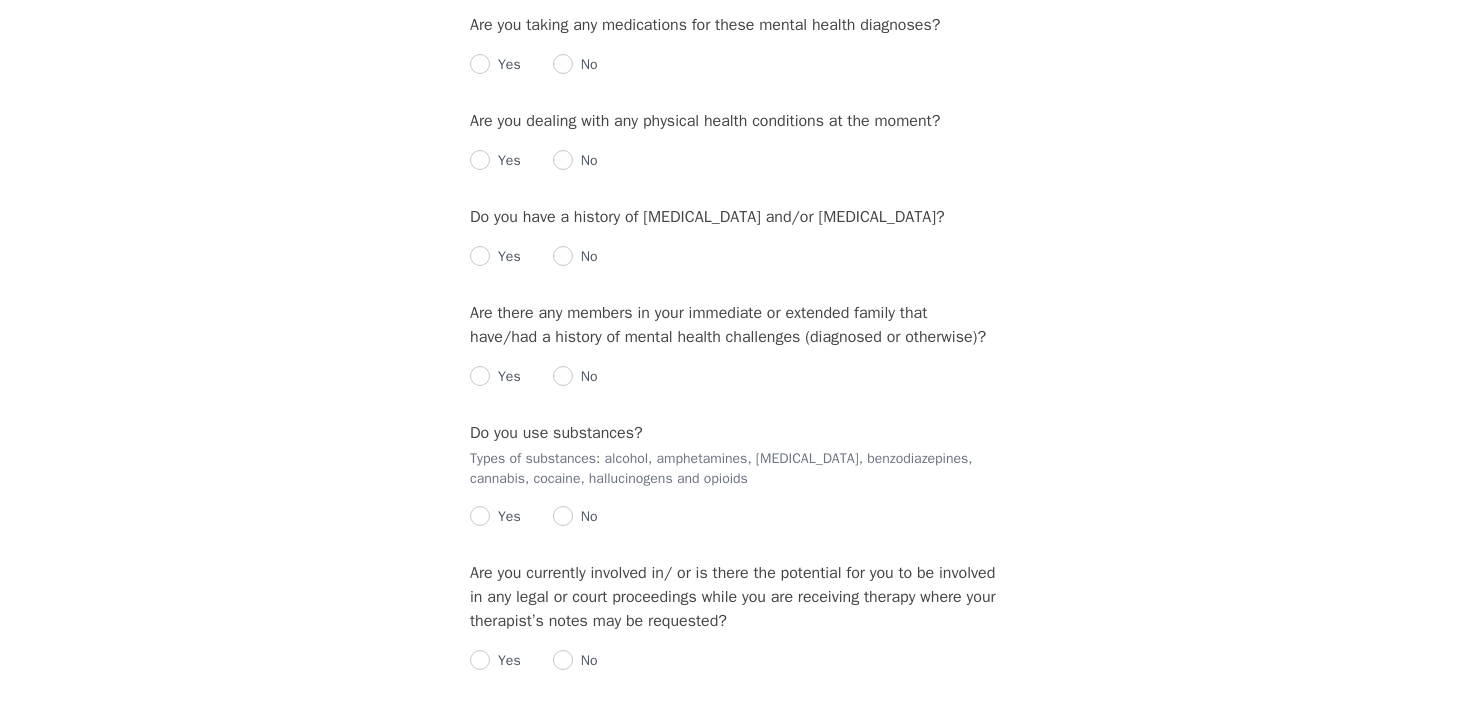 scroll, scrollTop: 0, scrollLeft: 0, axis: both 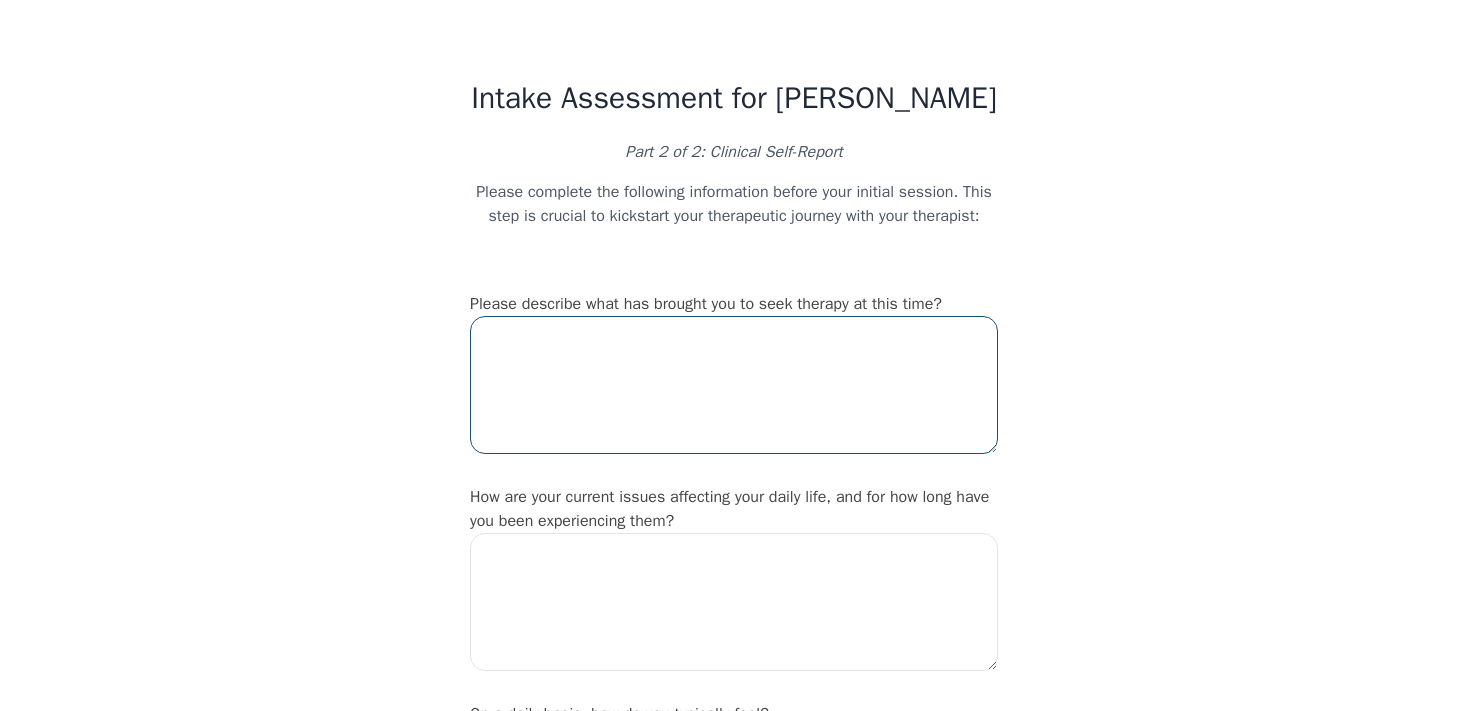 click at bounding box center [734, 385] 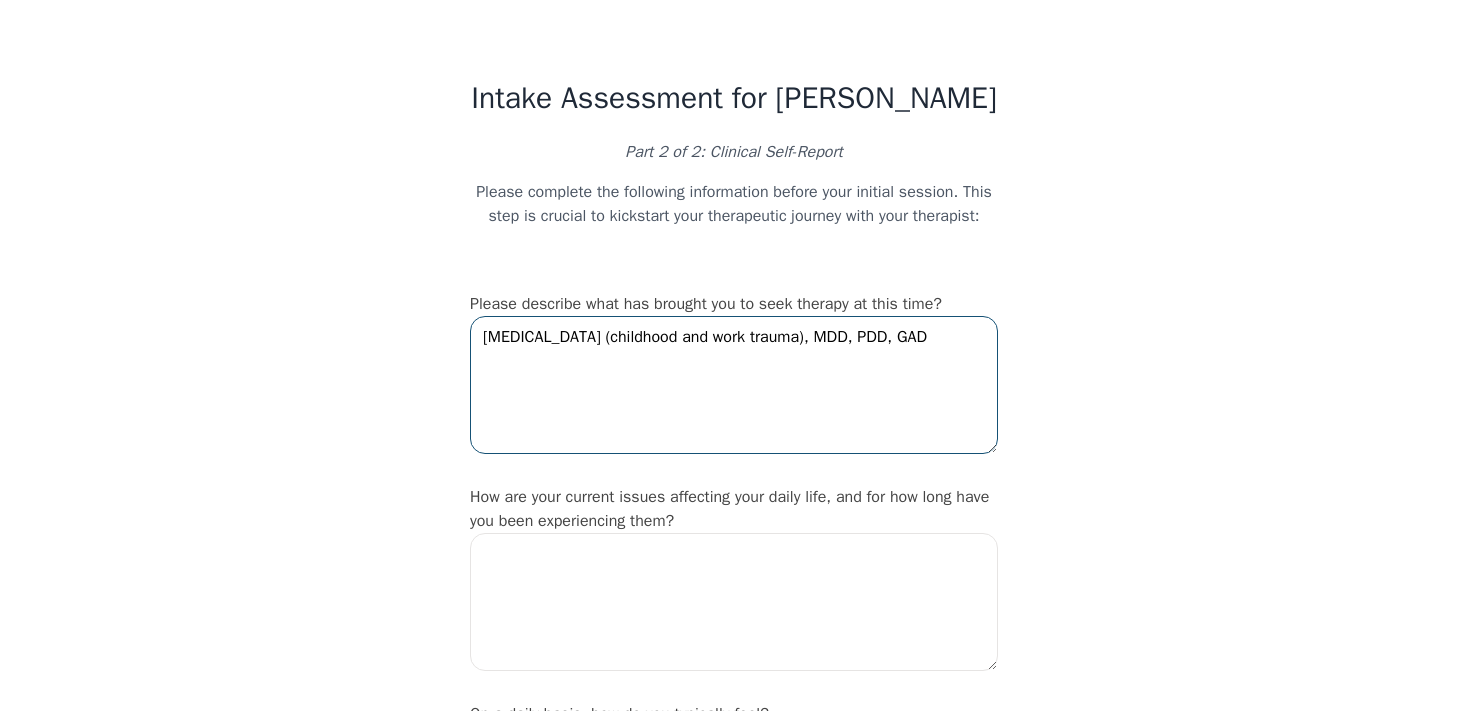 type on "[MEDICAL_DATA] (childhood and work trauma), MDD, PDD, GAD" 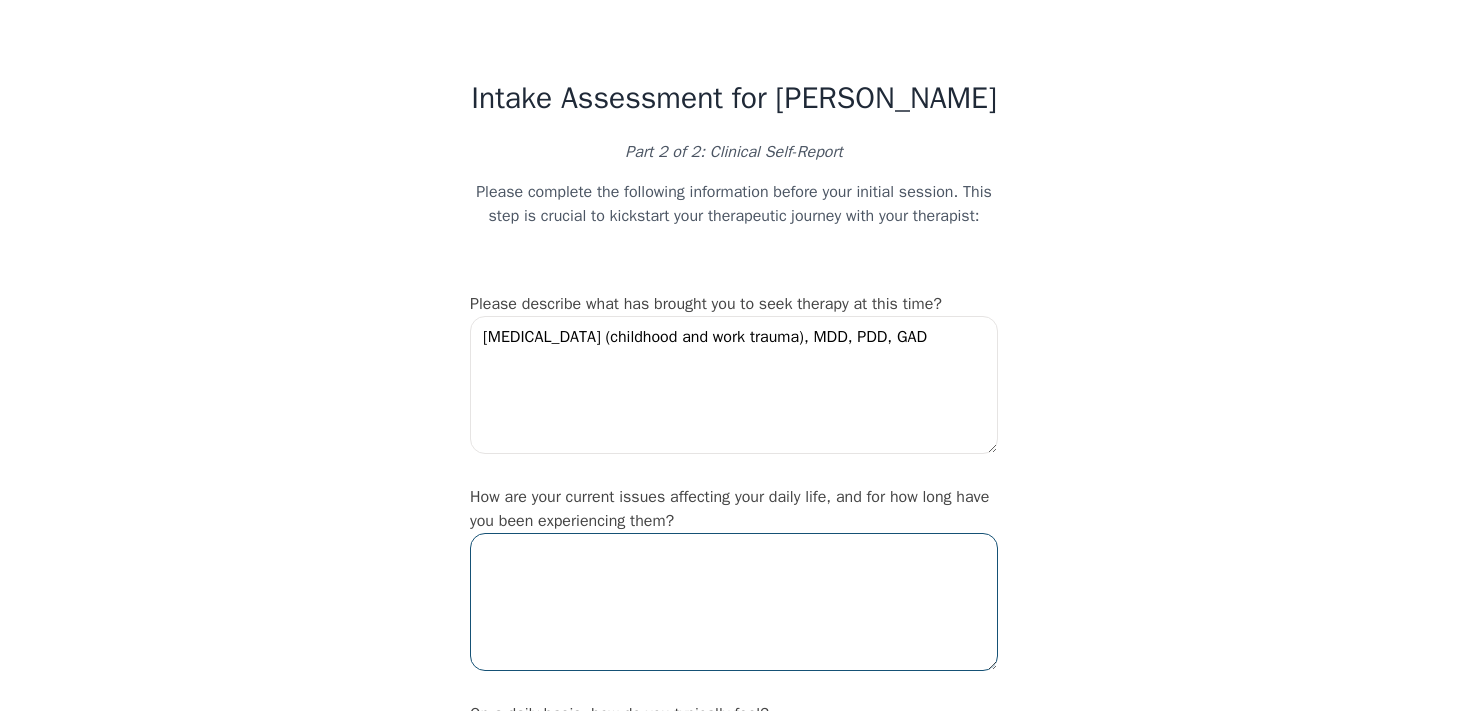 click at bounding box center [734, 602] 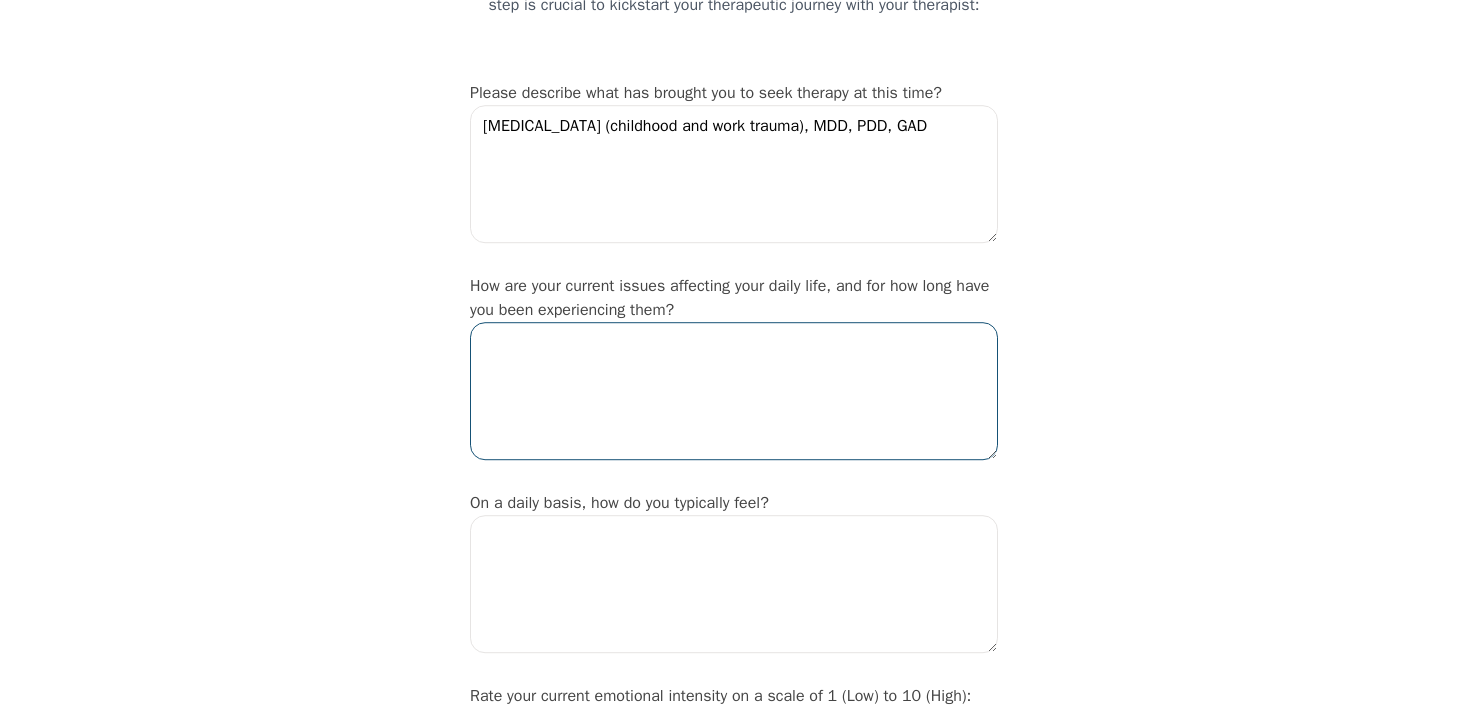 scroll, scrollTop: 212, scrollLeft: 0, axis: vertical 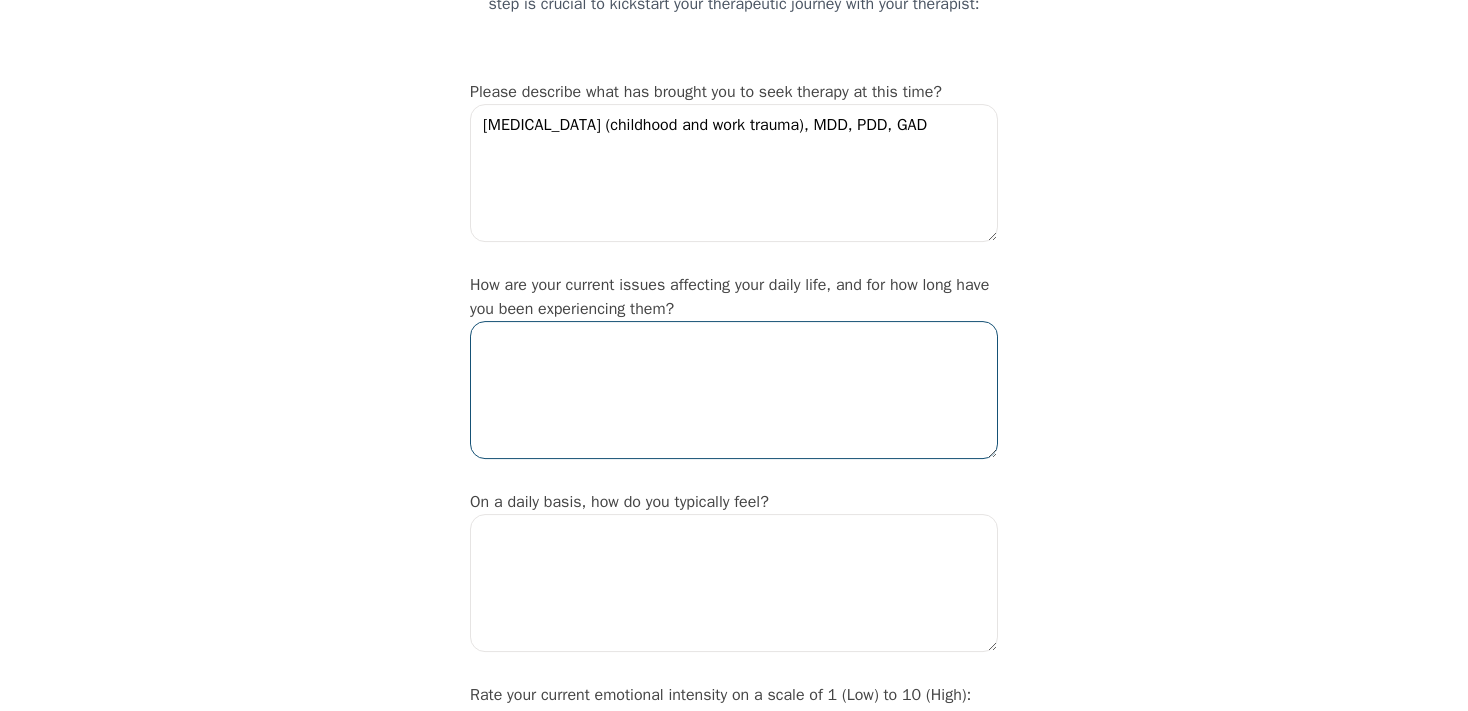 click at bounding box center [734, 390] 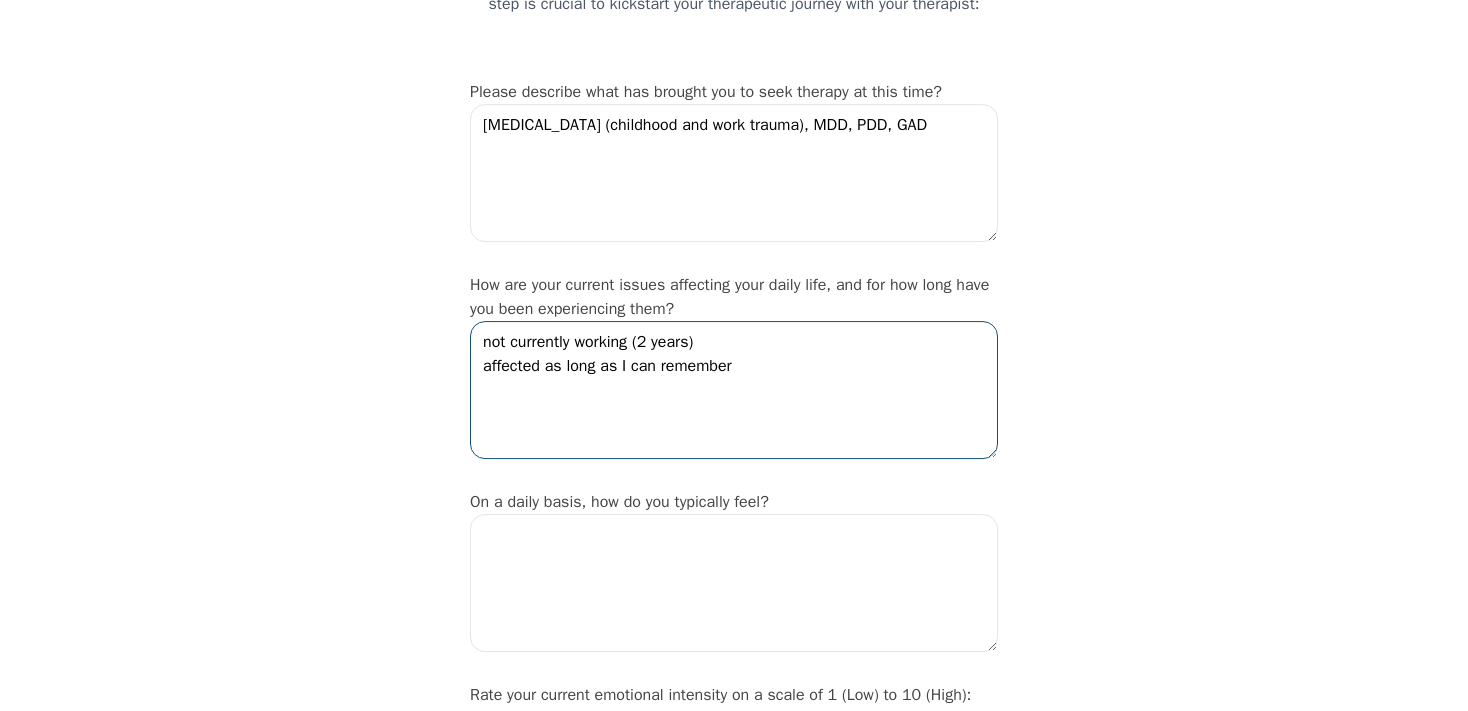 type on "not currently working (2 years)
affected as long as I can remember" 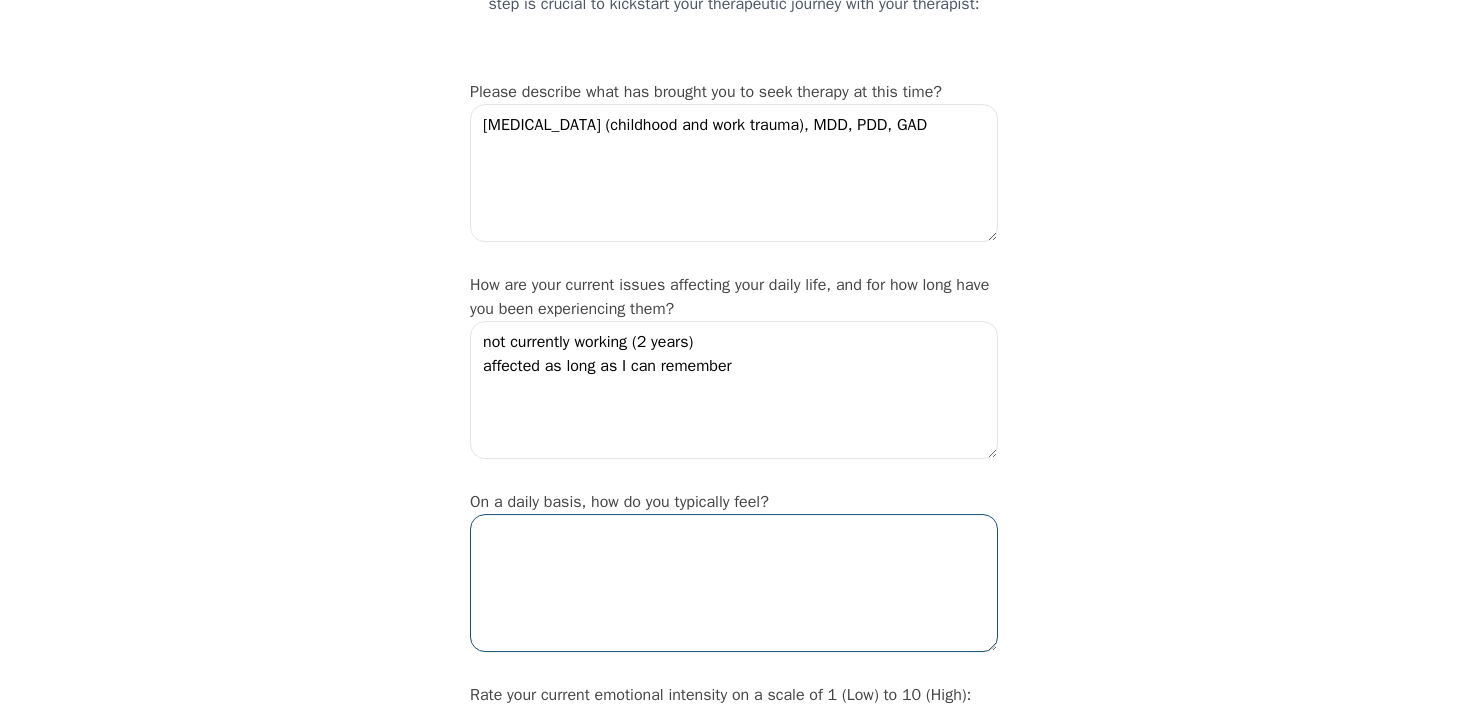 click at bounding box center (734, 583) 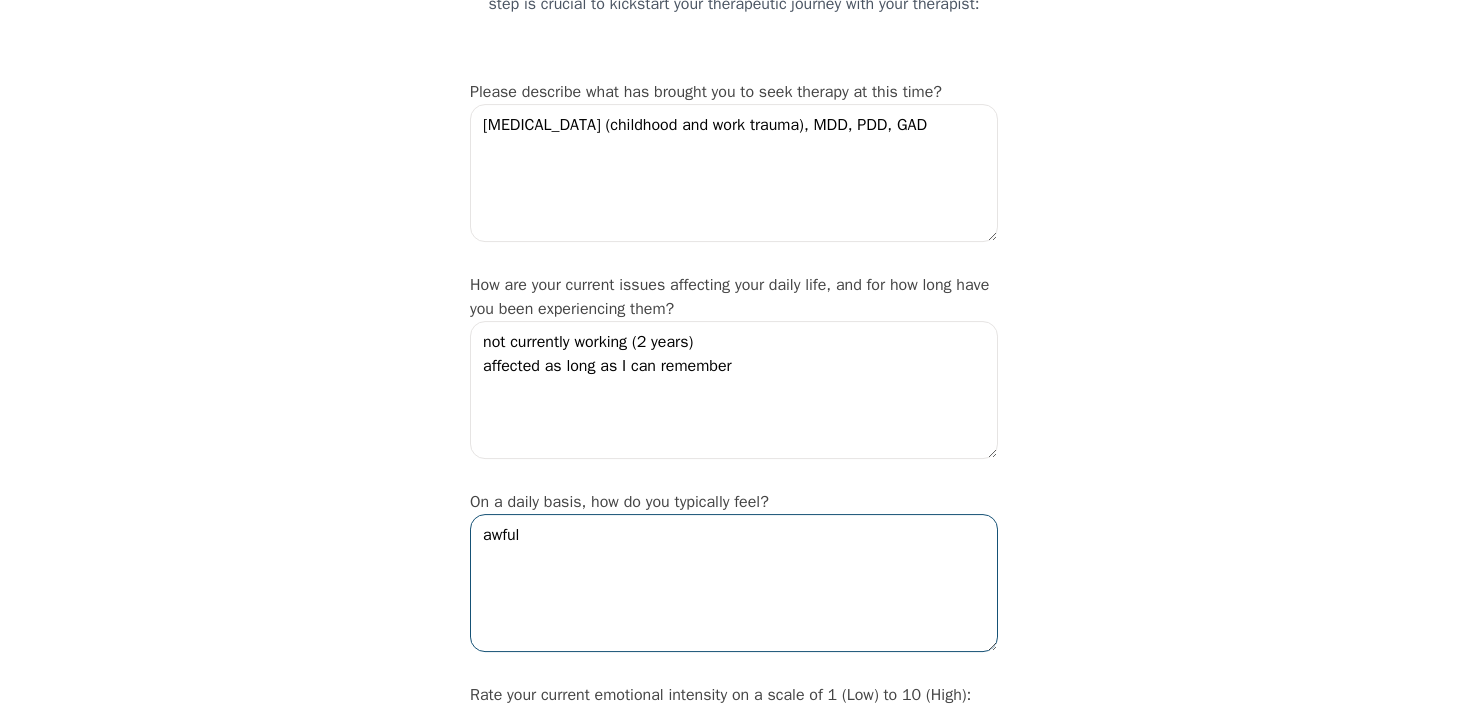 type on "awful" 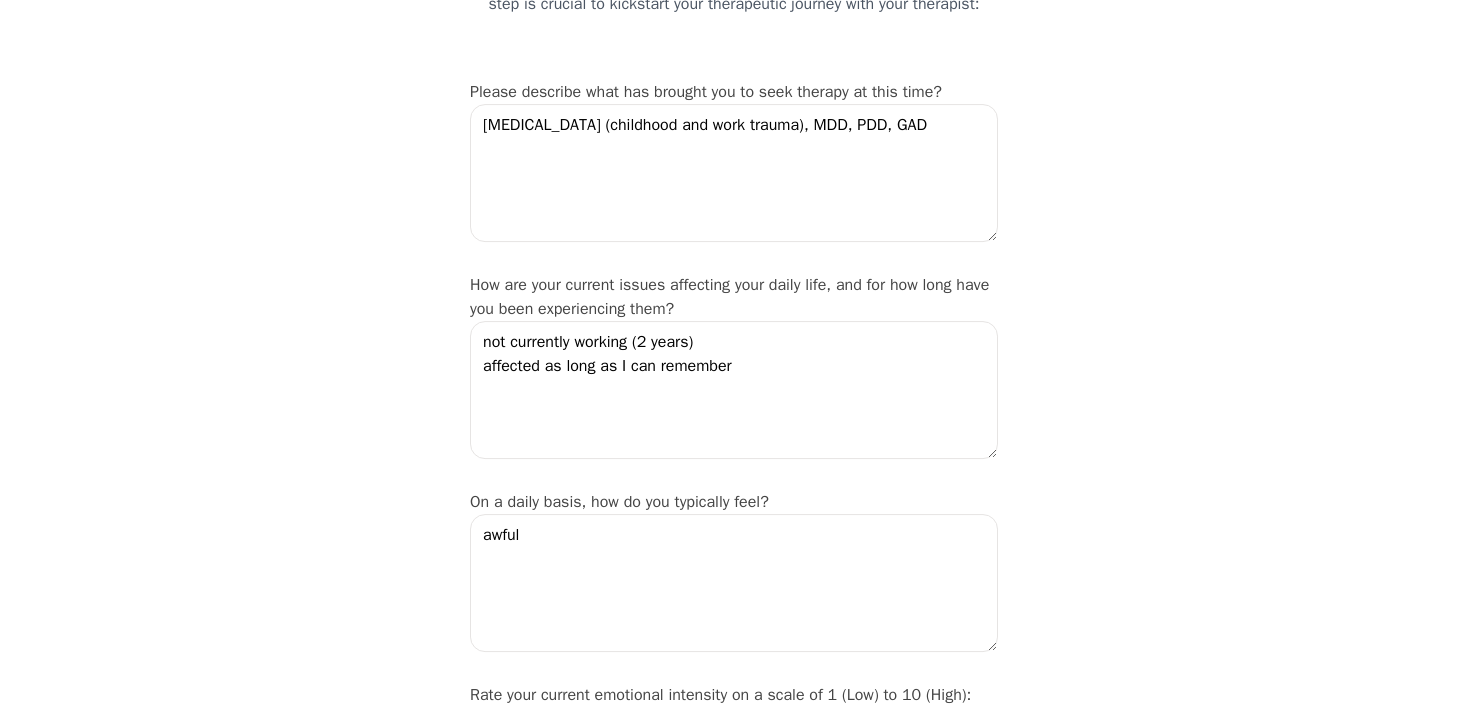 click on "Intake Assessment for [PERSON_NAME] Part 2 of 2: Clinical Self-Report Please complete the following information before your initial session. This step is crucial to kickstart your therapeutic journey with your therapist: Please describe what has brought you to seek therapy at this time? [MEDICAL_DATA] (childhood and work trauma), MDD, PDD, GAD How are your current issues affecting your daily life, and for how long have you been experiencing them? not currently working (2 years)
affected as long as I can remember On a daily basis, how do you typically feel? awful Rate your current emotional intensity on a scale of 1 (Low) to 10 (High): 1 2 3 4 5 6 7 8 9 10 Low Intensity High Intensity What current stressors are affecting your mental health? In the past 30 days, have you experienced any of the following symptoms? (Please check all that apply): Lack of motivation Talking too fast Fatigue/no energy Feeling hopeless/helpless Sleeping too much Lack of interest Poor/no appetite Thoughts of dying [MEDICAL_DATA] [MEDICAL_DATA] Yes No" at bounding box center (734, 1607) 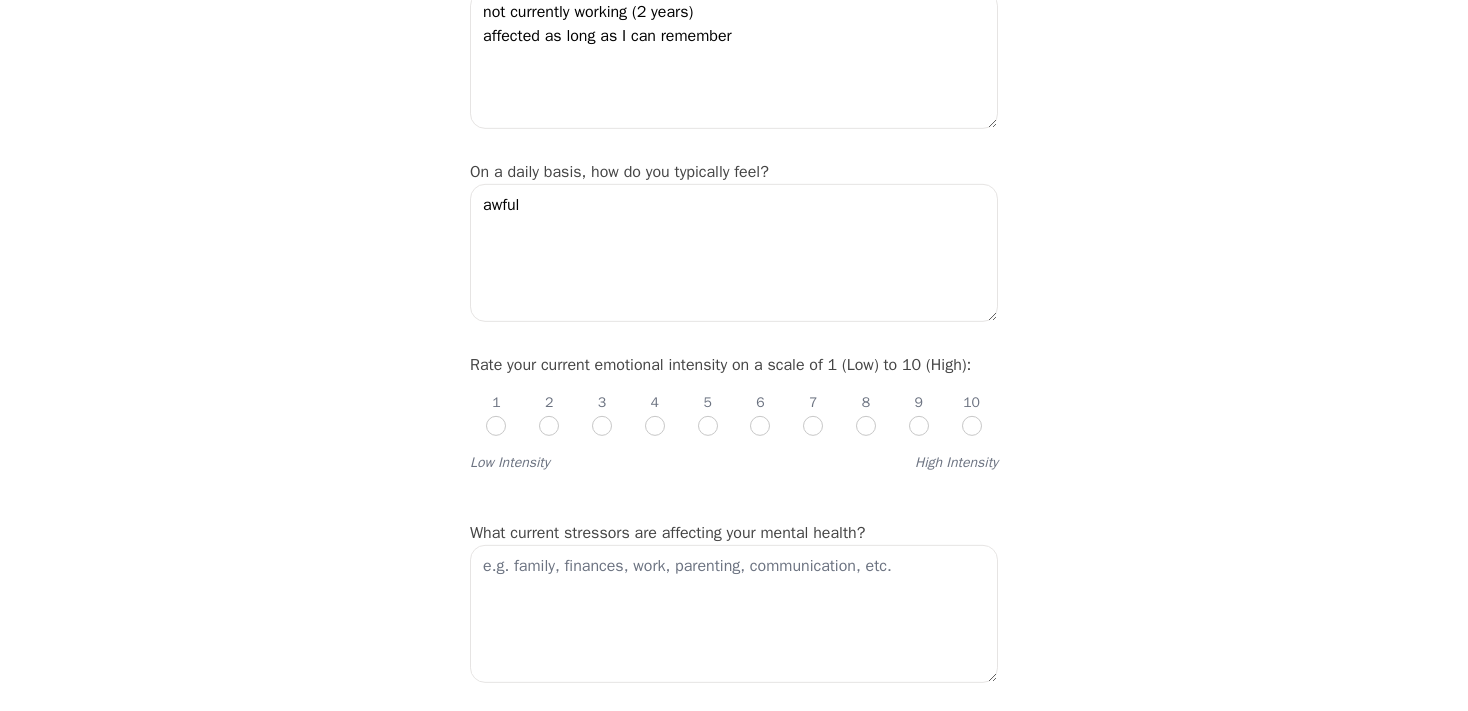 scroll, scrollTop: 576, scrollLeft: 0, axis: vertical 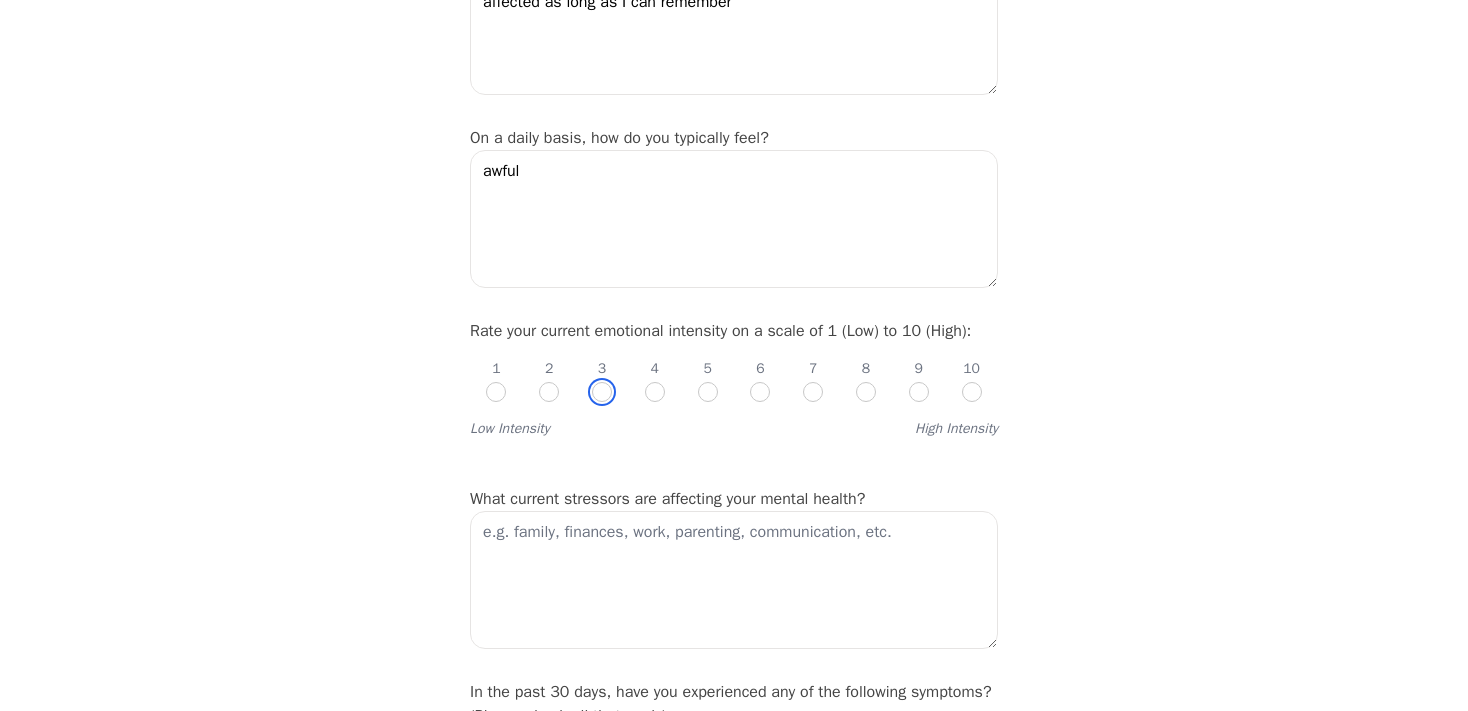 click at bounding box center [602, 392] 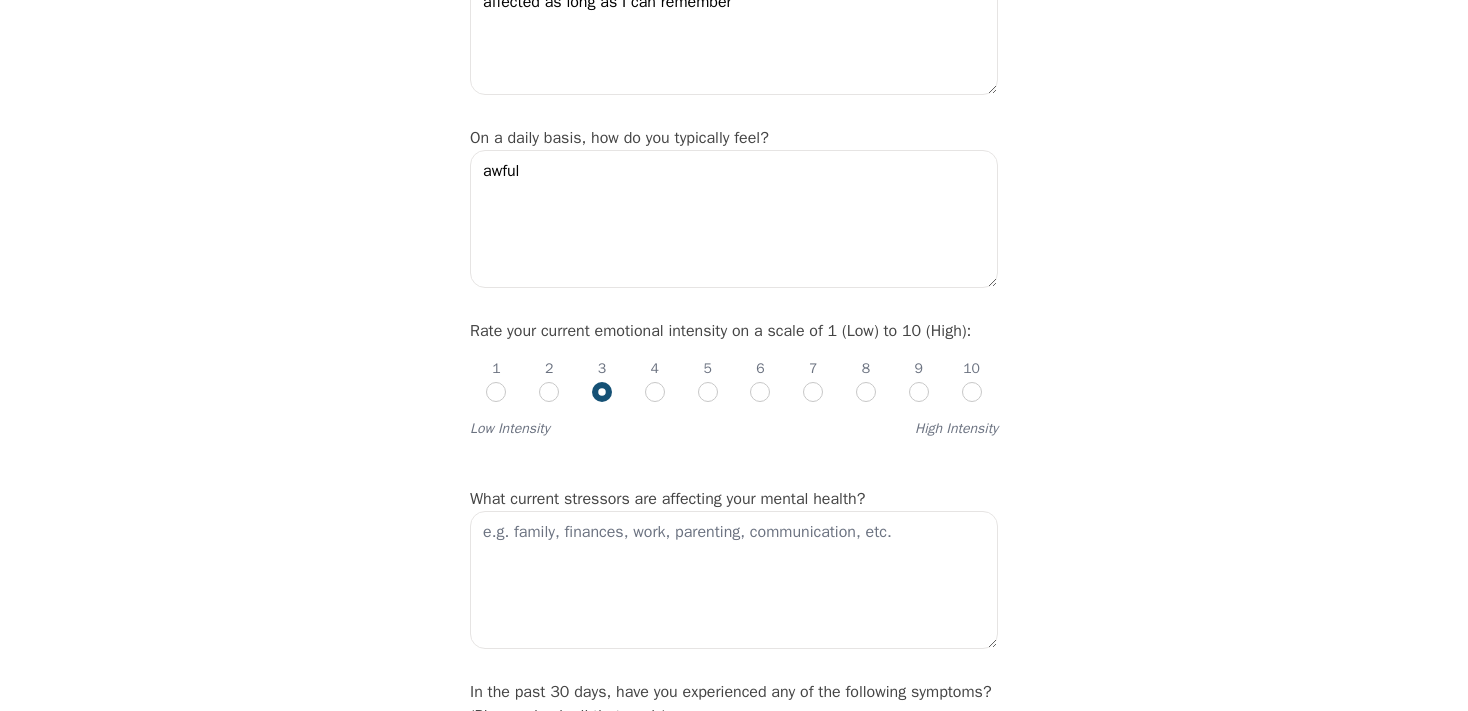 radio on "true" 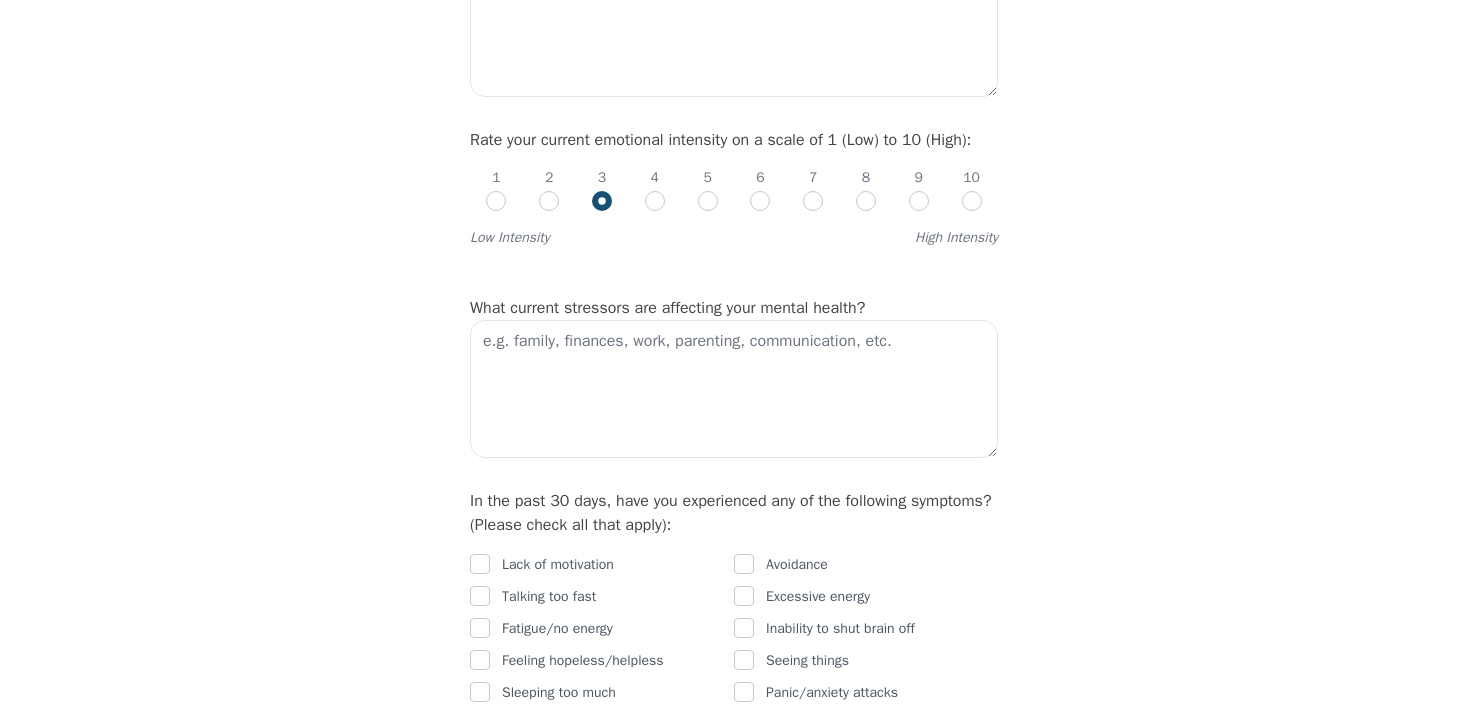 scroll, scrollTop: 768, scrollLeft: 0, axis: vertical 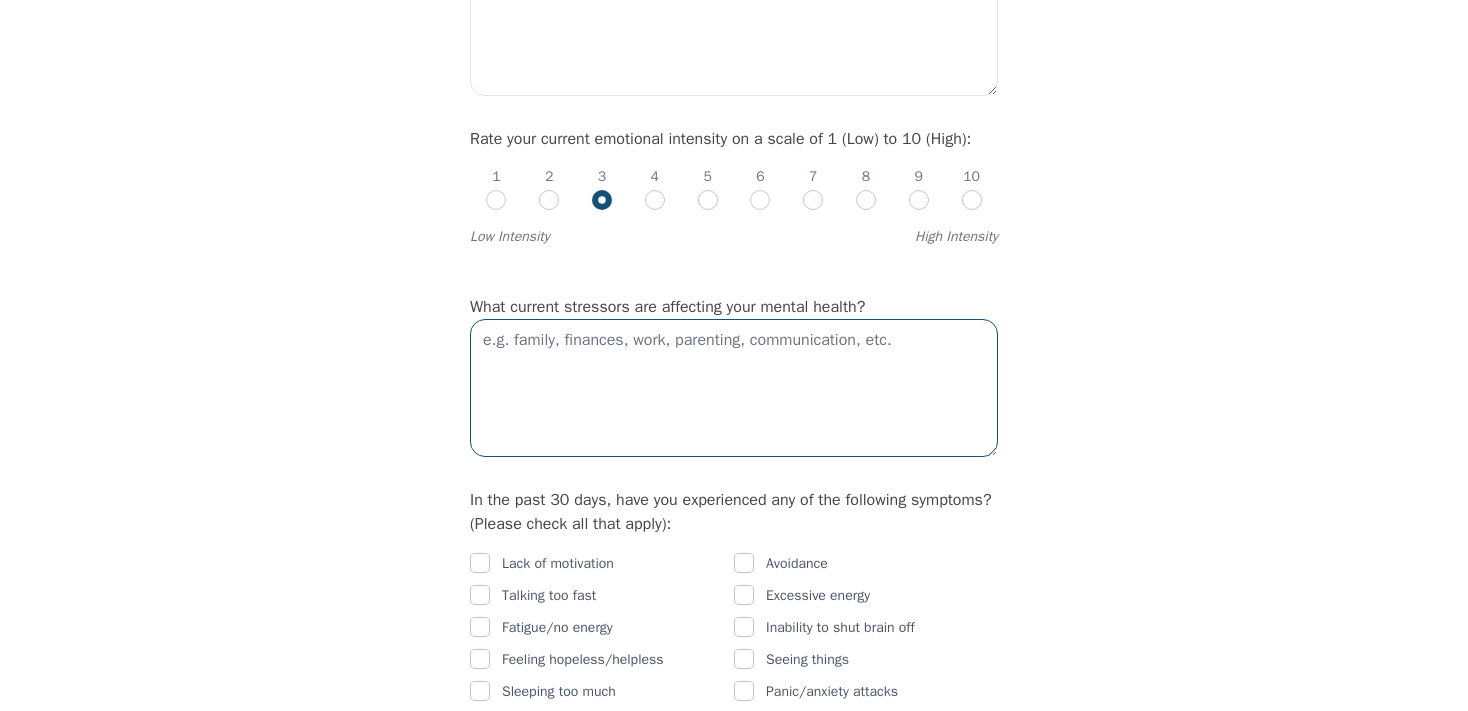 click at bounding box center (734, 388) 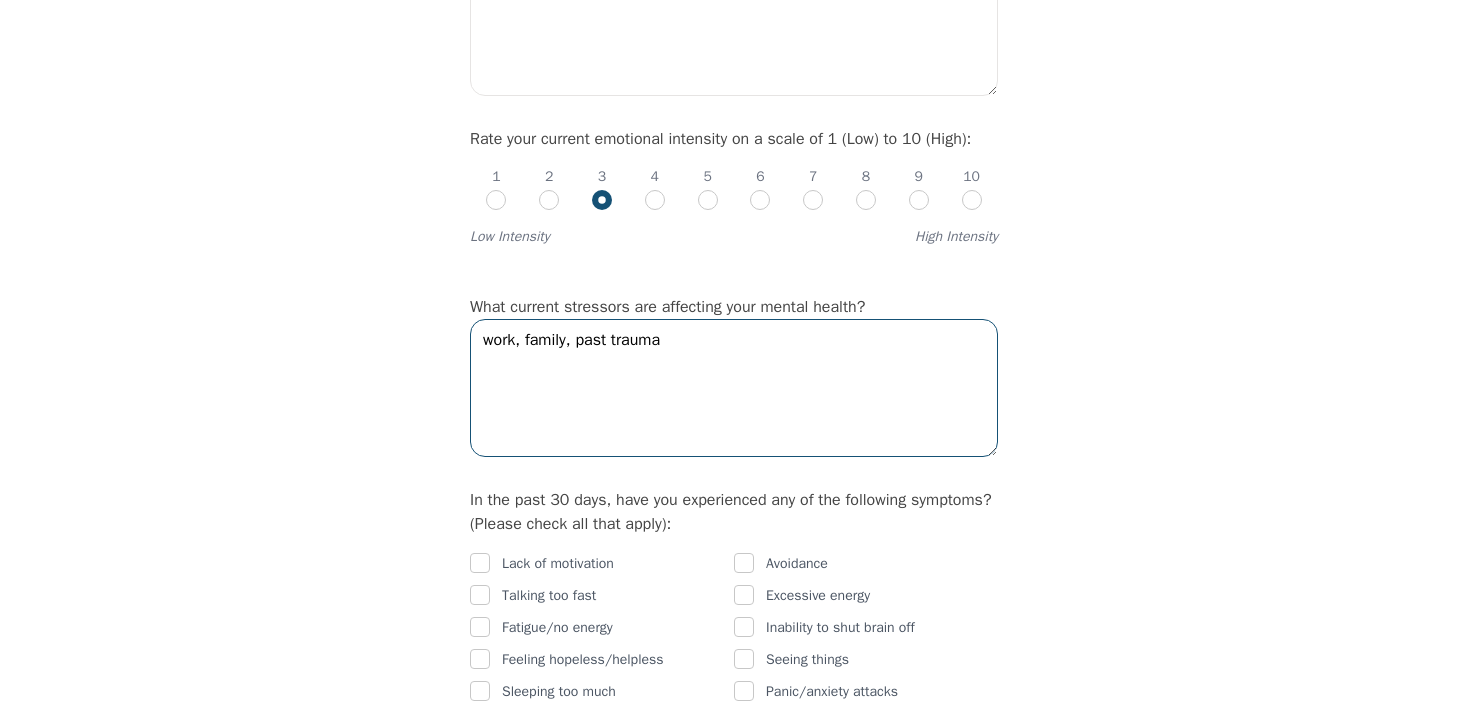 type on "work, family, past trauma" 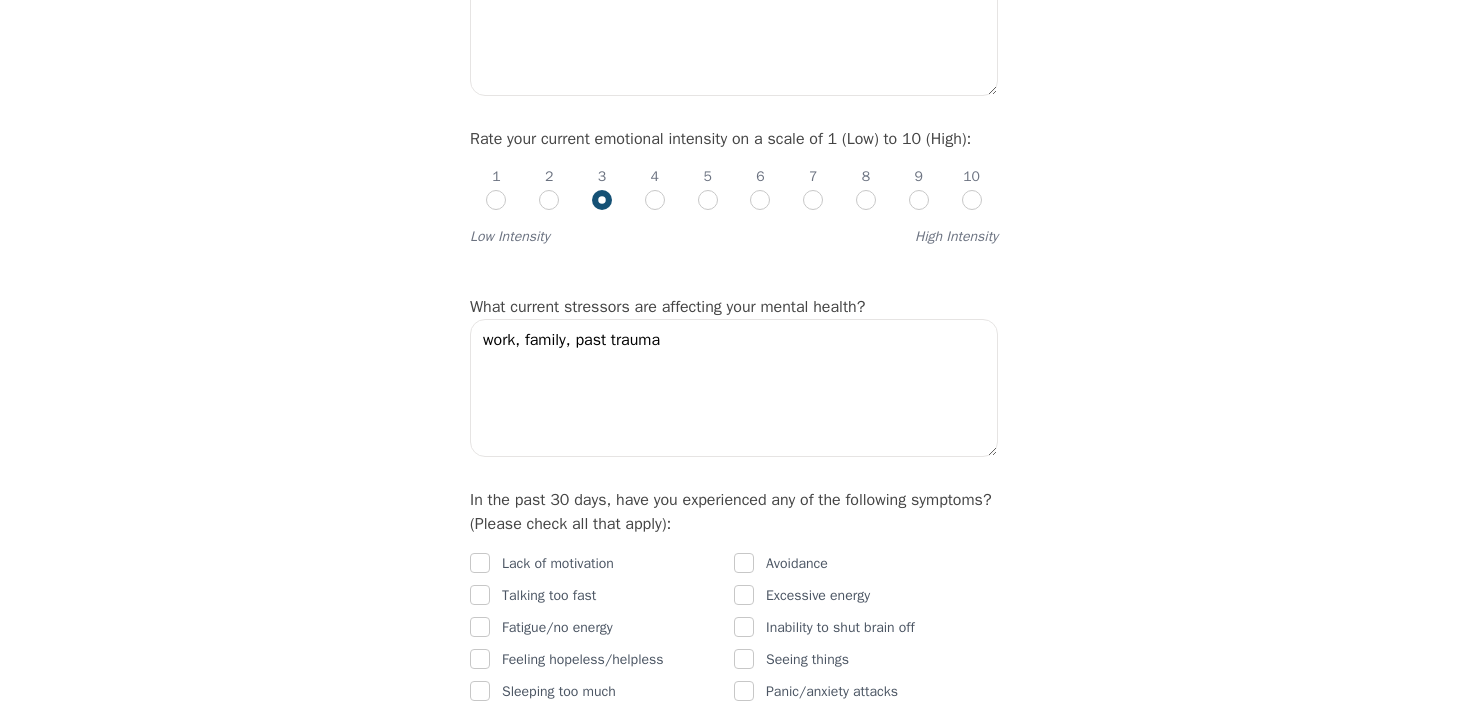 click on "Intake Assessment for [PERSON_NAME] Part 2 of 2: Clinical Self-Report Please complete the following information before your initial session. This step is crucial to kickstart your therapeutic journey with your therapist: Please describe what has brought you to seek therapy at this time? [MEDICAL_DATA] (childhood and work trauma), MDD, PDD, GAD How are your current issues affecting your daily life, and for how long have you been experiencing them? not currently working (2 years)
affected as long as I can remember On a daily basis, how do you typically feel? awful Rate your current emotional intensity on a scale of 1 (Low) to 10 (High): 1 2 3 4 5 6 7 8 9 10 Low Intensity High Intensity What current stressors are affecting your mental health? work, family, past trauma In the past 30 days, have you experienced any of the following symptoms? (Please check all that apply): Lack of motivation Talking too fast Fatigue/no energy Feeling hopeless/helpless Sleeping too much Lack of interest Poor/no appetite Thoughts of dying Yes" at bounding box center [734, 1051] 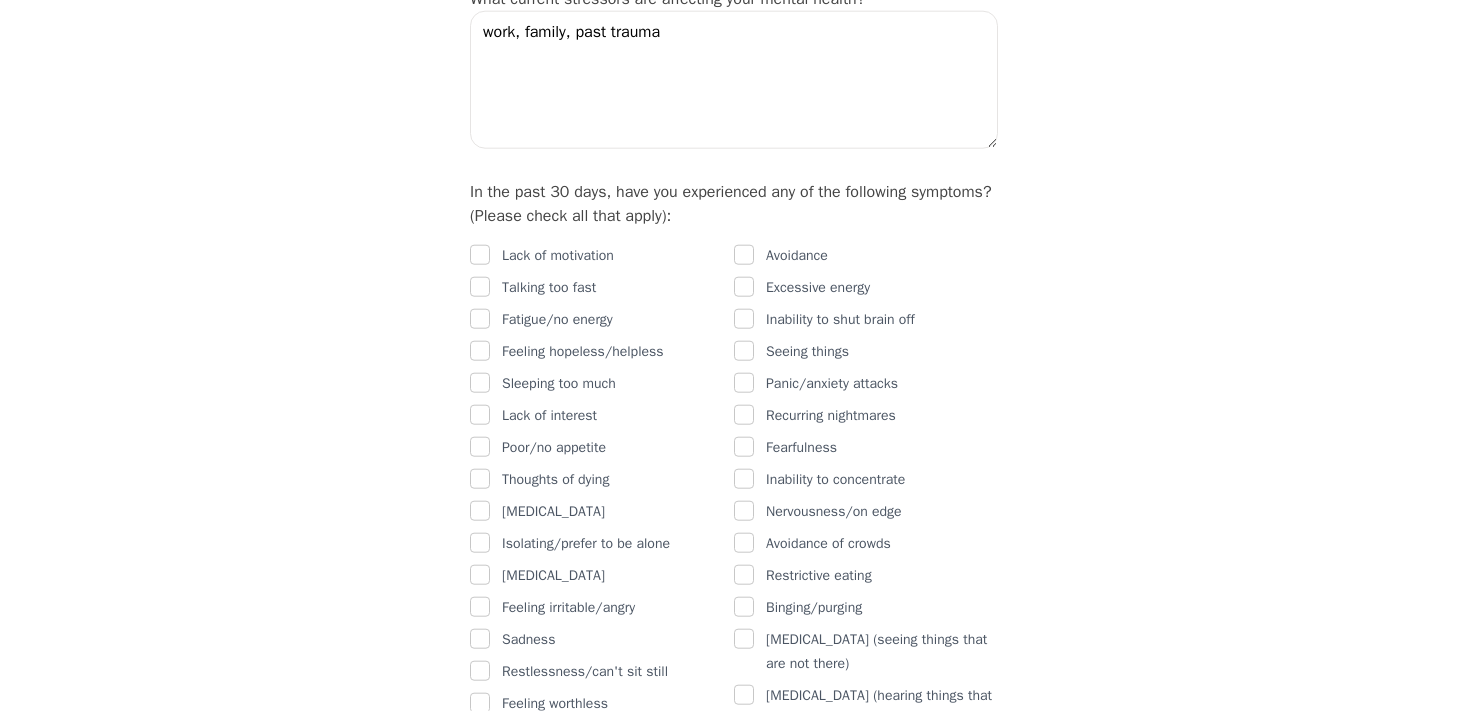 scroll, scrollTop: 1078, scrollLeft: 0, axis: vertical 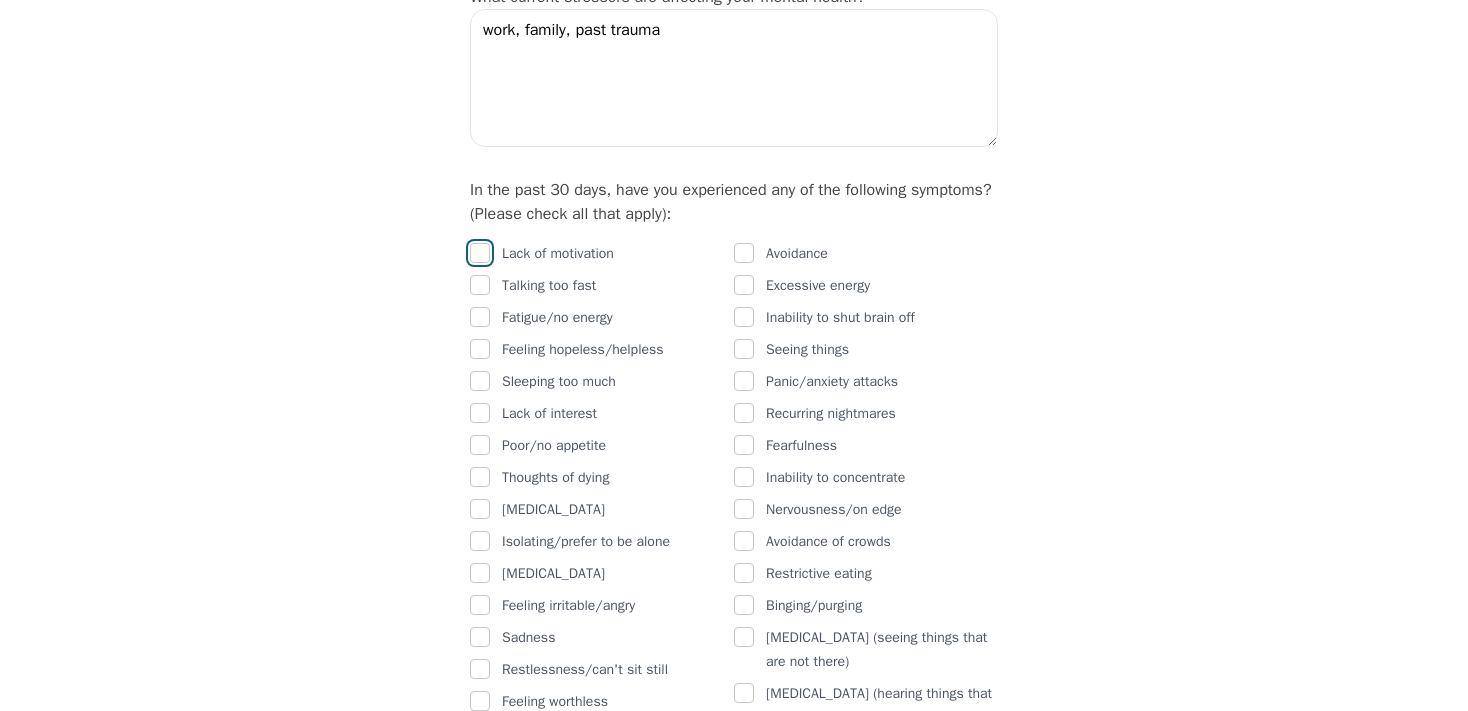 click at bounding box center [480, 253] 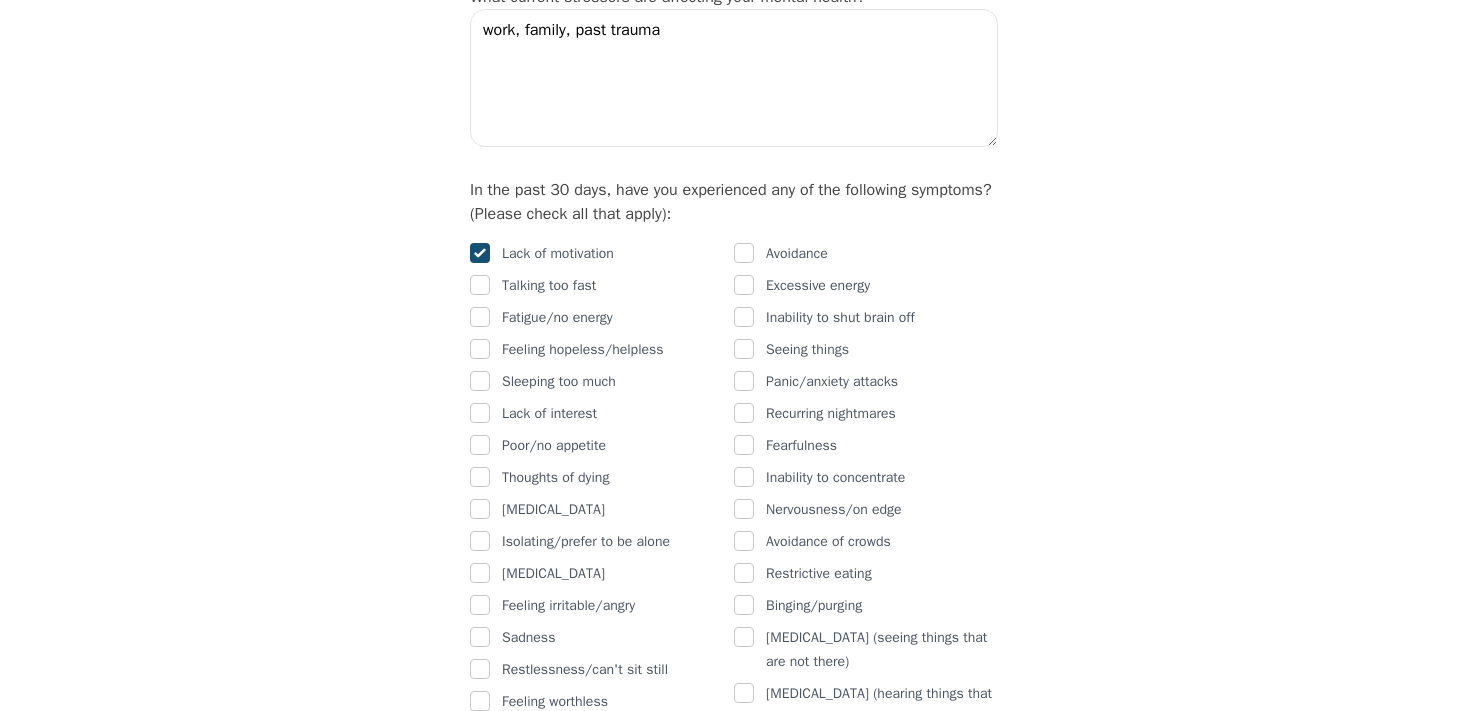 checkbox on "true" 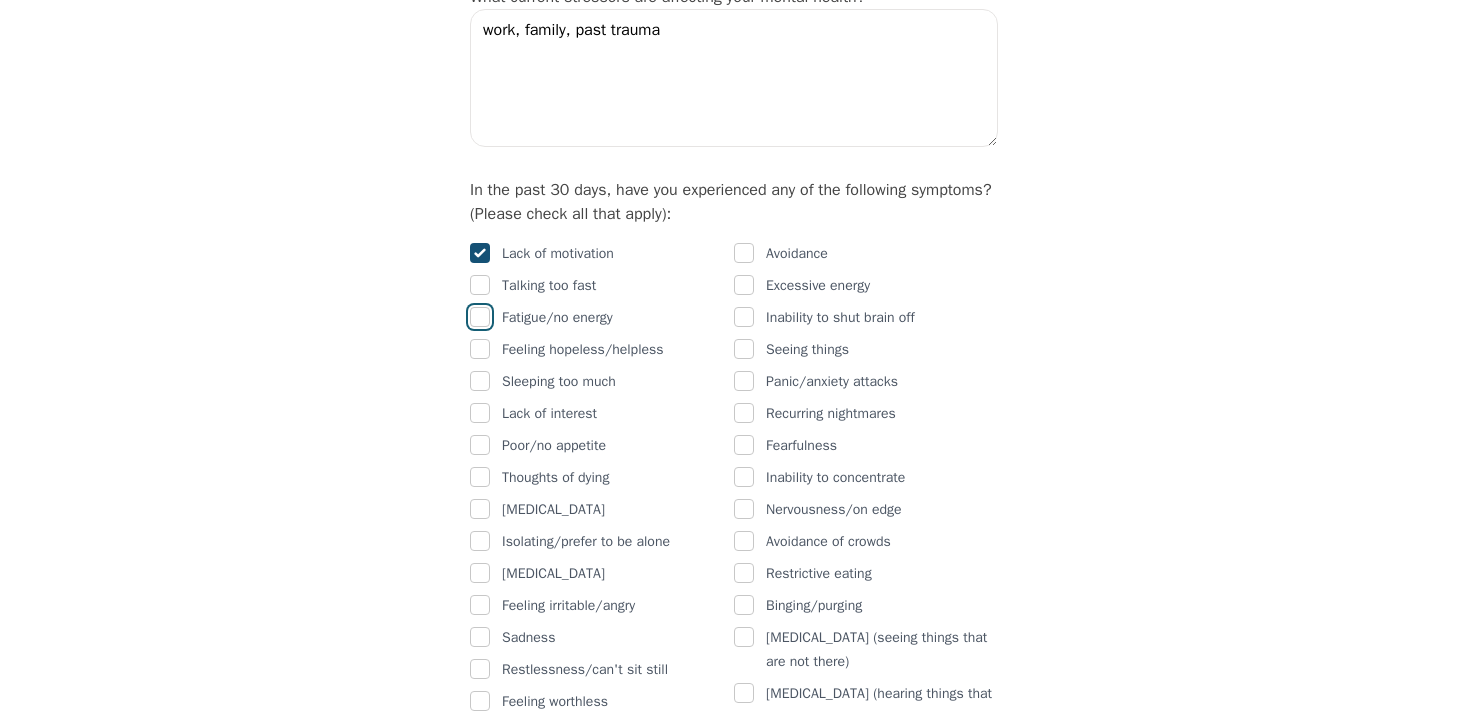 click at bounding box center (480, 317) 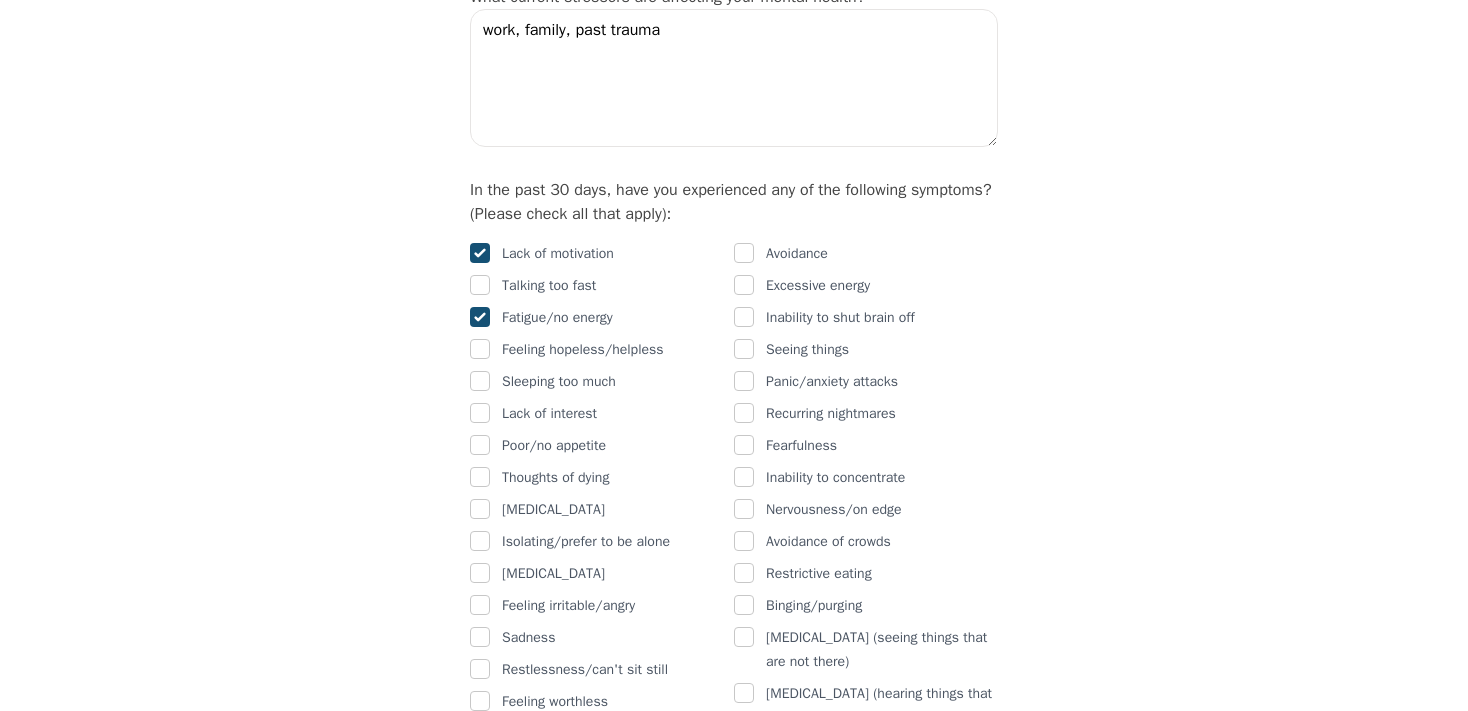 checkbox on "true" 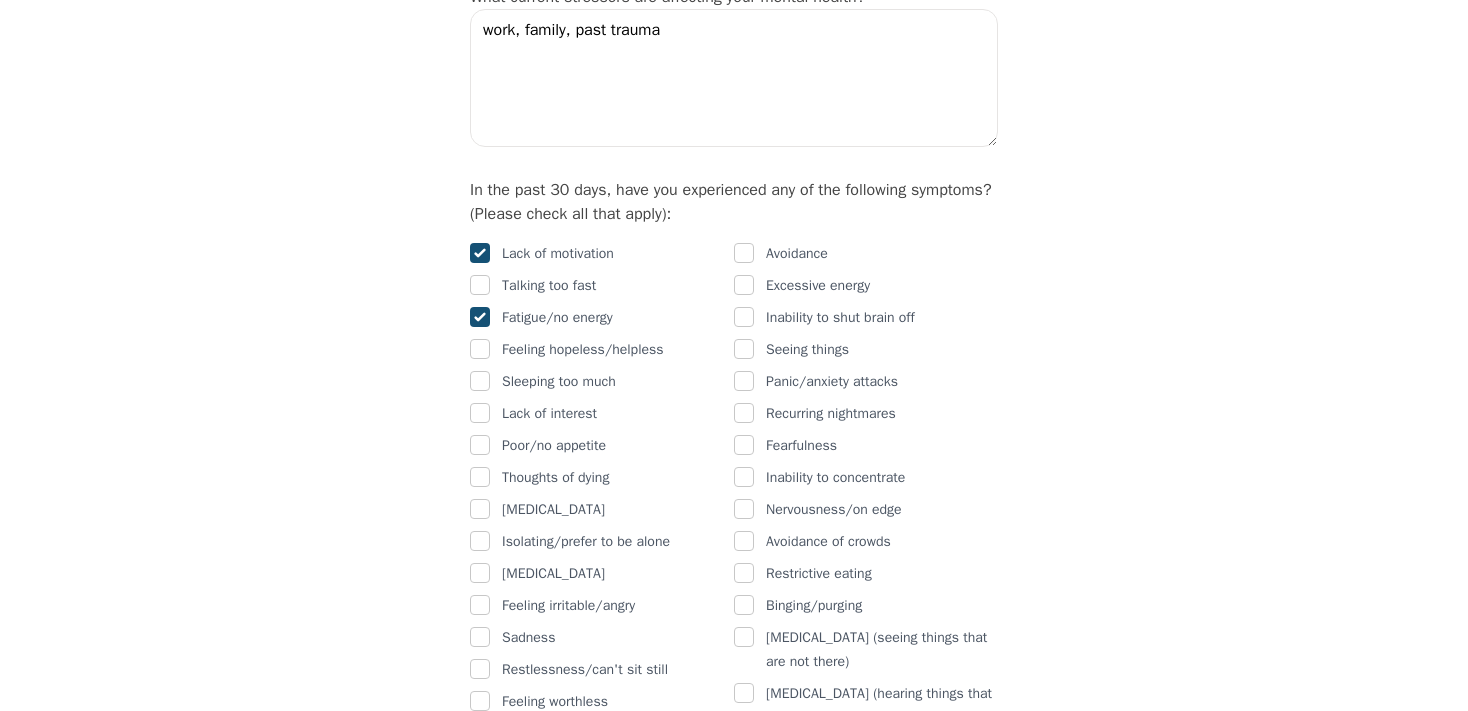 click at bounding box center (480, 350) 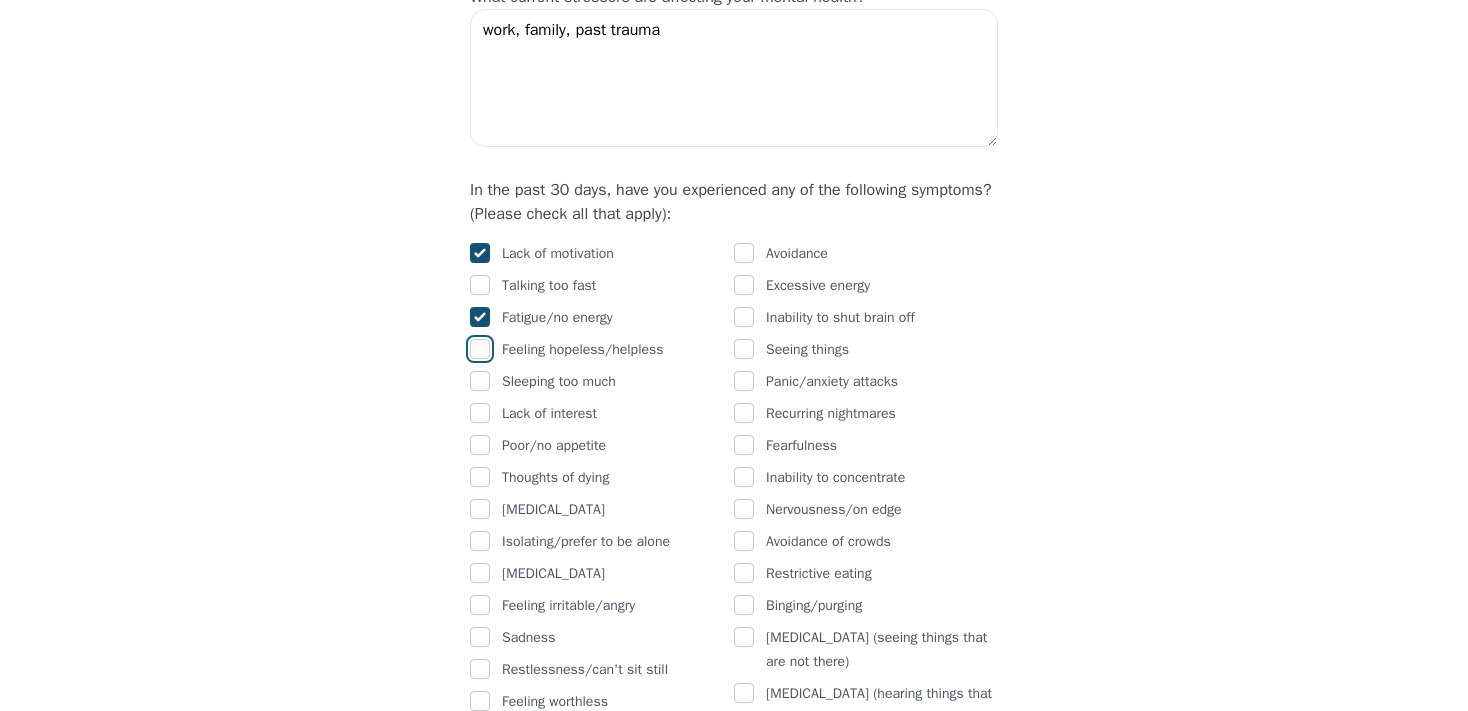 click at bounding box center (480, 349) 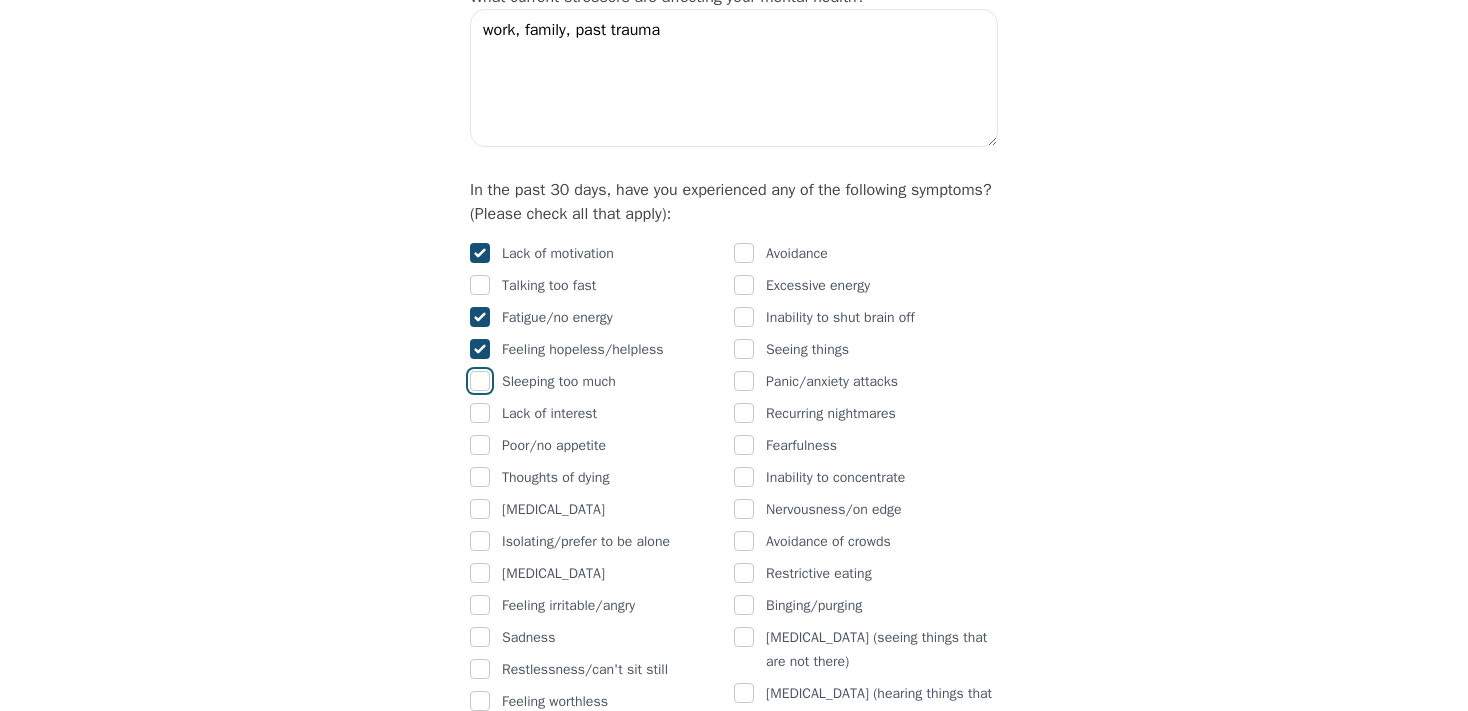 click at bounding box center [480, 381] 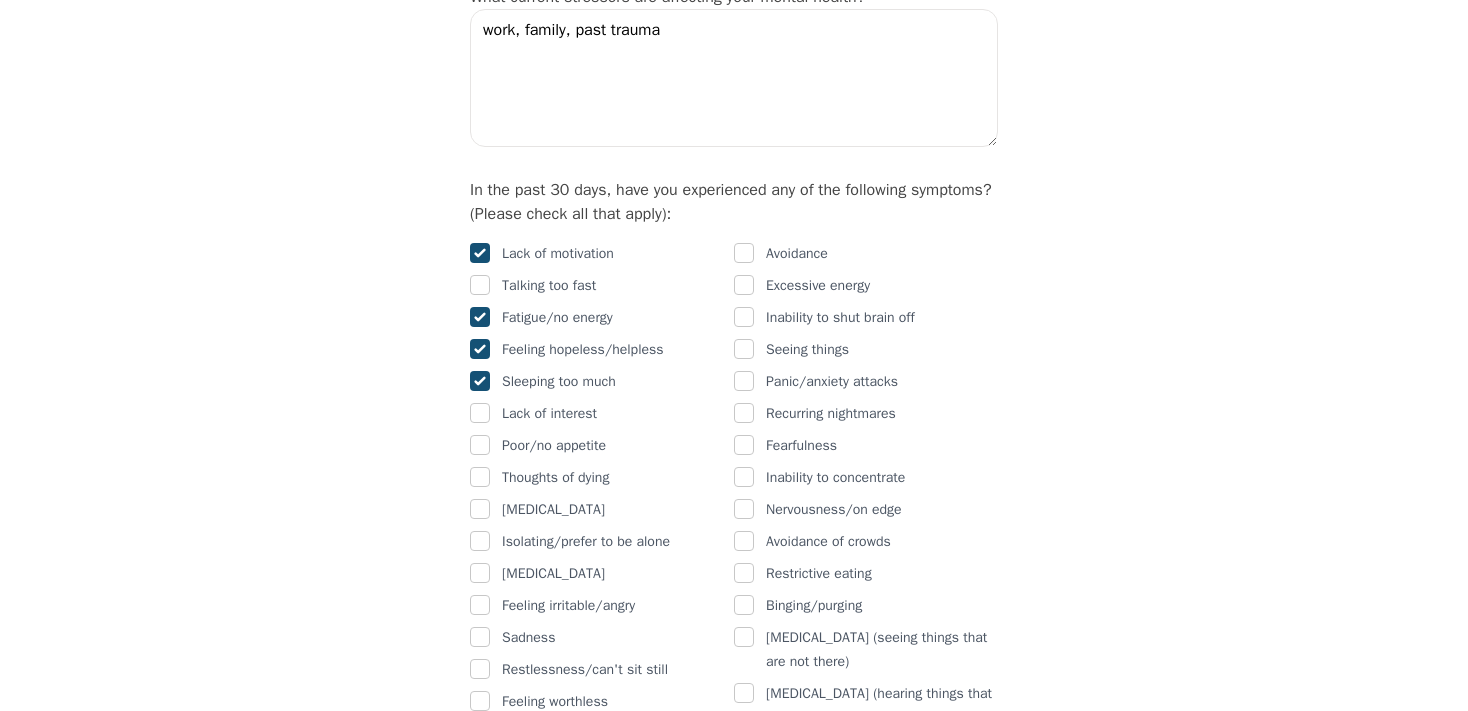checkbox on "true" 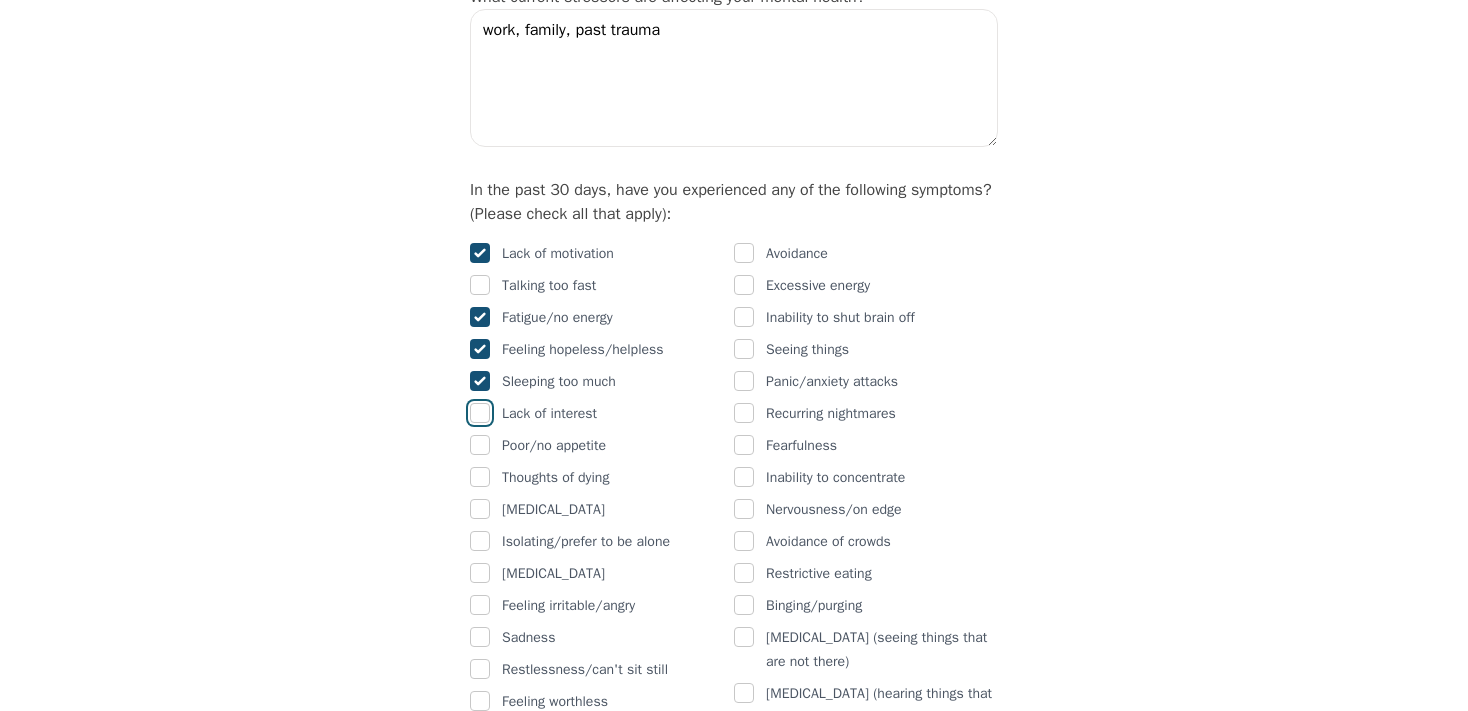 click at bounding box center [480, 413] 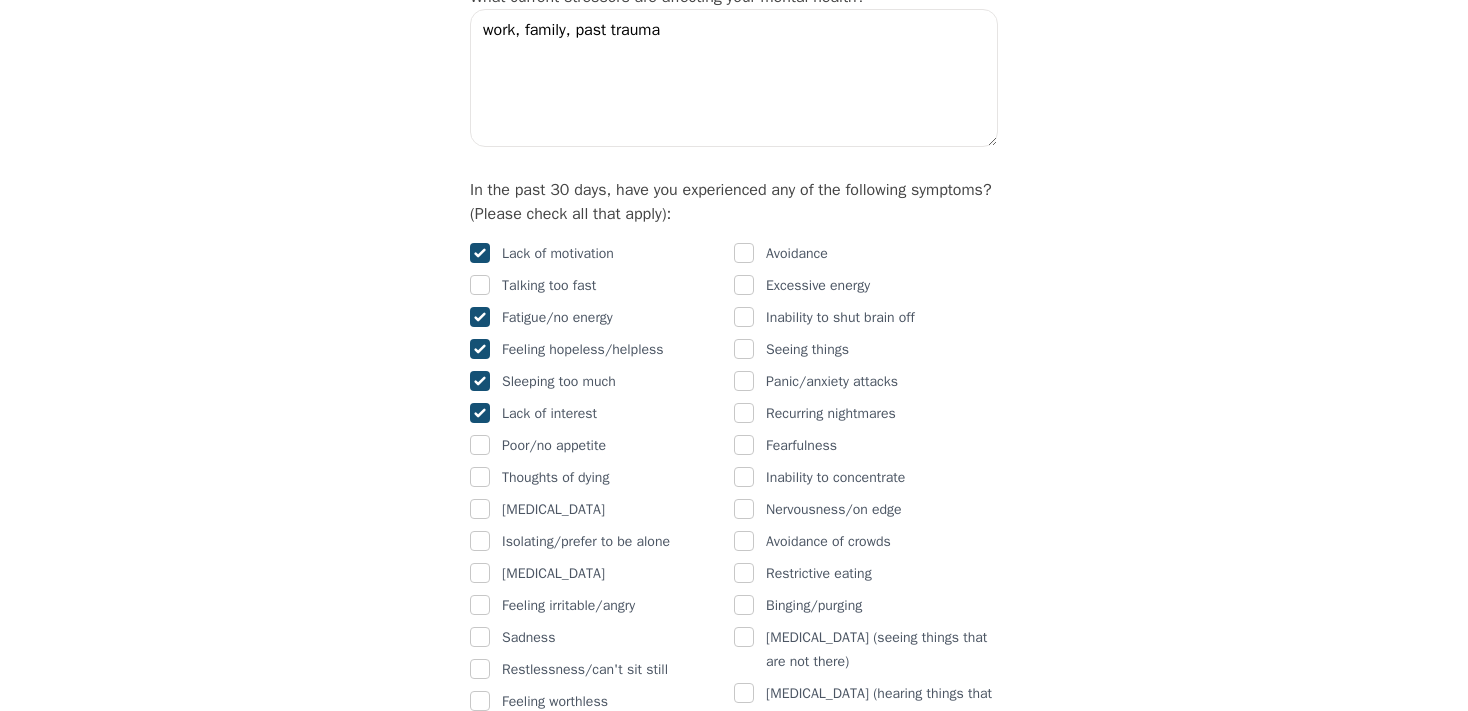 checkbox on "true" 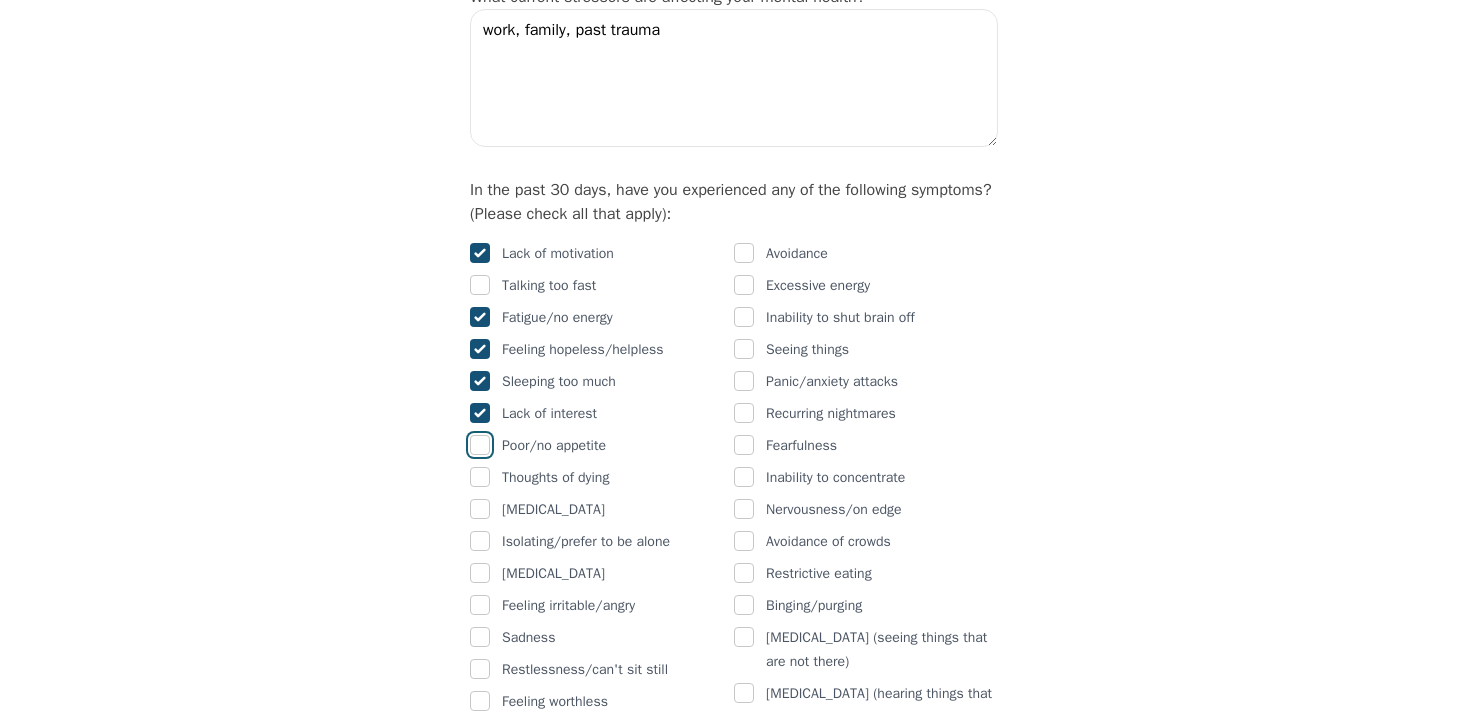 click at bounding box center [480, 445] 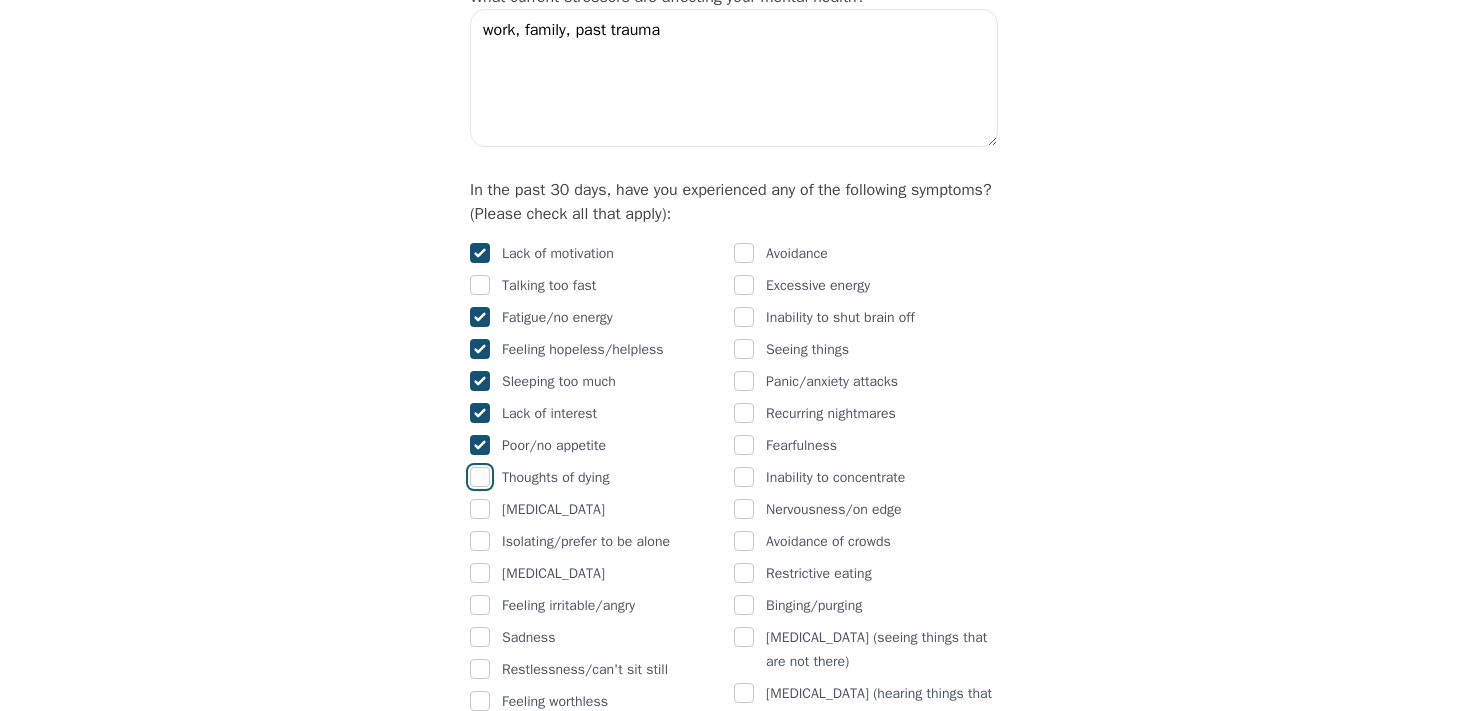 click at bounding box center [480, 477] 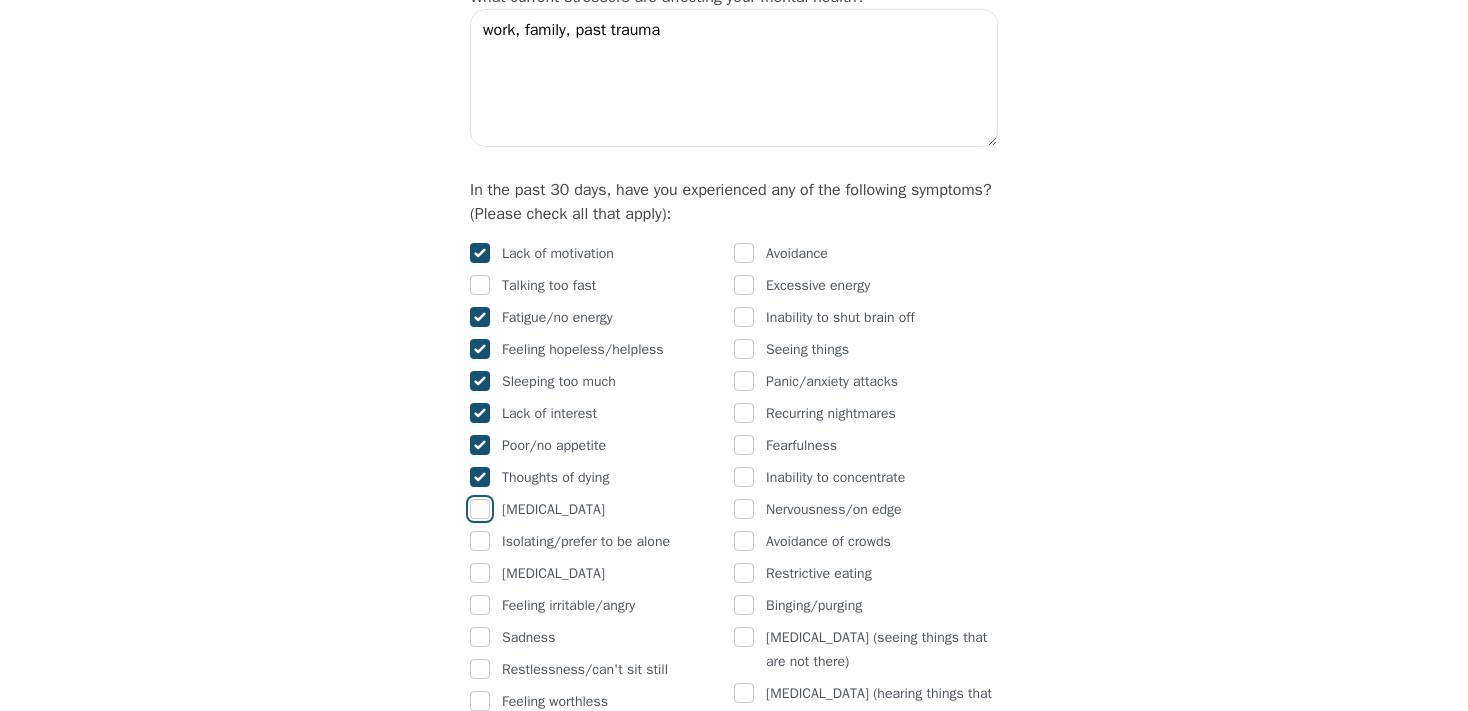 click at bounding box center [480, 509] 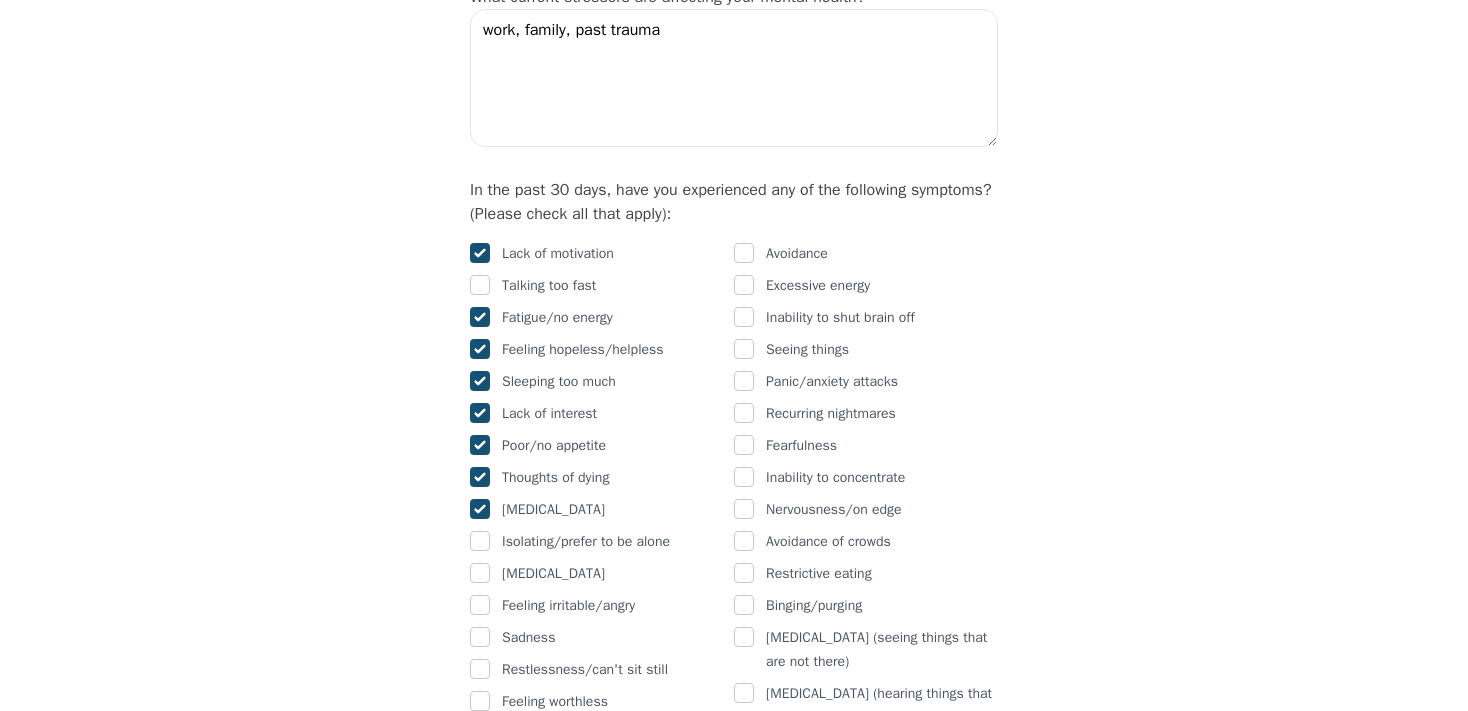 checkbox on "true" 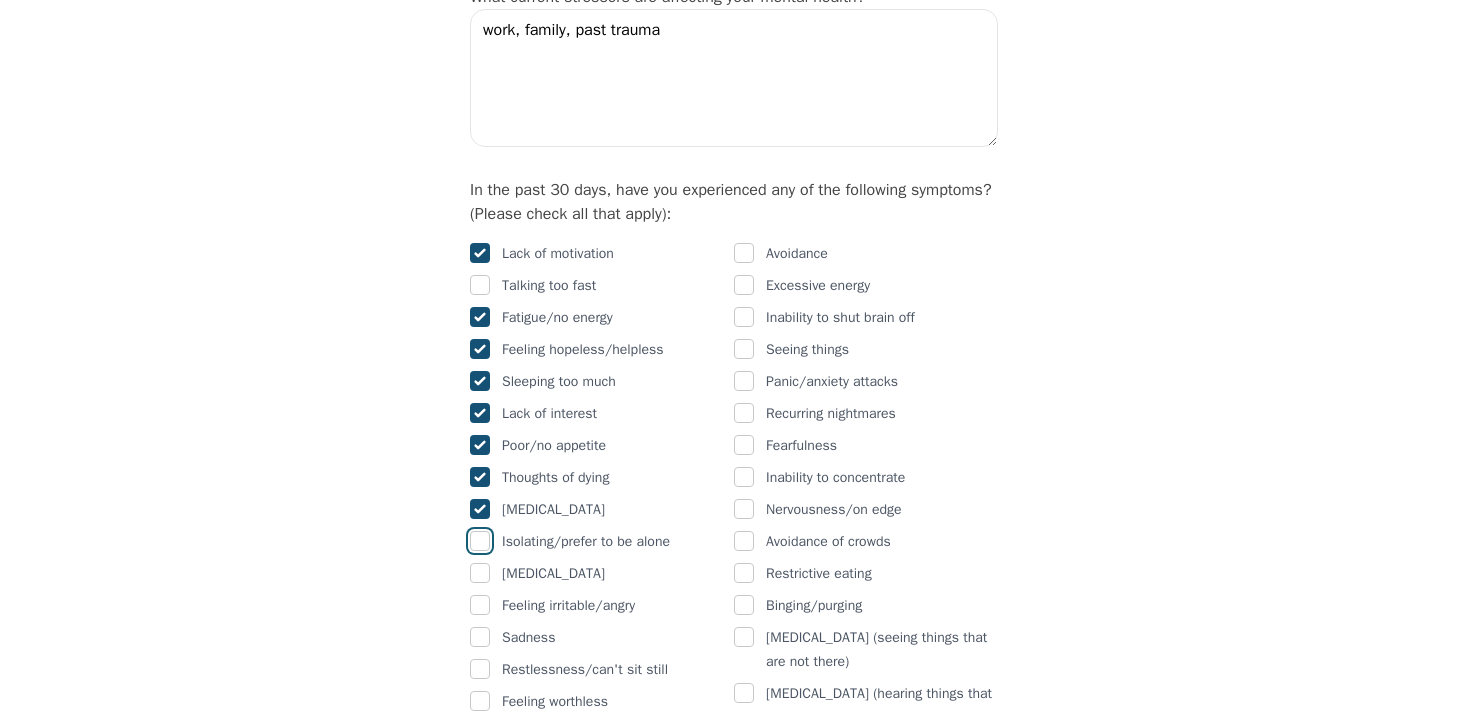 click at bounding box center (480, 541) 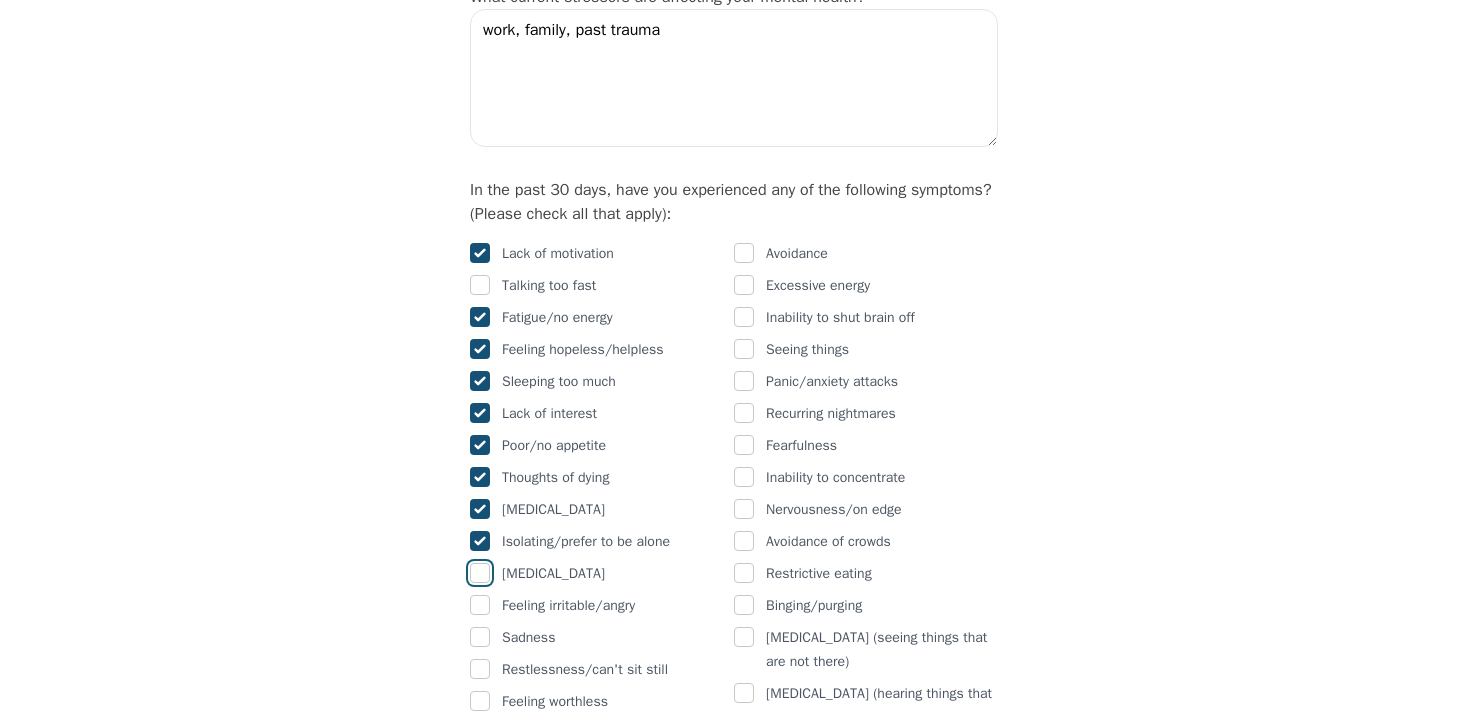 click at bounding box center (480, 573) 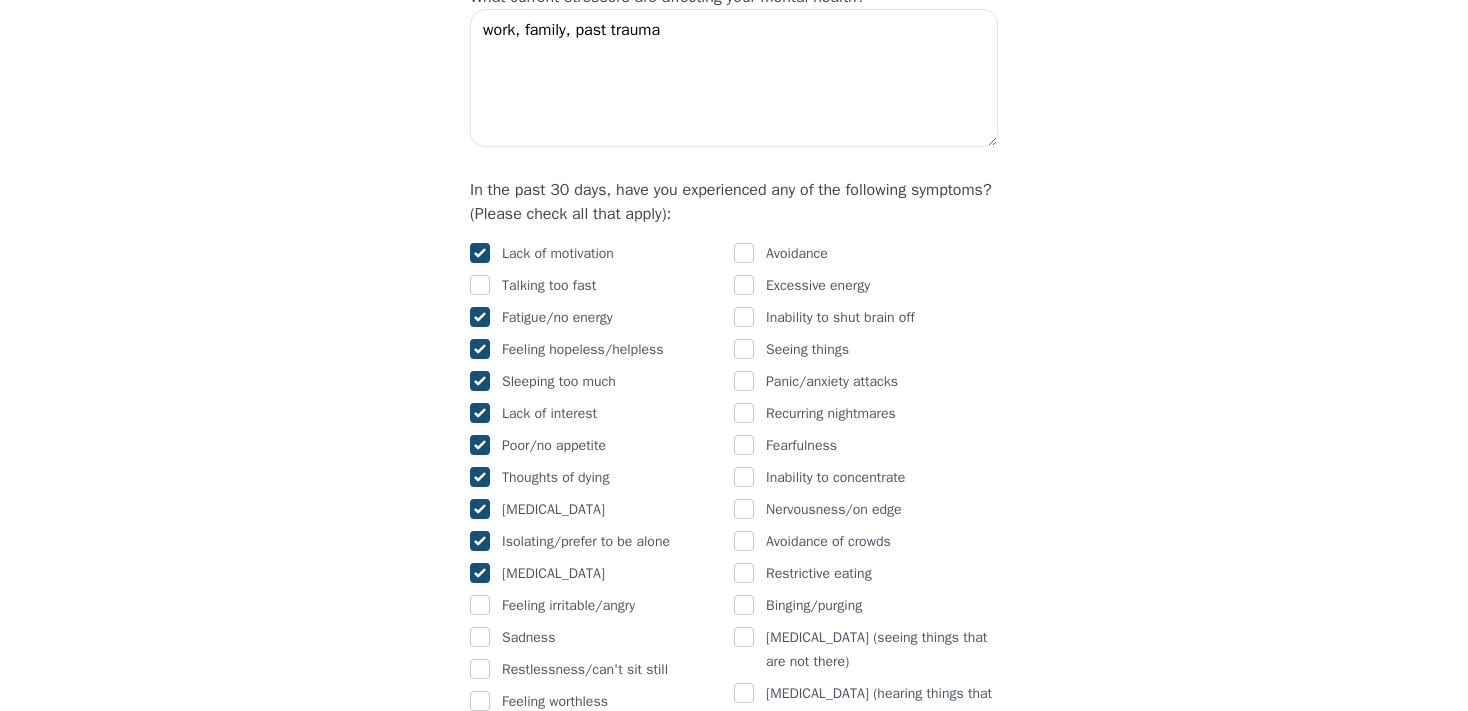 drag, startPoint x: 493, startPoint y: 588, endPoint x: 482, endPoint y: 583, distance: 12.083046 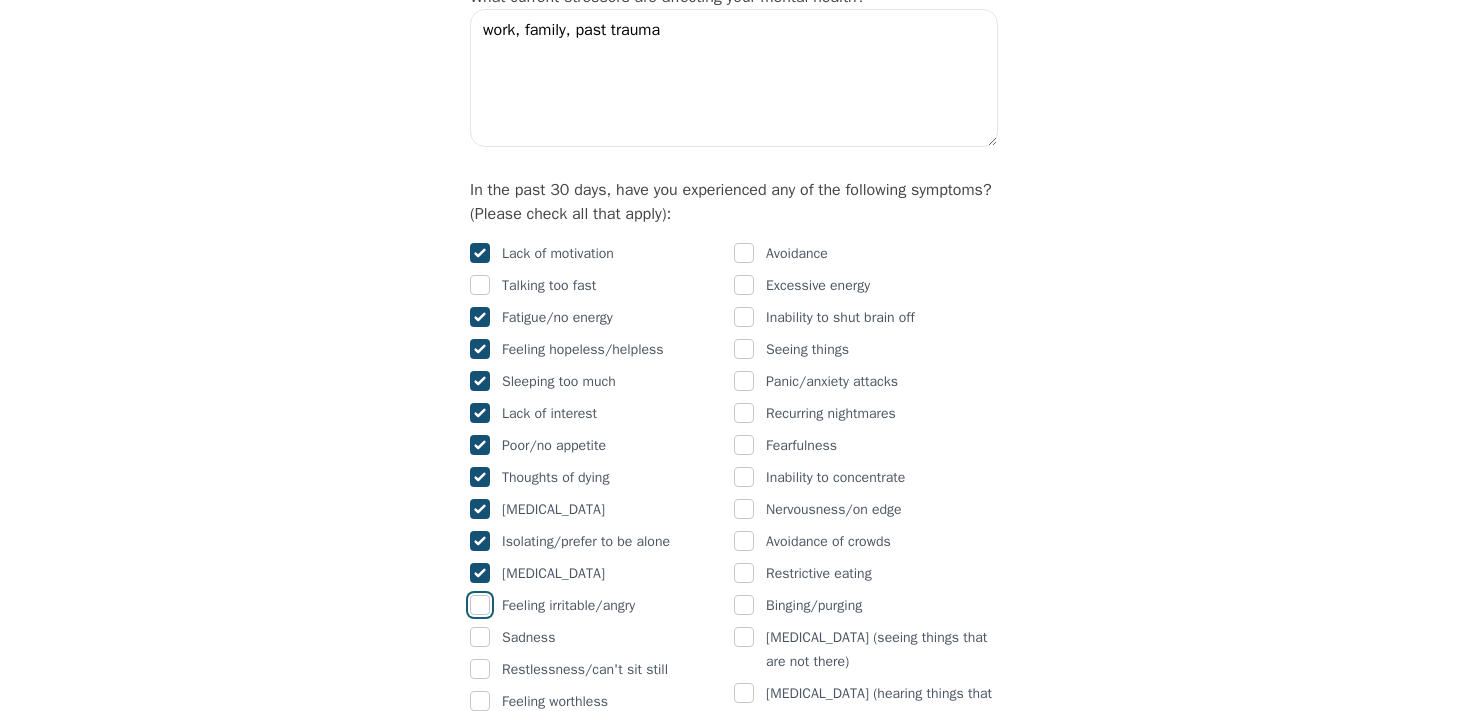 click at bounding box center [480, 605] 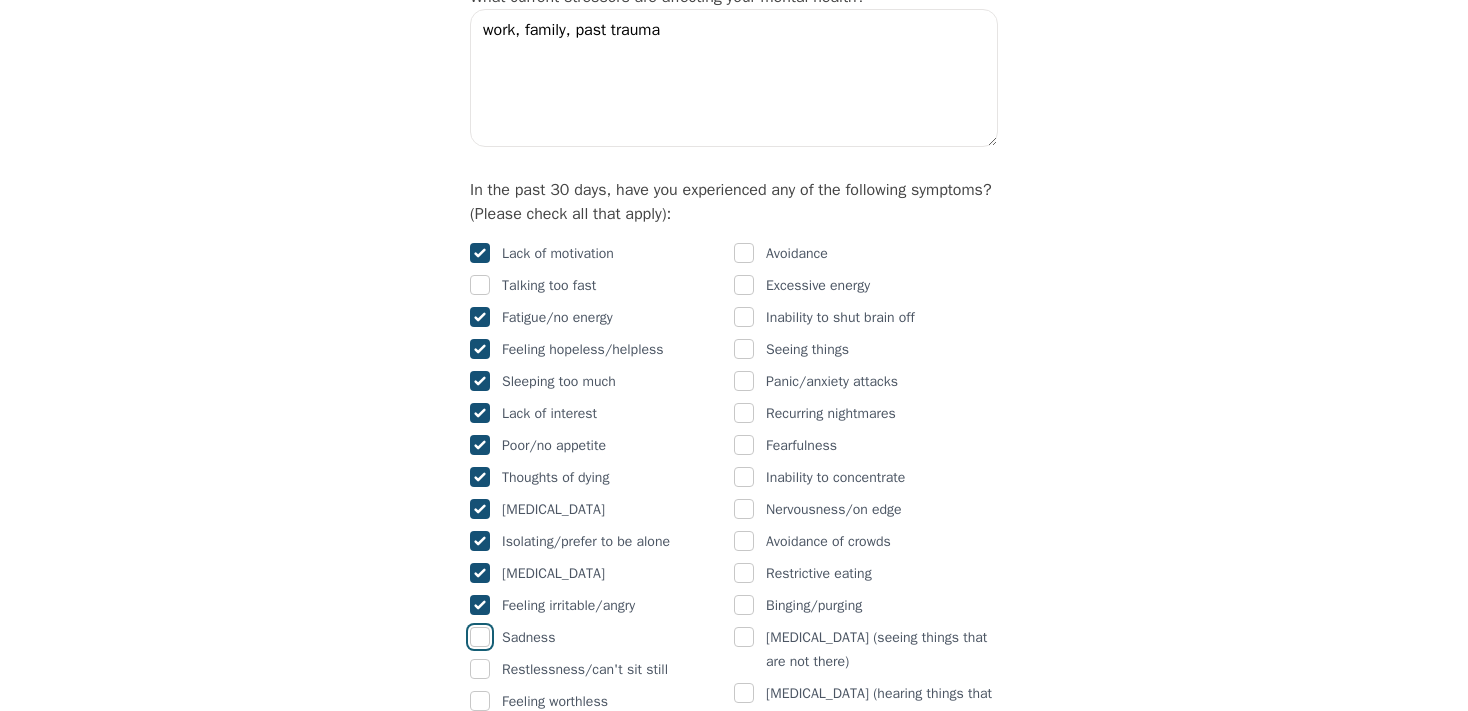 click at bounding box center [480, 637] 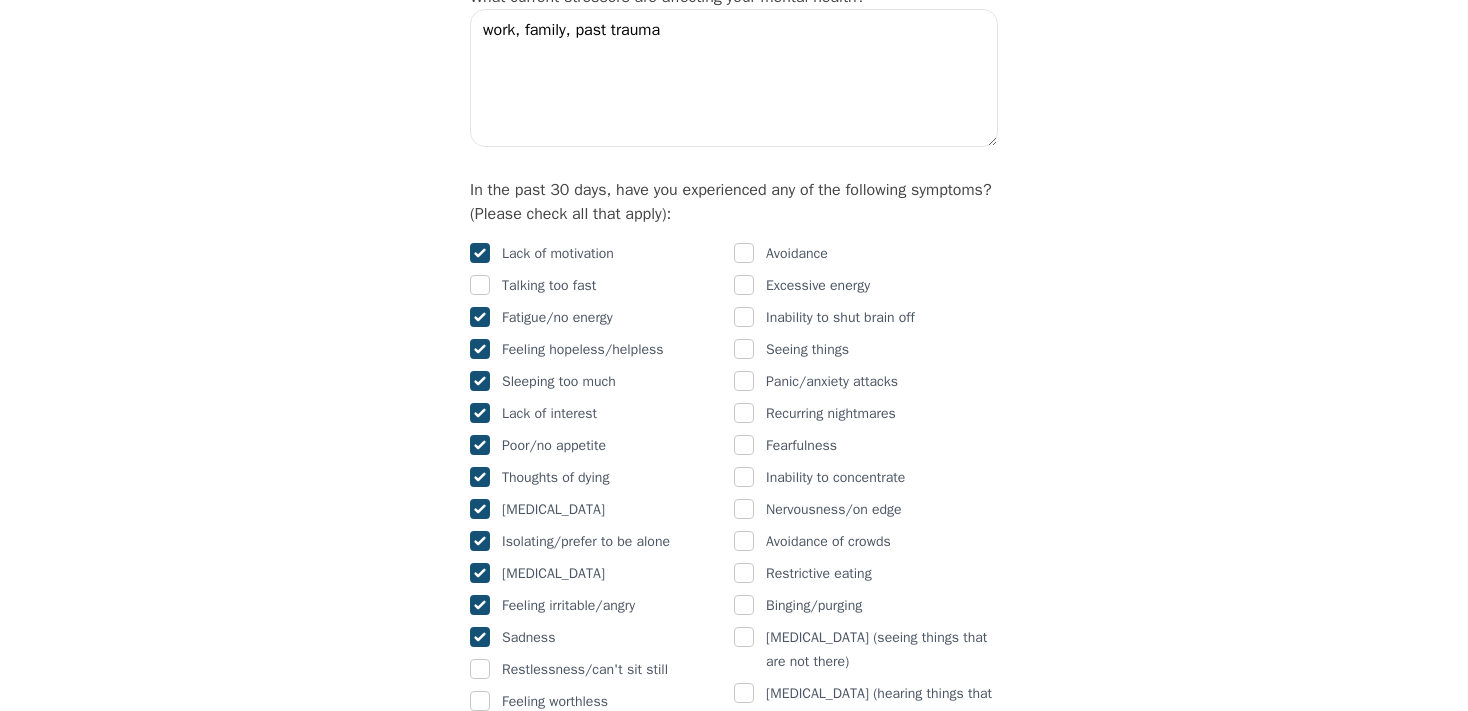 checkbox on "true" 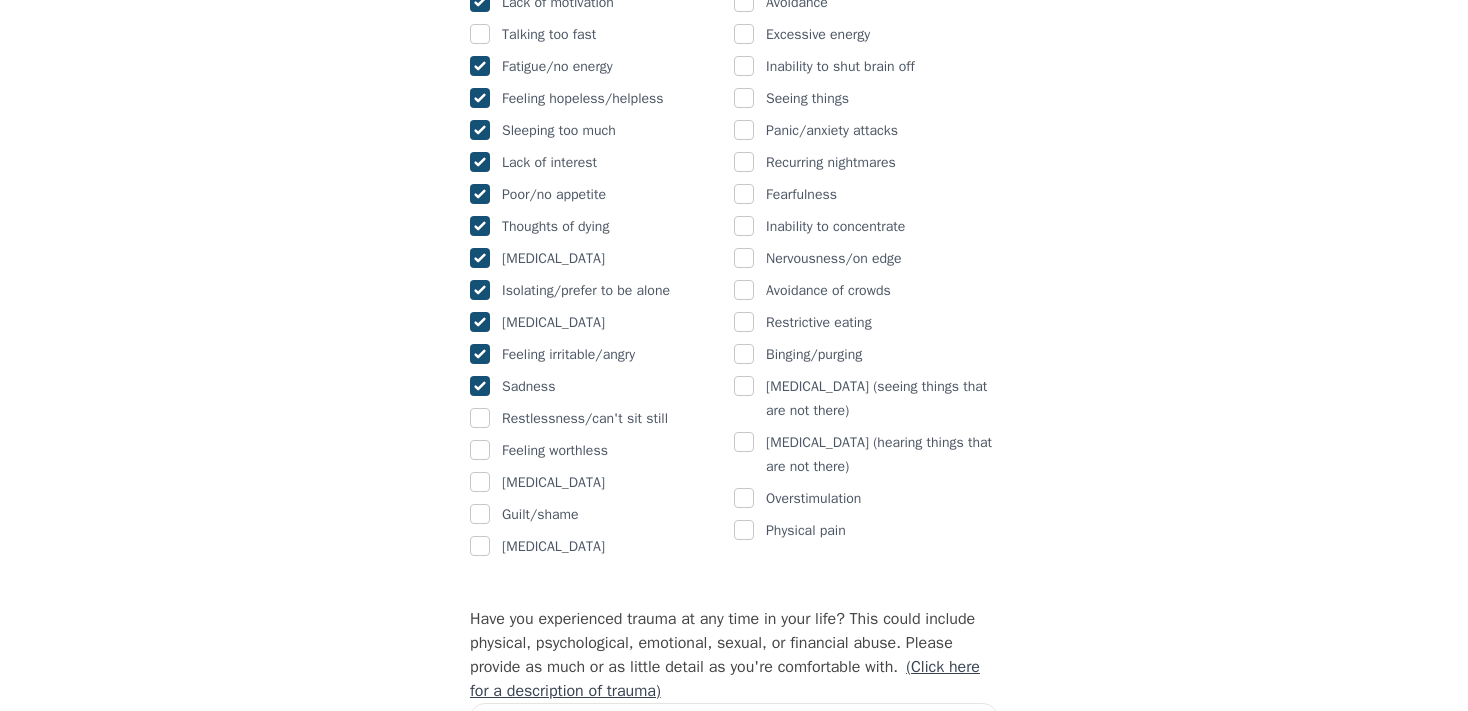 scroll, scrollTop: 1344, scrollLeft: 0, axis: vertical 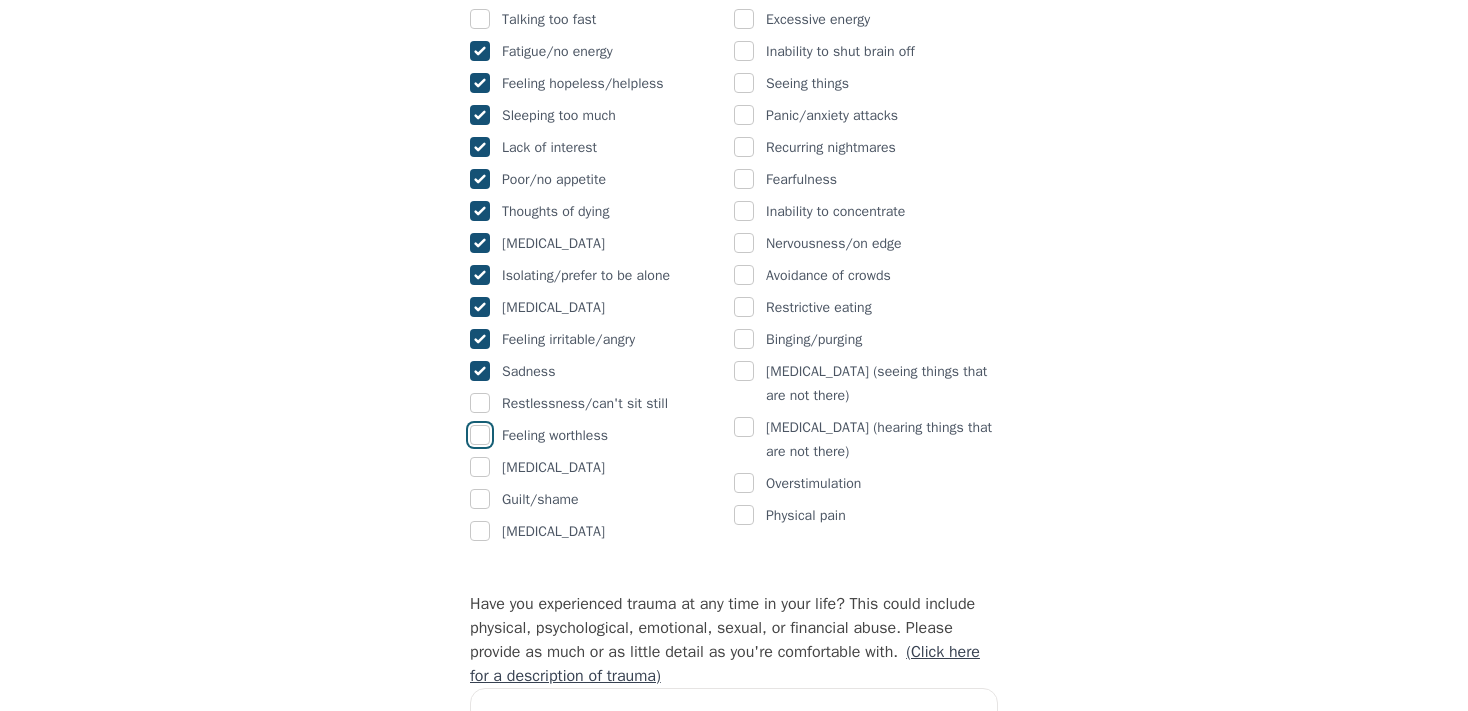 click at bounding box center [480, 435] 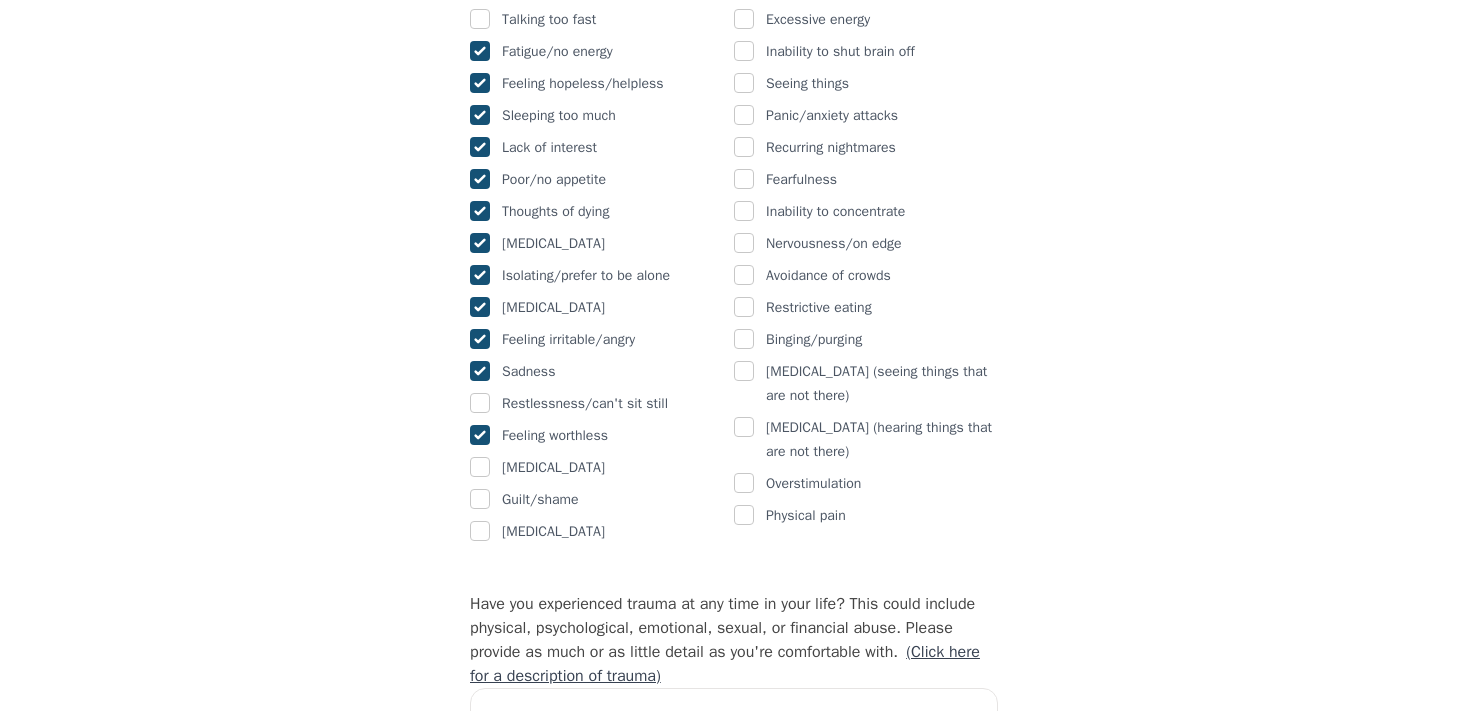 checkbox on "true" 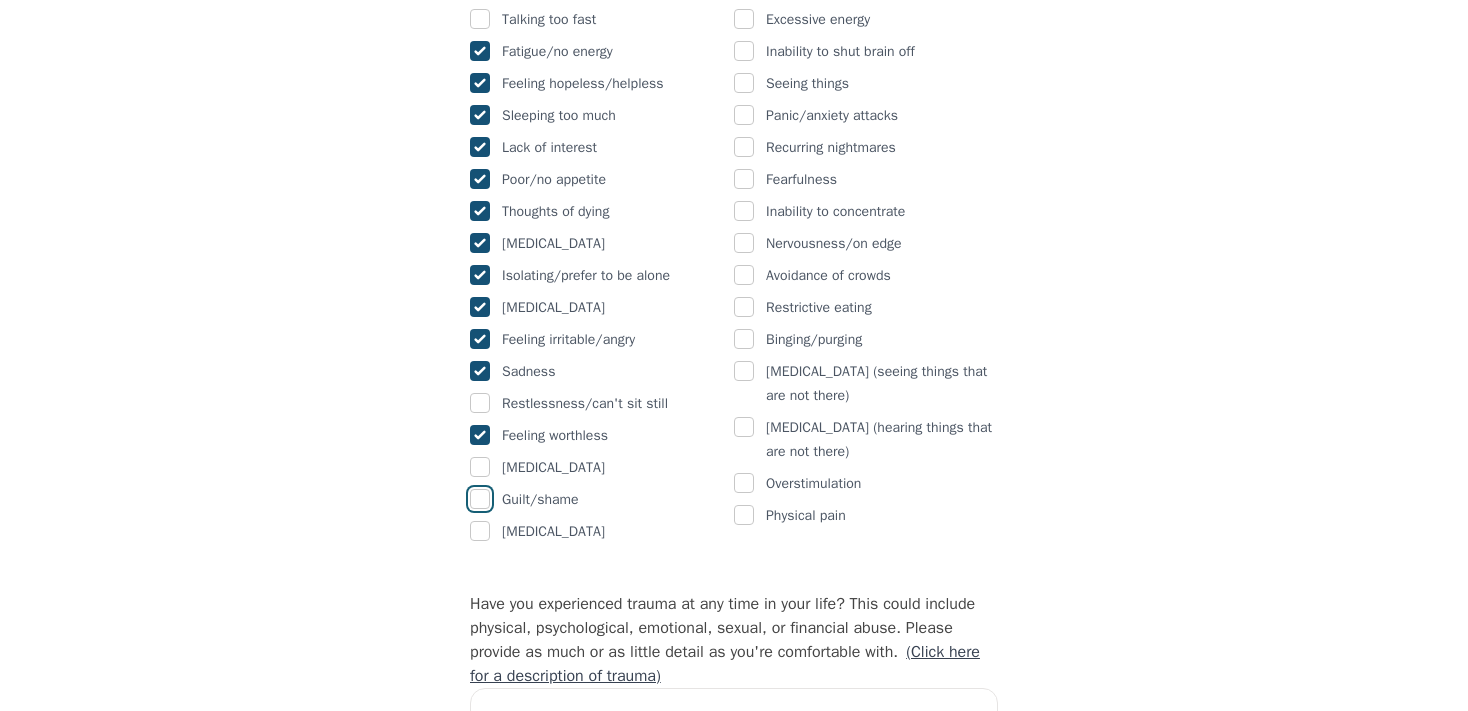 click at bounding box center [480, 499] 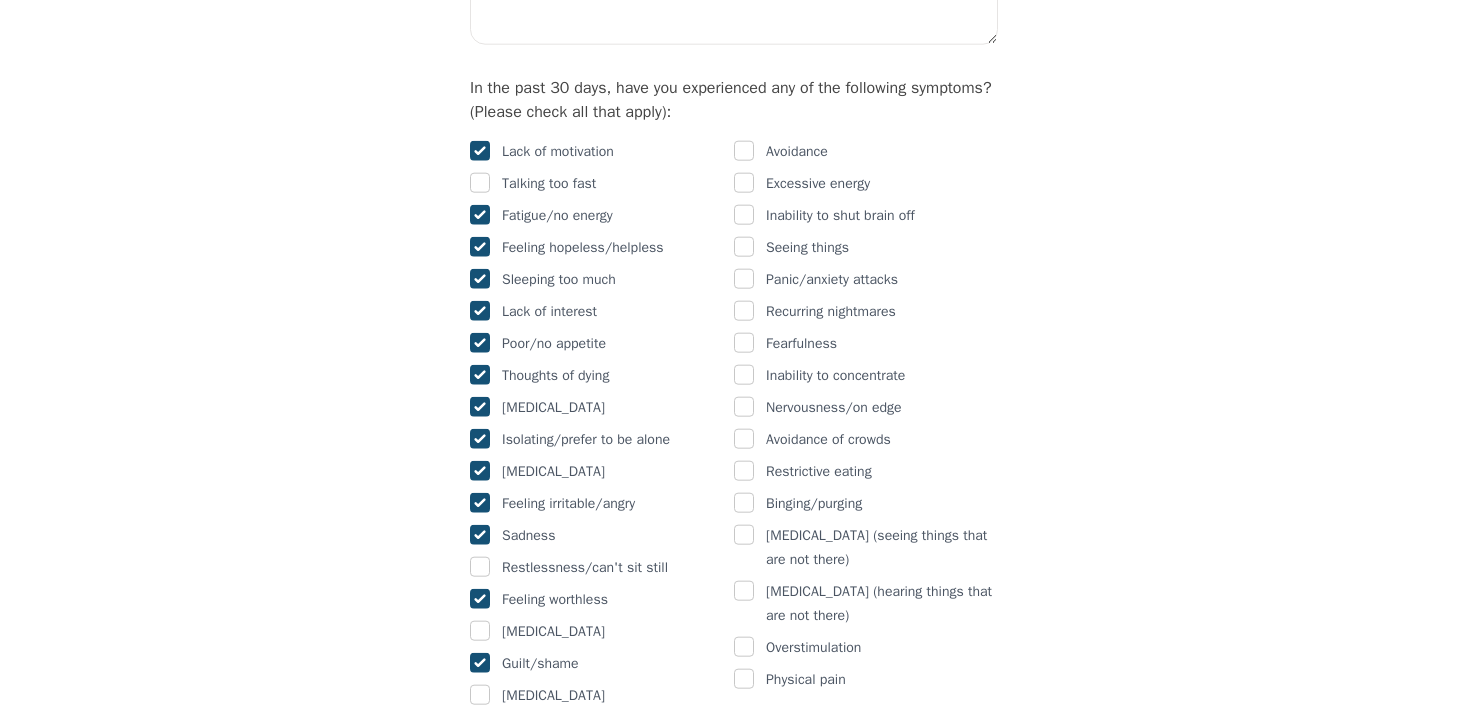scroll, scrollTop: 1152, scrollLeft: 0, axis: vertical 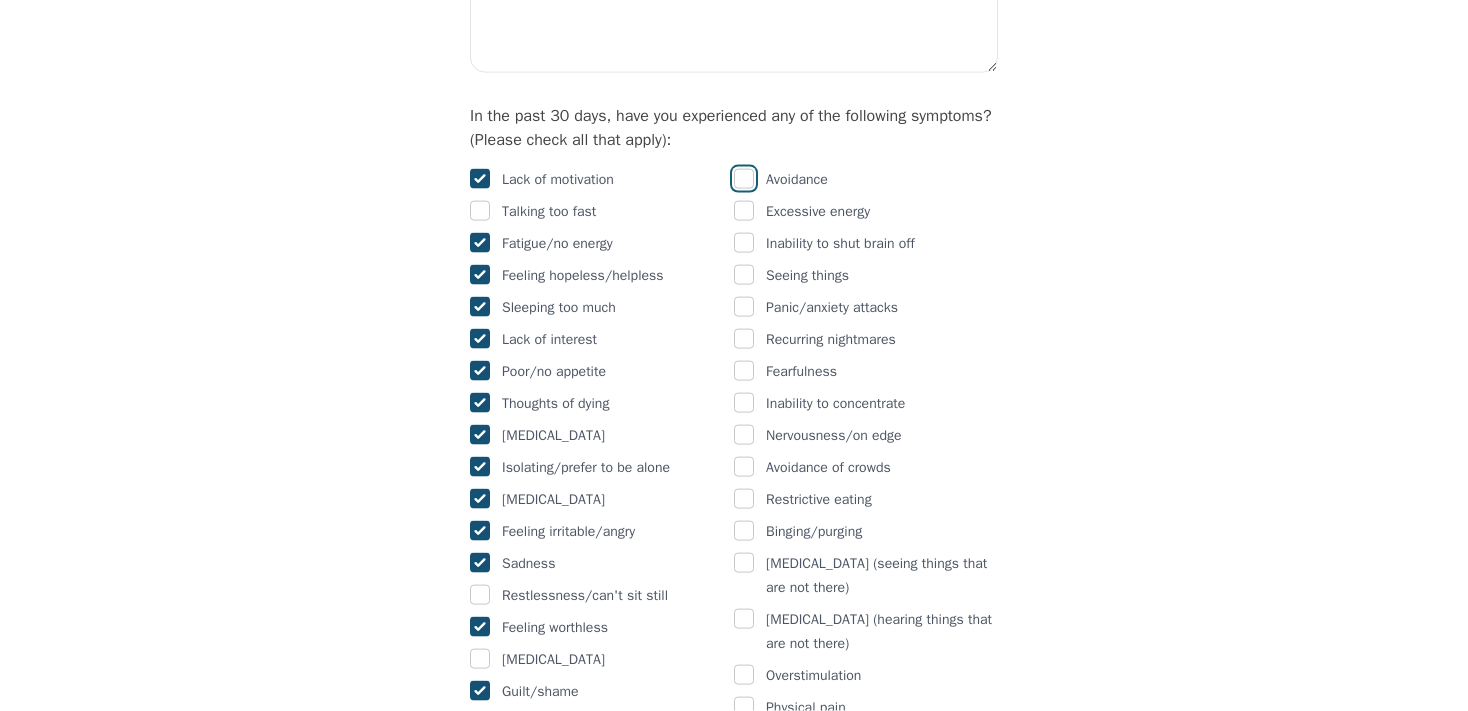 click at bounding box center [744, 179] 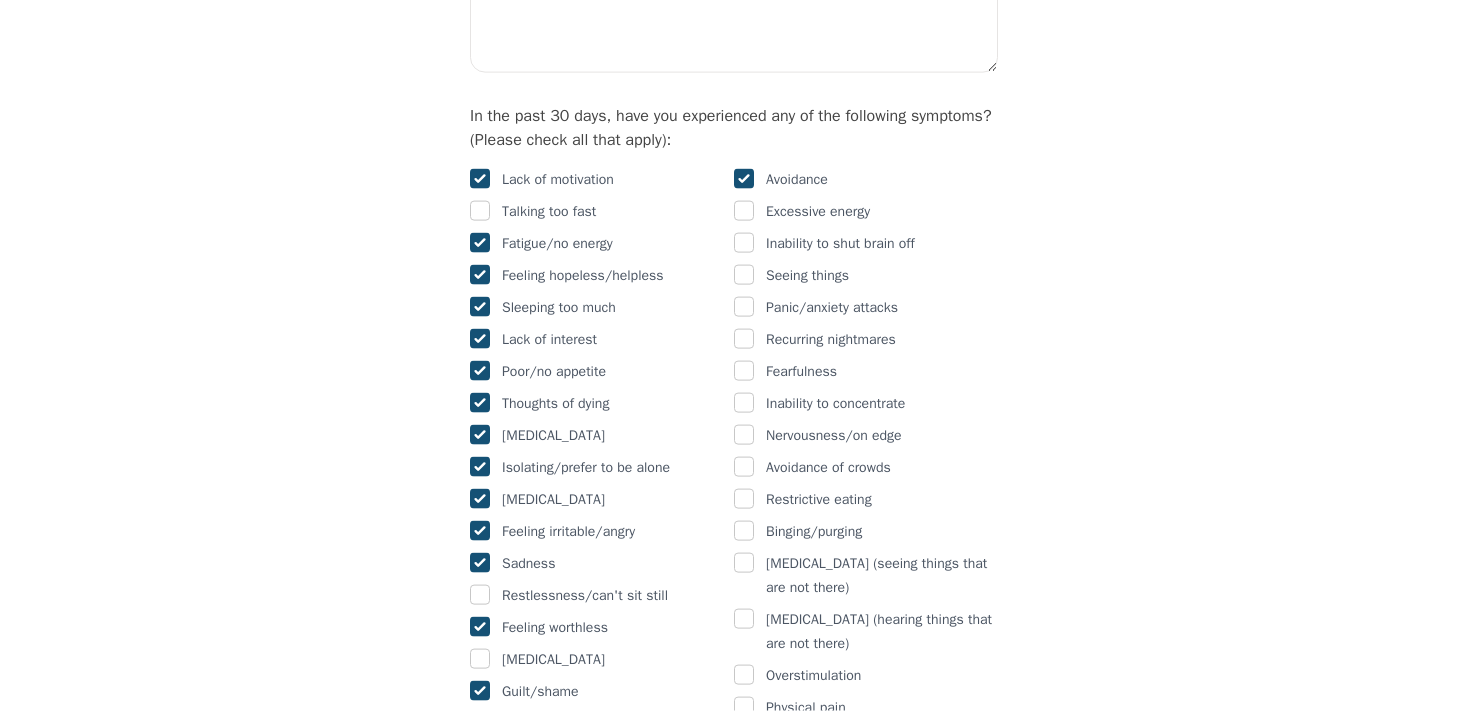 checkbox on "true" 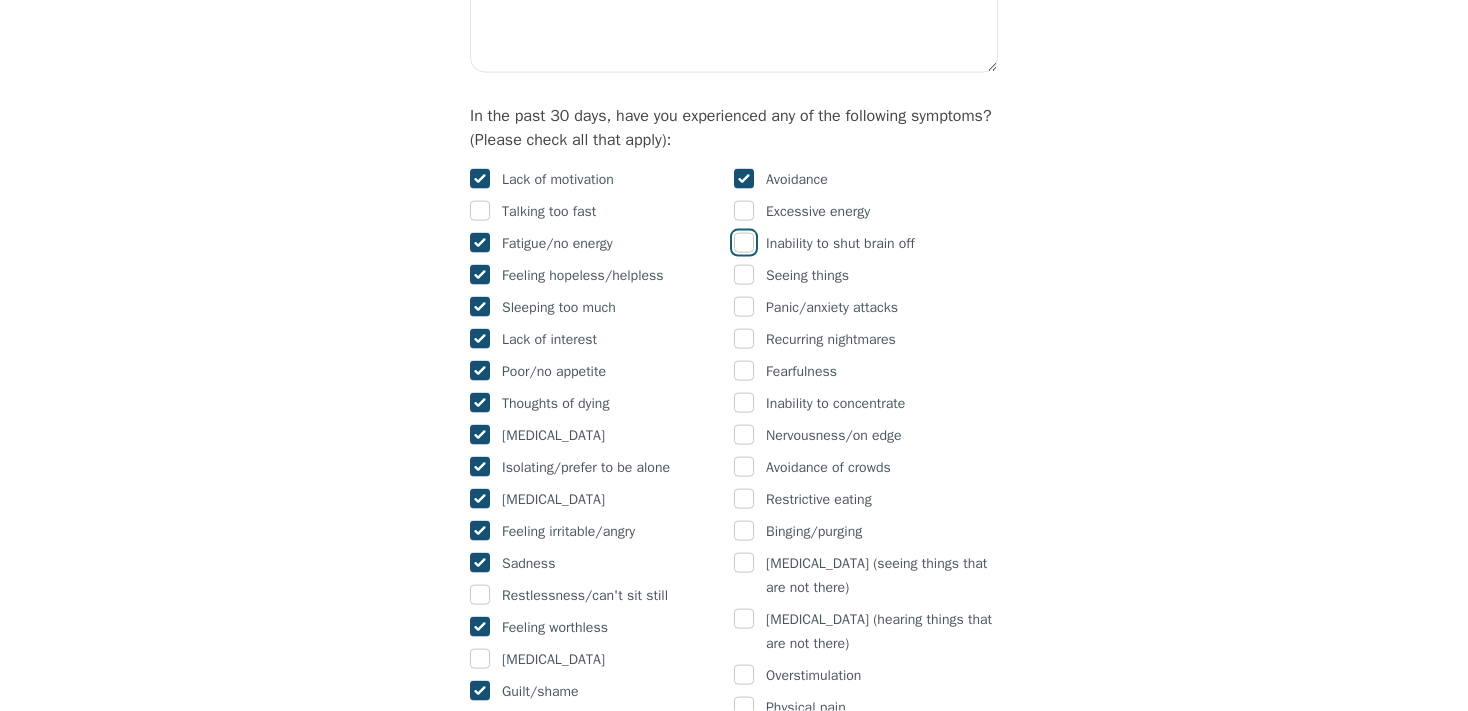 click at bounding box center (744, 243) 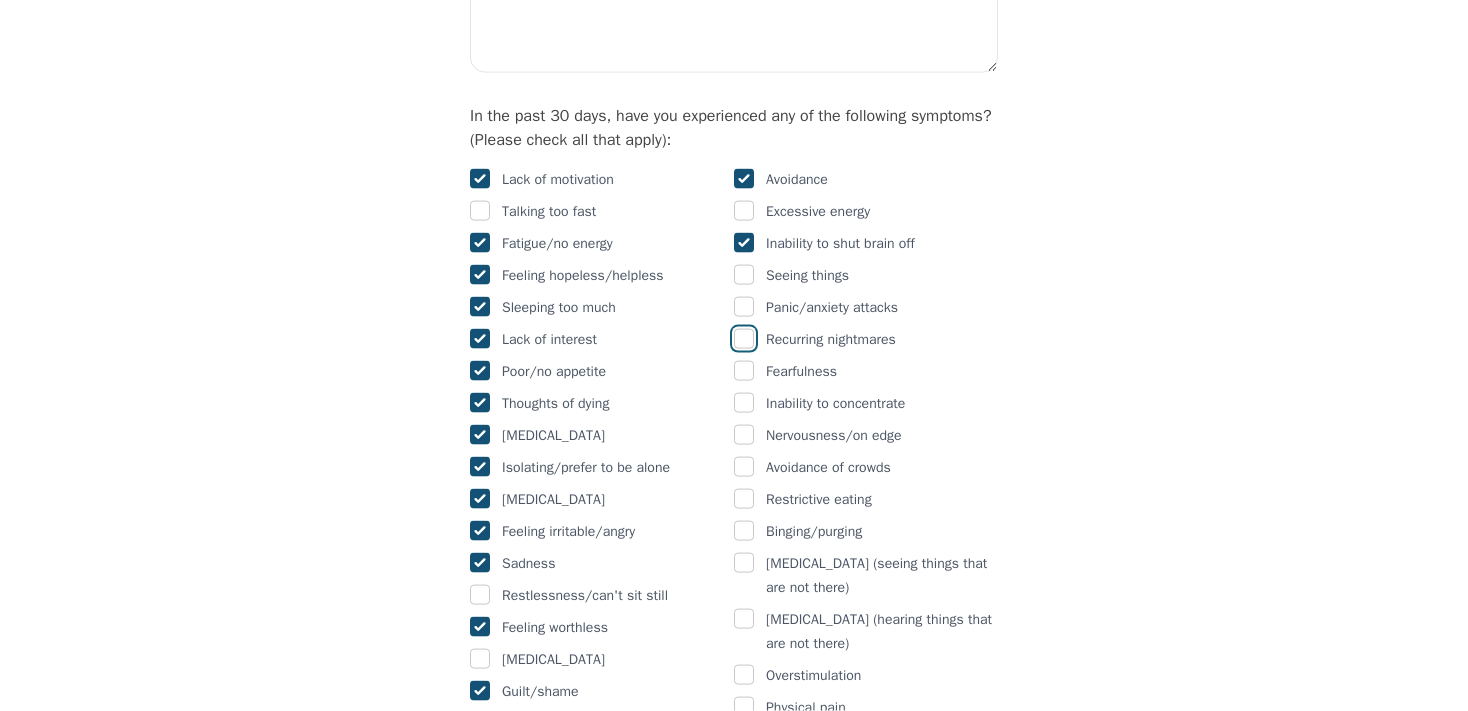 click at bounding box center (744, 339) 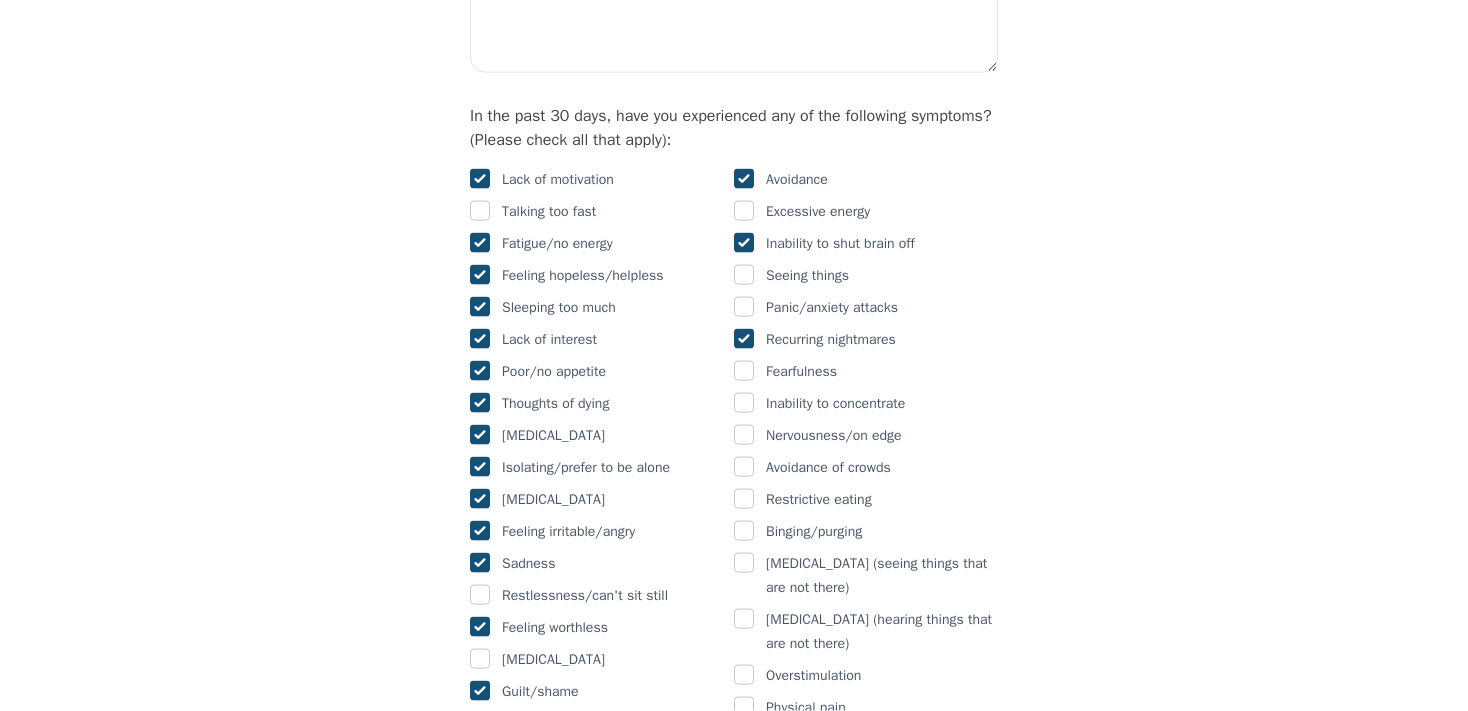checkbox on "true" 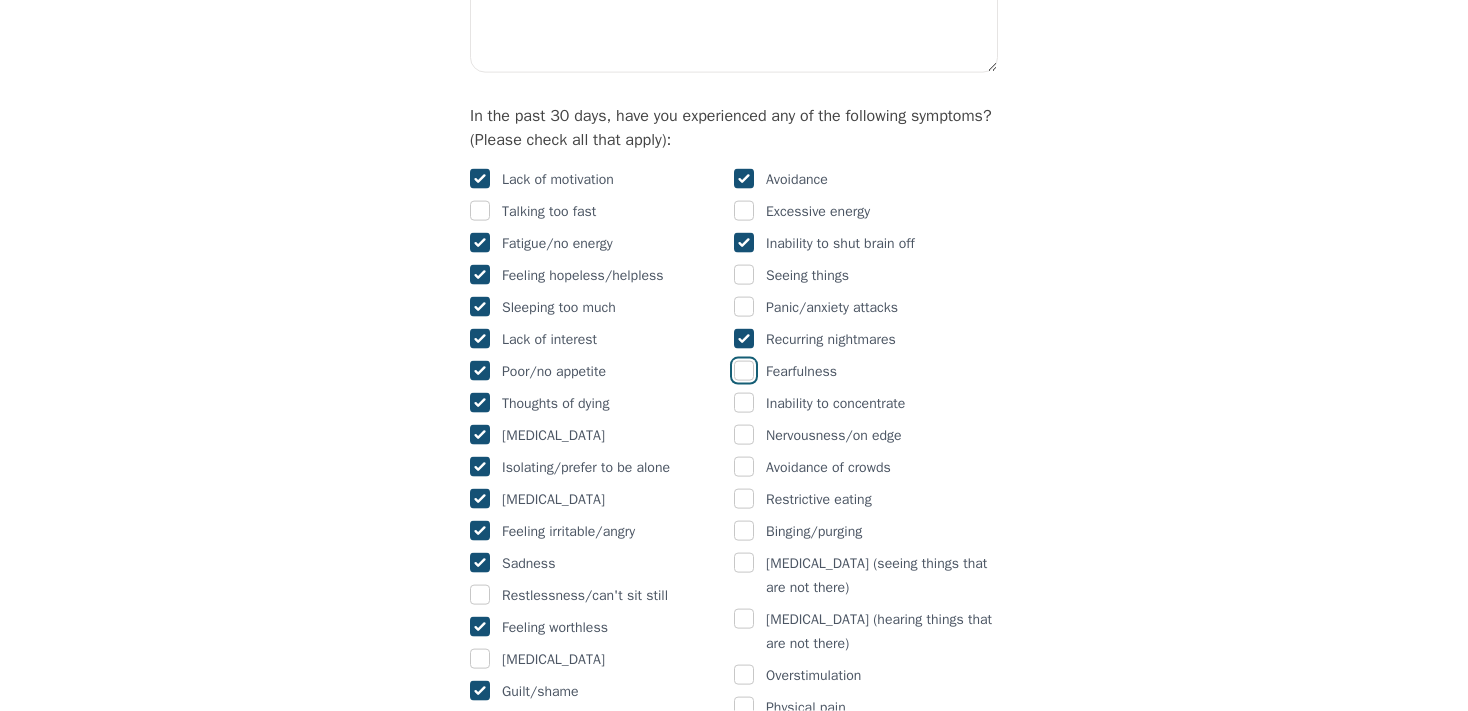 click at bounding box center [744, 371] 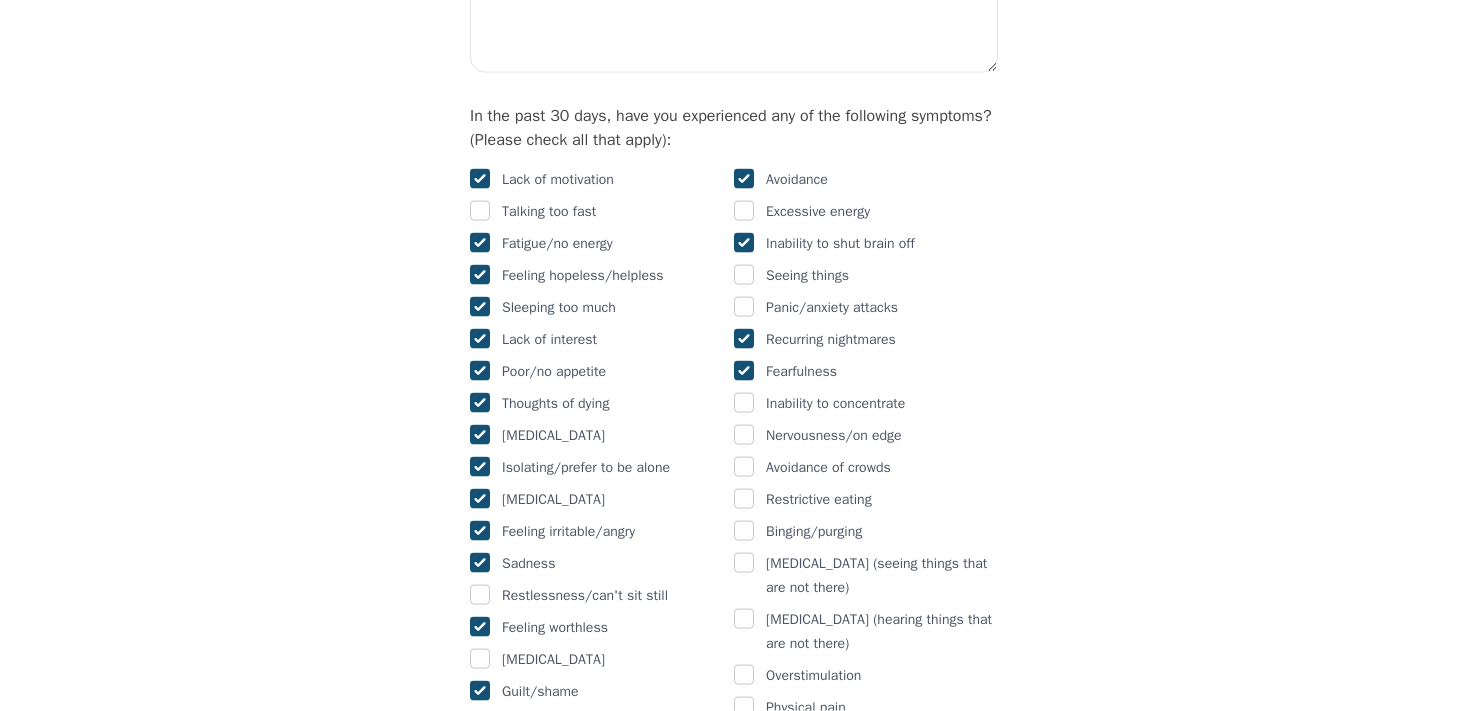 checkbox on "true" 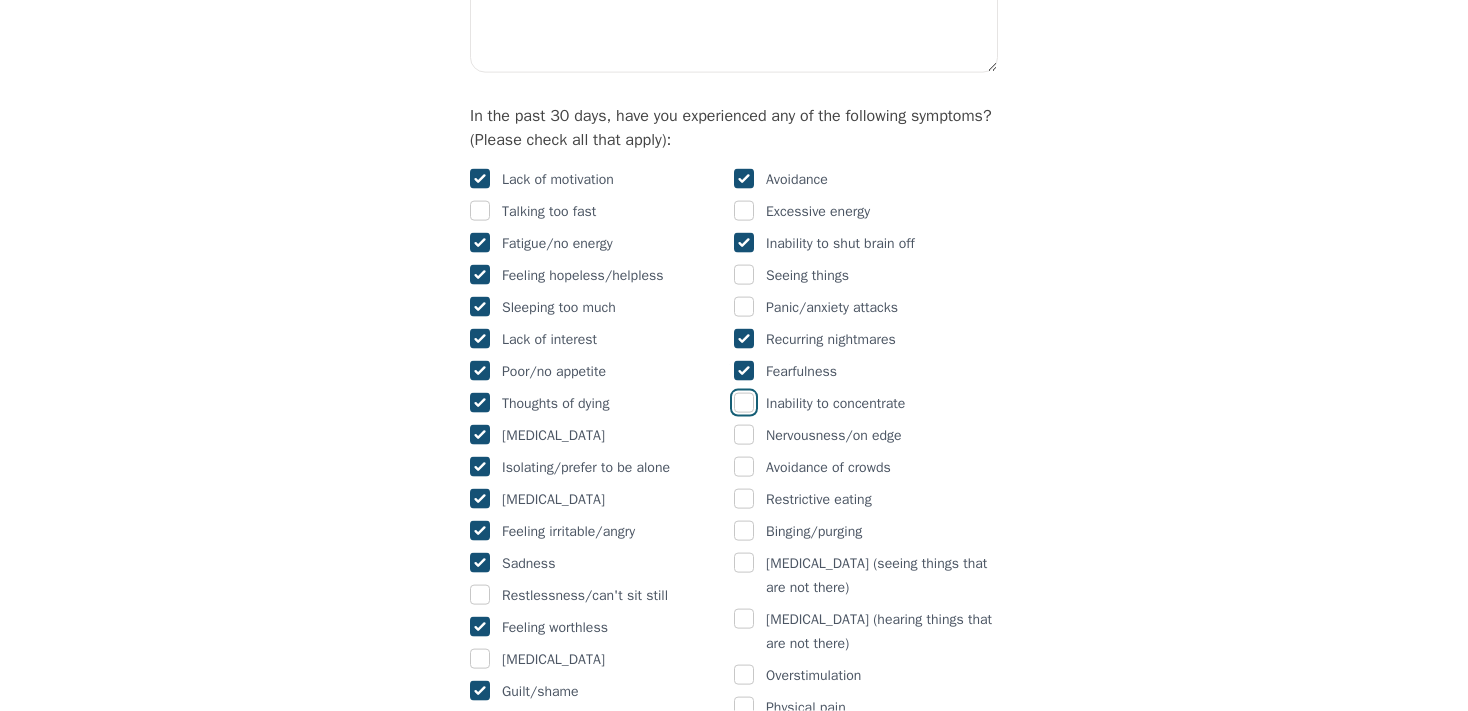 click at bounding box center [744, 403] 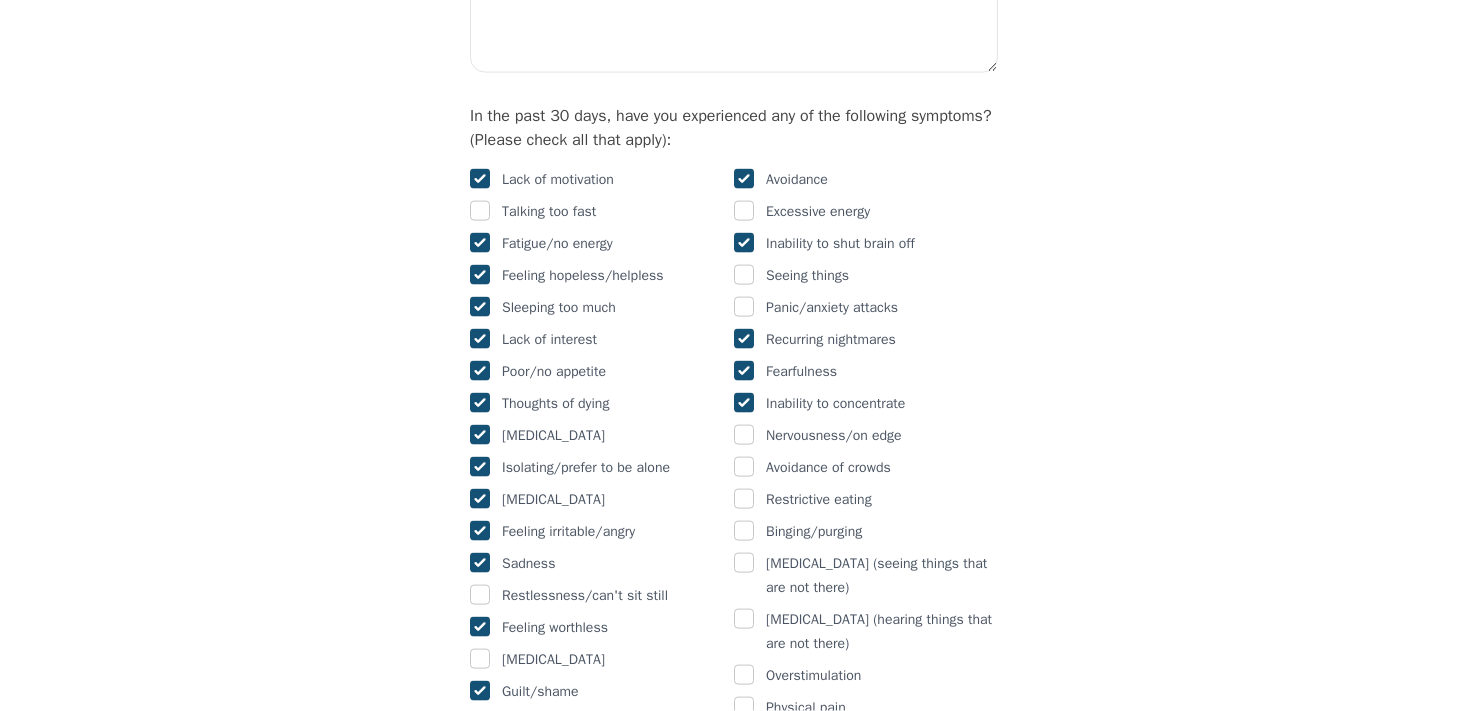 checkbox on "true" 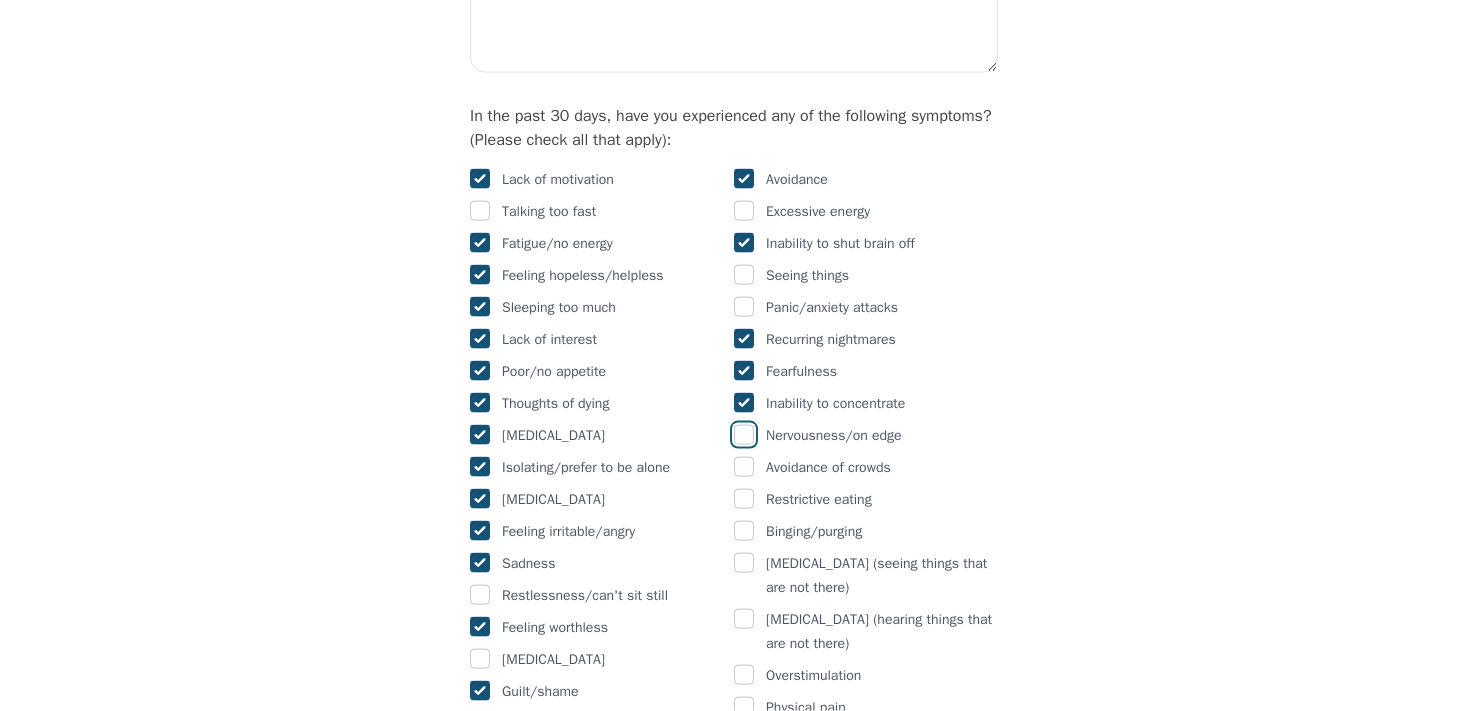 click at bounding box center [744, 435] 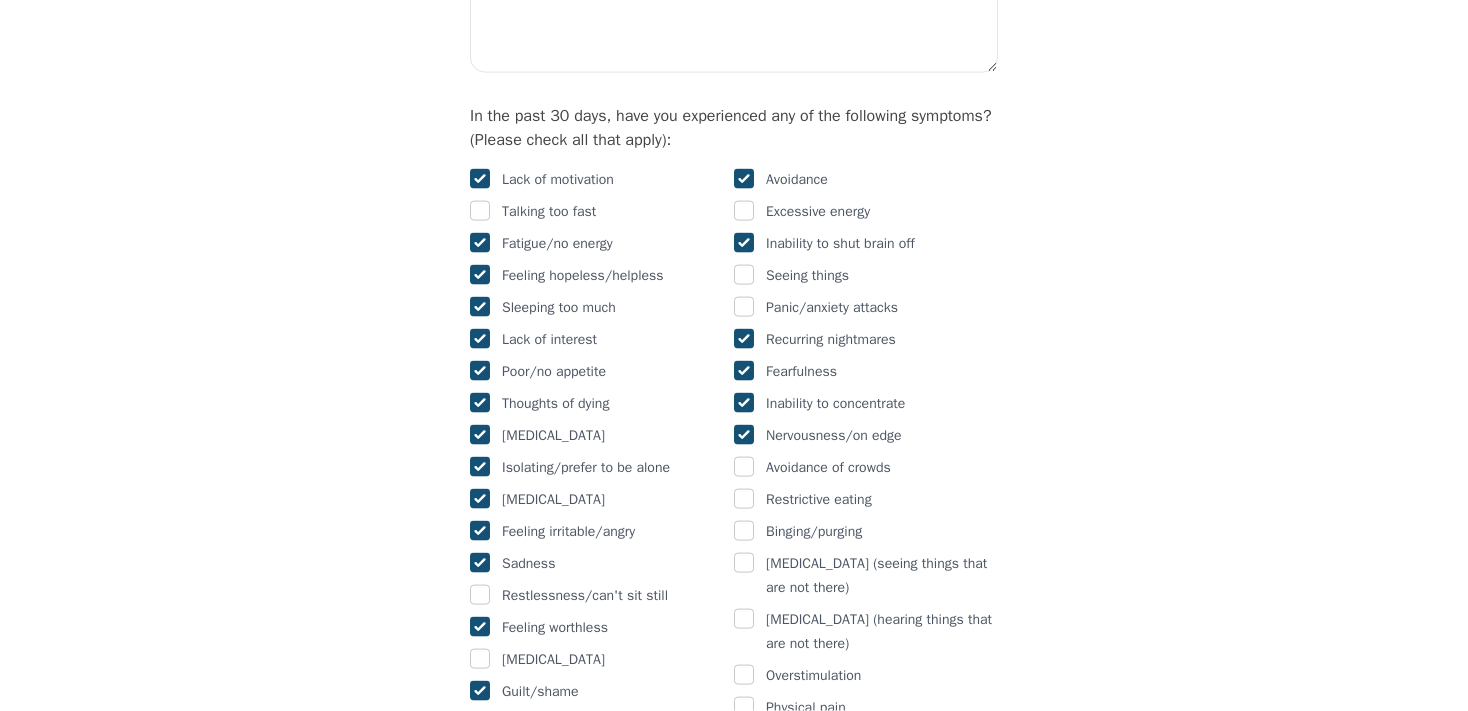 checkbox on "true" 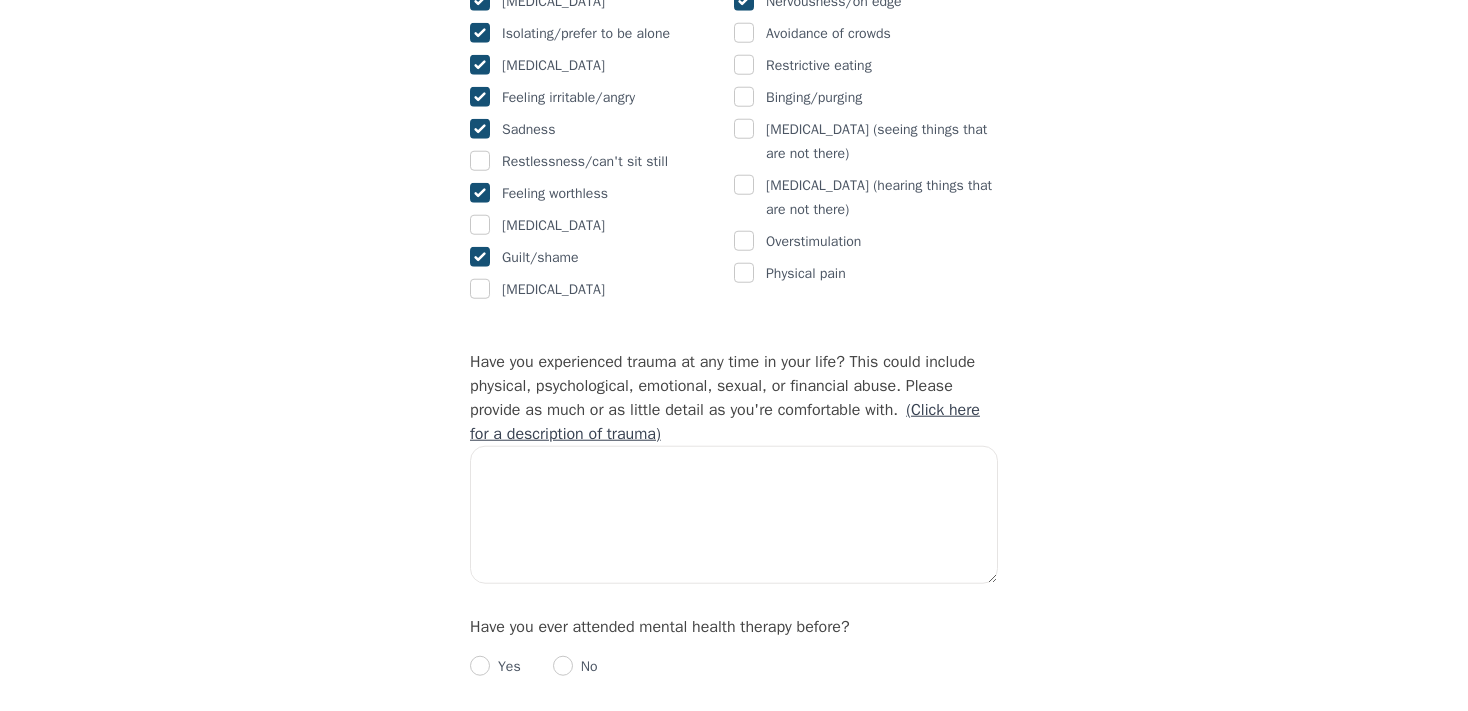scroll, scrollTop: 1587, scrollLeft: 0, axis: vertical 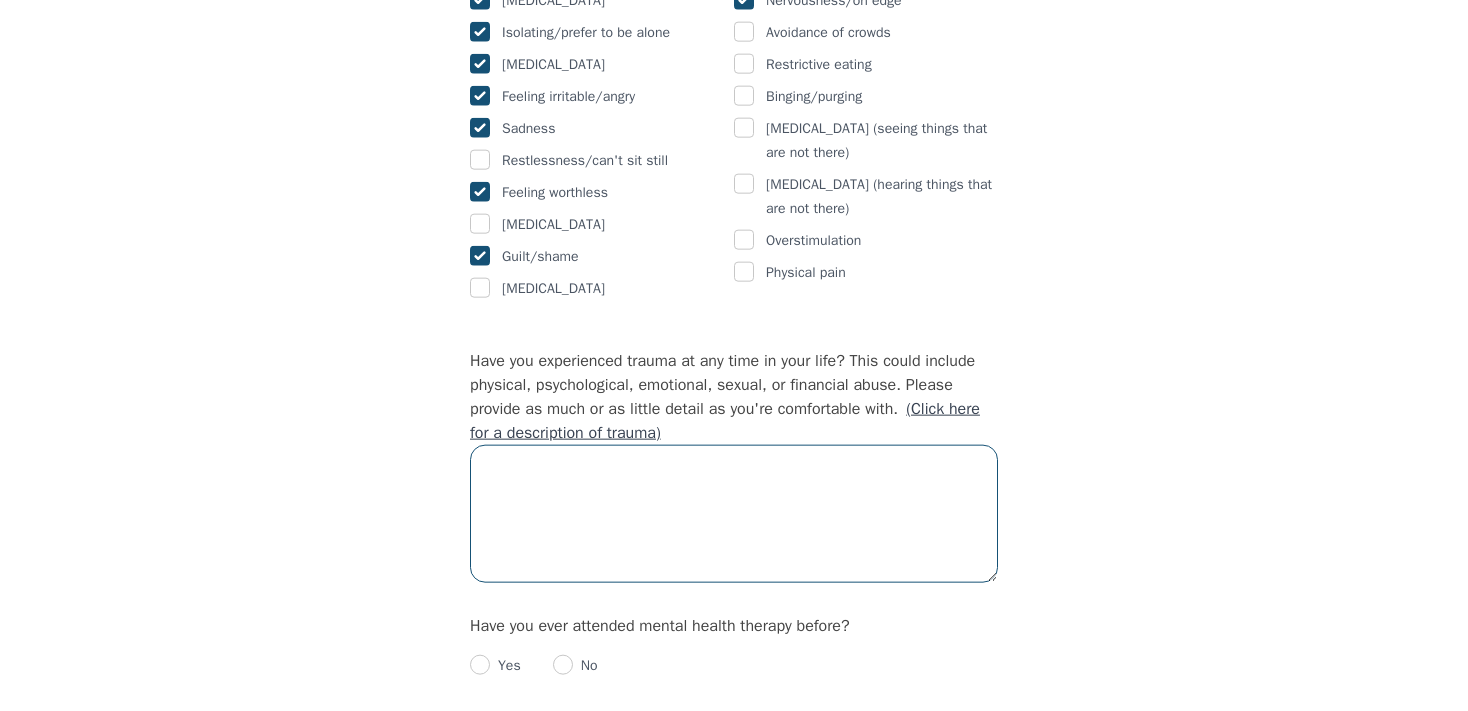 click at bounding box center (734, 514) 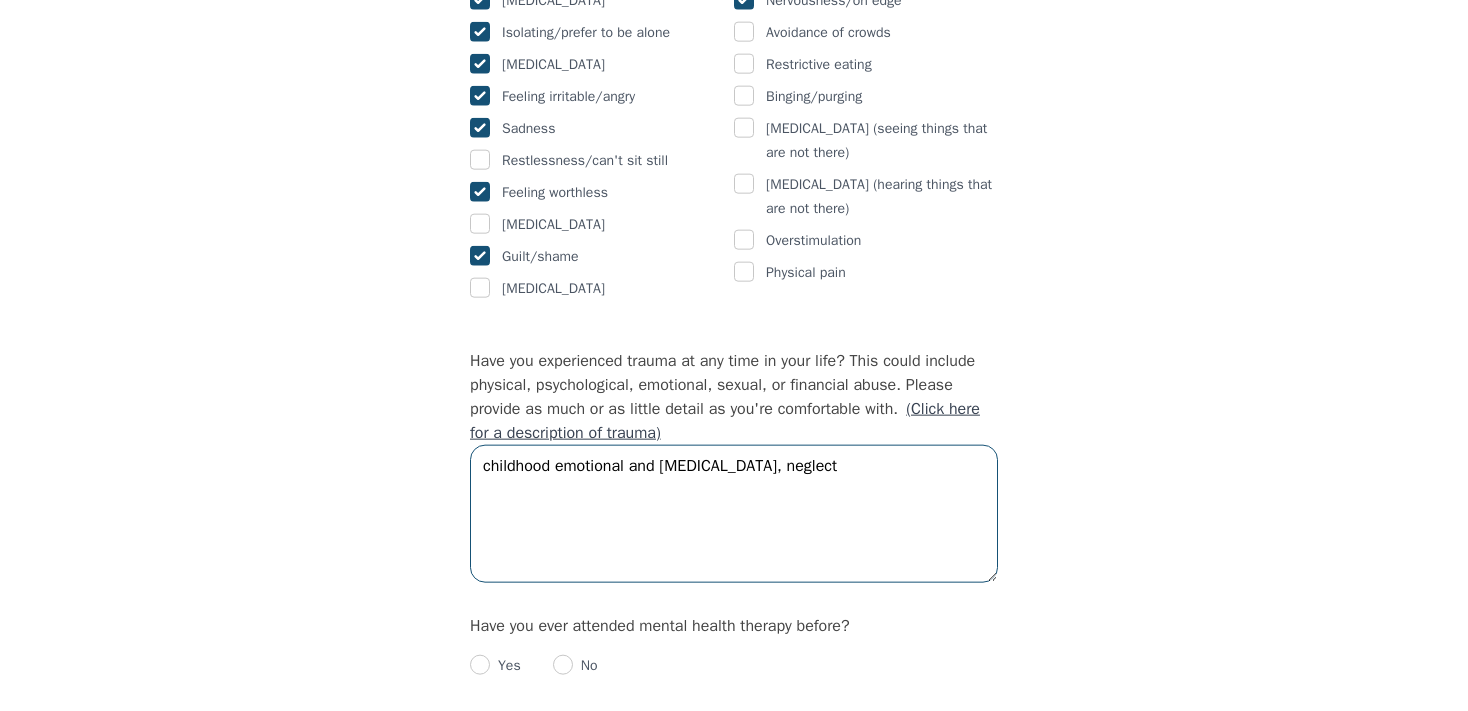 type on "childhood emotional and [MEDICAL_DATA], neglect" 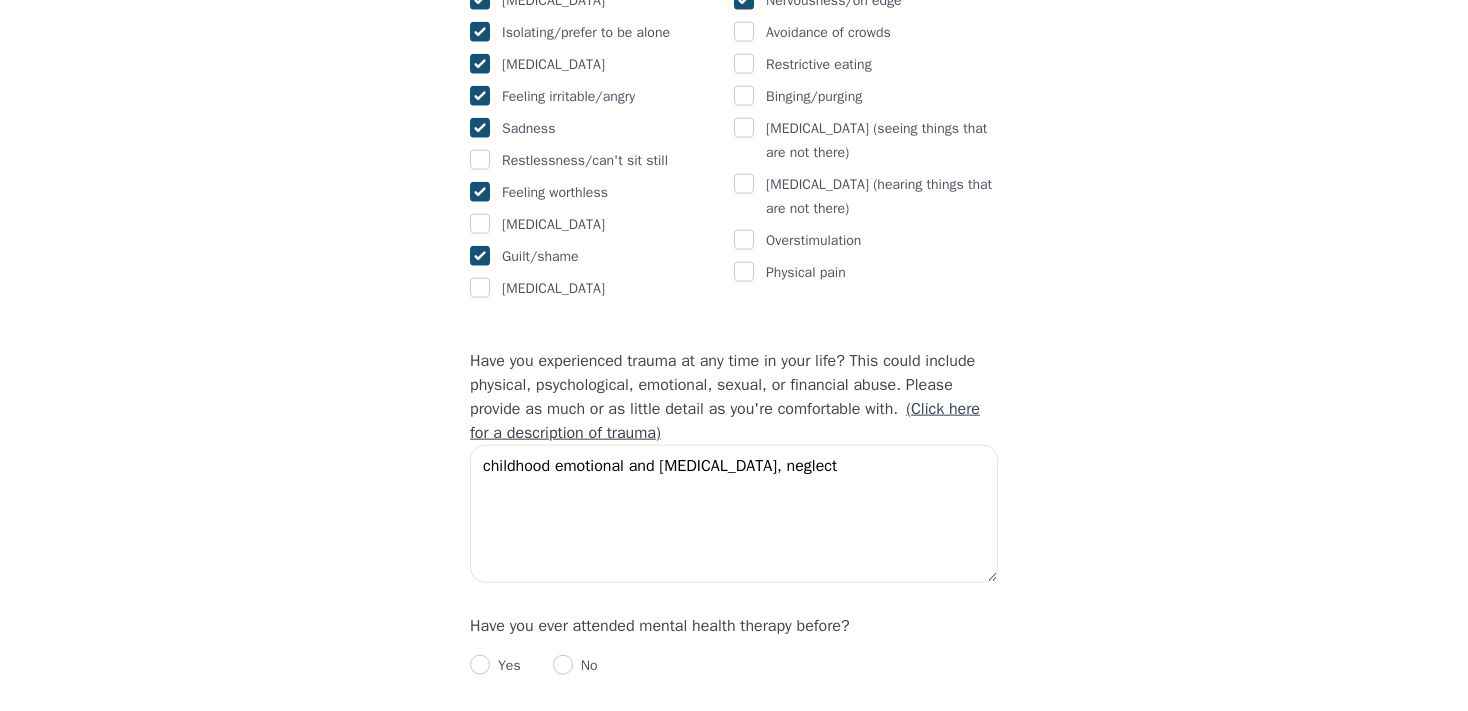 click on "Intake Assessment for [PERSON_NAME] Part 2 of 2: Clinical Self-Report Please complete the following information before your initial session. This step is crucial to kickstart your therapeutic journey with your therapist: Please describe what has brought you to seek therapy at this time? [MEDICAL_DATA] (childhood and work trauma), MDD, PDD, GAD How are your current issues affecting your daily life, and for how long have you been experiencing them? not currently working (2 years)
affected as long as I can remember On a daily basis, how do you typically feel? awful Rate your current emotional intensity on a scale of 1 (Low) to 10 (High): 1 2 3 4 5 6 7 8 9 10 Low Intensity High Intensity What current stressors are affecting your mental health? work, family, past trauma In the past 30 days, have you experienced any of the following symptoms? (Please check all that apply): Lack of motivation Talking too fast Fatigue/no energy Feeling hopeless/helpless Sleeping too much Lack of interest Poor/no appetite Thoughts of dying Yes" at bounding box center (734, 232) 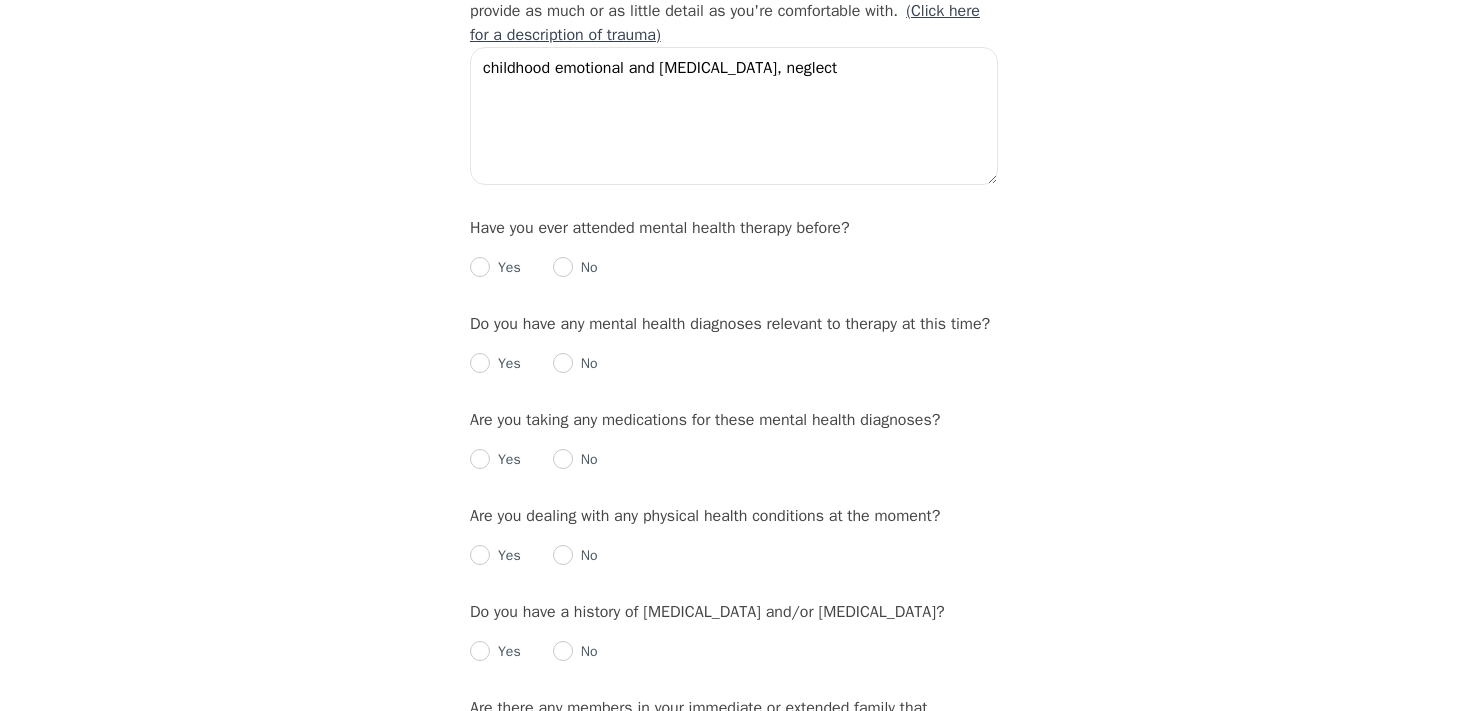 scroll, scrollTop: 1987, scrollLeft: 0, axis: vertical 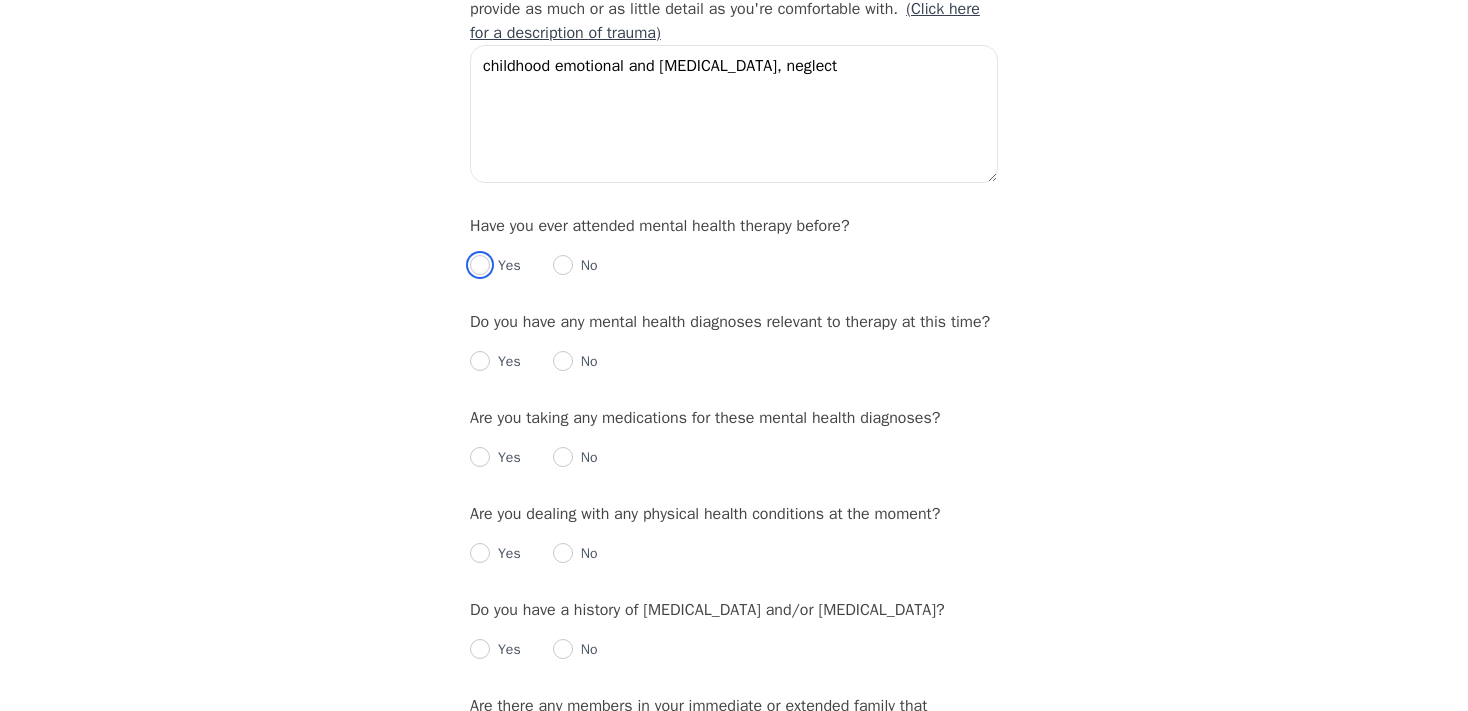 click at bounding box center (480, 265) 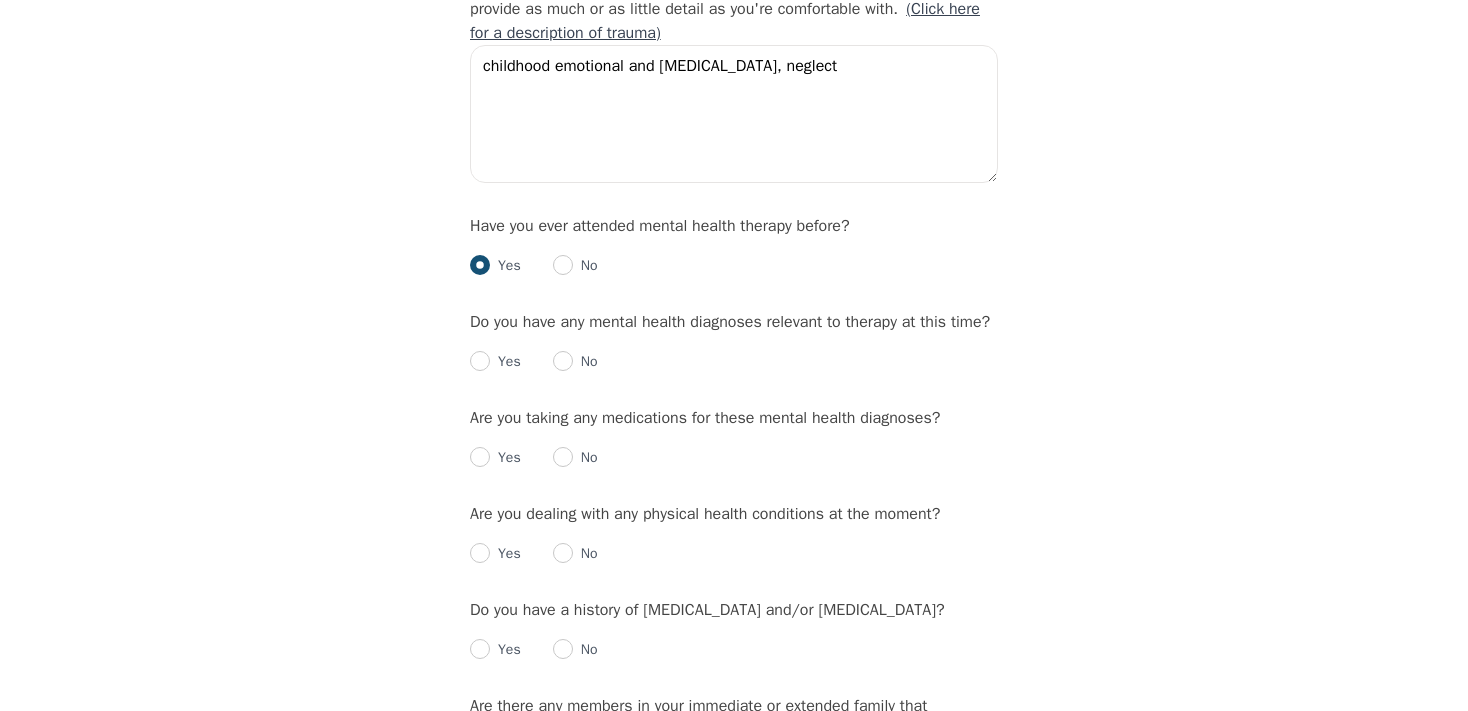 radio on "true" 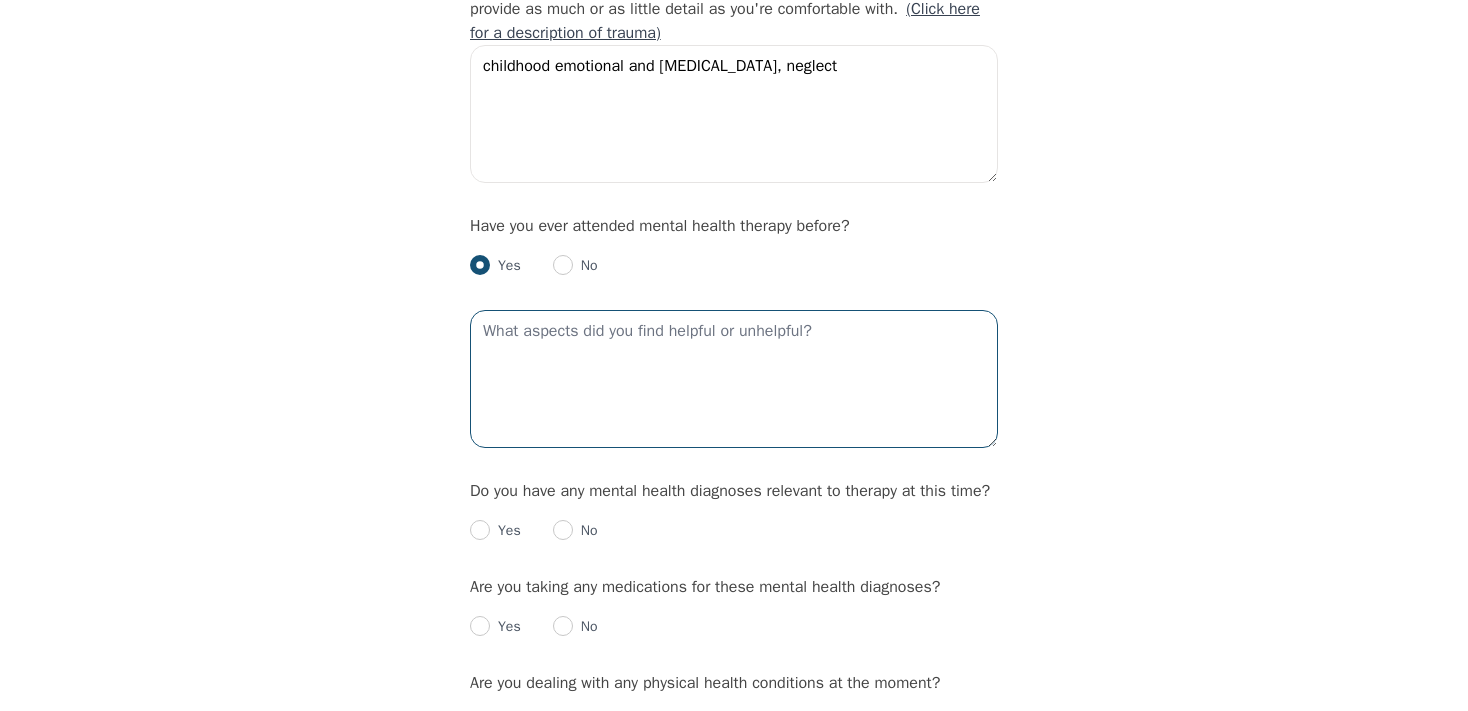 click at bounding box center [734, 379] 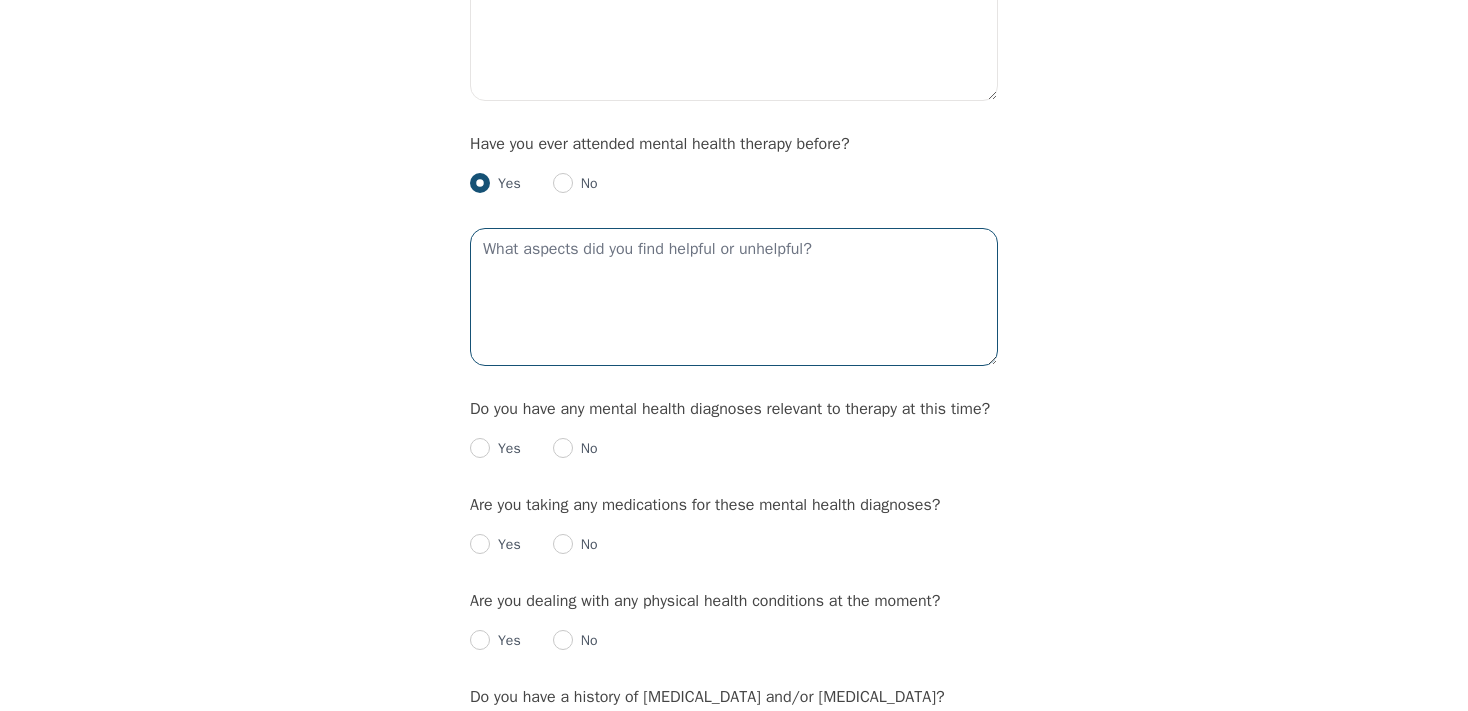 scroll, scrollTop: 2074, scrollLeft: 0, axis: vertical 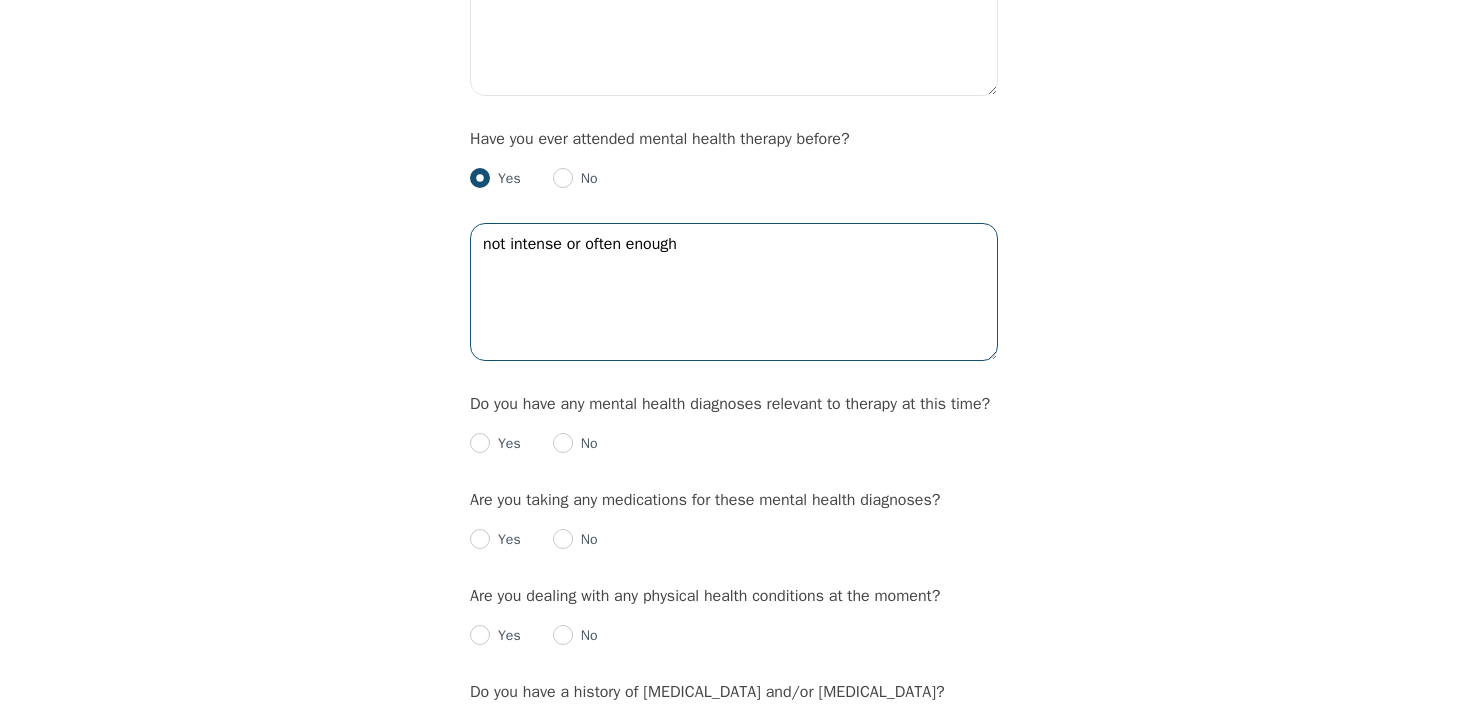type on "not intense or often enough" 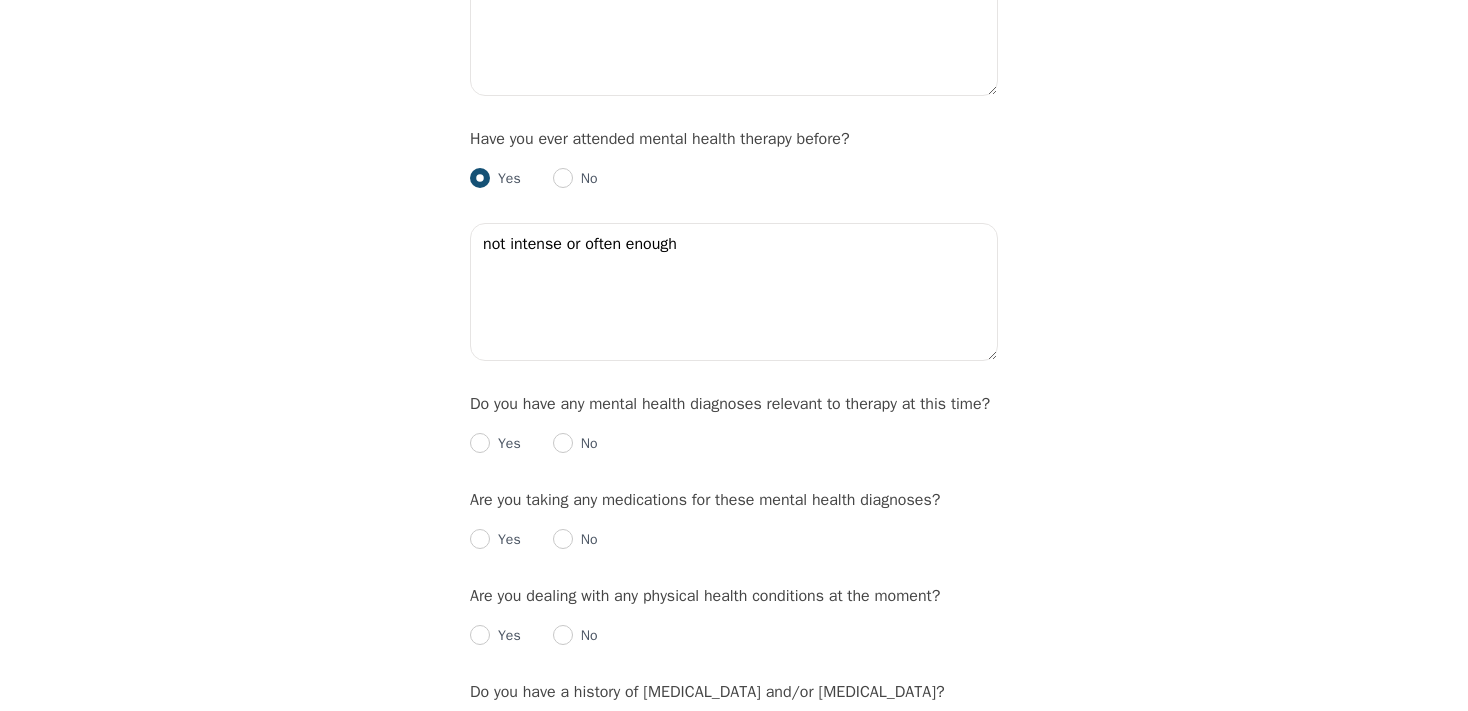 click on "Intake Assessment for [PERSON_NAME] Part 2 of 2: Clinical Self-Report Please complete the following information before your initial session. This step is crucial to kickstart your therapeutic journey with your therapist: Please describe what has brought you to seek therapy at this time? [MEDICAL_DATA] (childhood and work trauma), MDD, PDD, GAD How are your current issues affecting your daily life, and for how long have you been experiencing them? not currently working (2 years)
affected as long as I can remember On a daily basis, how do you typically feel? awful Rate your current emotional intensity on a scale of 1 (Low) to 10 (High): 1 2 3 4 5 6 7 8 9 10 Low Intensity High Intensity What current stressors are affecting your mental health? work, family, past trauma In the past 30 days, have you experienced any of the following symptoms? (Please check all that apply): Lack of motivation Talking too fast Fatigue/no energy Feeling hopeless/helpless Sleeping too much Lack of interest Poor/no appetite Thoughts of dying Yes" at bounding box center [734, -171] 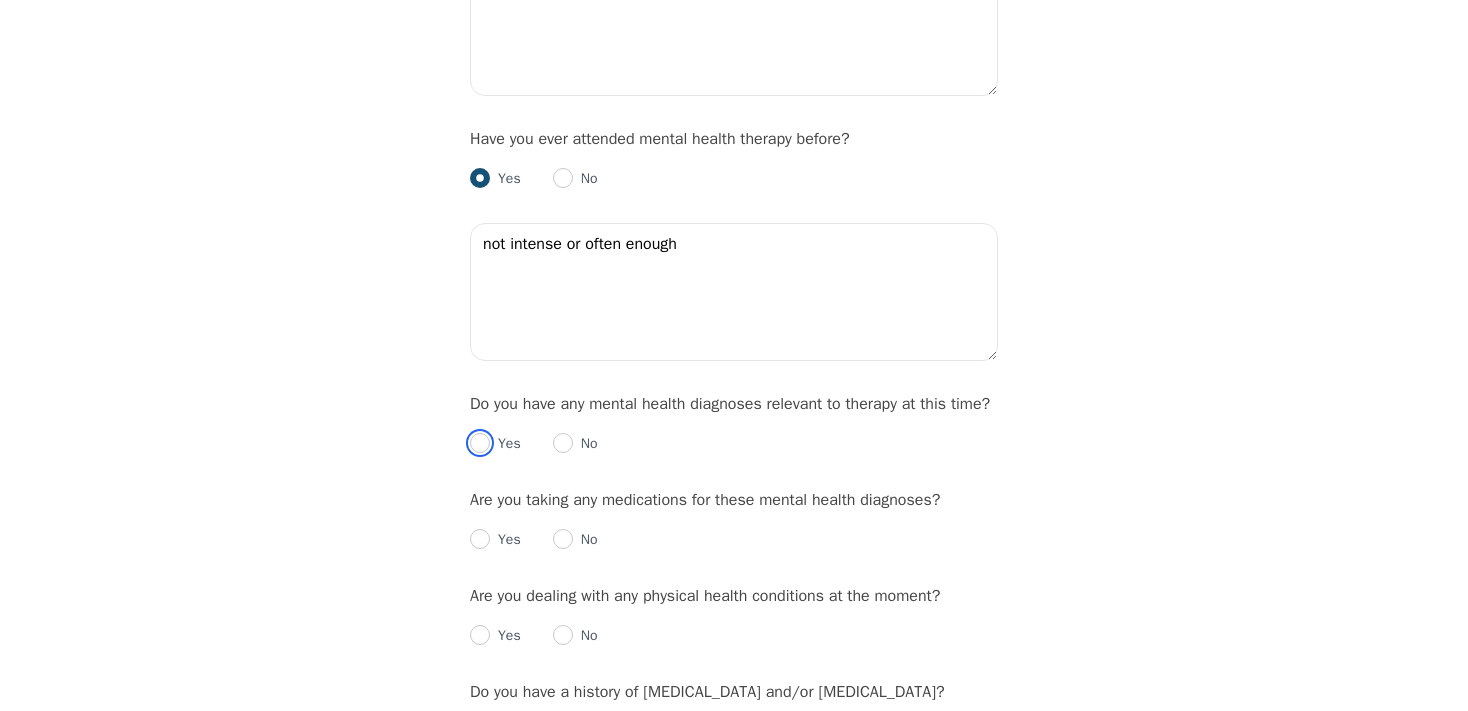 click at bounding box center [480, 443] 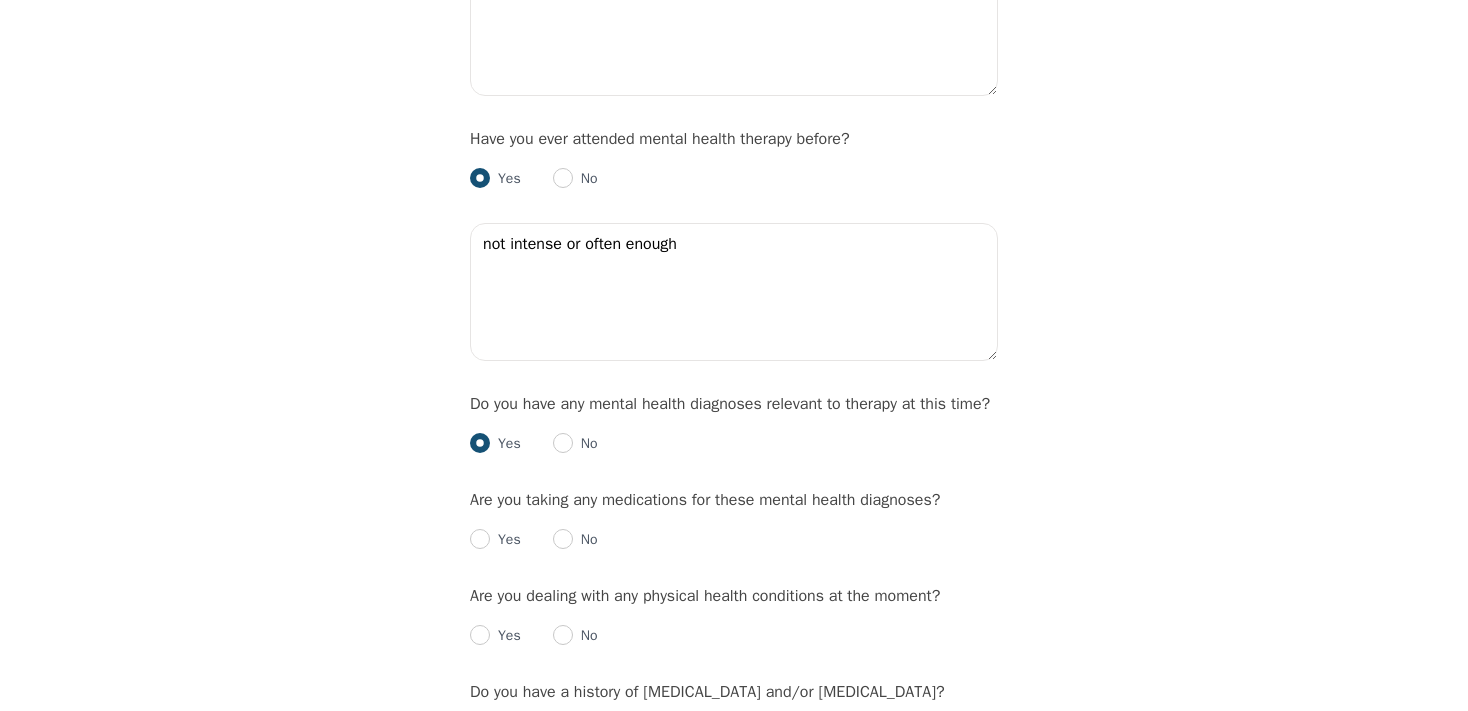 radio on "true" 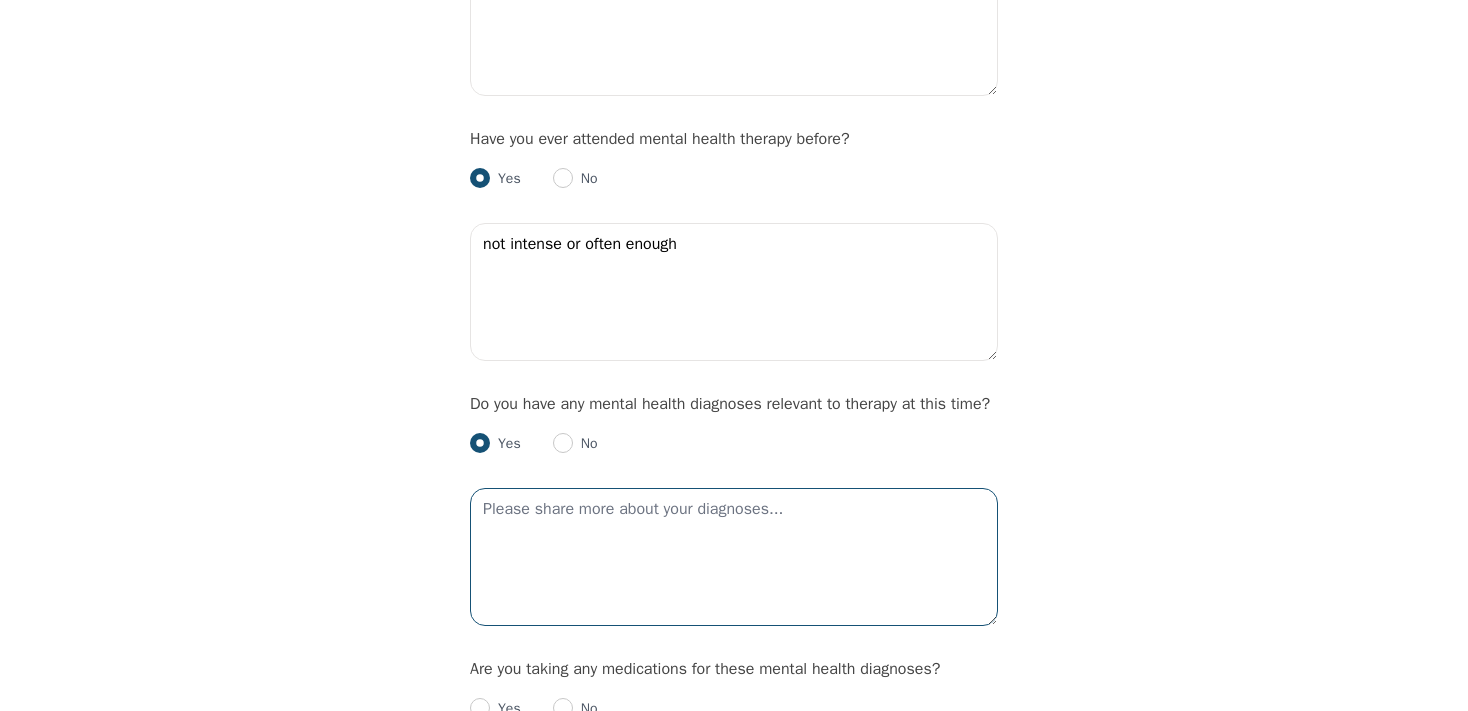 click at bounding box center (734, 557) 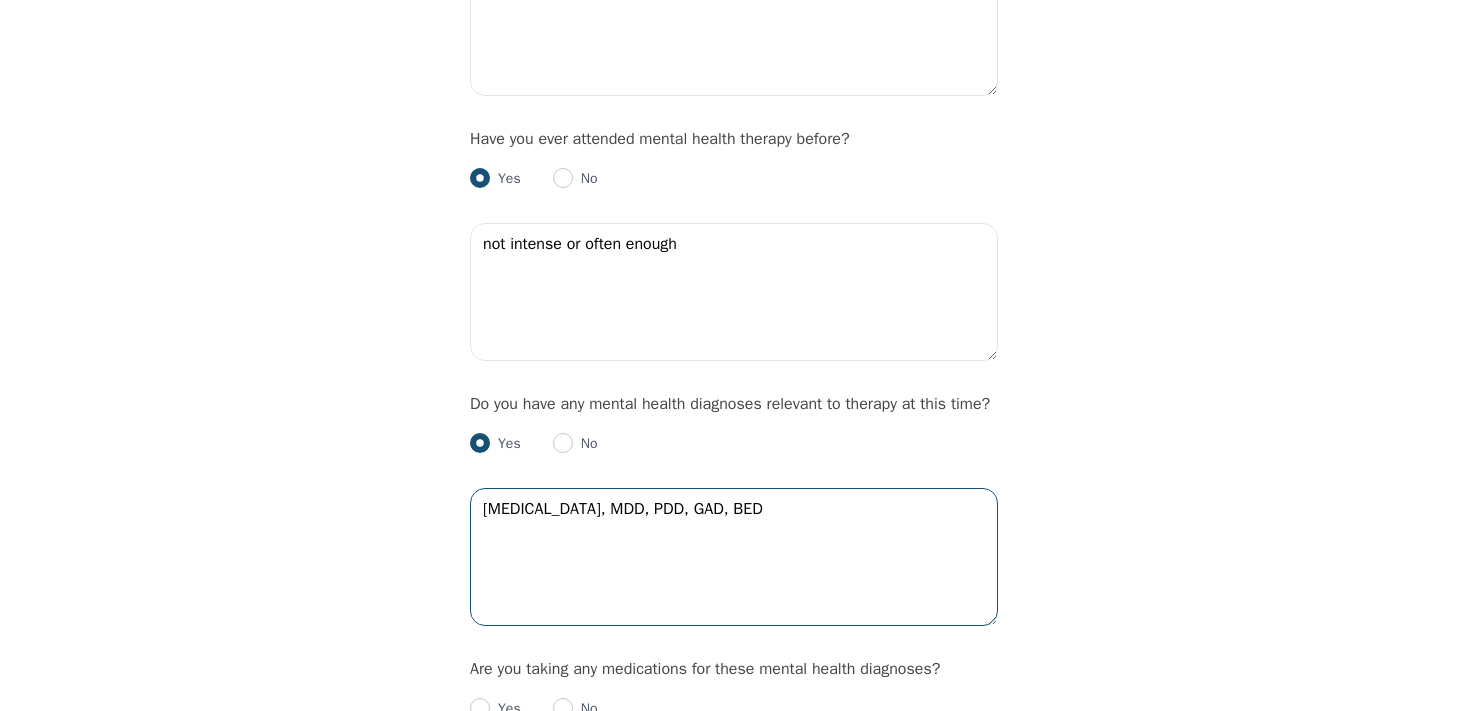 type on "[MEDICAL_DATA], MDD, PDD, GAD, BED" 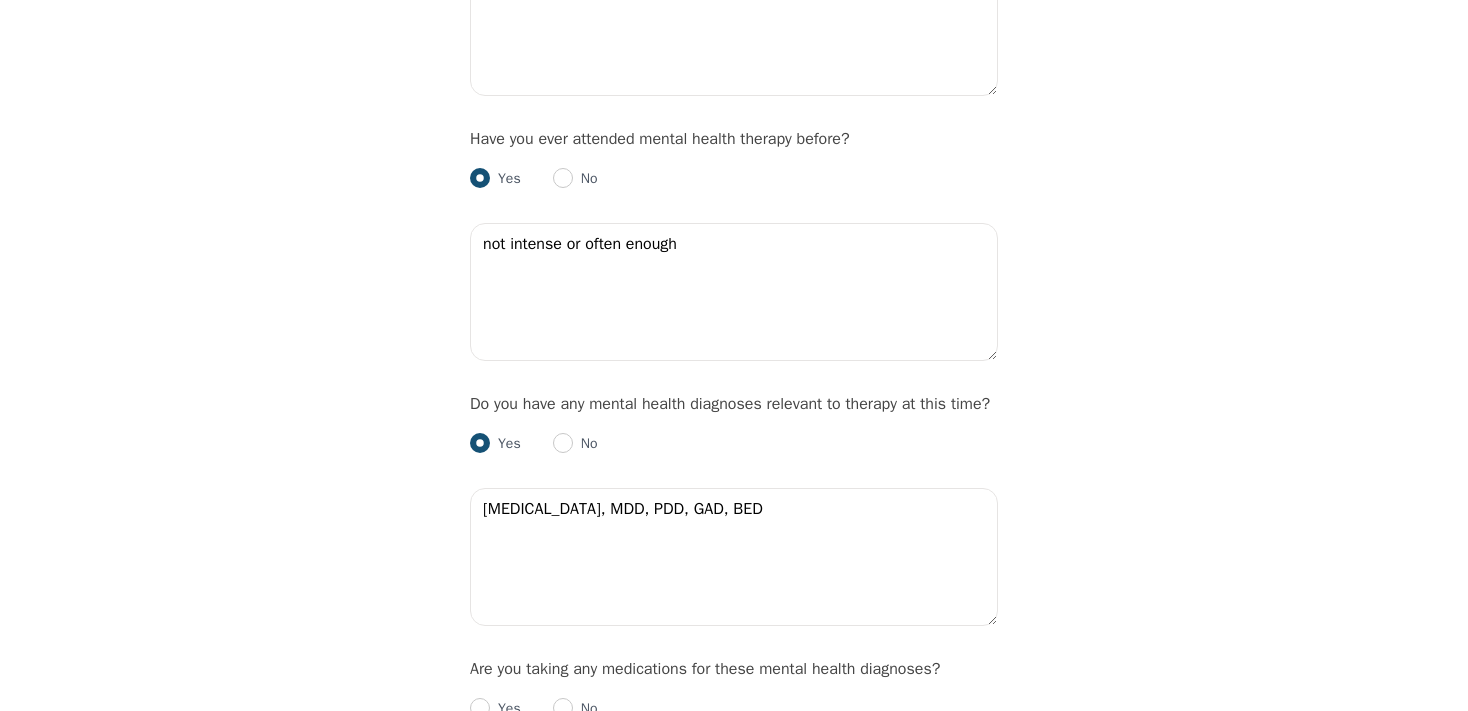 click on "Intake Assessment for [PERSON_NAME] Part 2 of 2: Clinical Self-Report Please complete the following information before your initial session. This step is crucial to kickstart your therapeutic journey with your therapist: Please describe what has brought you to seek therapy at this time? [MEDICAL_DATA] (childhood and work trauma), MDD, PDD, GAD How are your current issues affecting your daily life, and for how long have you been experiencing them? not currently working (2 years)
affected as long as I can remember On a daily basis, how do you typically feel? awful Rate your current emotional intensity on a scale of 1 (Low) to 10 (High): 1 2 3 4 5 6 7 8 9 10 Low Intensity High Intensity What current stressors are affecting your mental health? work, family, past trauma In the past 30 days, have you experienced any of the following symptoms? (Please check all that apply): Lack of motivation Talking too fast Fatigue/no energy Feeling hopeless/helpless Sleeping too much Lack of interest Poor/no appetite Thoughts of dying Yes" at bounding box center (734, -86) 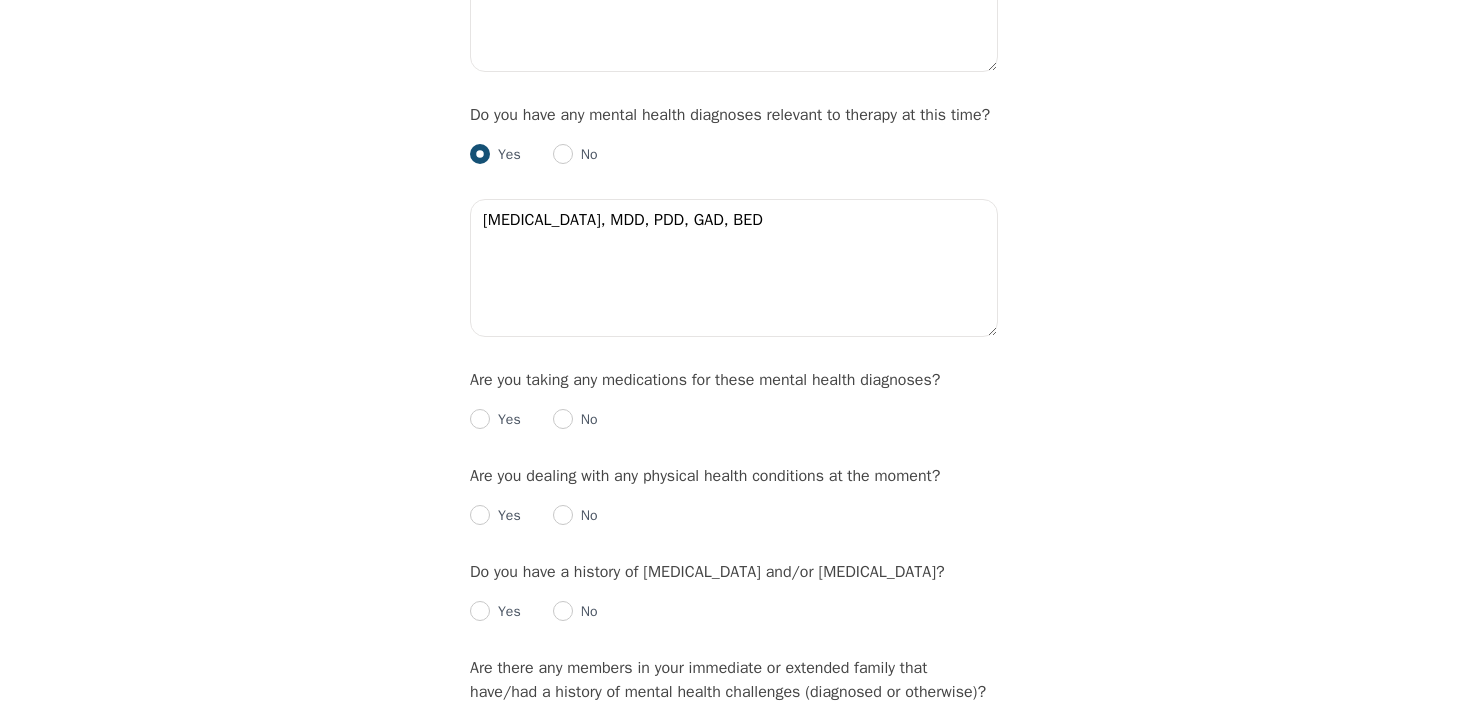 scroll, scrollTop: 2368, scrollLeft: 0, axis: vertical 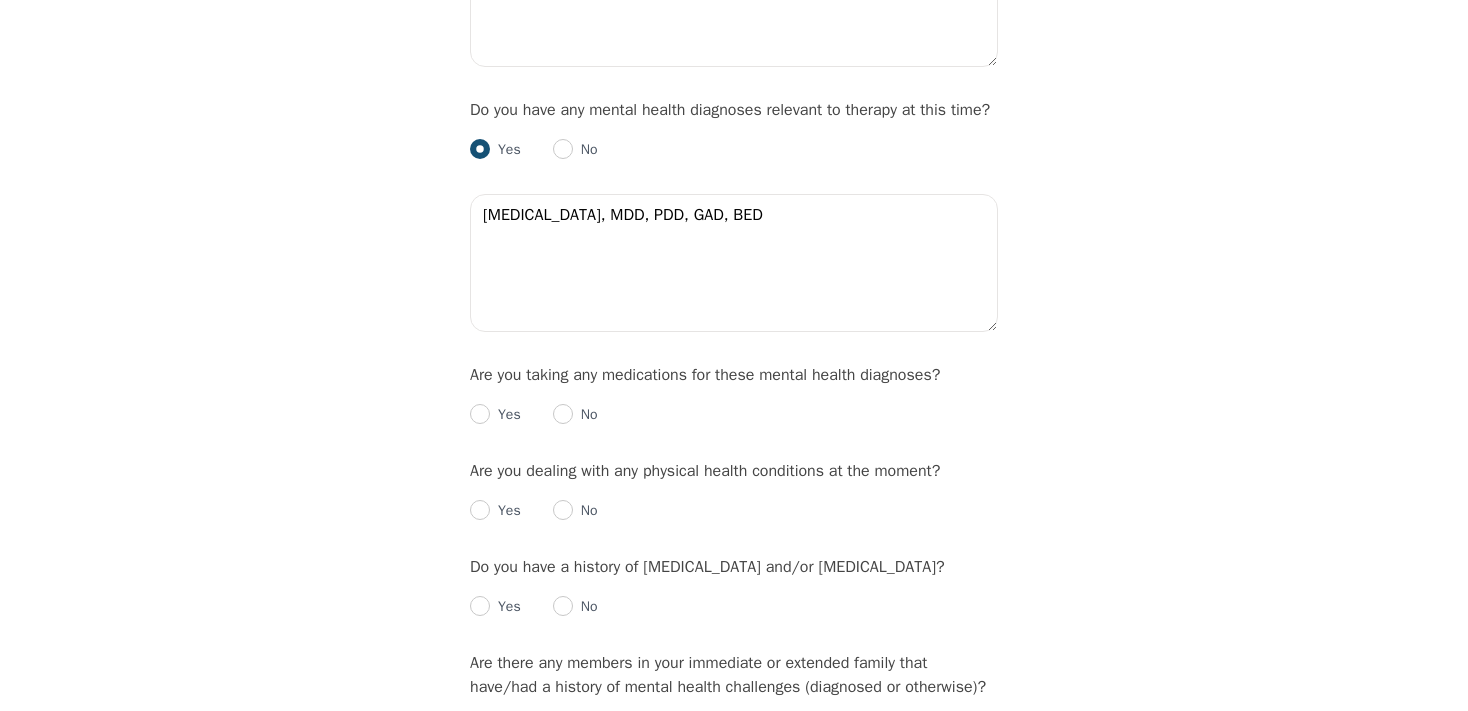 click on "Yes" at bounding box center (495, 415) 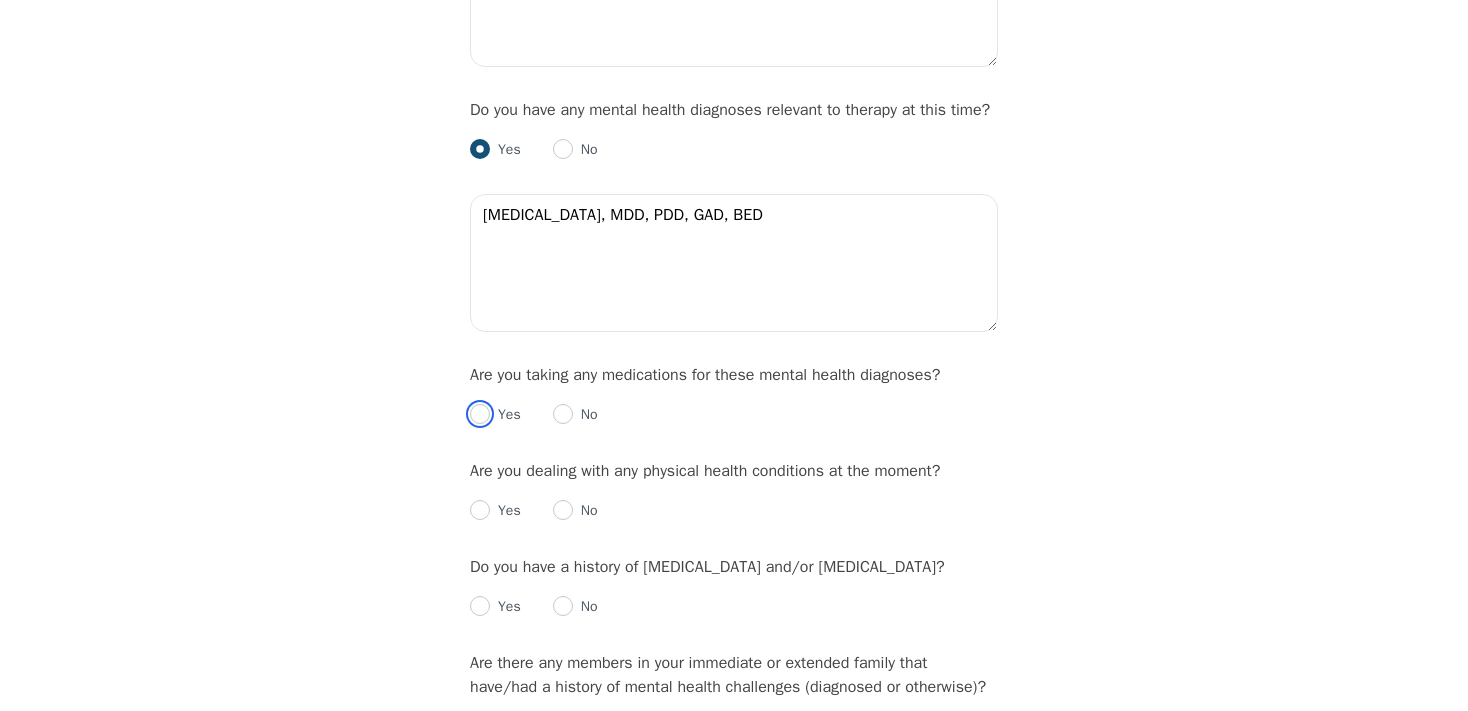 click at bounding box center (480, 414) 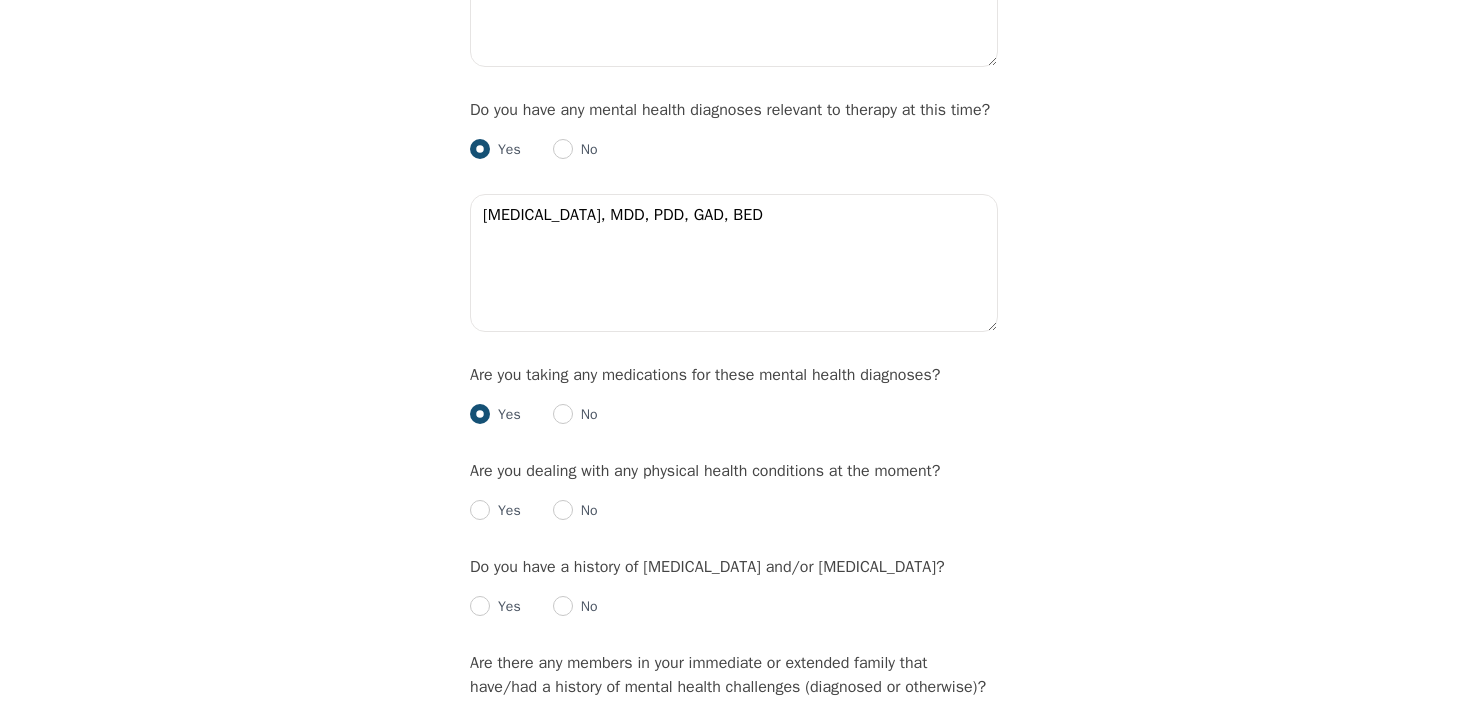 radio on "true" 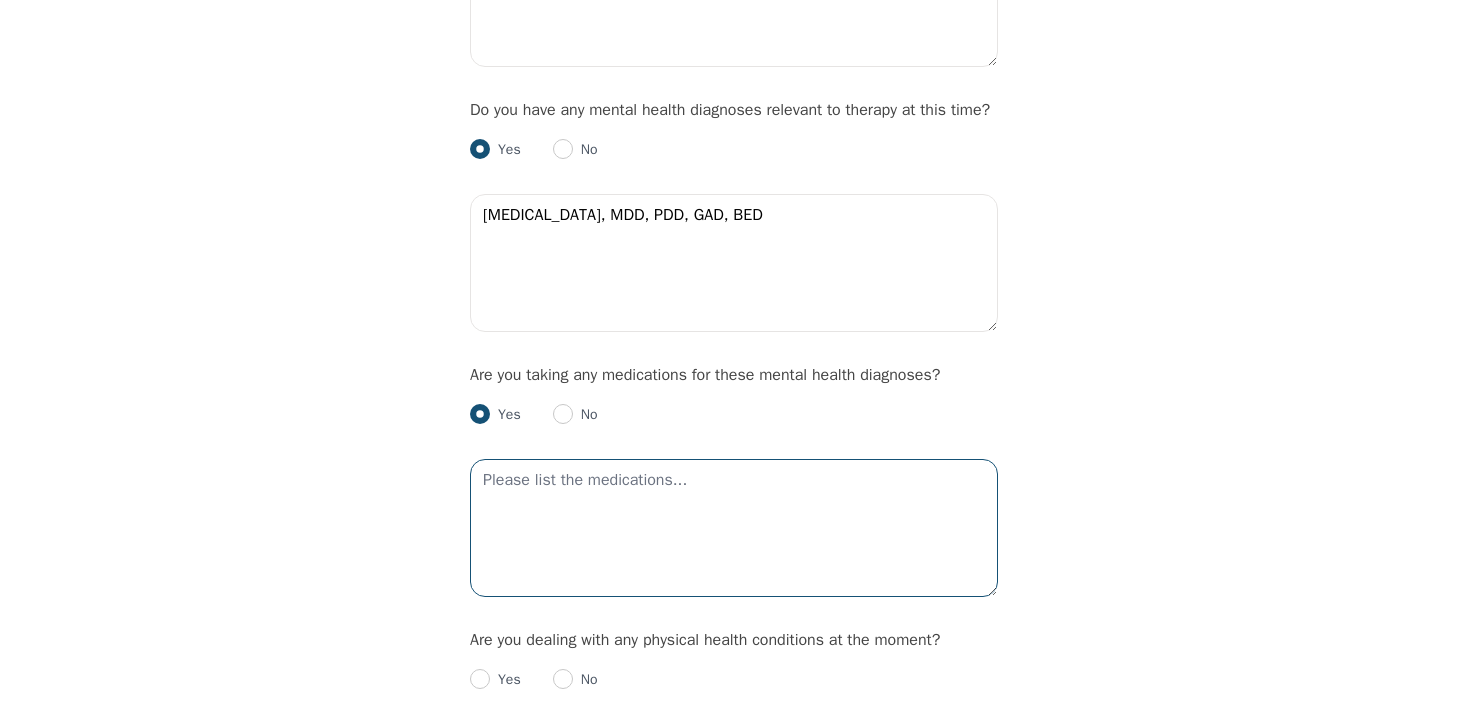 click at bounding box center [734, 528] 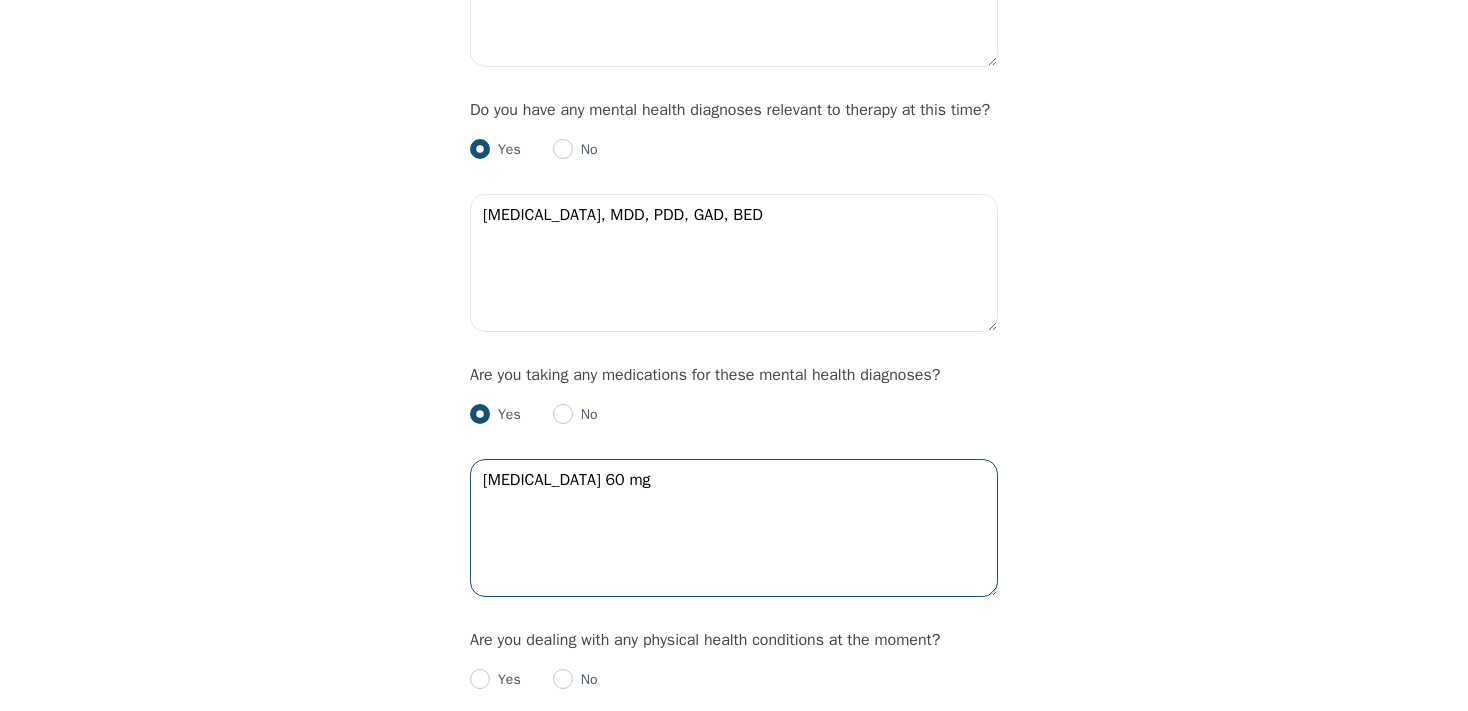 type on "[MEDICAL_DATA] 60 mg" 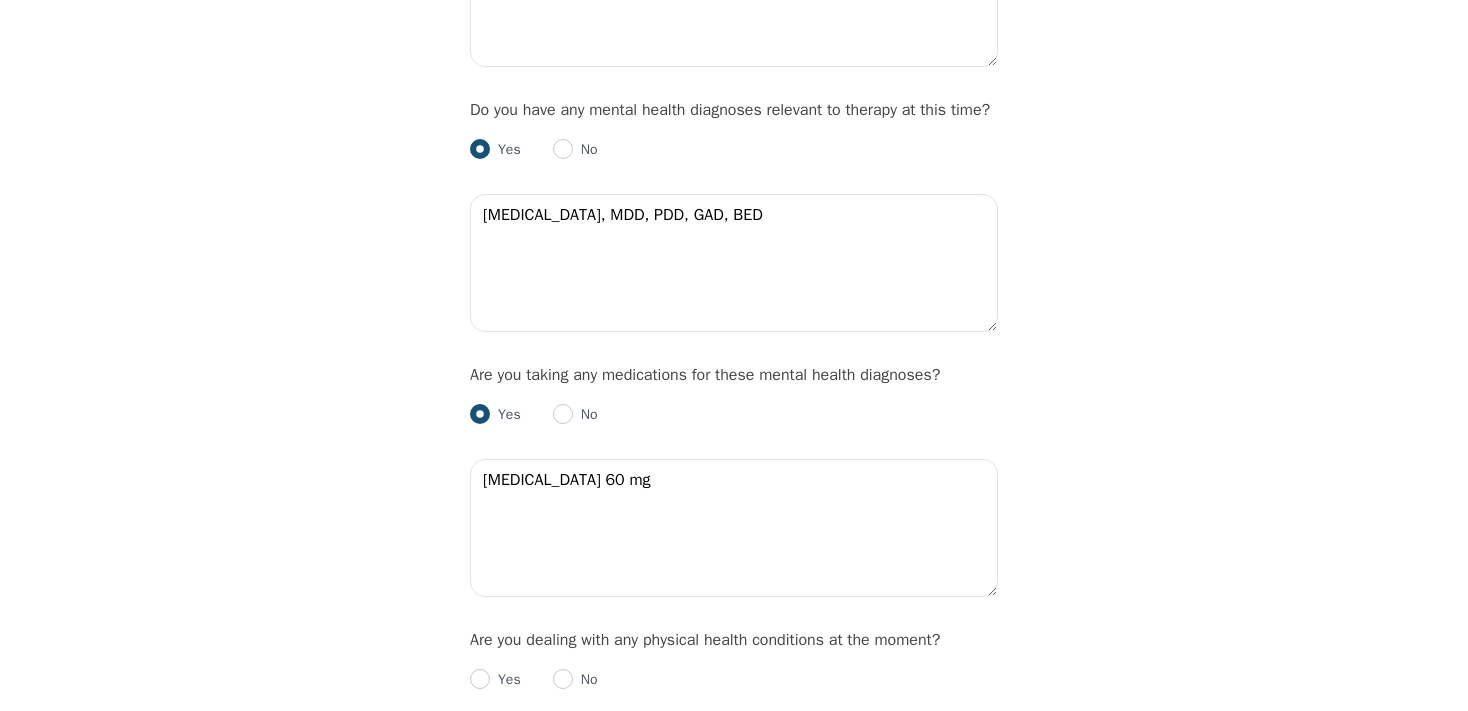 click on "Intake Assessment for [PERSON_NAME] Part 2 of 2: Clinical Self-Report Please complete the following information before your initial session. This step is crucial to kickstart your therapeutic journey with your therapist: Please describe what has brought you to seek therapy at this time? [MEDICAL_DATA] (childhood and work trauma), MDD, PDD, GAD How are your current issues affecting your daily life, and for how long have you been experiencing them? not currently working (2 years)
affected as long as I can remember On a daily basis, how do you typically feel? awful Rate your current emotional intensity on a scale of 1 (Low) to 10 (High): 1 2 3 4 5 6 7 8 9 10 Low Intensity High Intensity What current stressors are affecting your mental health? work, family, past trauma In the past 30 days, have you experienced any of the following symptoms? (Please check all that apply): Lack of motivation Talking too fast Fatigue/no energy Feeling hopeless/helpless Sleeping too much Lack of interest Poor/no appetite Thoughts of dying Yes" at bounding box center [734, -296] 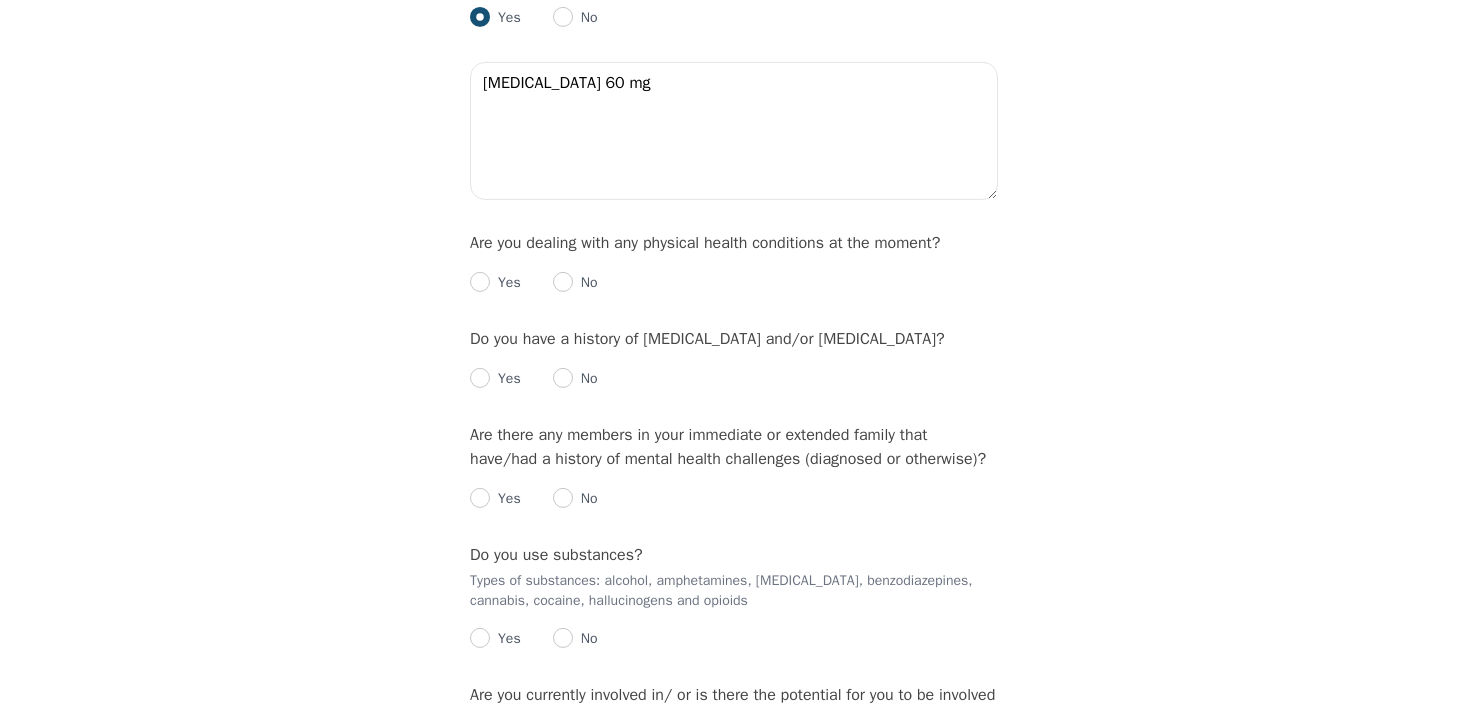 scroll, scrollTop: 2766, scrollLeft: 0, axis: vertical 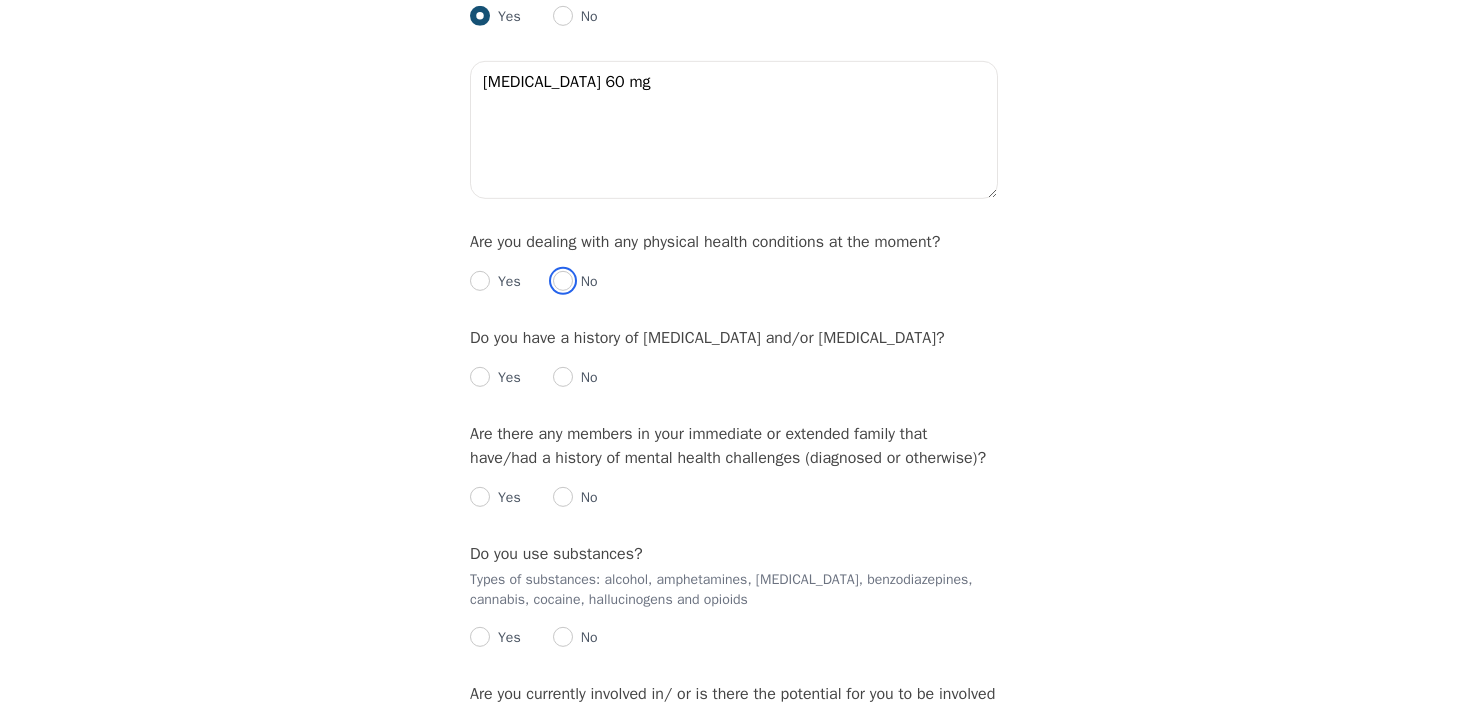 click at bounding box center (563, 281) 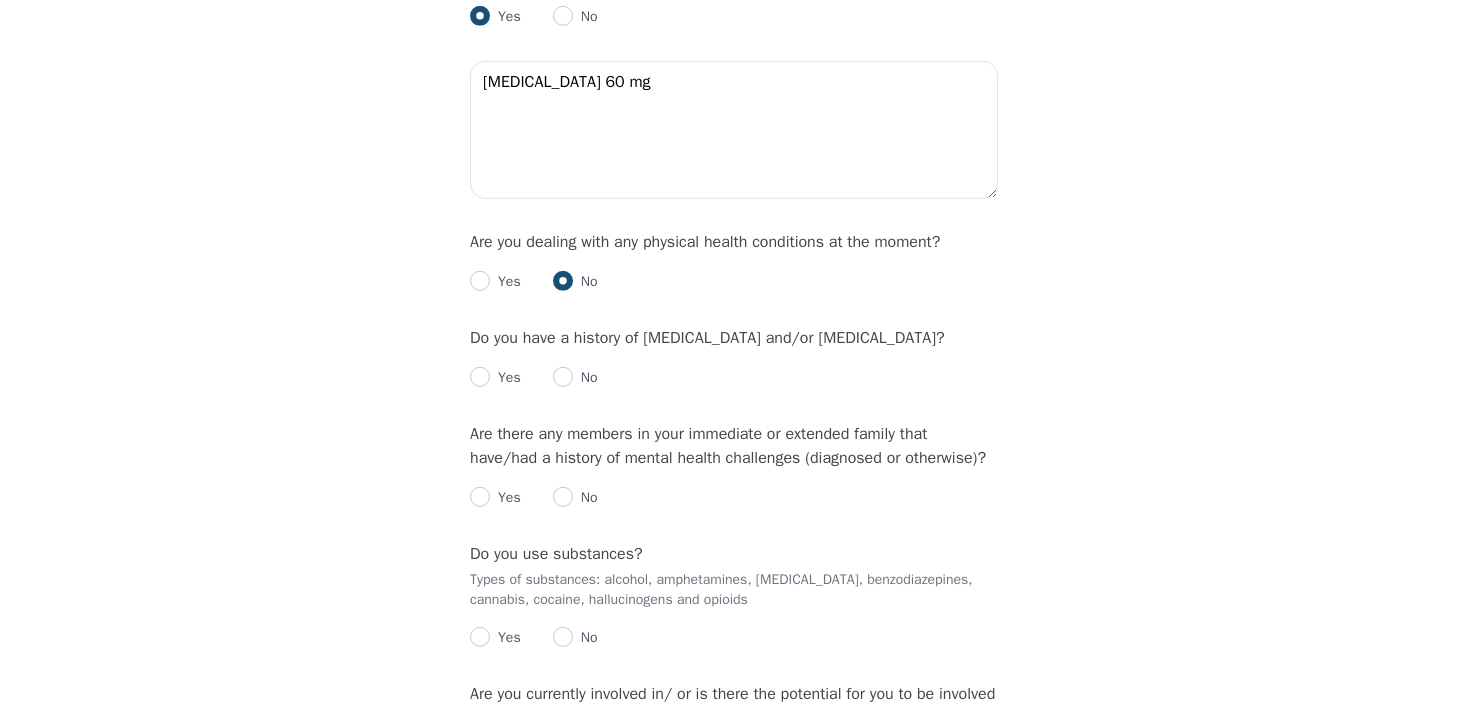 radio on "true" 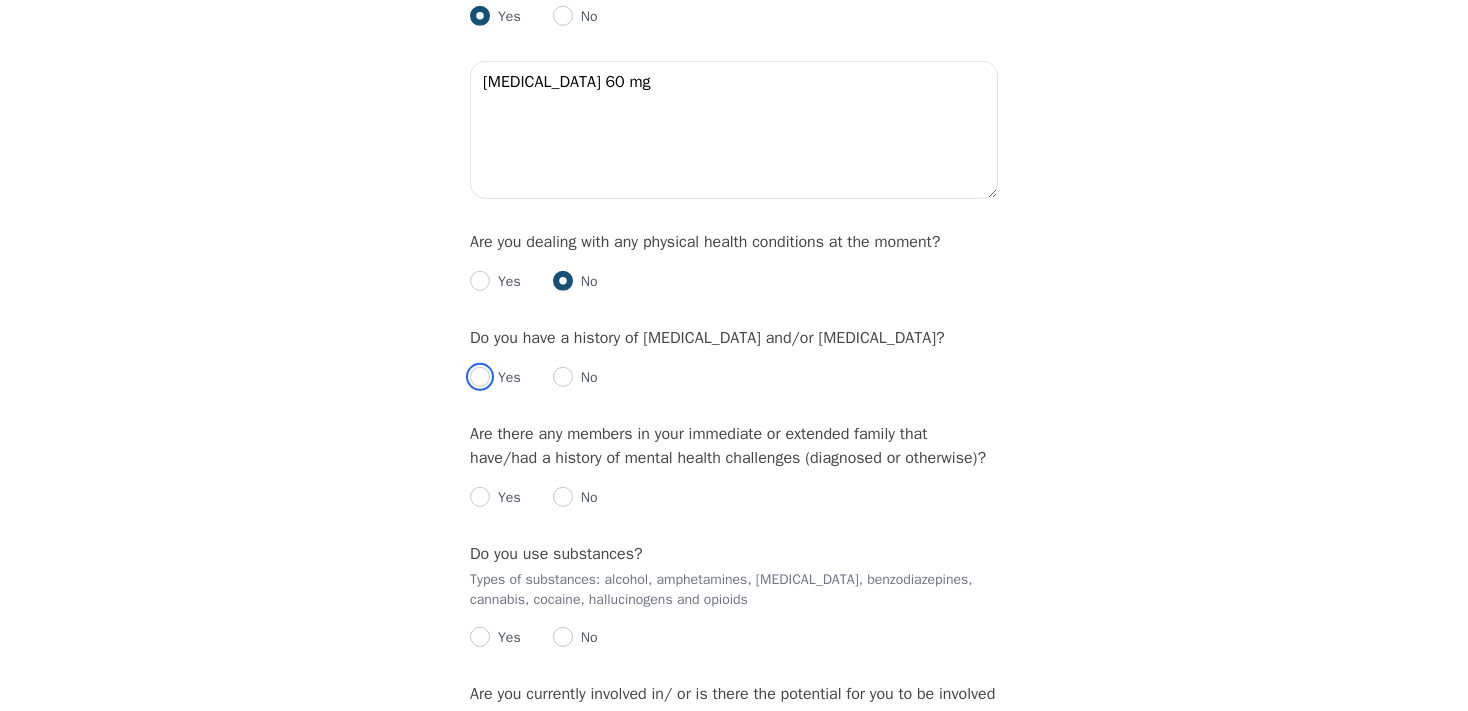click at bounding box center [480, 377] 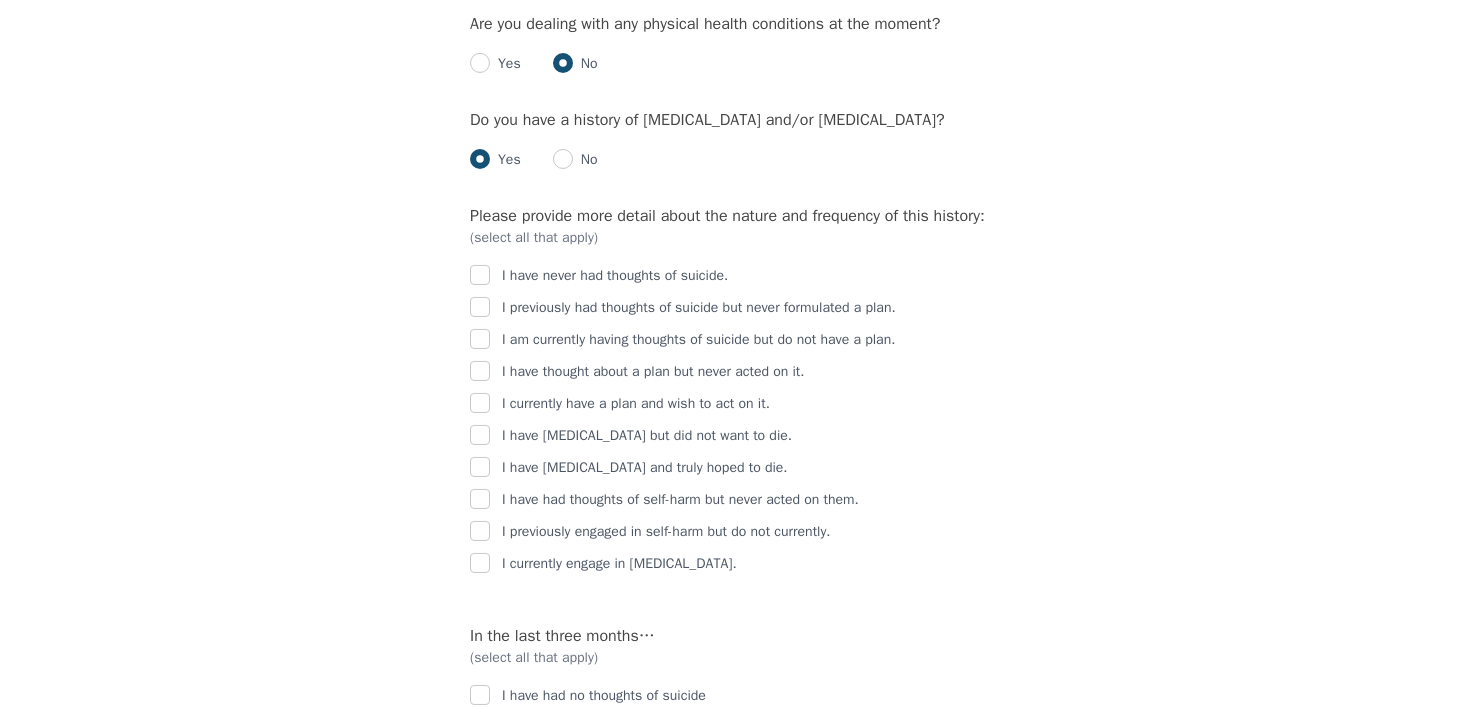 scroll, scrollTop: 2984, scrollLeft: 0, axis: vertical 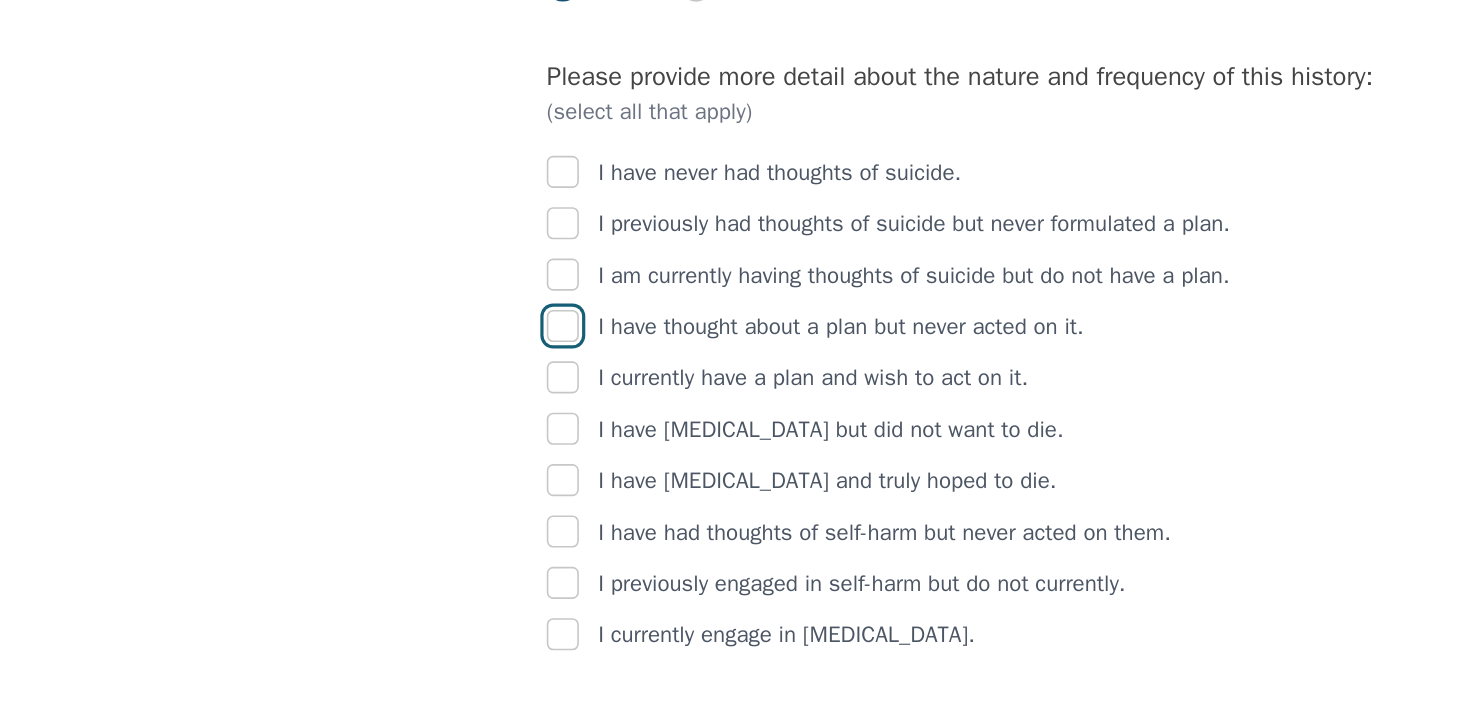 click at bounding box center (480, 371) 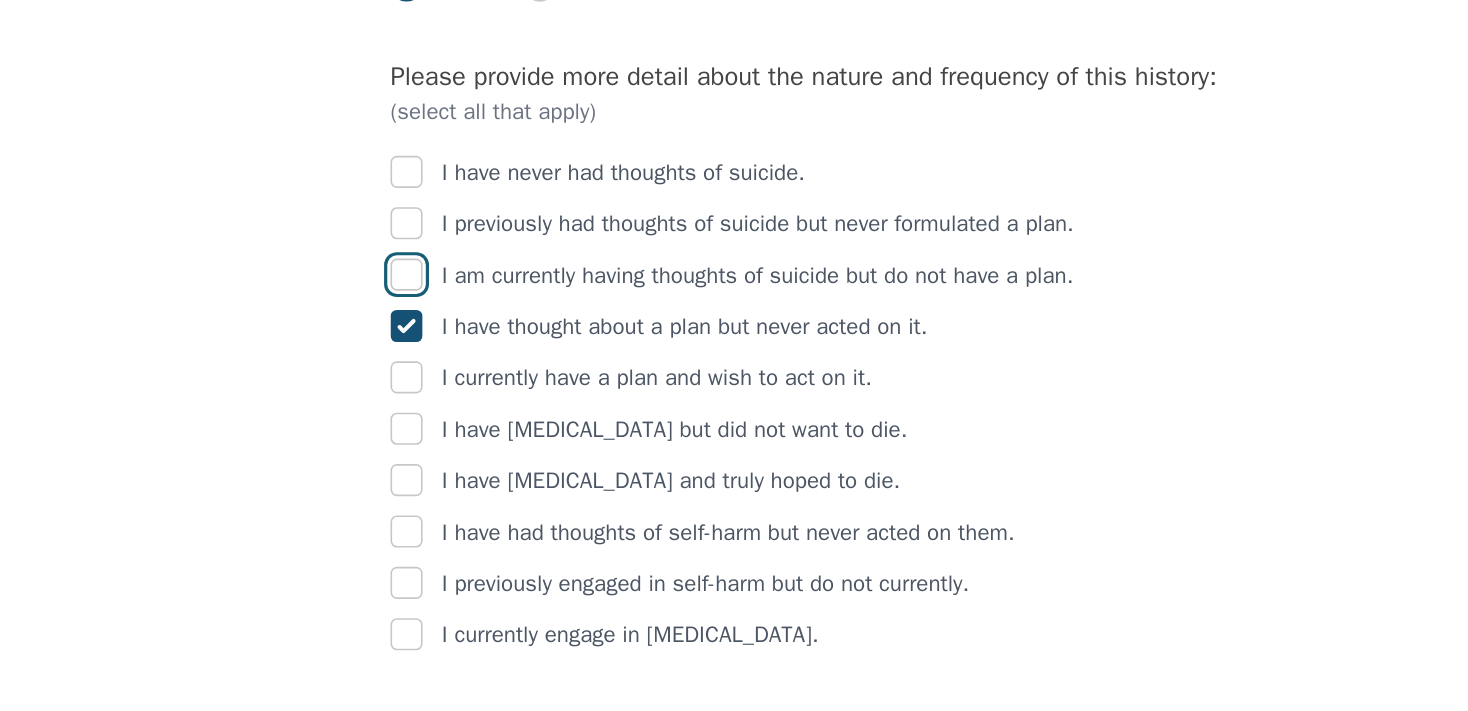 click at bounding box center [480, 339] 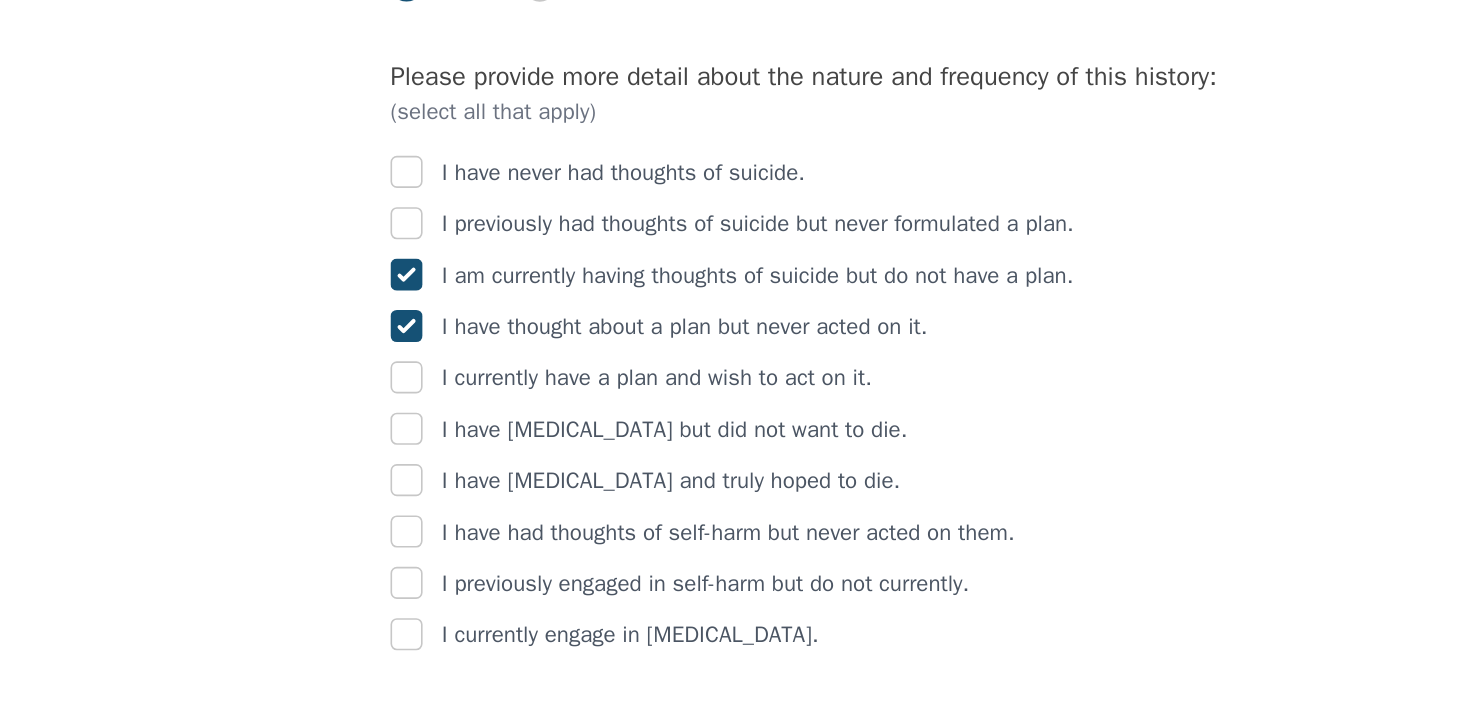 checkbox on "true" 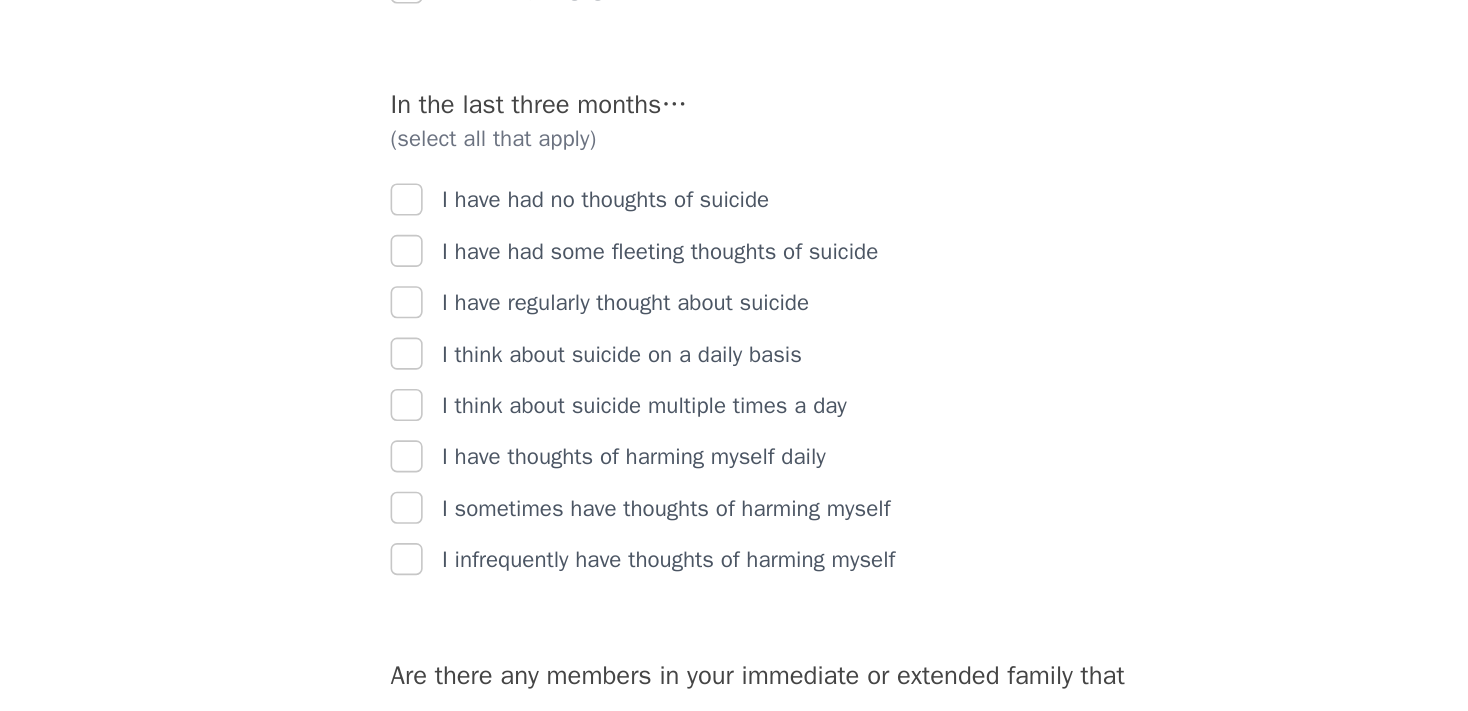 scroll, scrollTop: 3276, scrollLeft: 0, axis: vertical 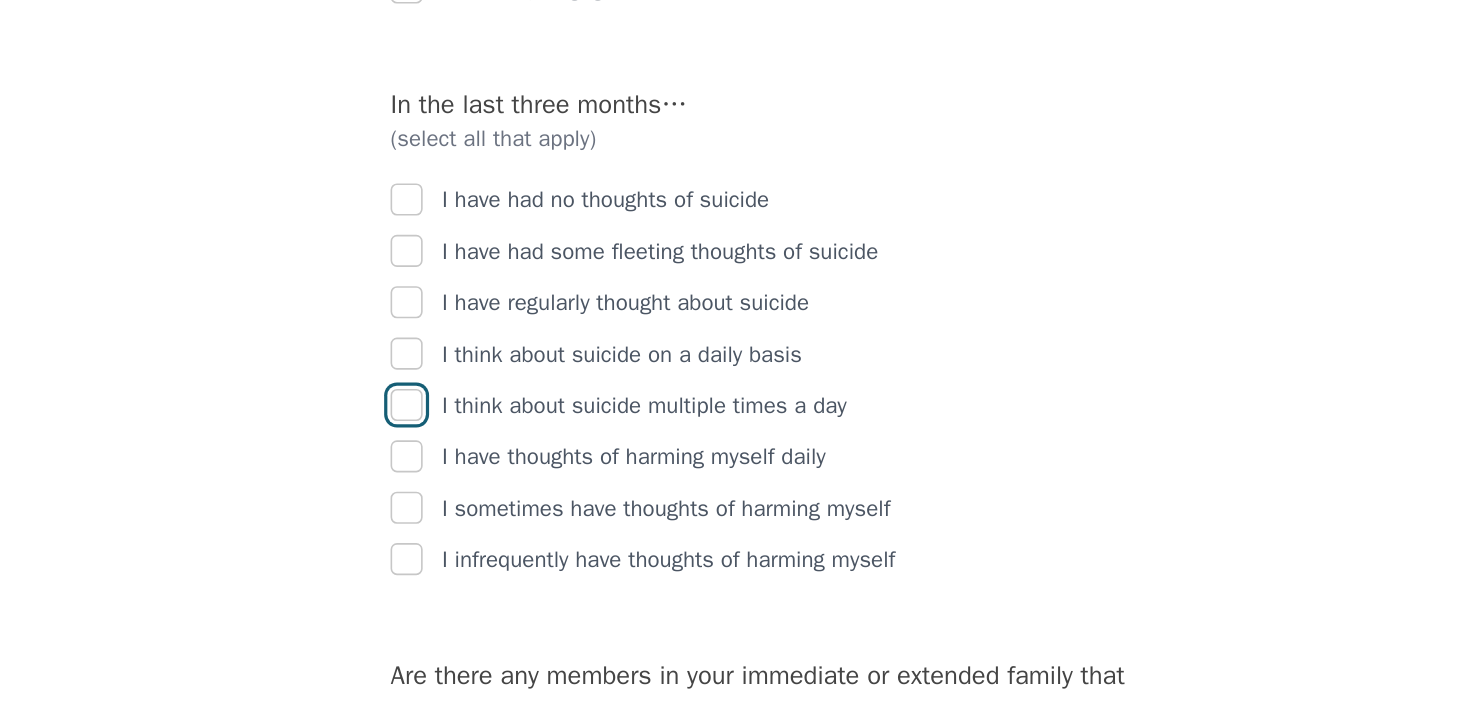 click at bounding box center [480, 531] 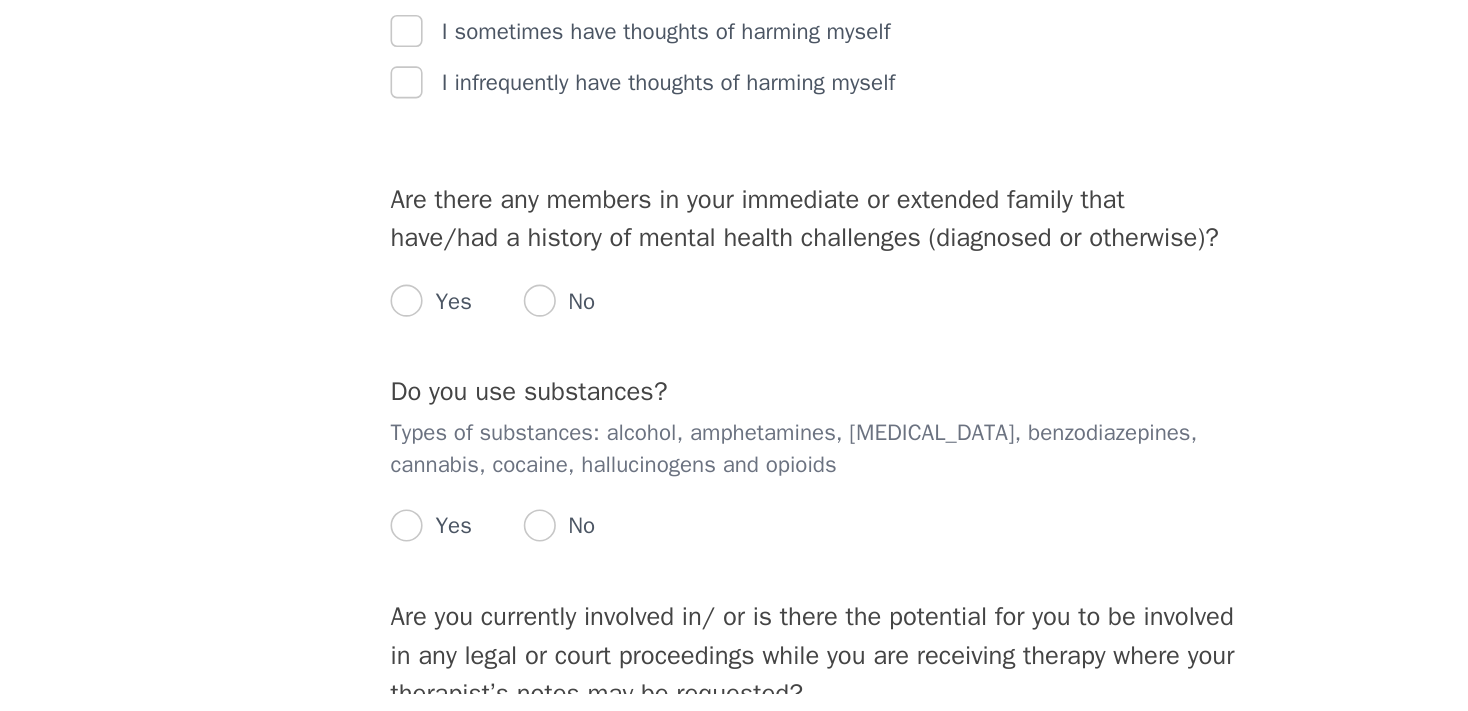 scroll, scrollTop: 3574, scrollLeft: 0, axis: vertical 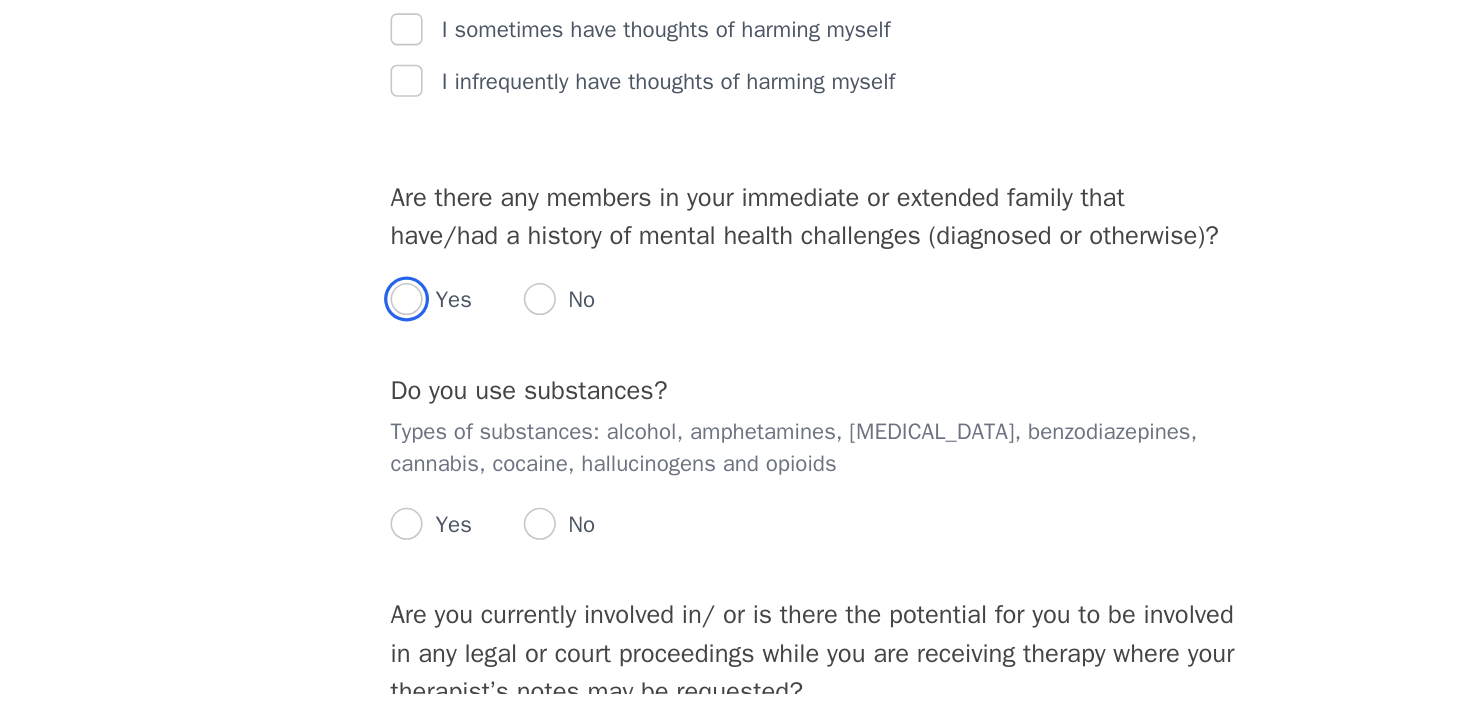 click at bounding box center (480, 465) 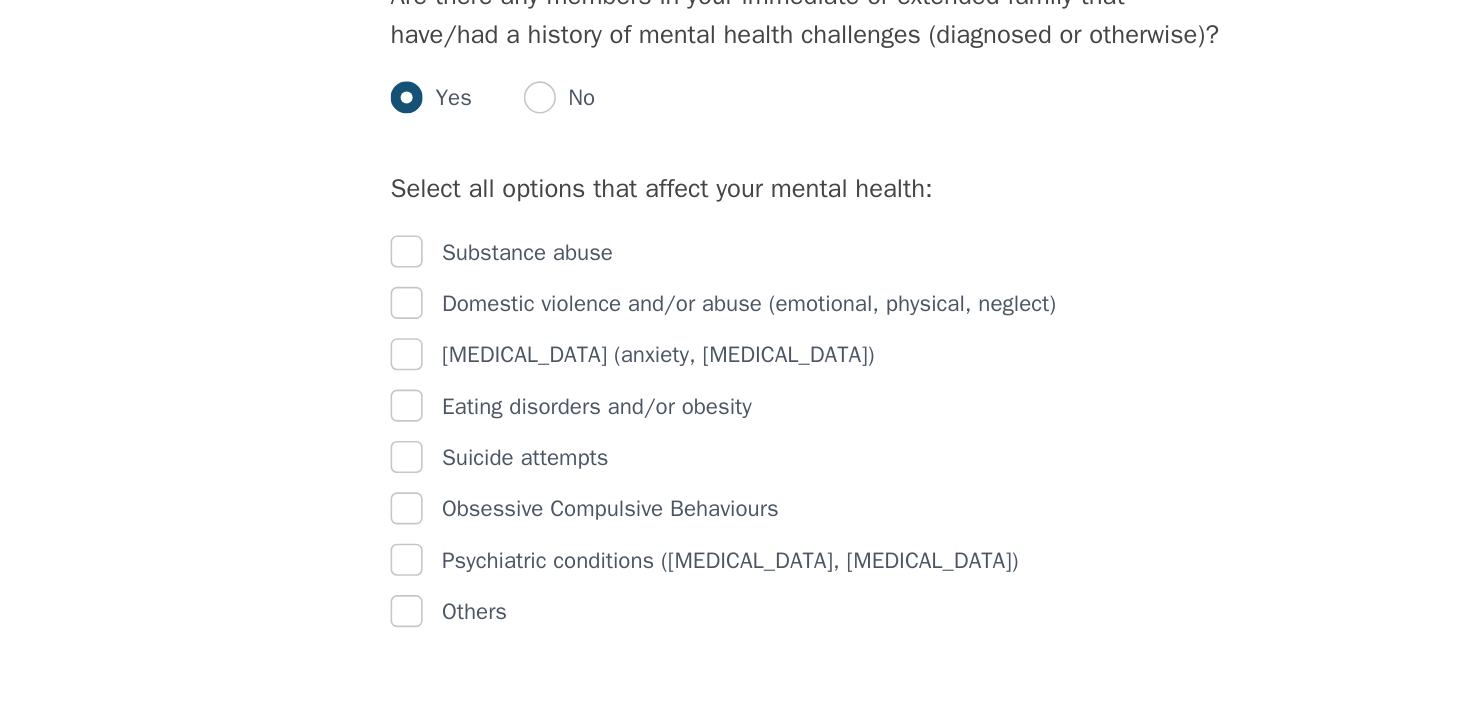 scroll, scrollTop: 3700, scrollLeft: 0, axis: vertical 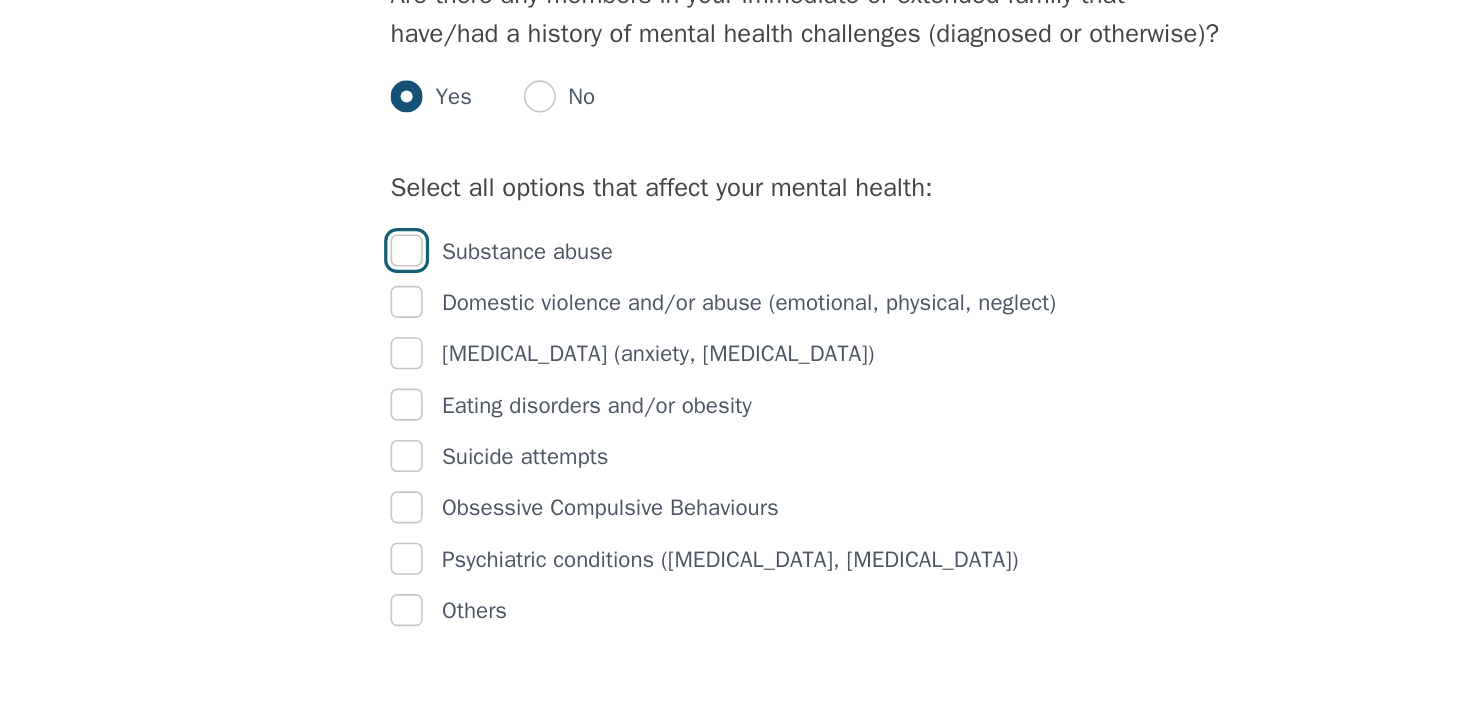 click at bounding box center [480, 435] 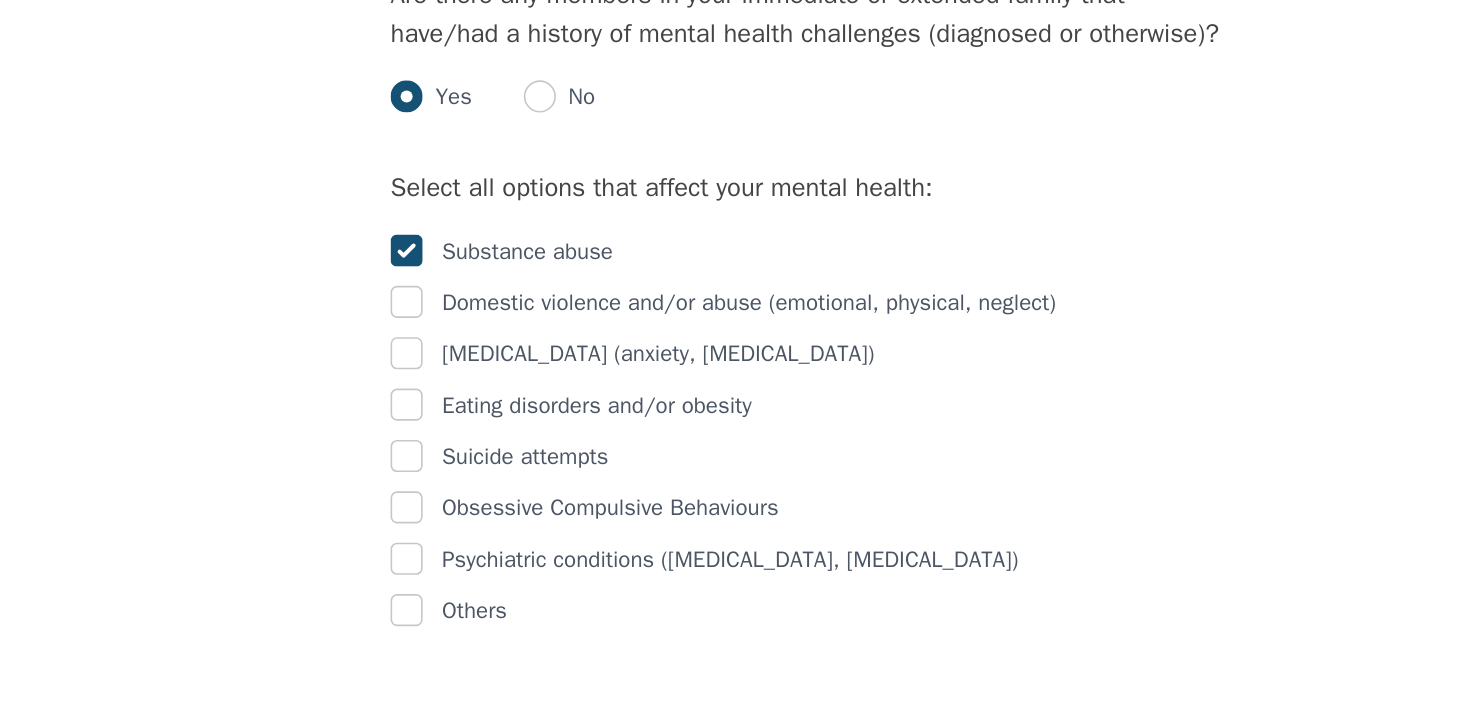 checkbox on "true" 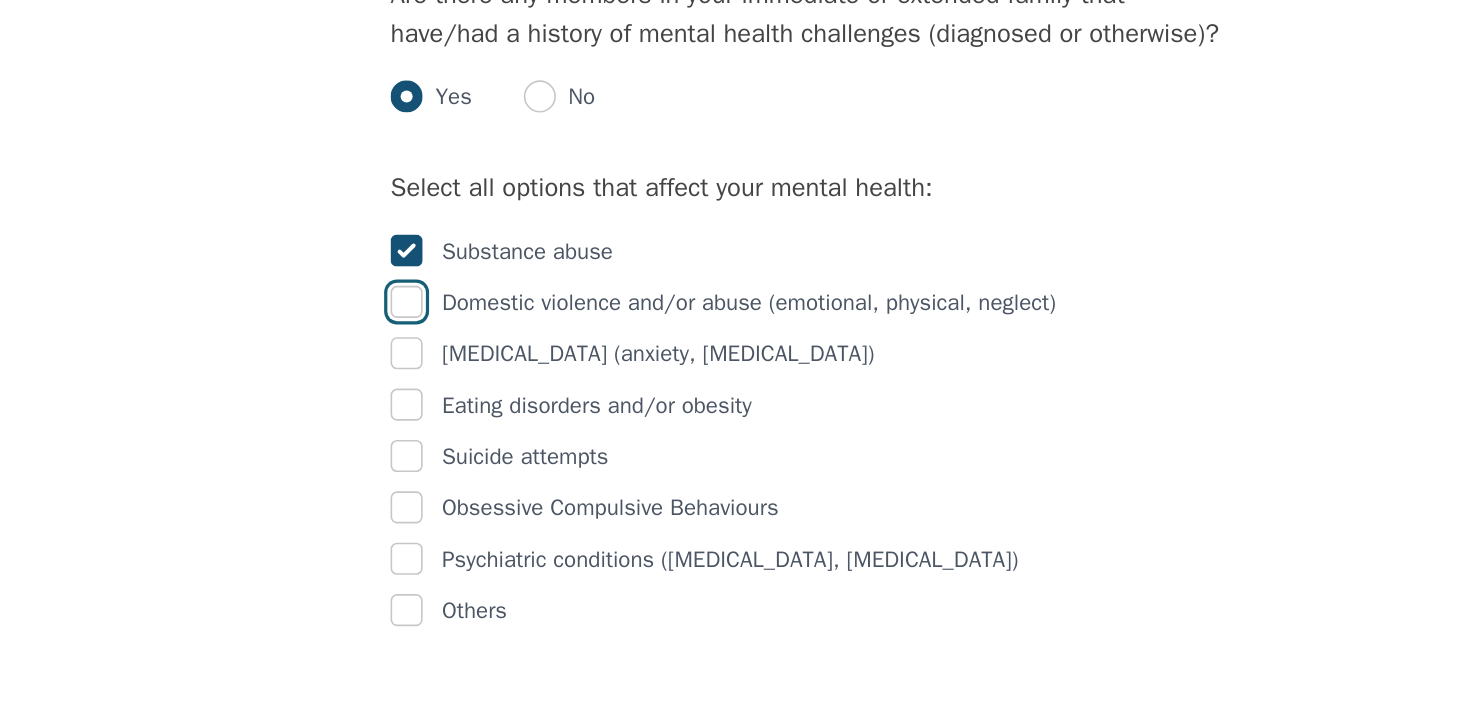 click at bounding box center [480, 467] 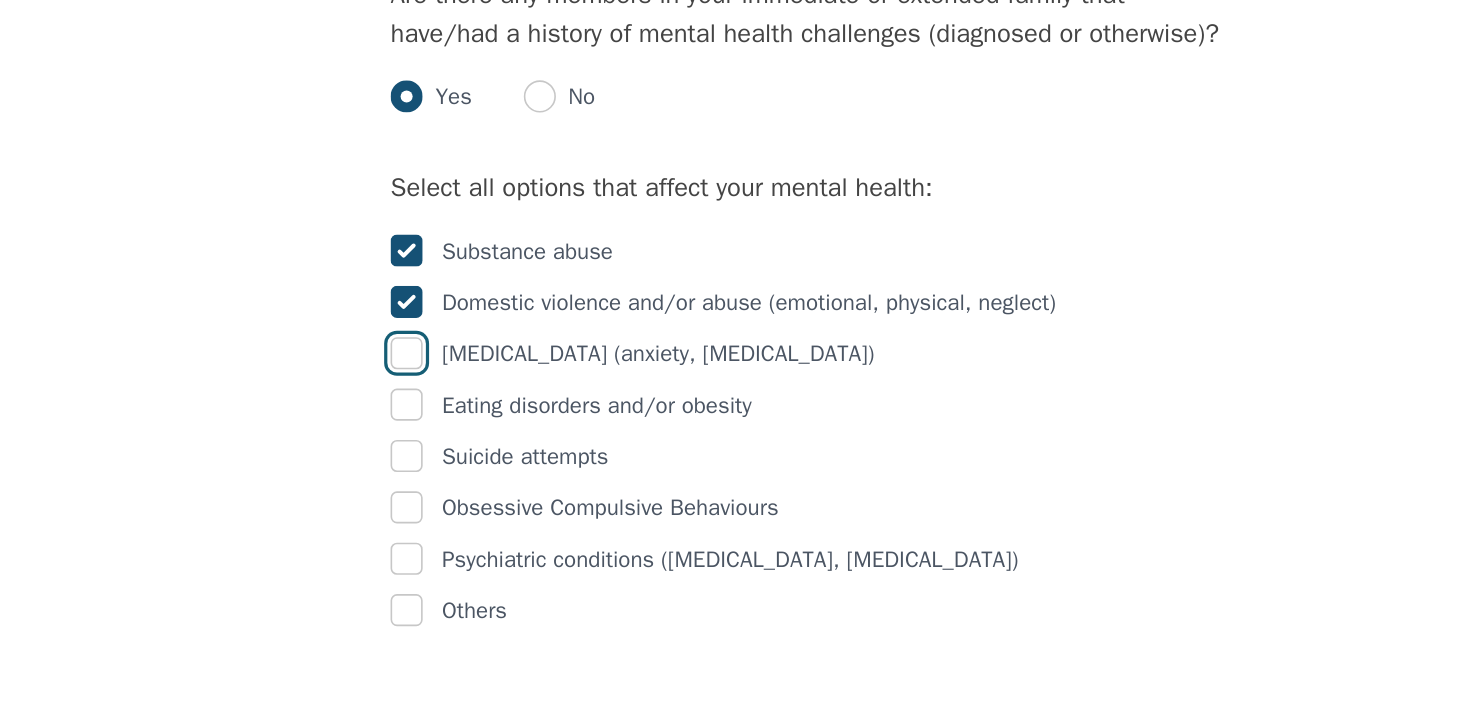 click at bounding box center (480, 499) 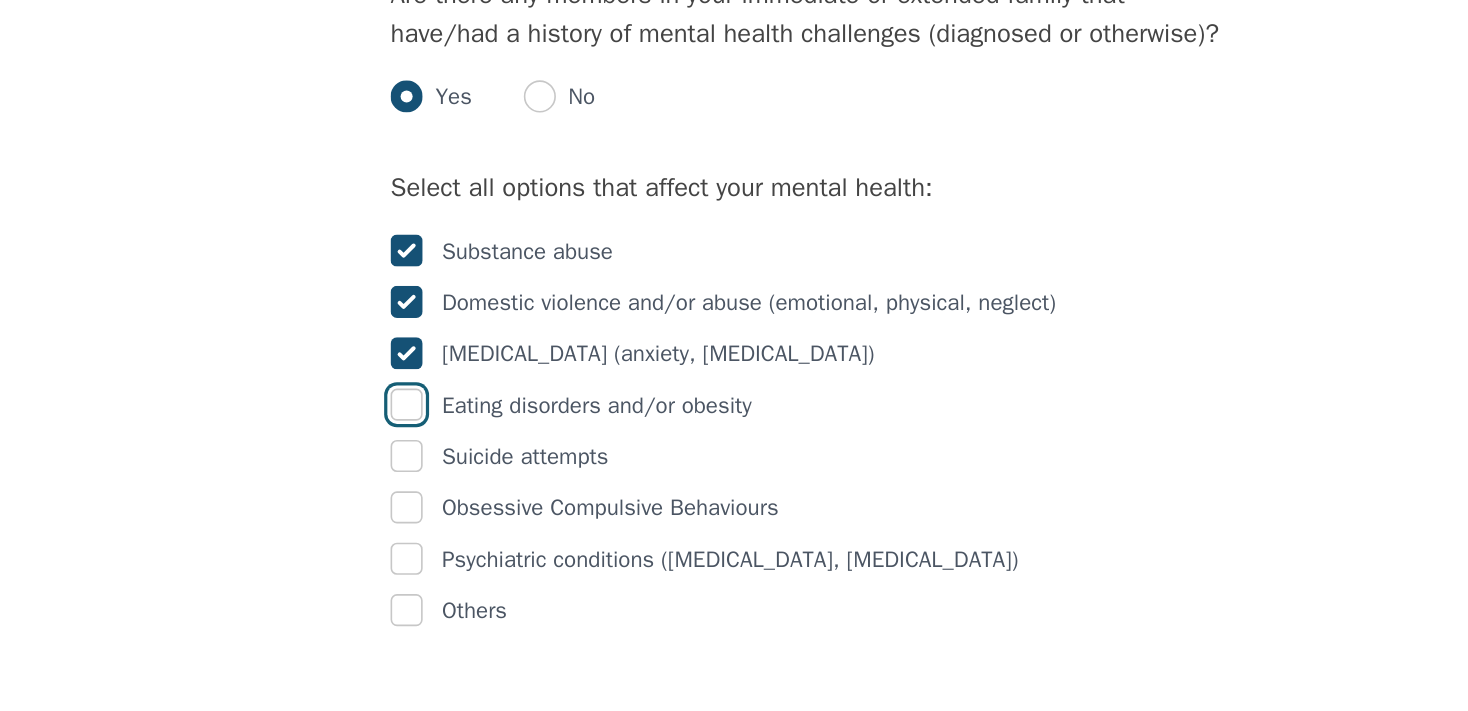 click at bounding box center [480, 531] 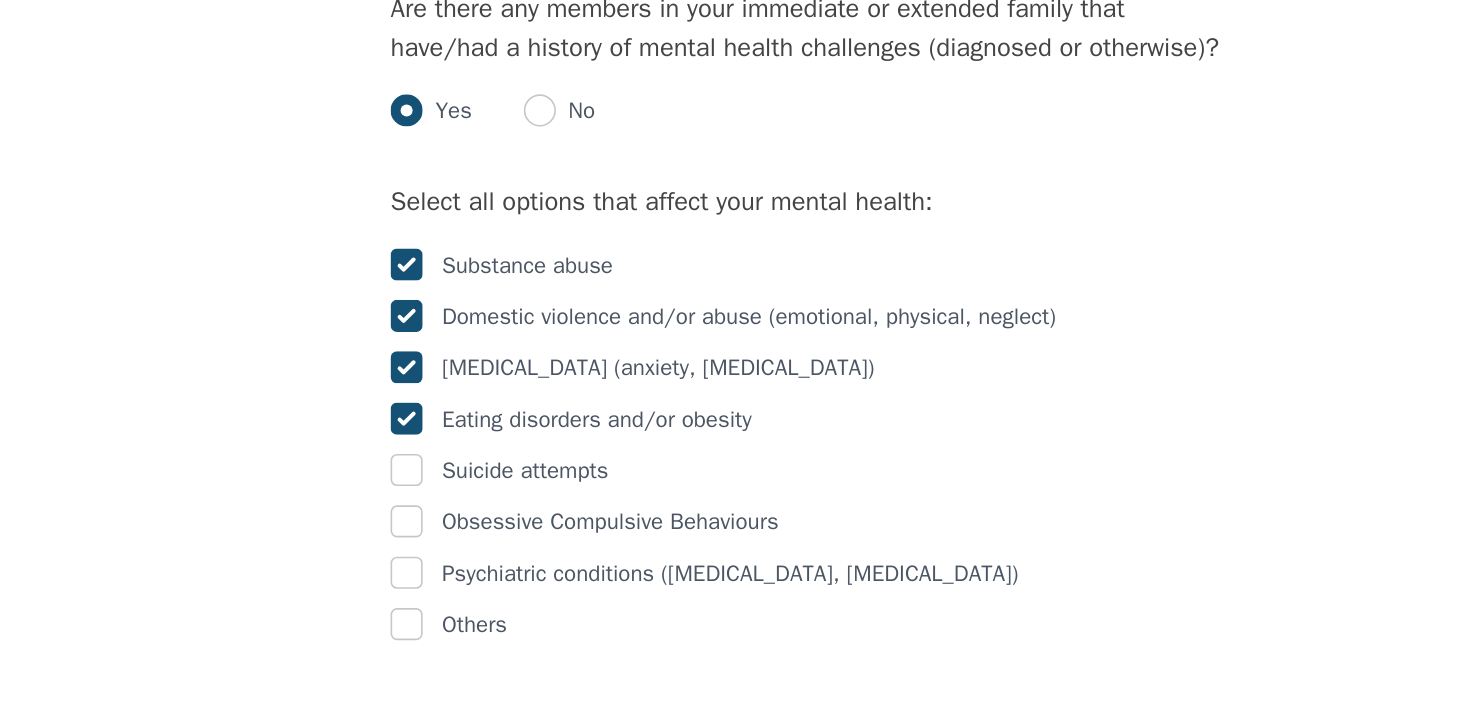 scroll, scrollTop: 3702, scrollLeft: 0, axis: vertical 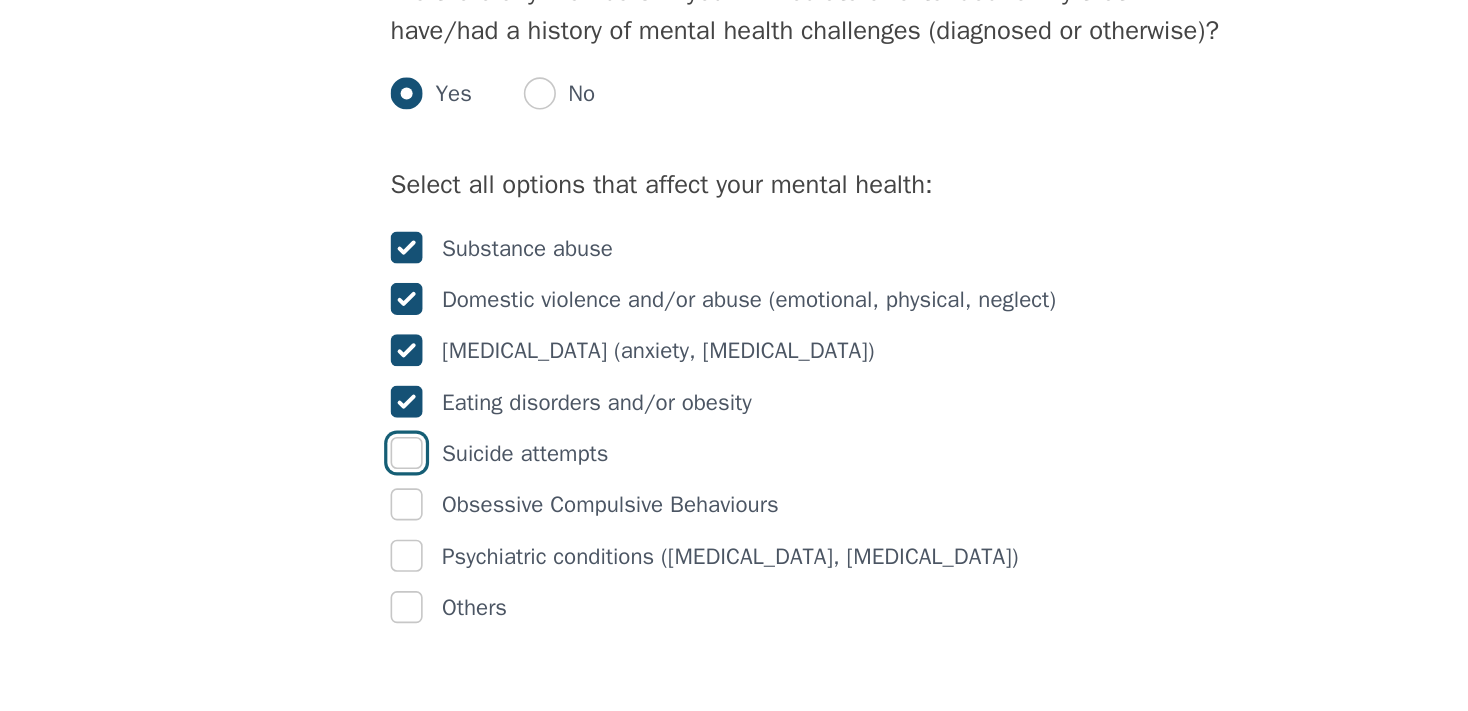 click at bounding box center (480, 561) 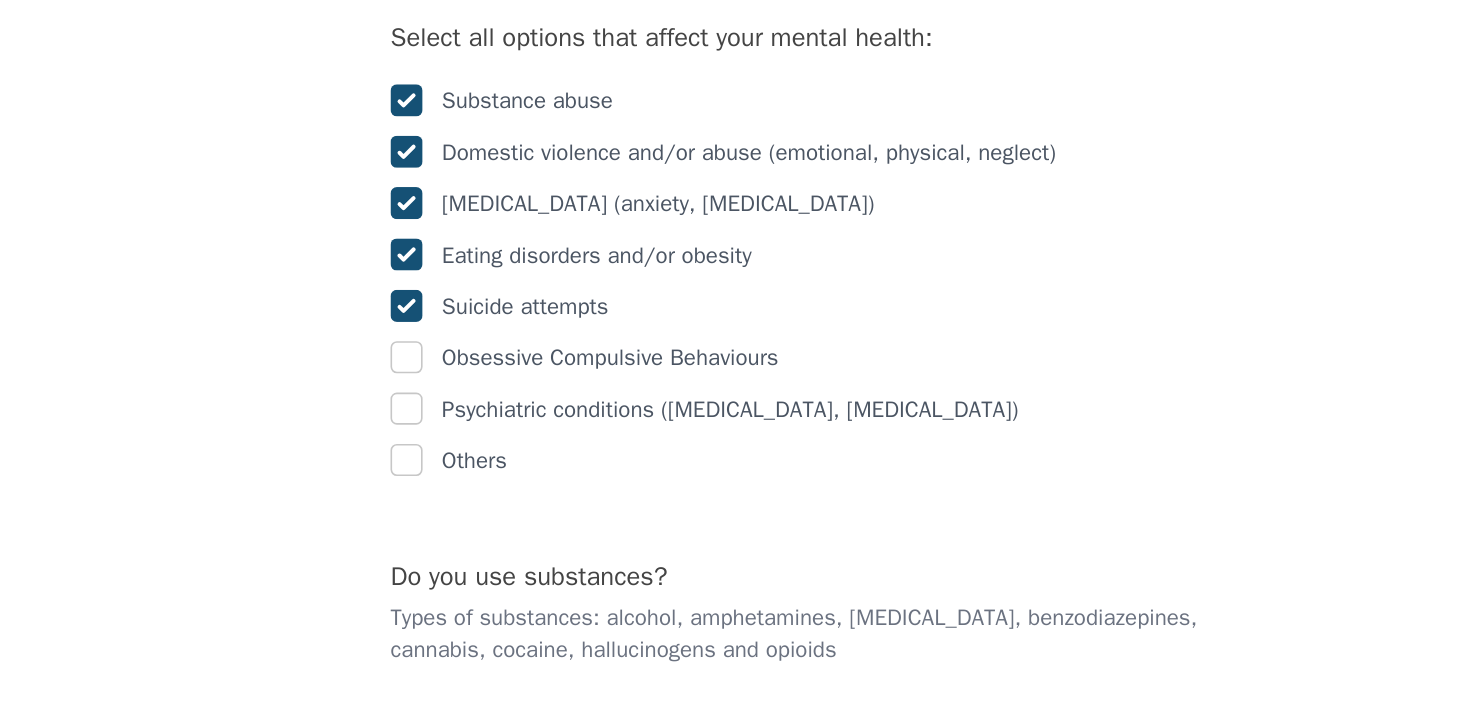 scroll, scrollTop: 3808, scrollLeft: 0, axis: vertical 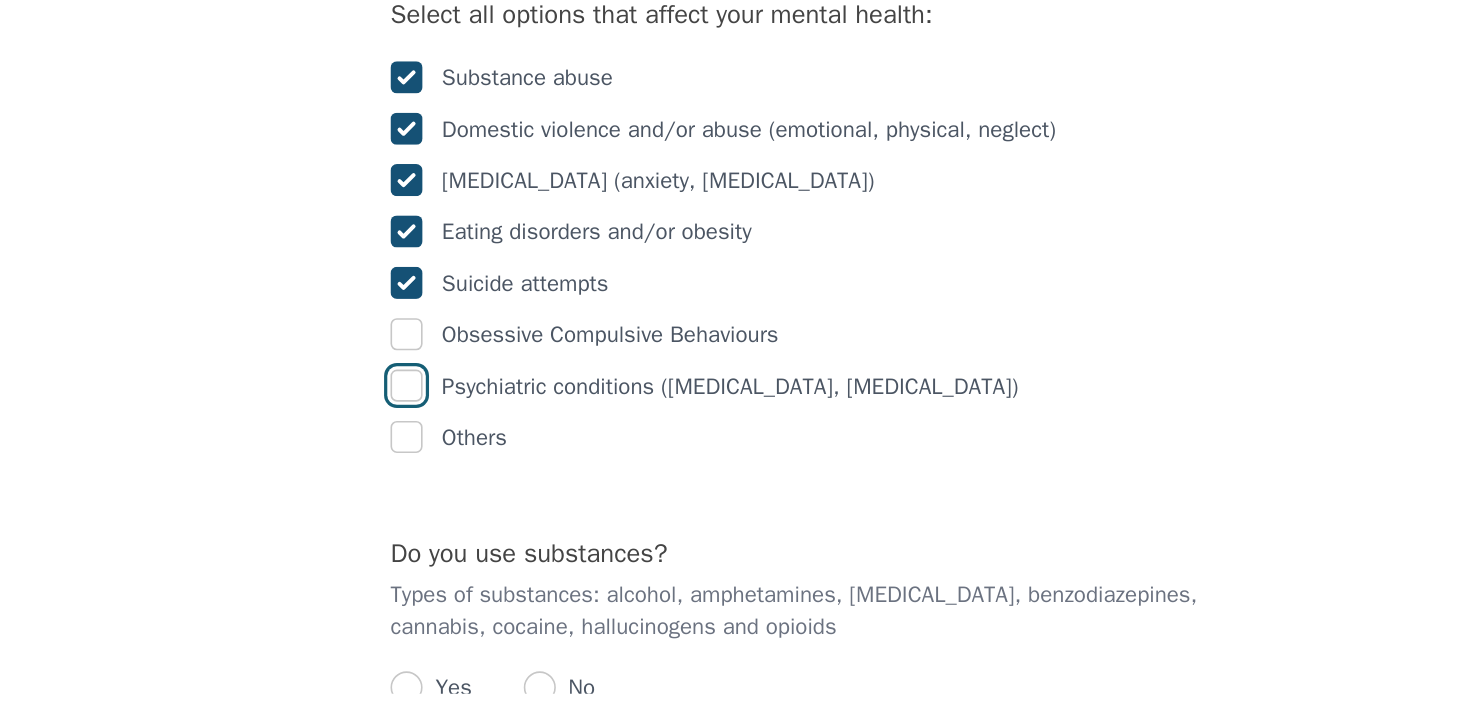 click at bounding box center (480, 519) 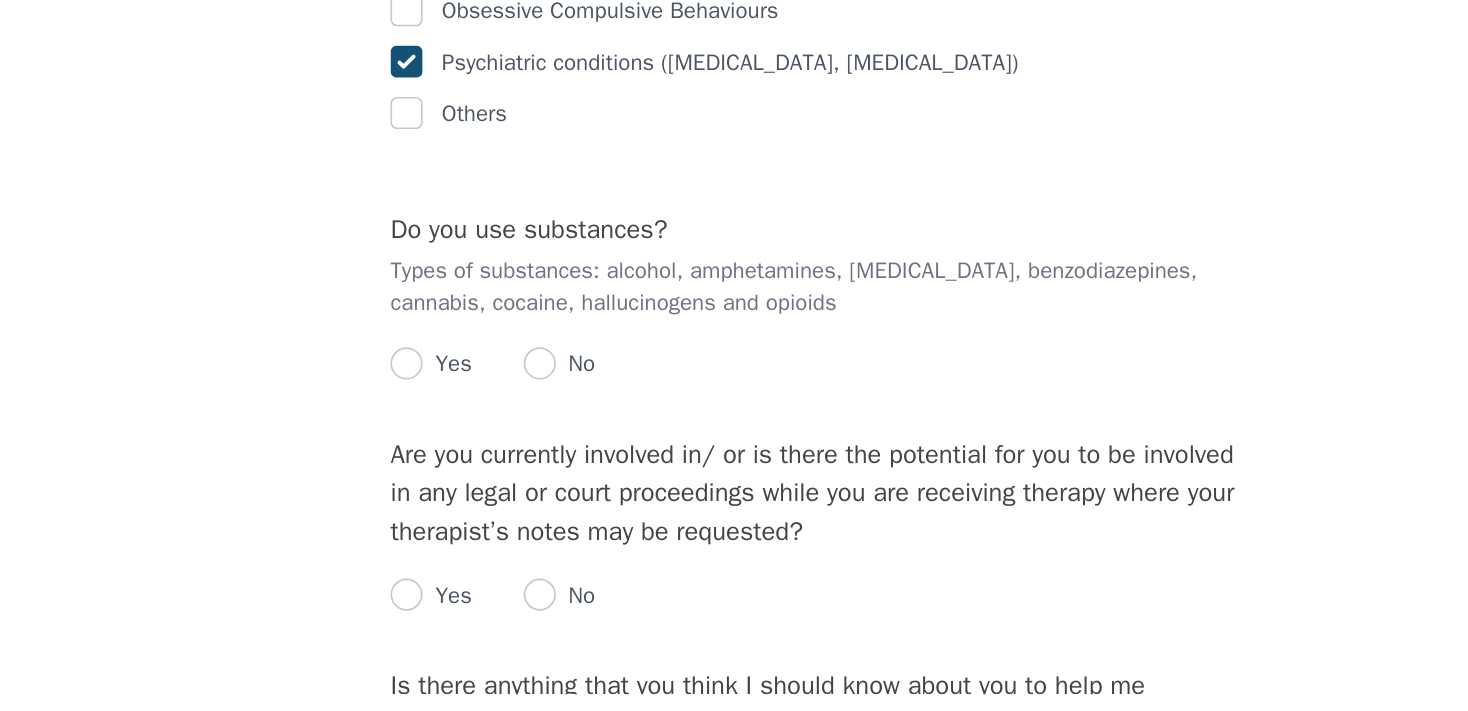 scroll, scrollTop: 4014, scrollLeft: 0, axis: vertical 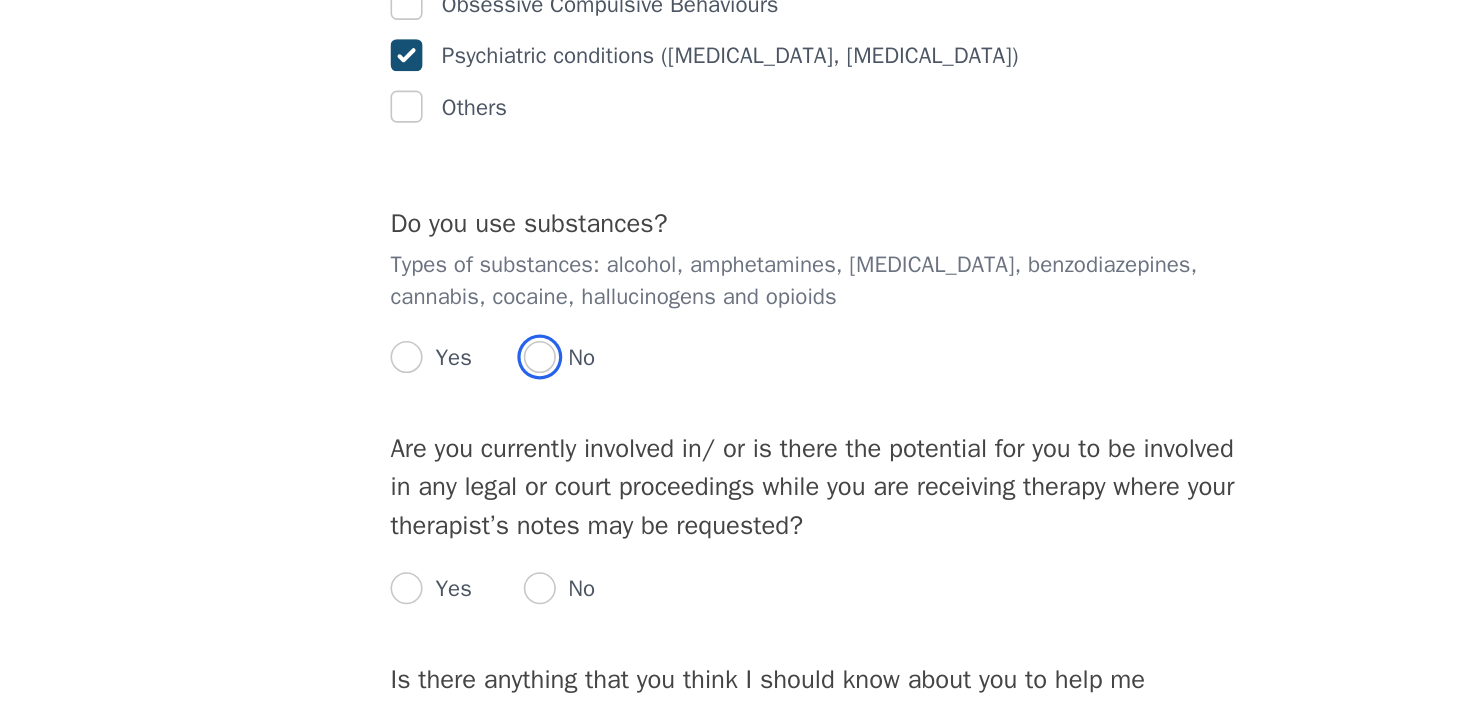 click at bounding box center [563, 501] 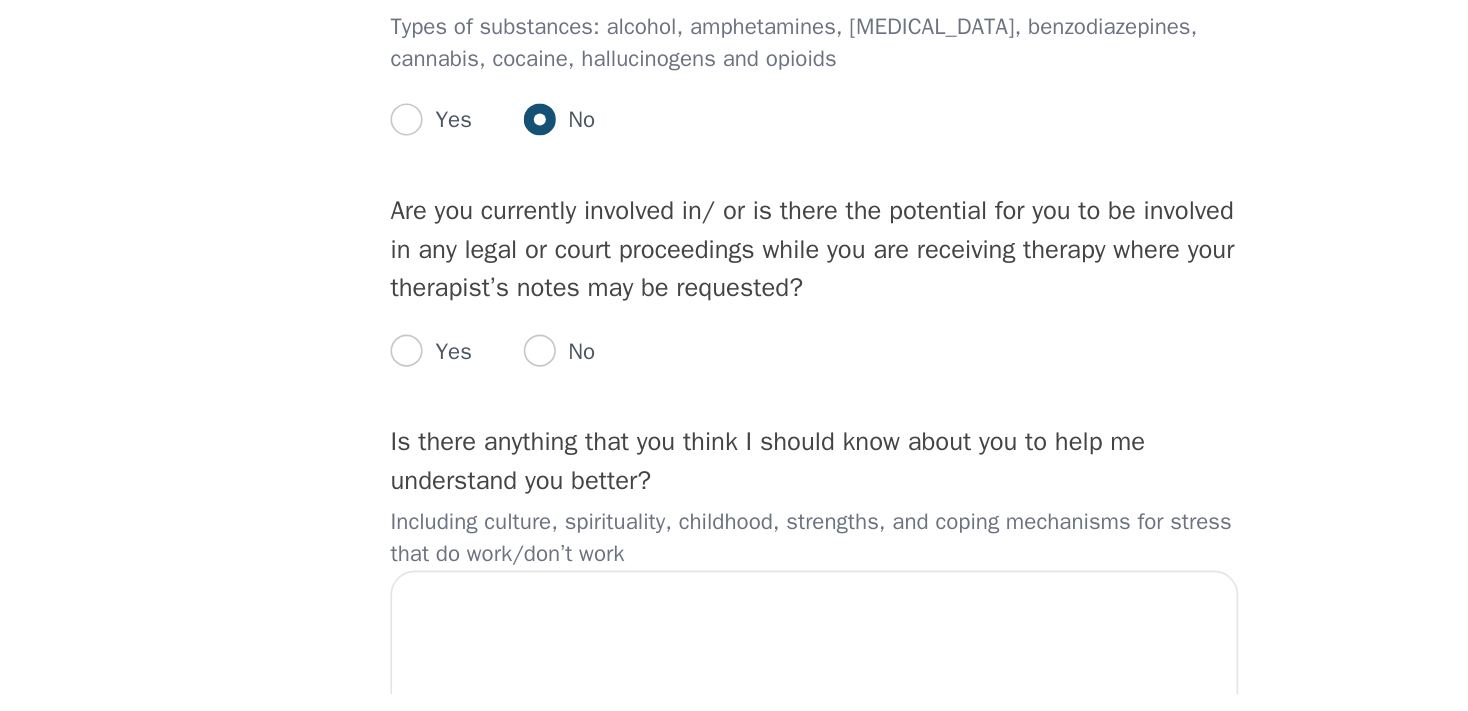 scroll, scrollTop: 4162, scrollLeft: 0, axis: vertical 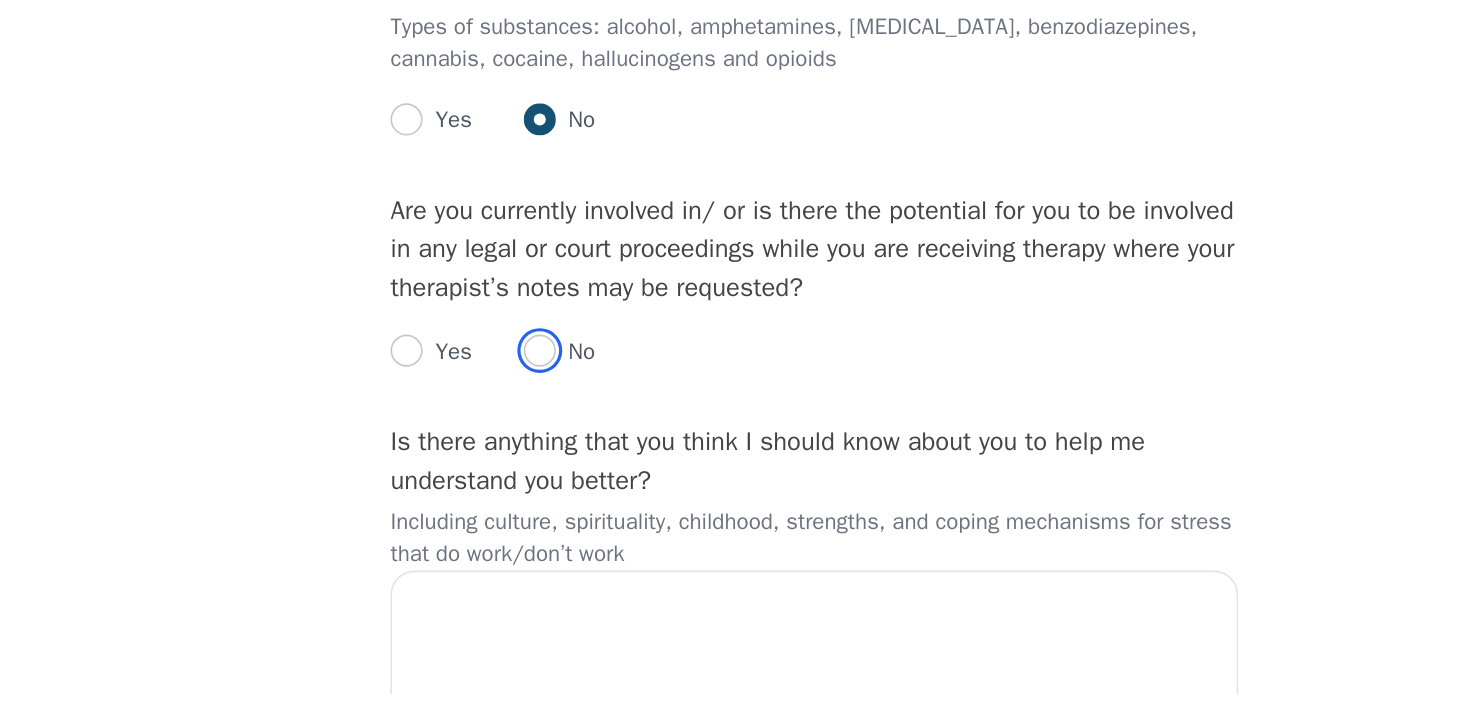 click at bounding box center [563, 497] 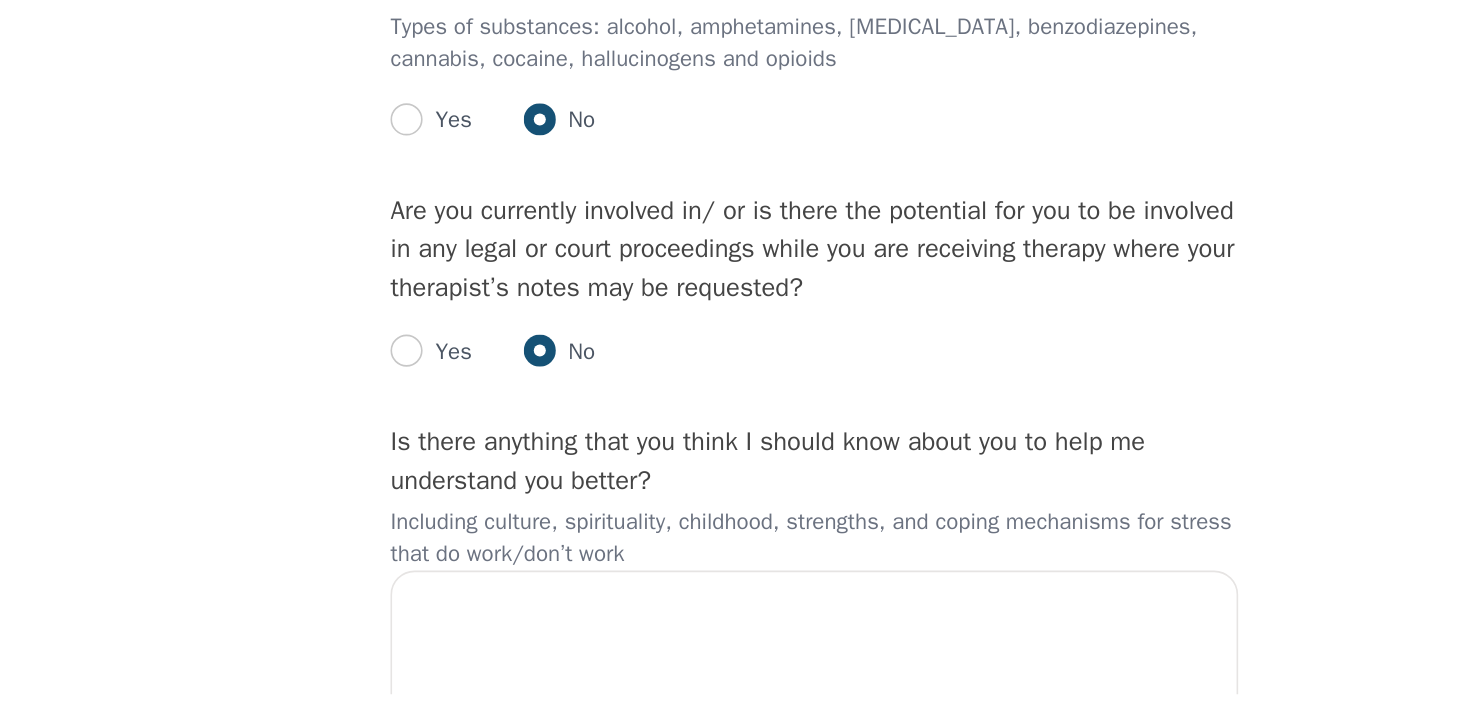 radio on "true" 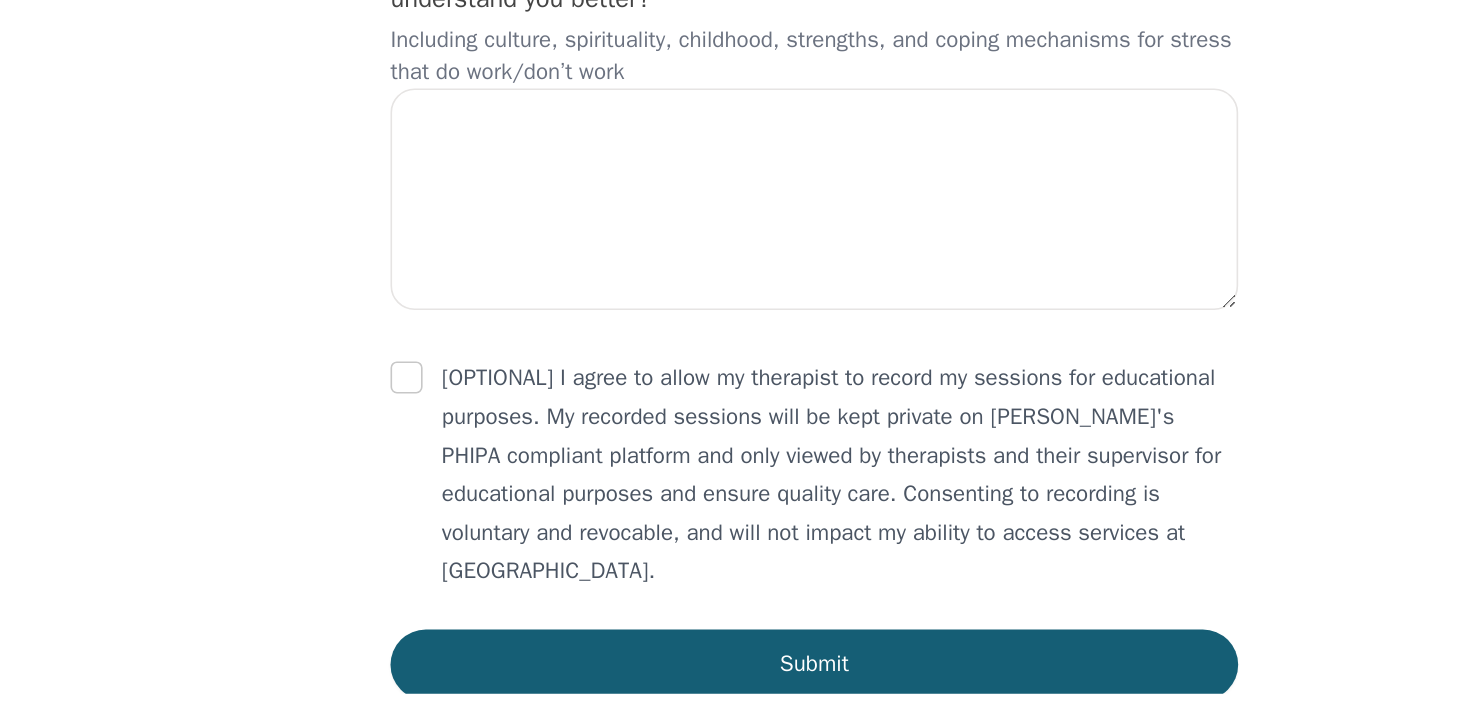 scroll, scrollTop: 4466, scrollLeft: 0, axis: vertical 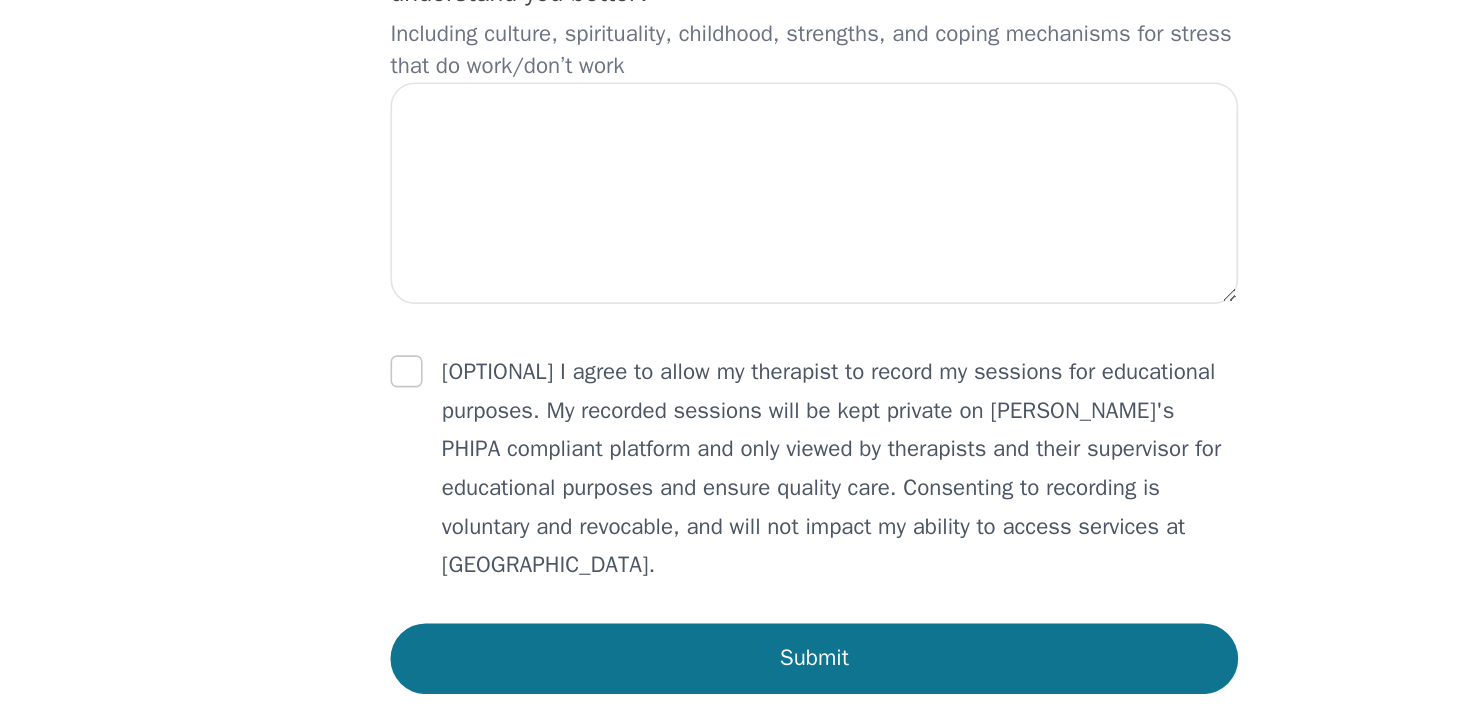 click on "Submit" at bounding box center [734, 689] 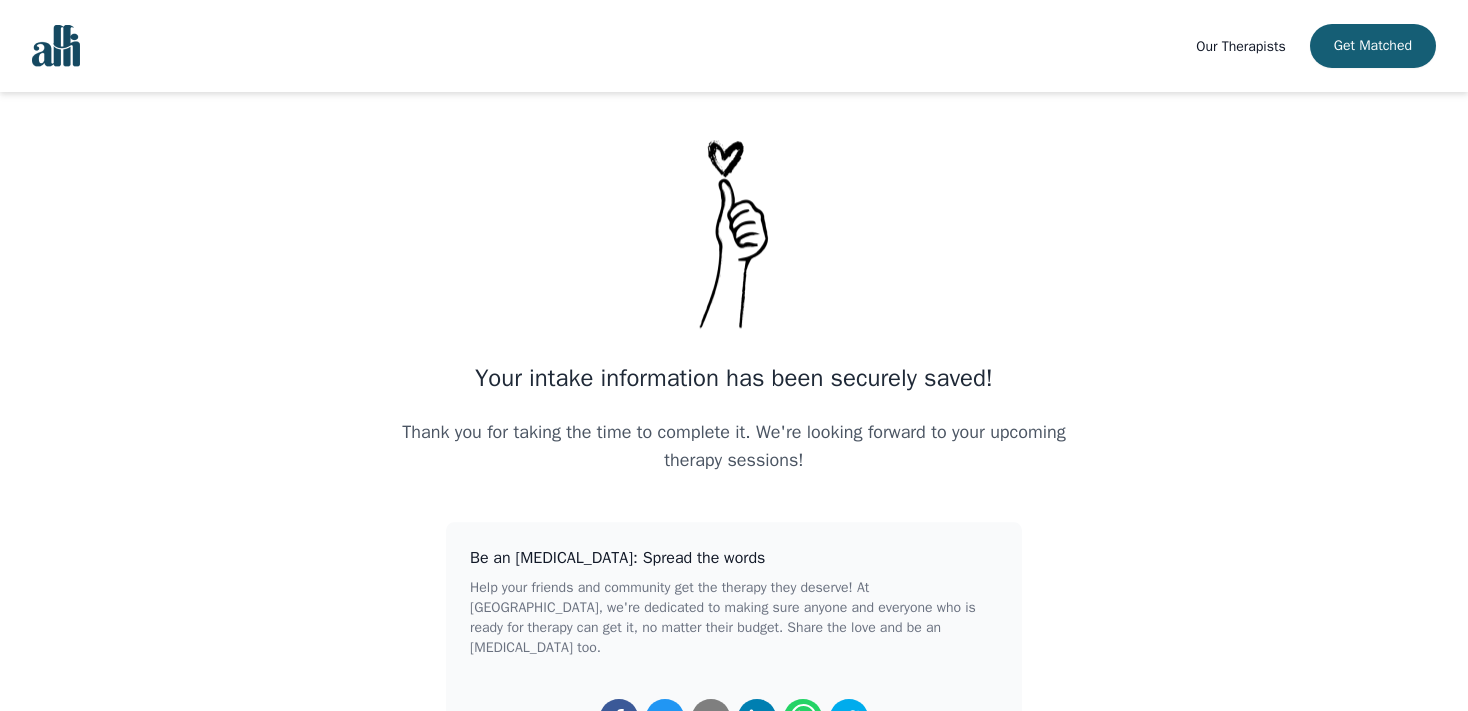 scroll, scrollTop: 0, scrollLeft: 0, axis: both 